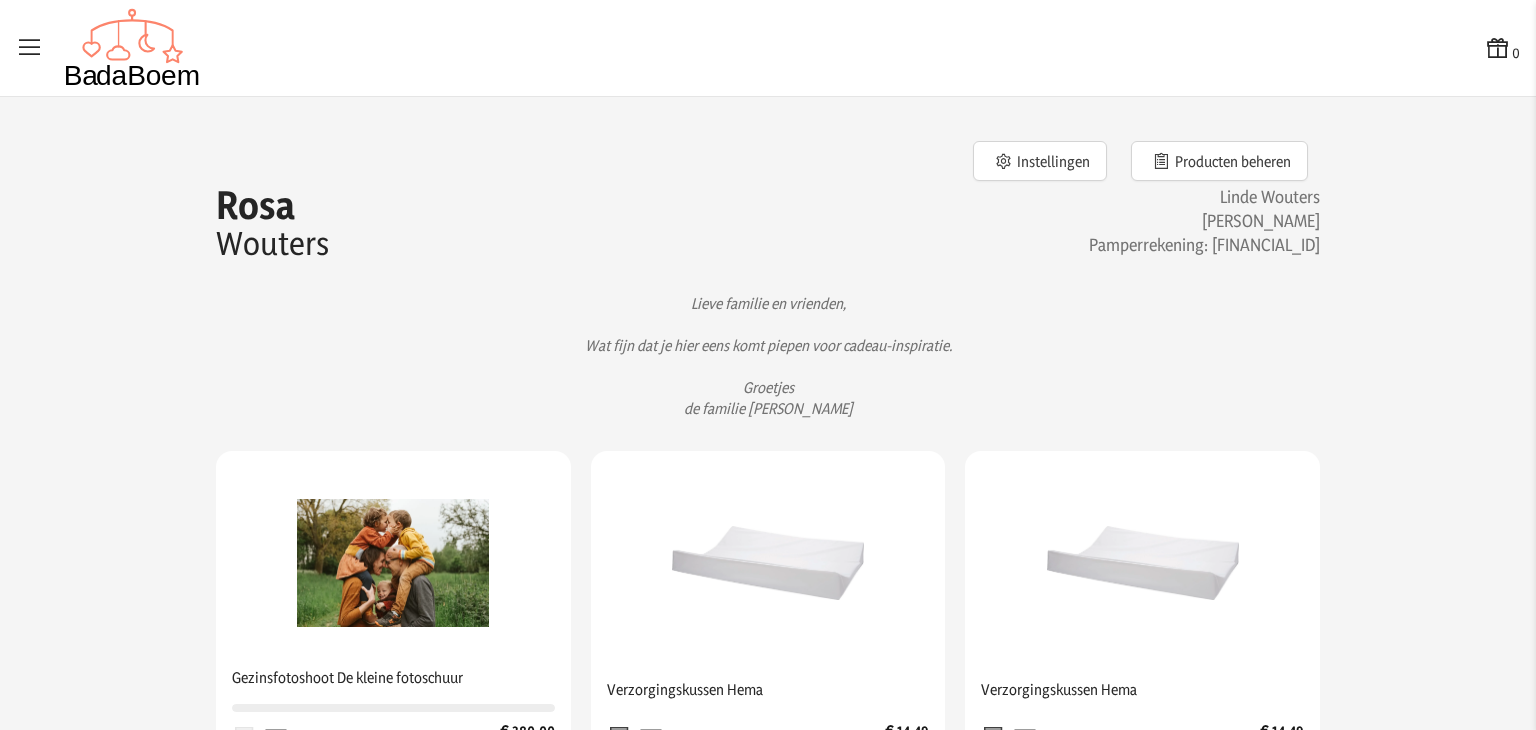 scroll, scrollTop: 0, scrollLeft: 0, axis: both 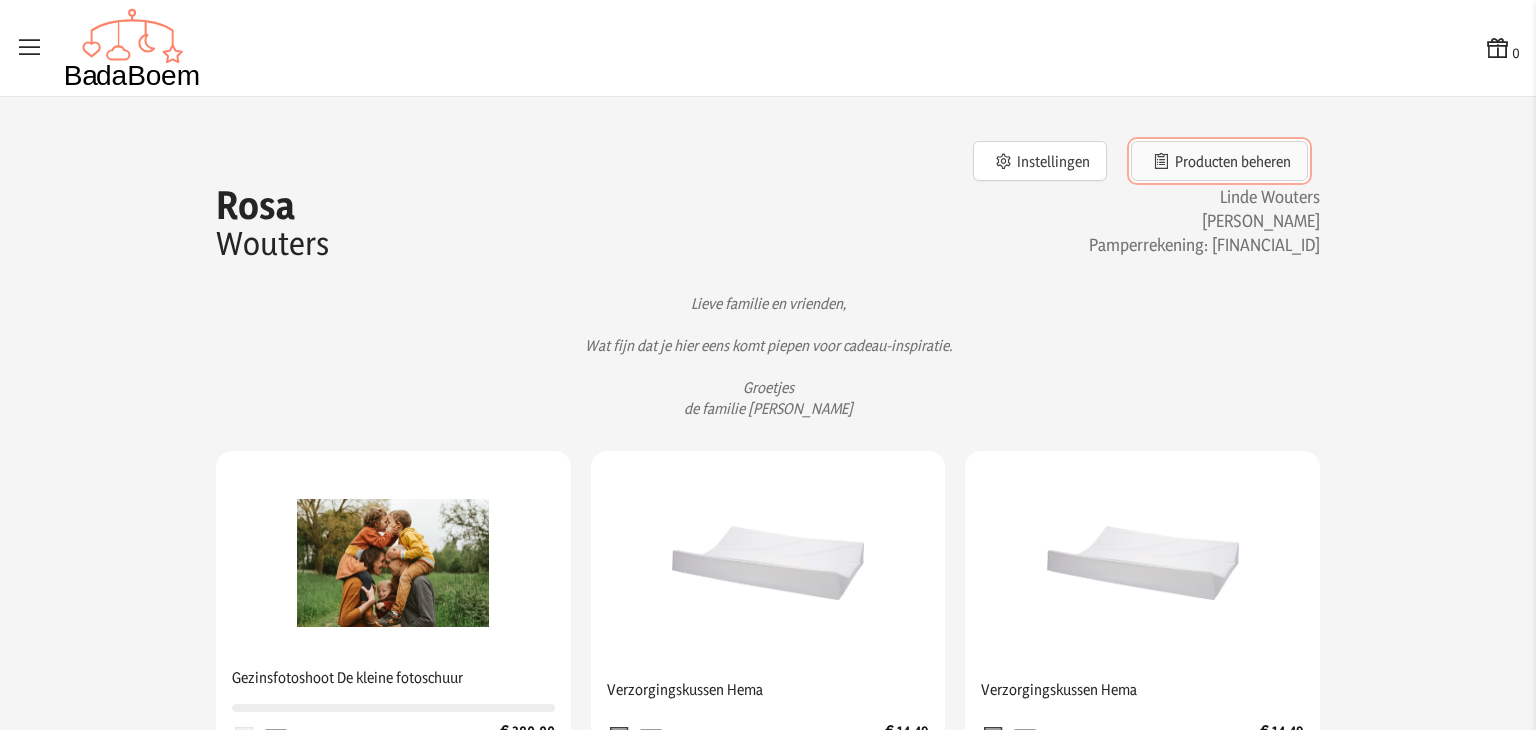click on "Producten beheren" 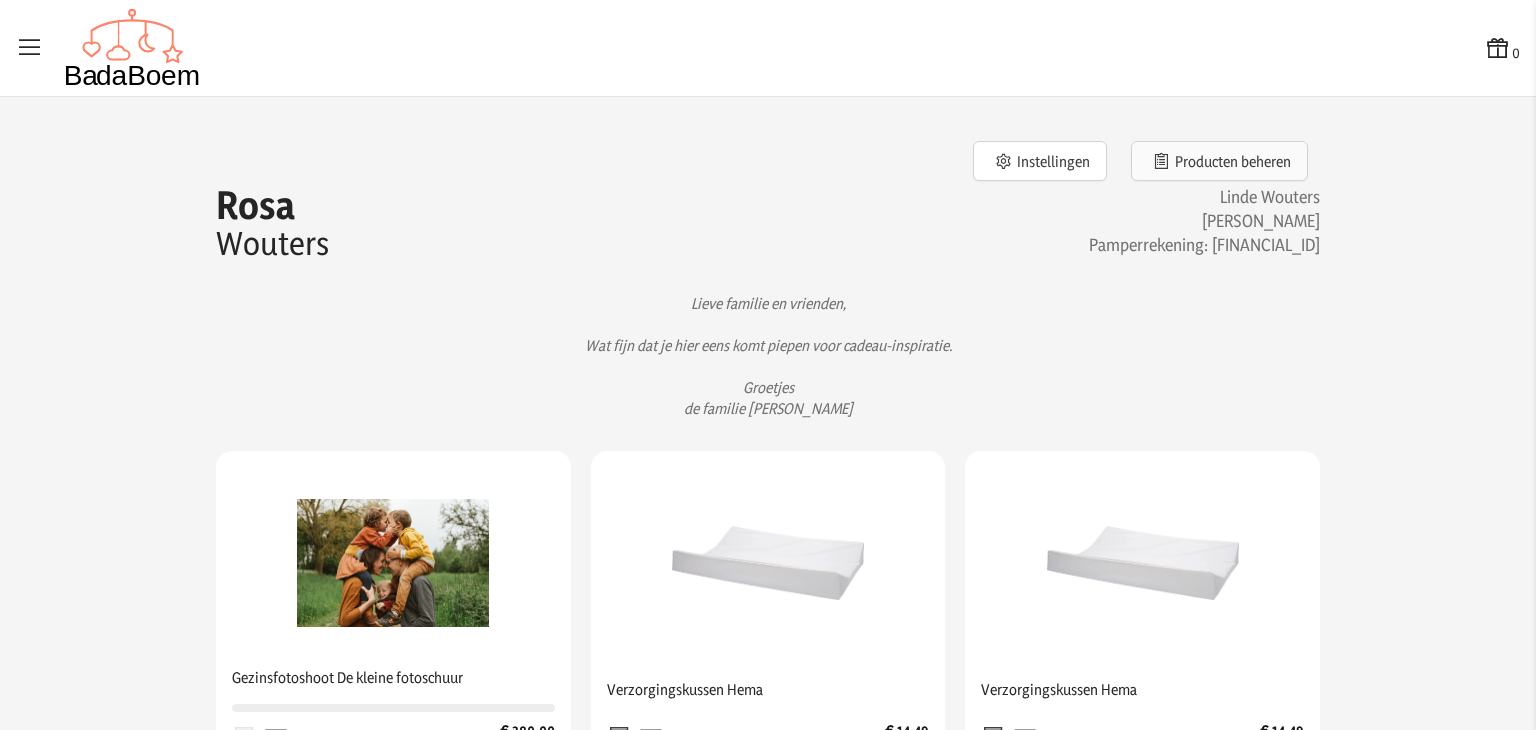 scroll, scrollTop: 0, scrollLeft: 0, axis: both 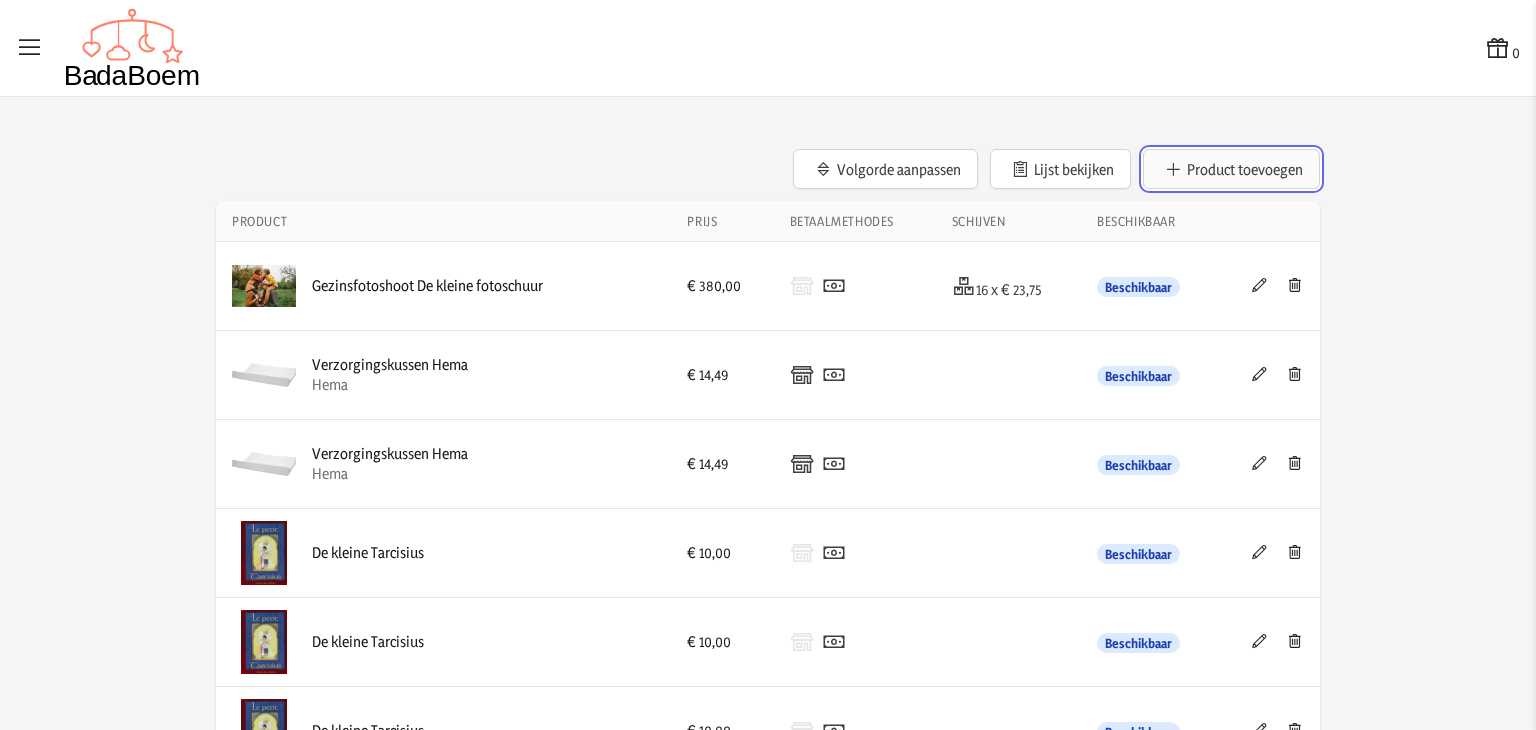click on "Product toevoegen" 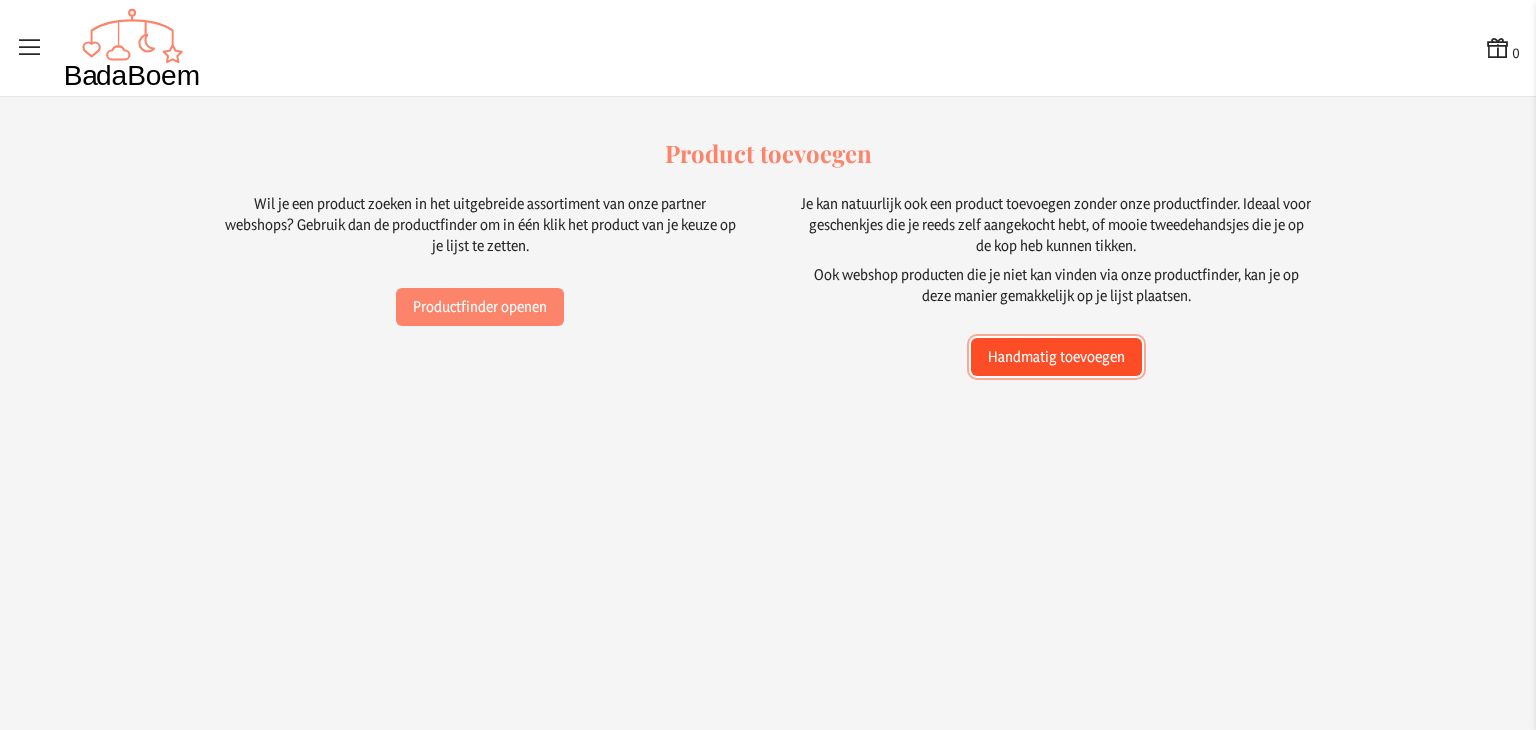 click on "Handmatig toevoegen" 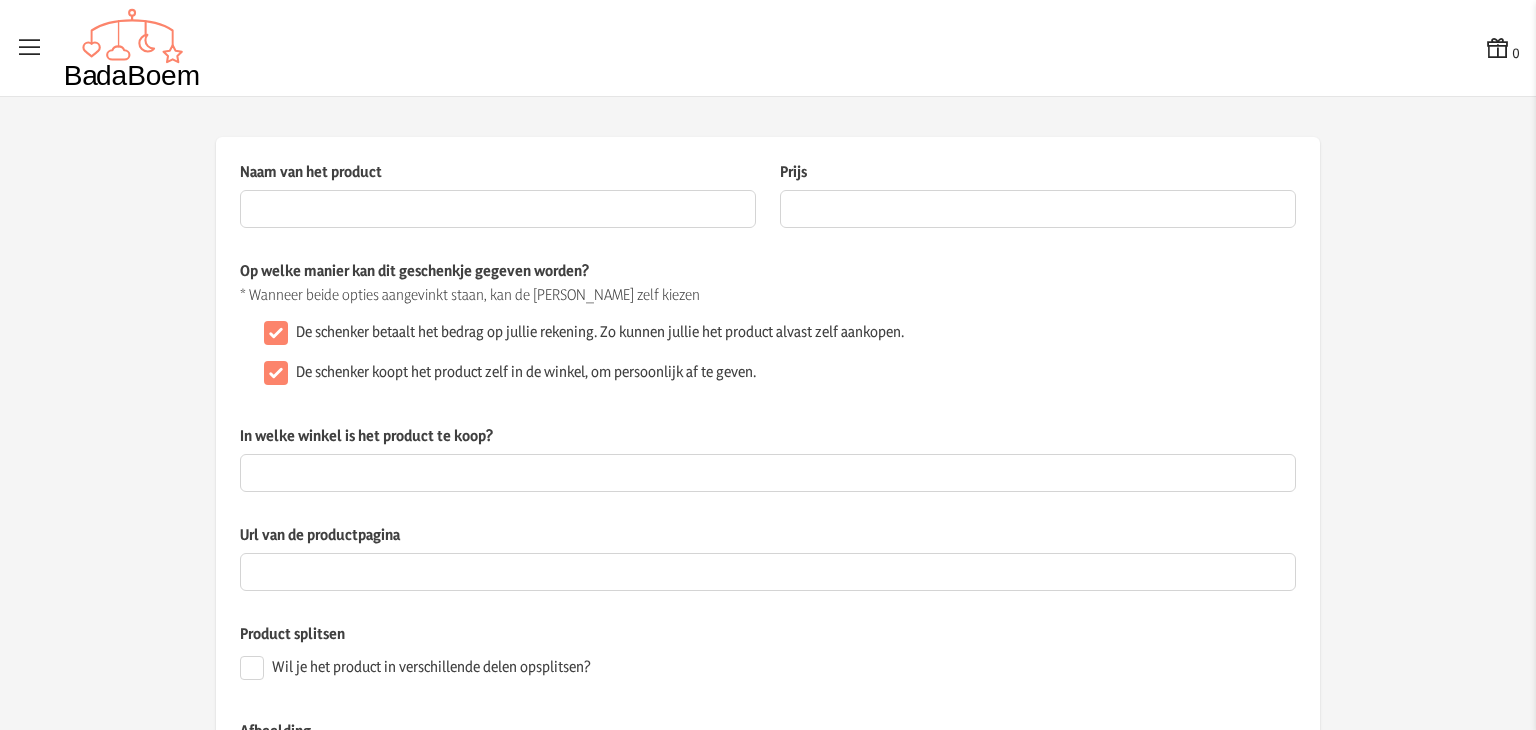 drag, startPoint x: 560, startPoint y: 238, endPoint x: 578, endPoint y: 209, distance: 34.132095 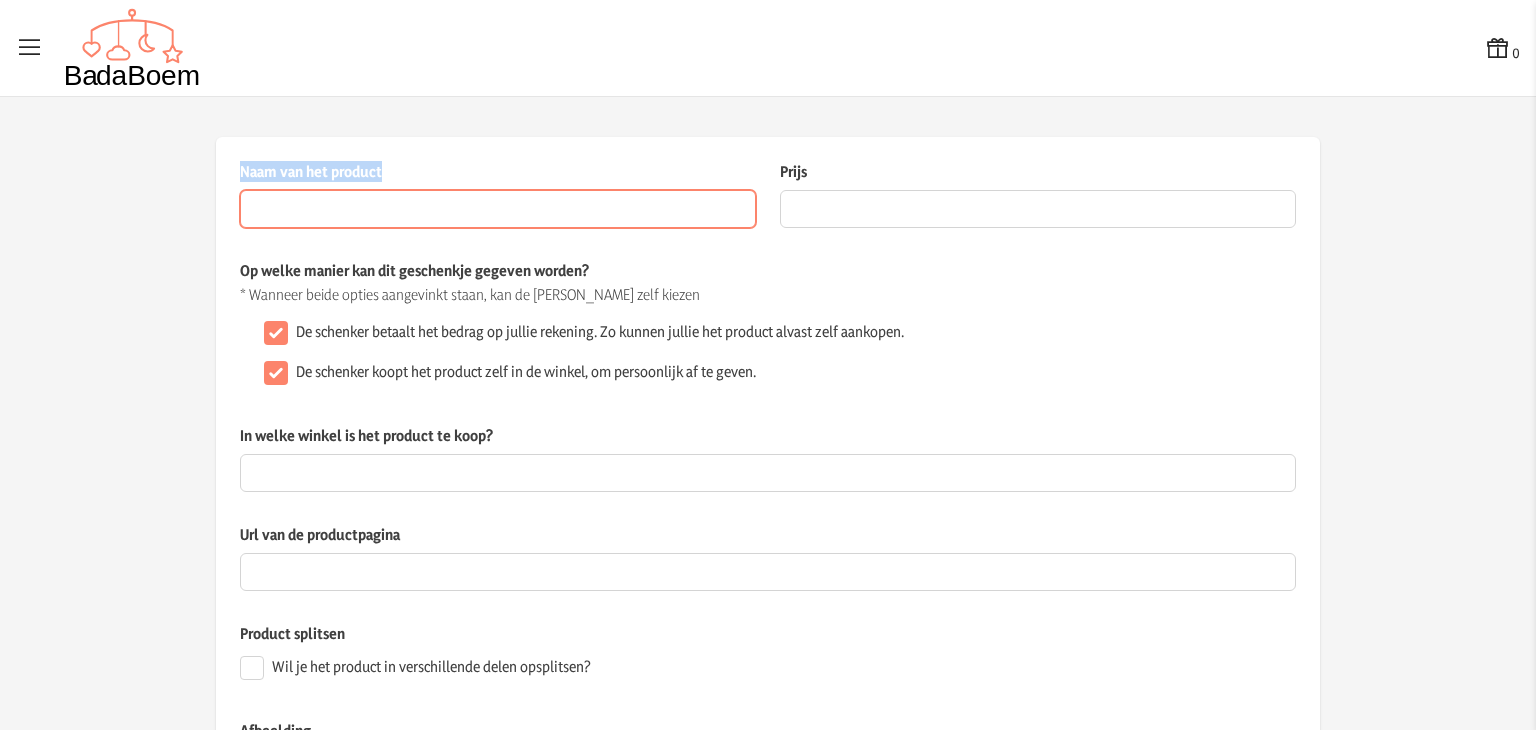 click on "Naam van het product" at bounding box center [498, 209] 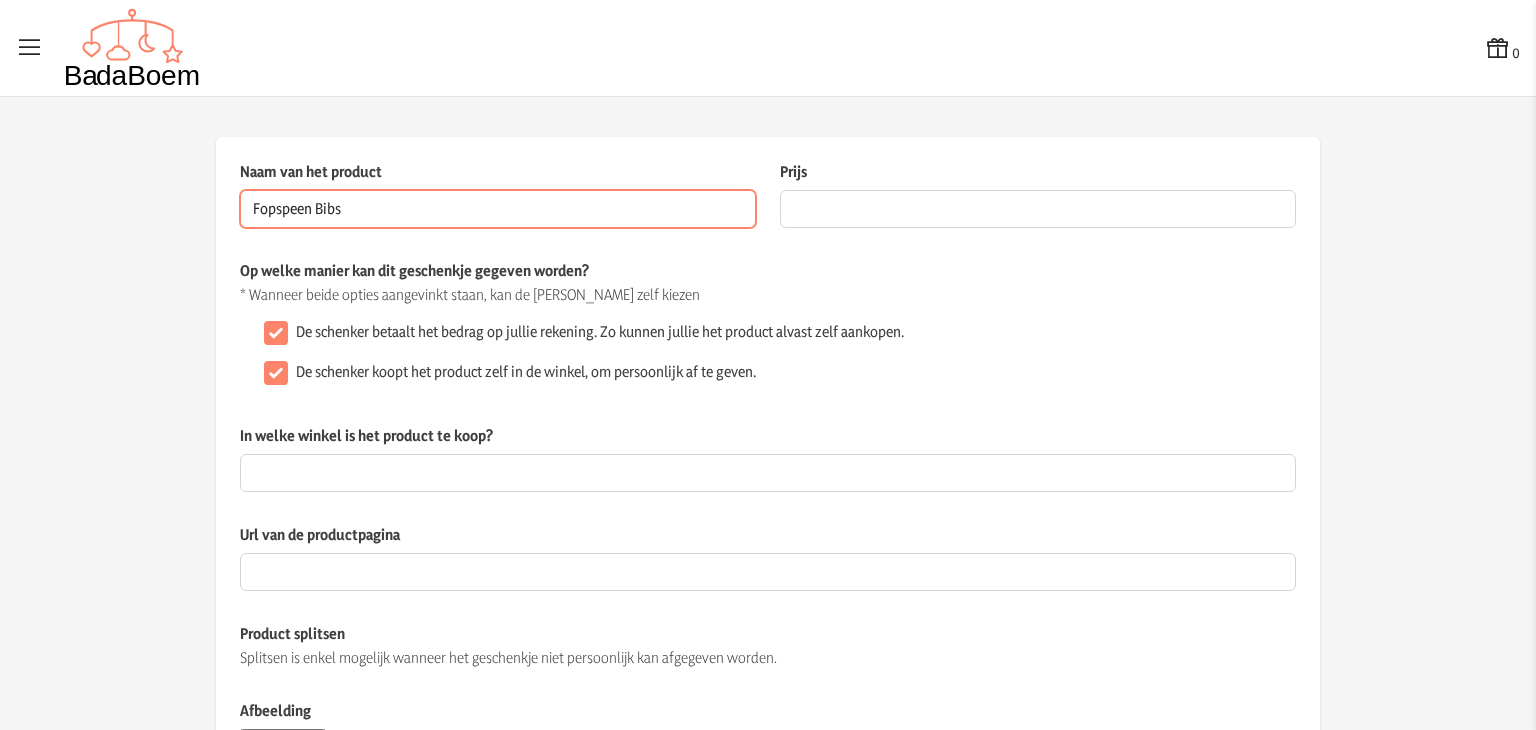 type on "Fopspeen Bibs" 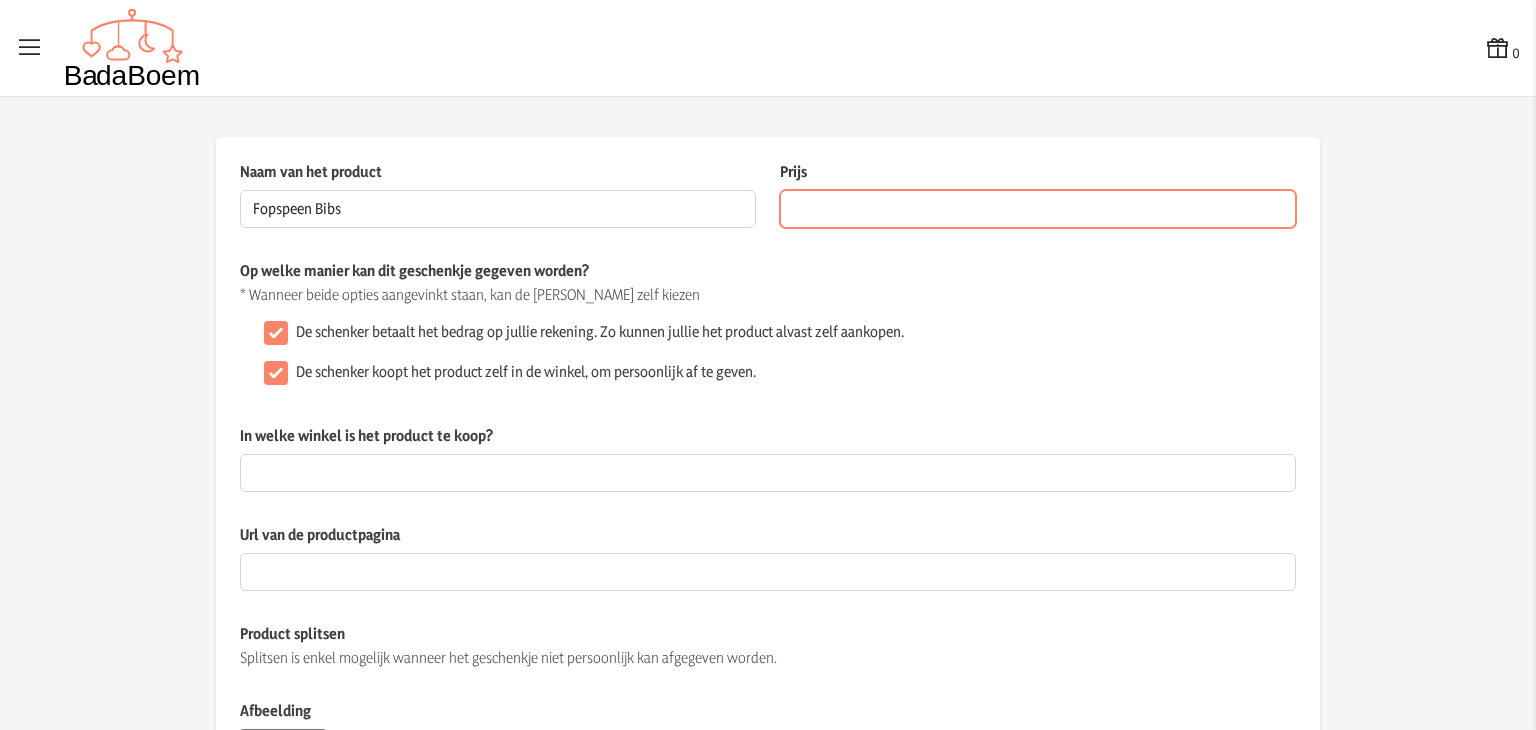 click on "Prijs" at bounding box center [1038, 209] 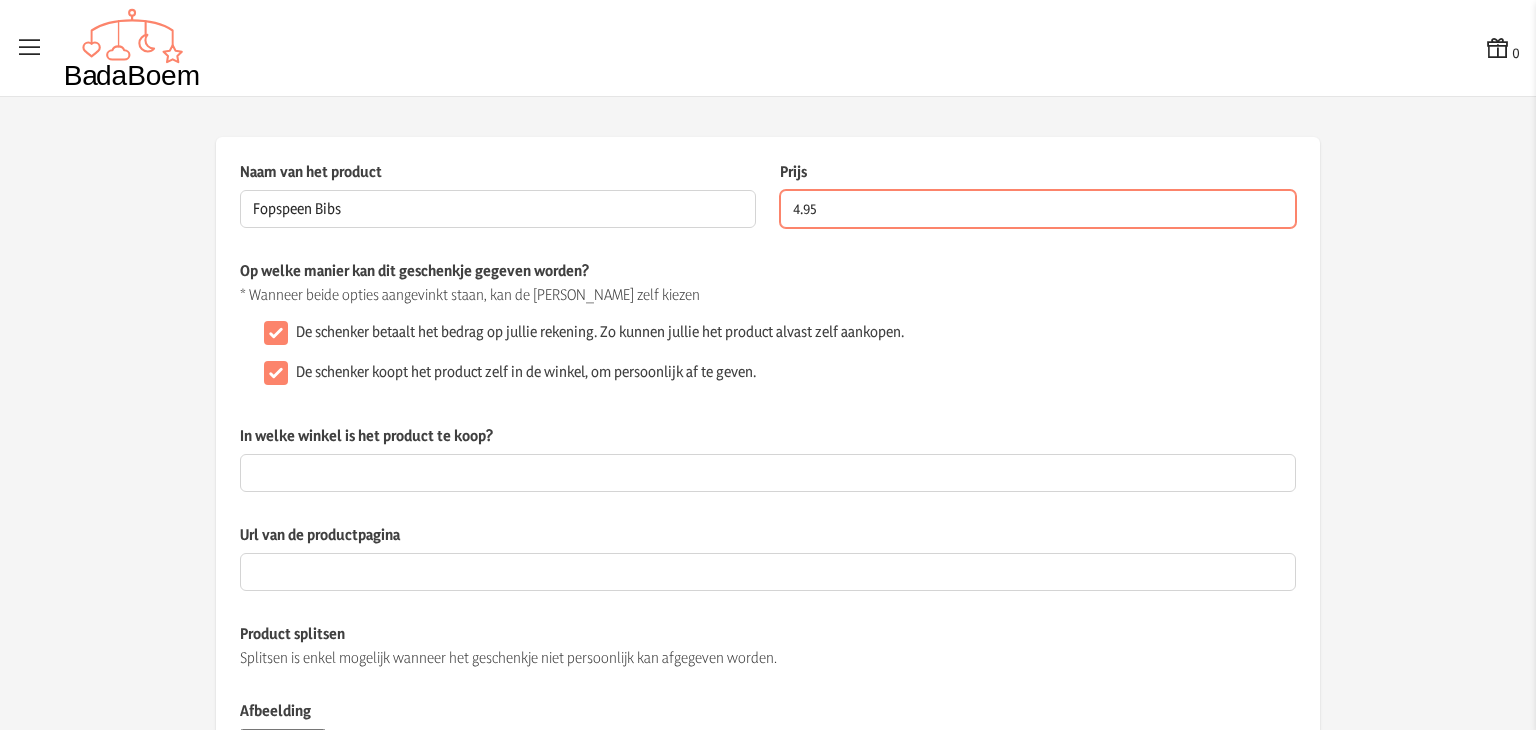 type on "4.95" 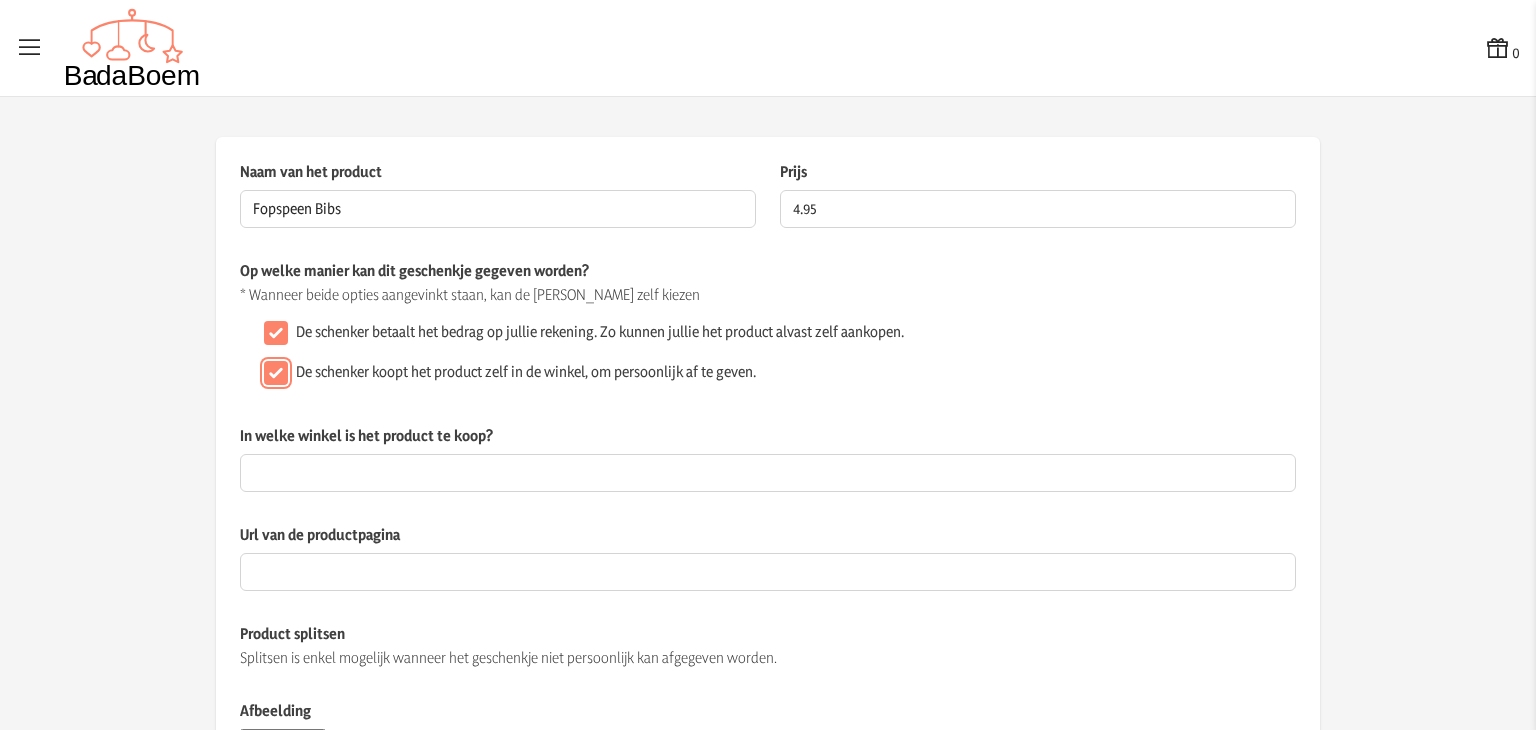 click on "De schenker koopt het product zelf in de winkel, om persoonlijk af te geven." at bounding box center (276, 373) 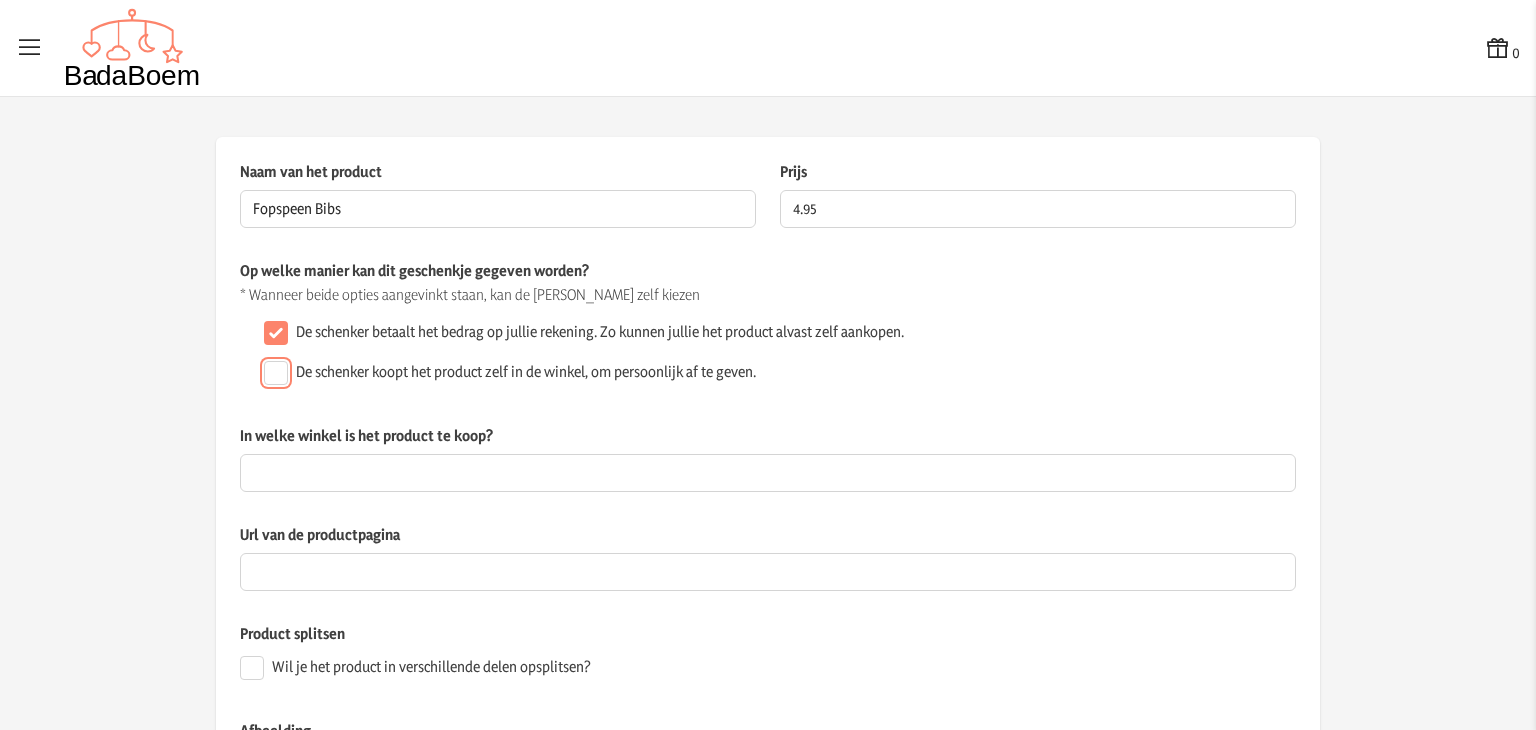 click on "De schenker koopt het product zelf in de winkel, om persoonlijk af te geven." at bounding box center (276, 373) 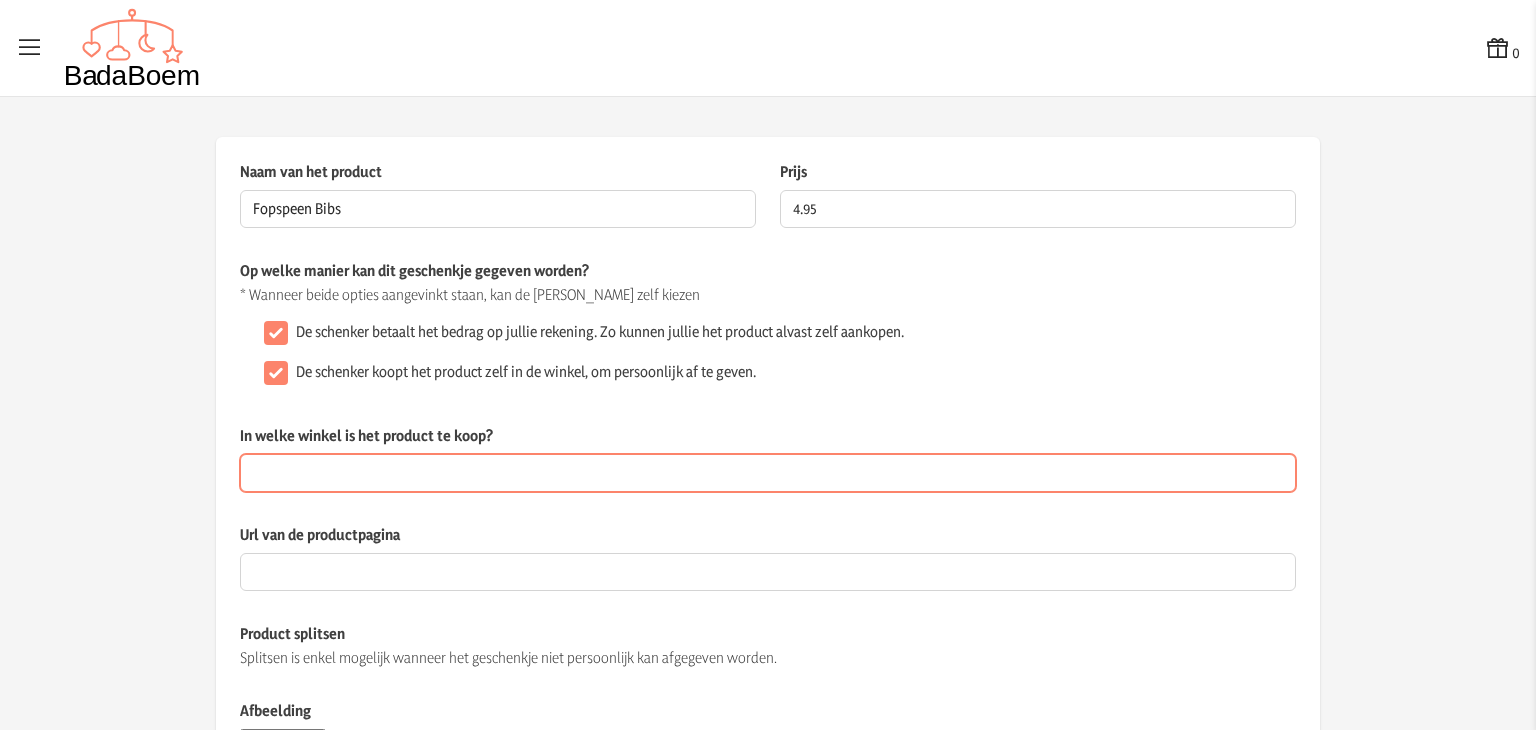 click on "In welke winkel is het product te koop?" at bounding box center [768, 473] 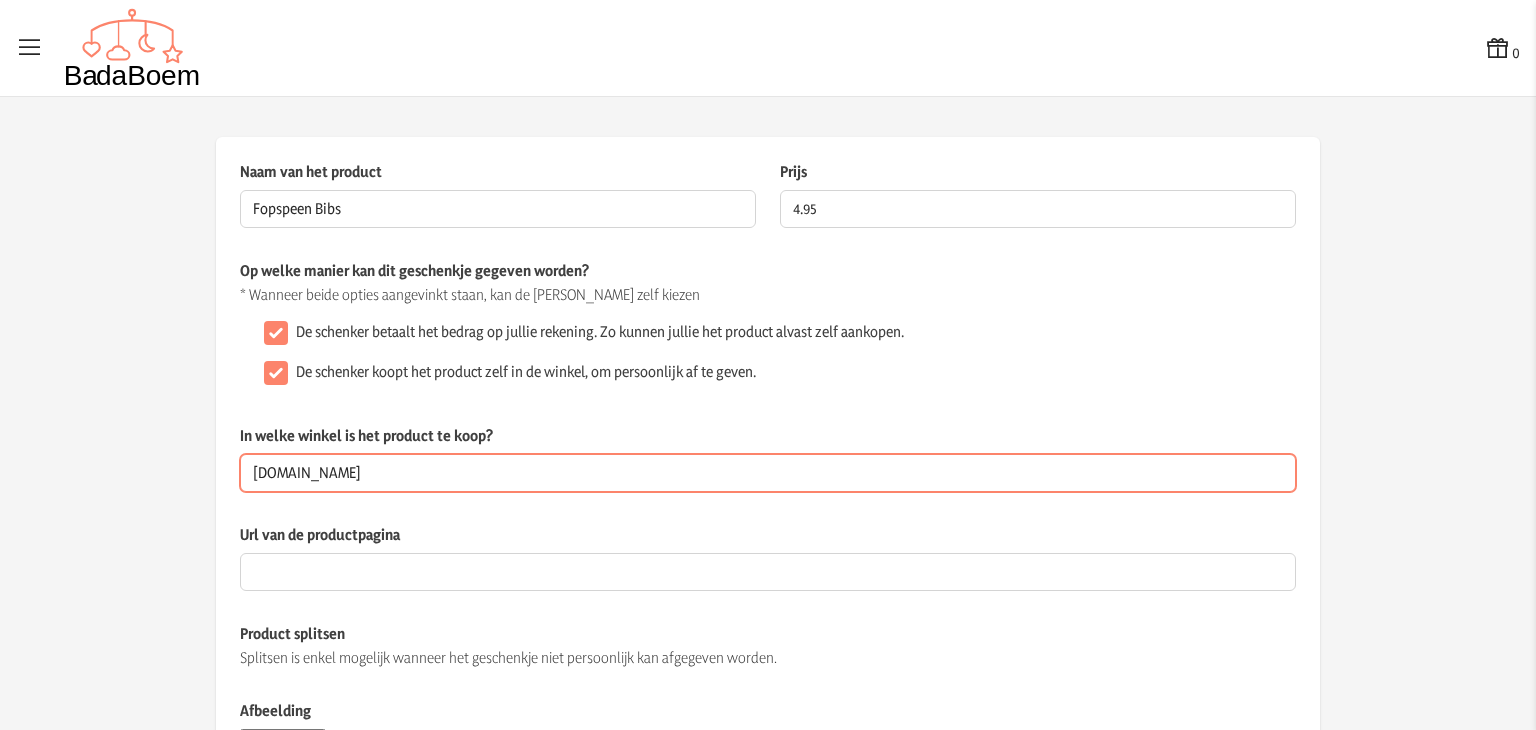 scroll, scrollTop: 160, scrollLeft: 0, axis: vertical 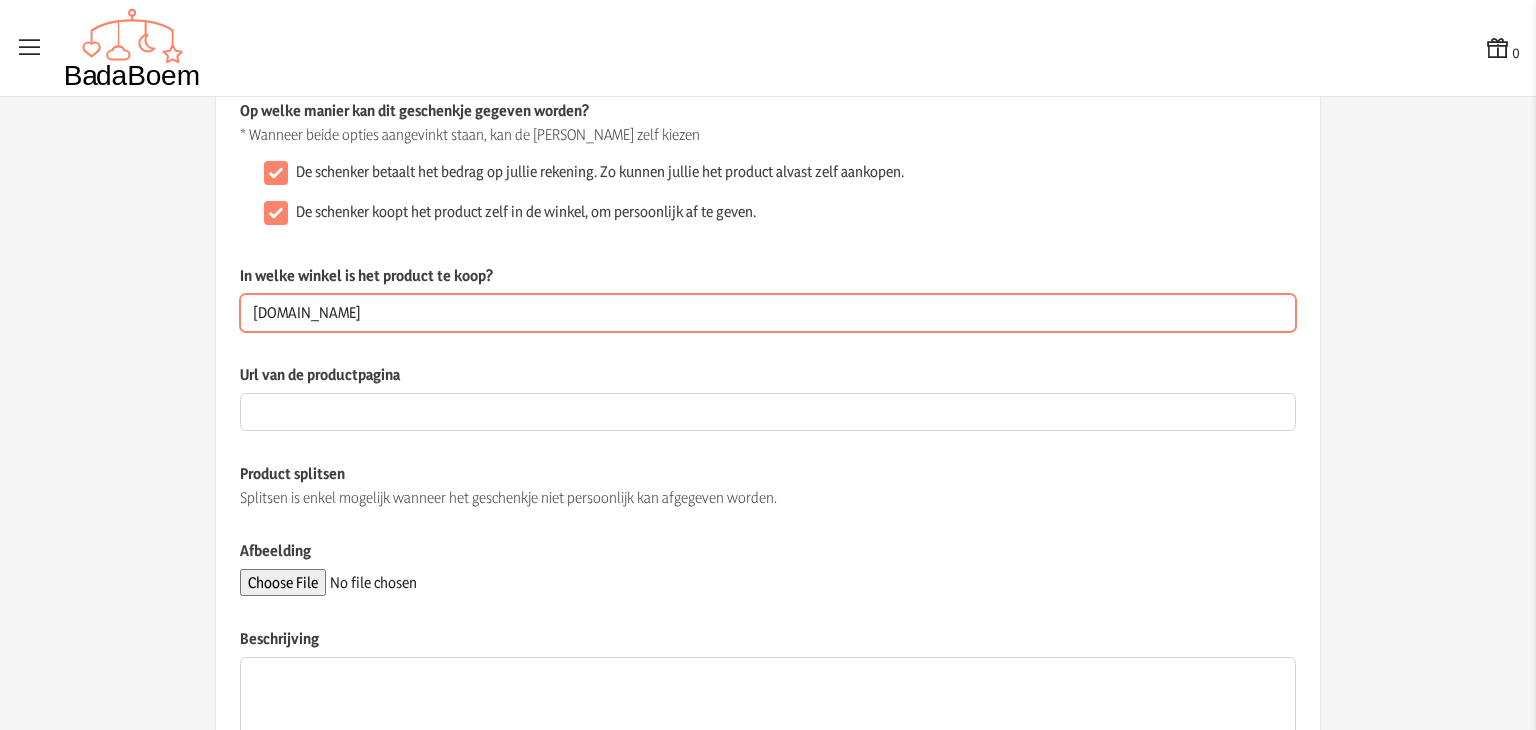 type on "[DOMAIN_NAME]" 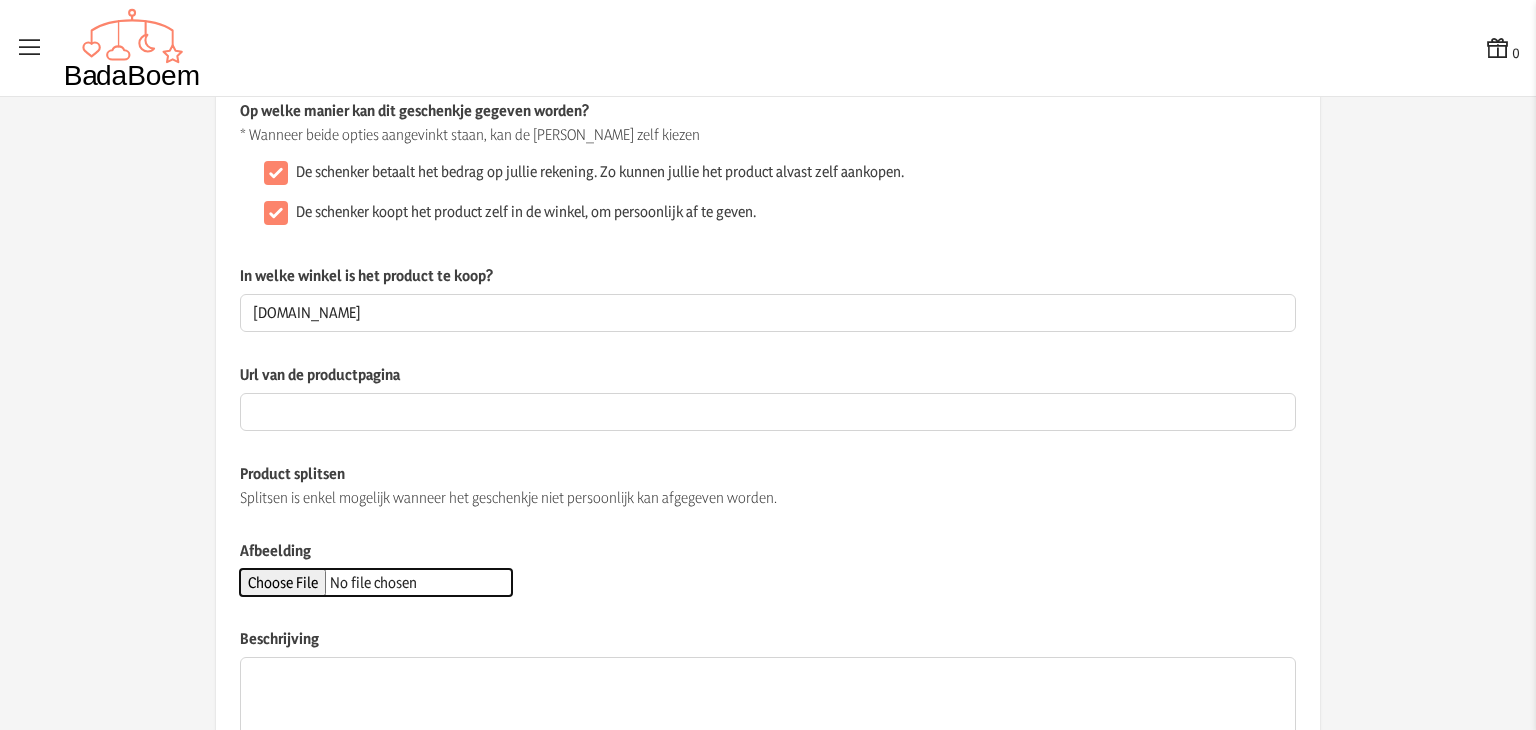 click on "Afbeelding" at bounding box center [376, 582] 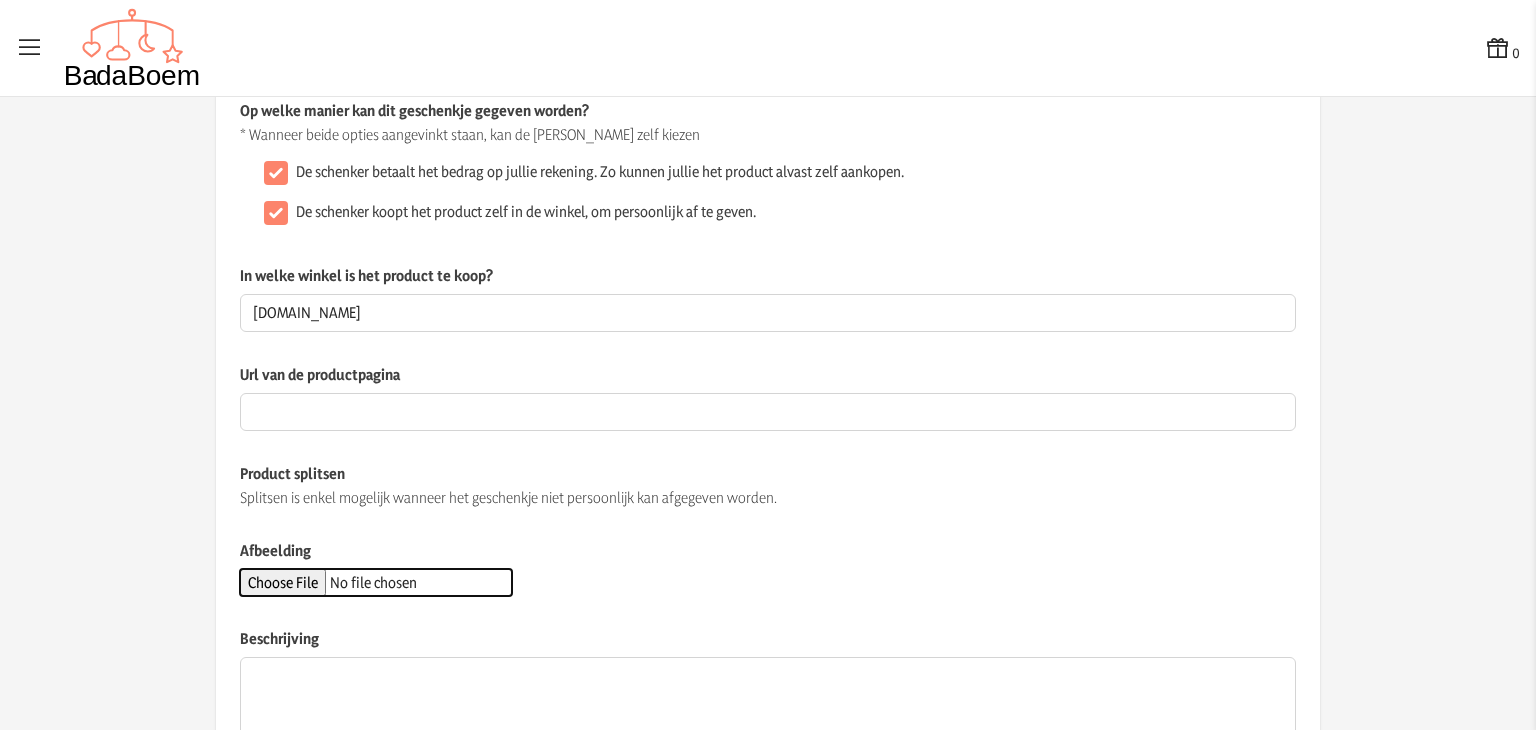 type on "C:\fakepath\shopping.webp" 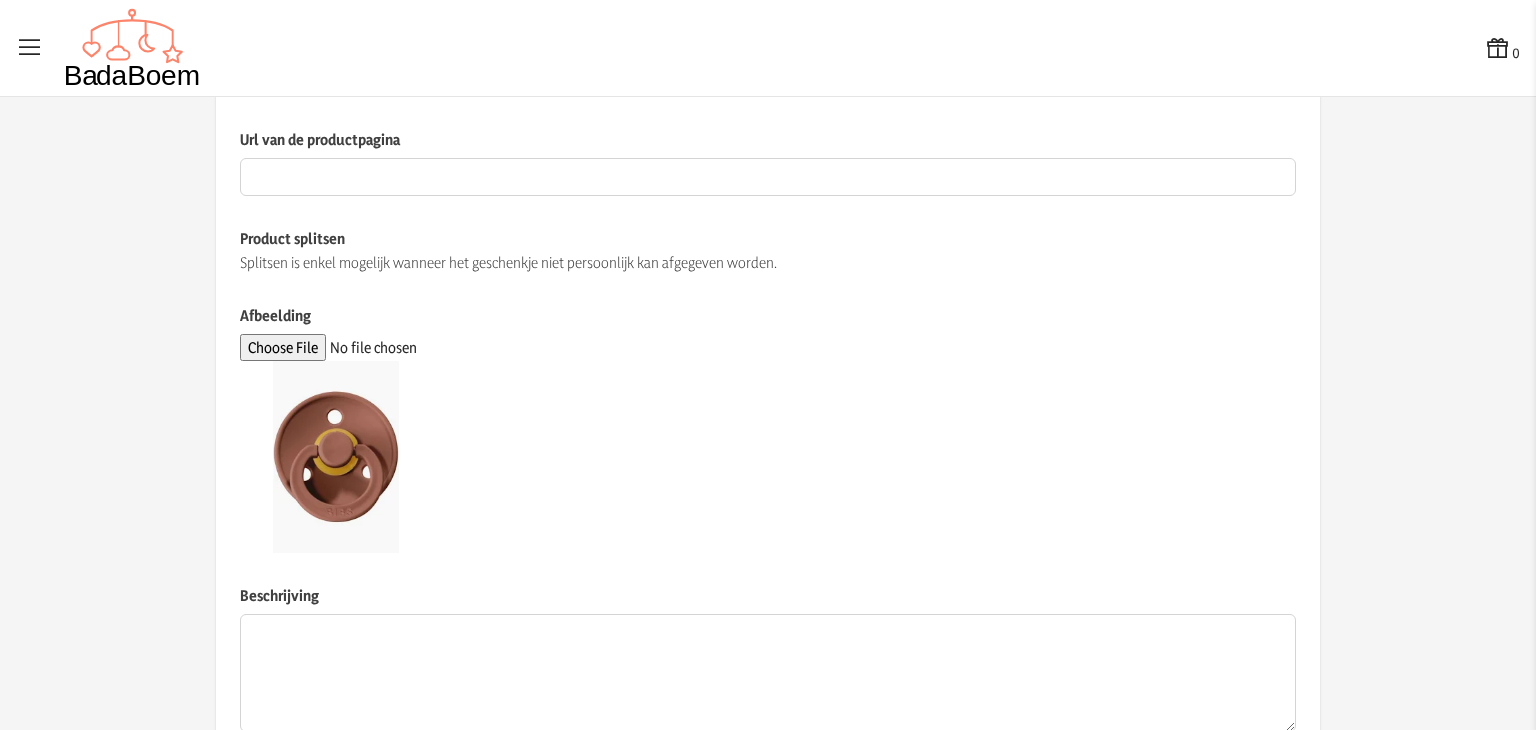 scroll, scrollTop: 528, scrollLeft: 0, axis: vertical 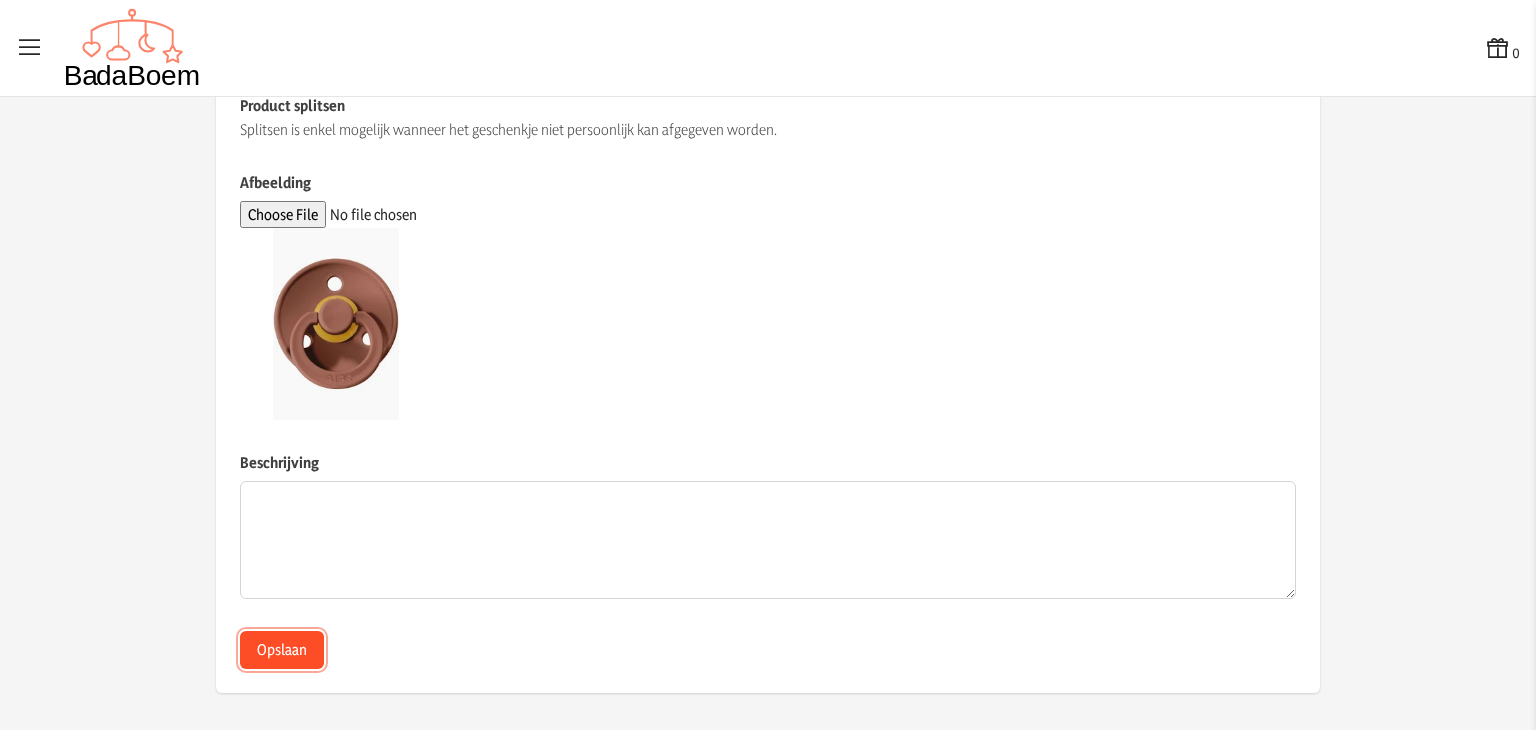 click on "Opslaan" 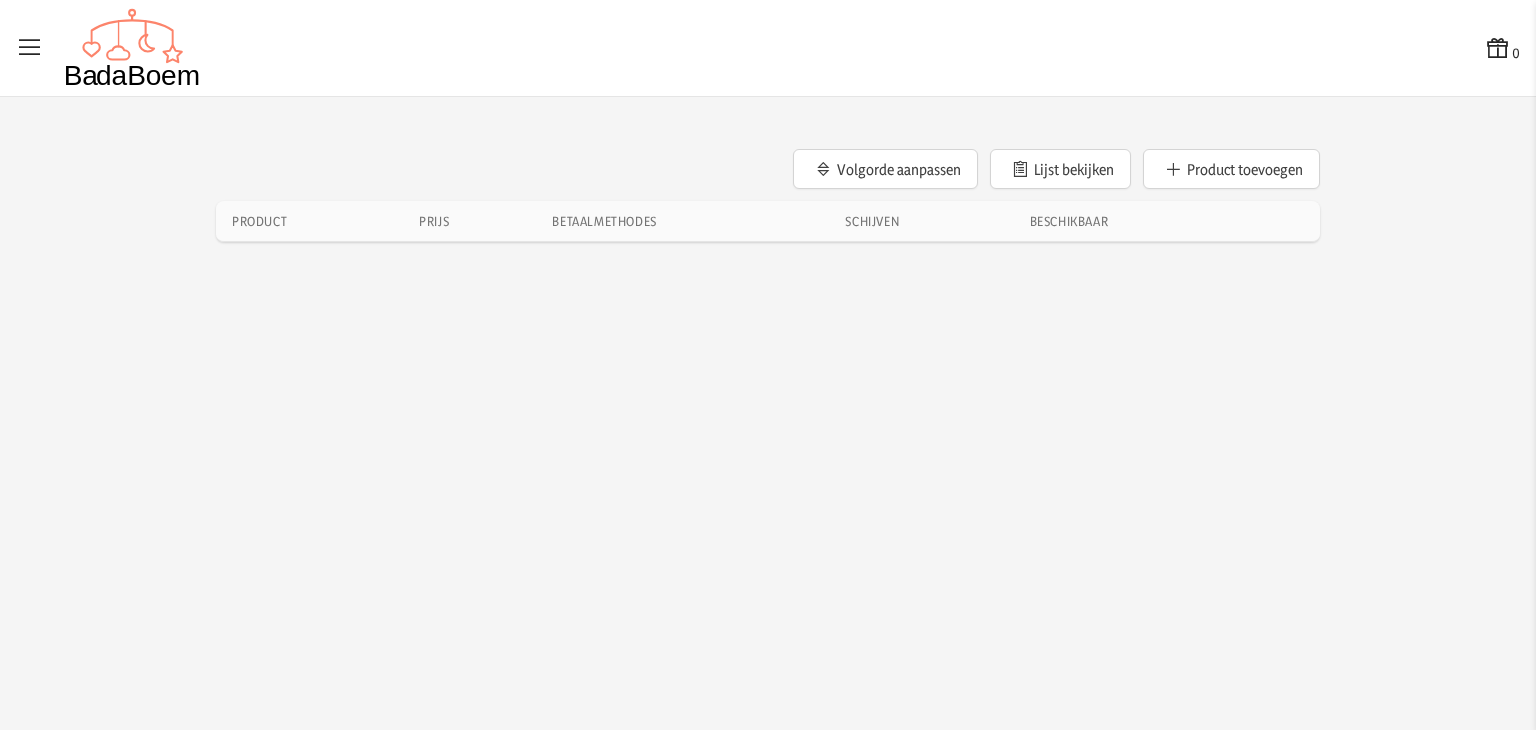 scroll, scrollTop: 0, scrollLeft: 0, axis: both 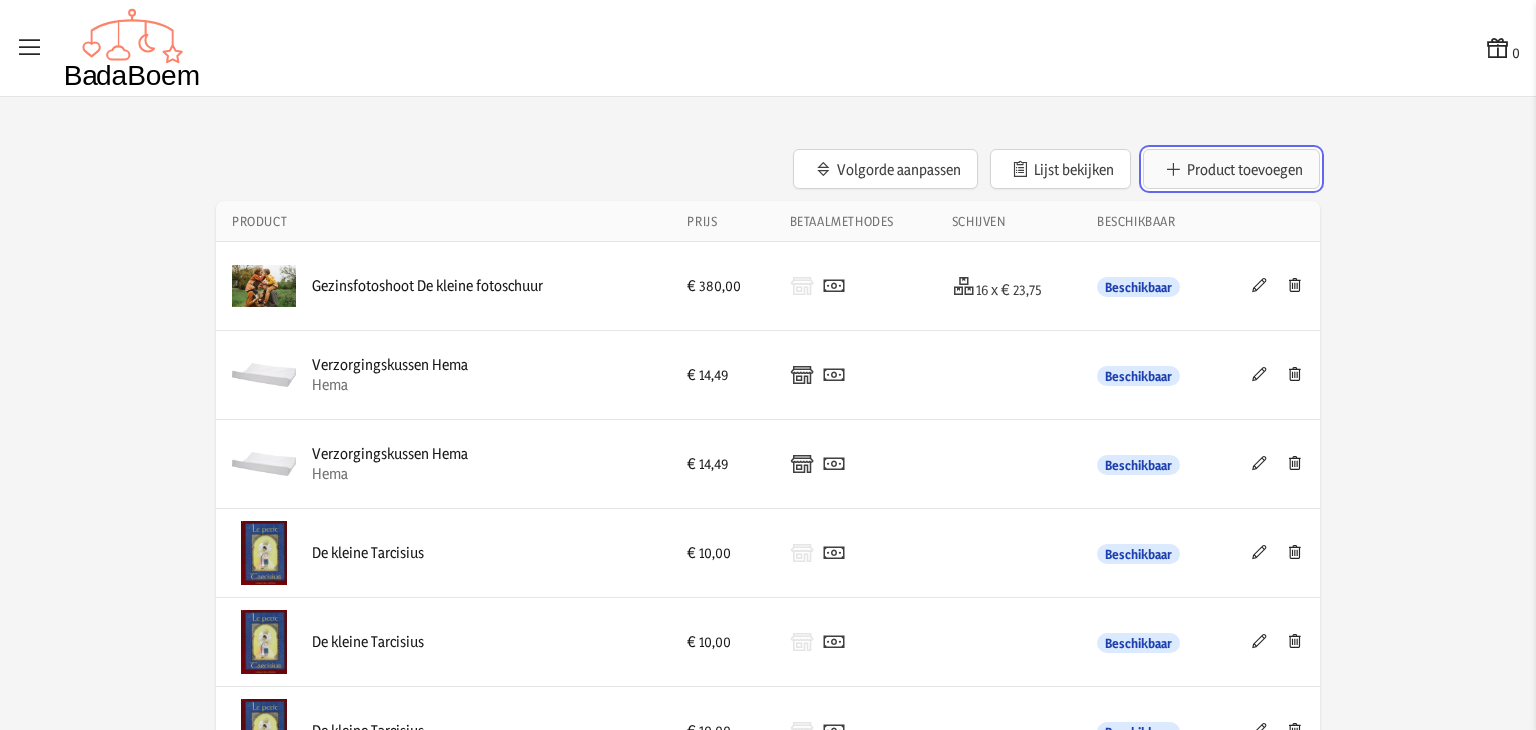 click on "Product toevoegen" 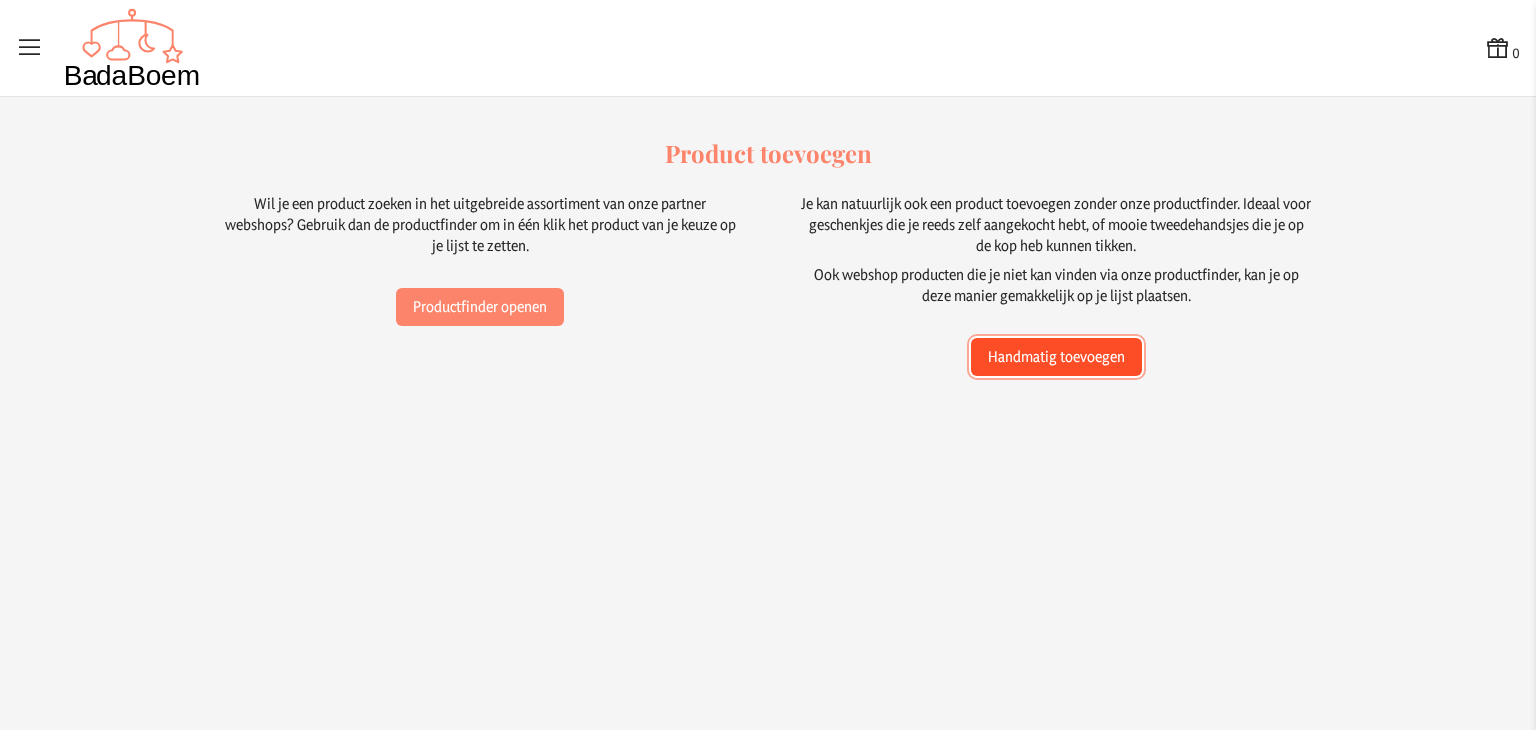 click on "Handmatig toevoegen" 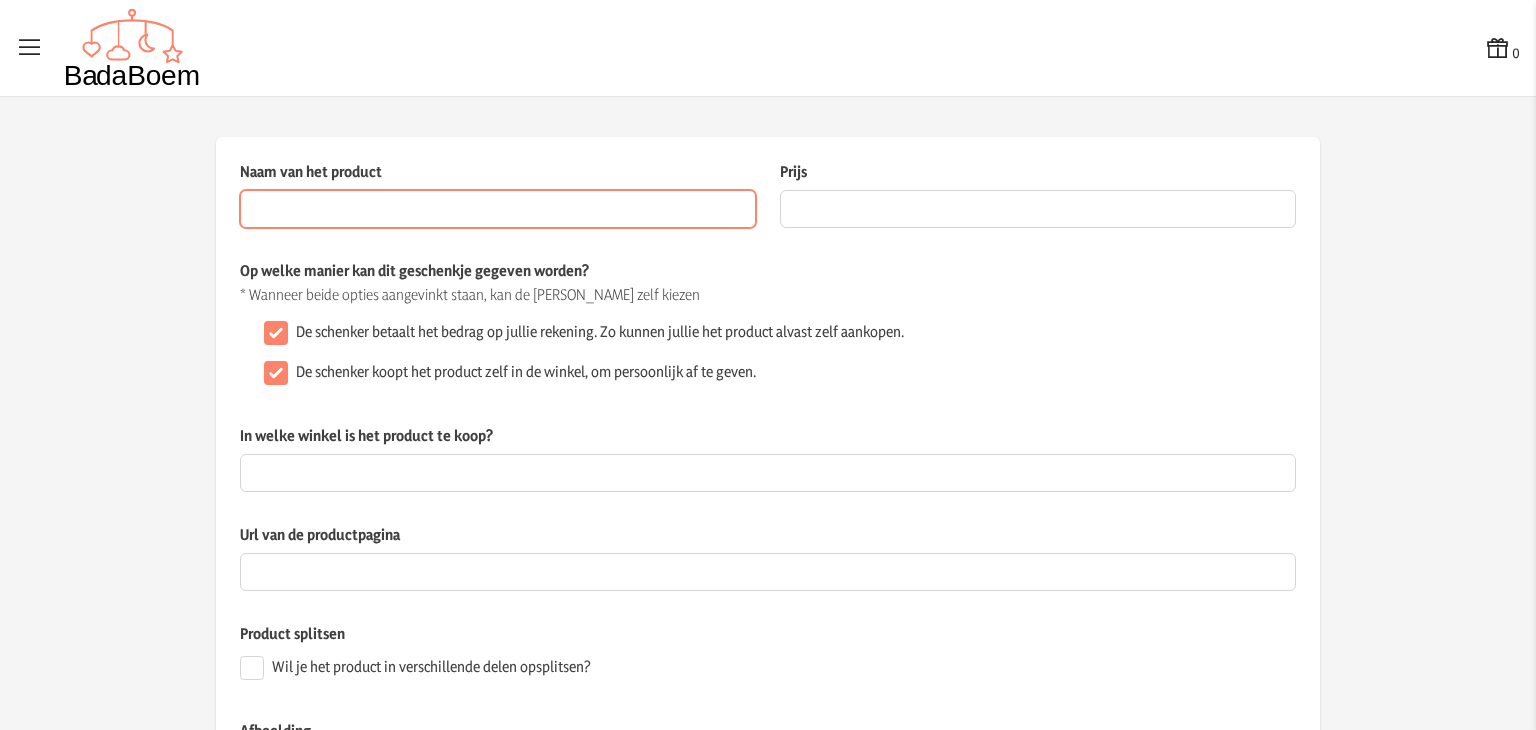 click on "Naam van het product" at bounding box center [498, 209] 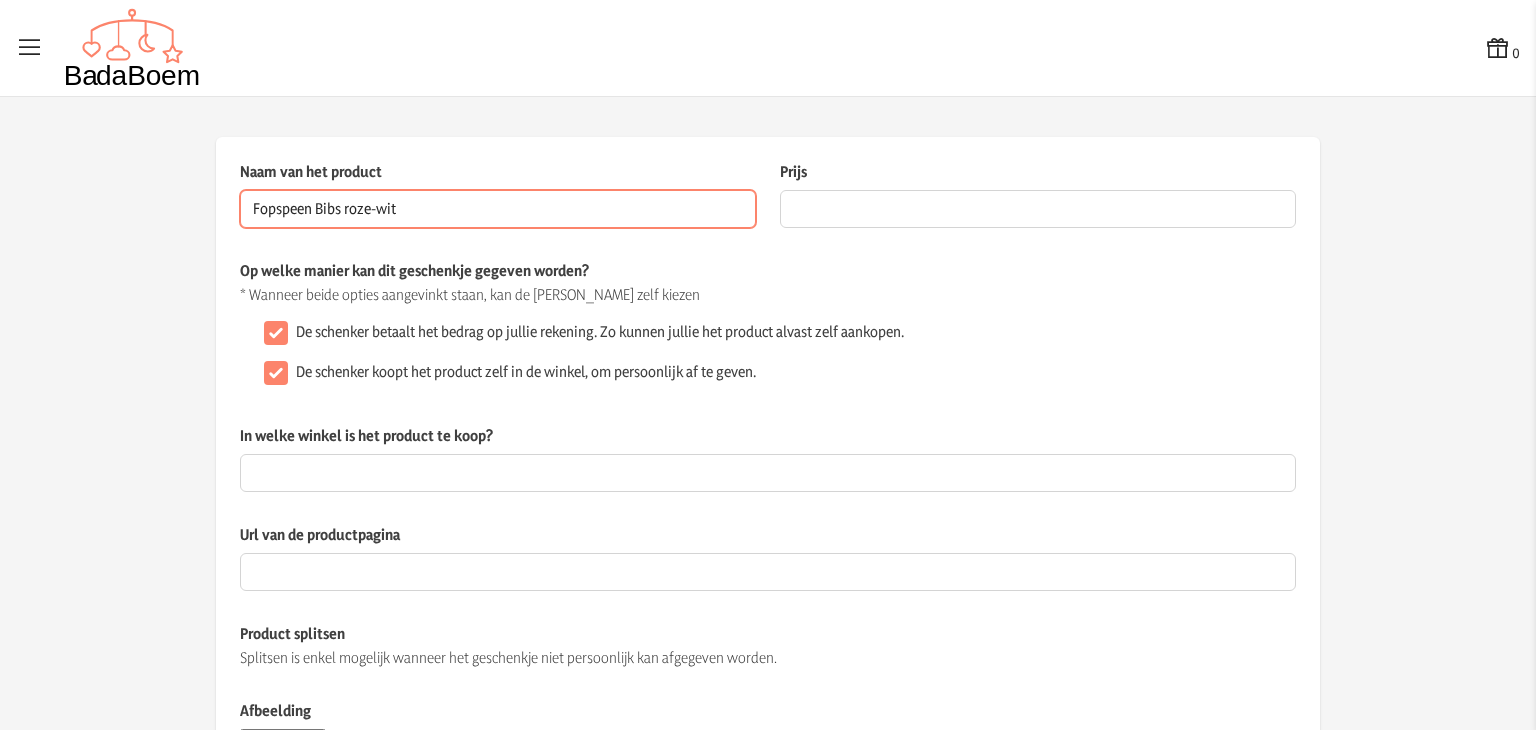 type on "Fopspeen Bibs roze-wit" 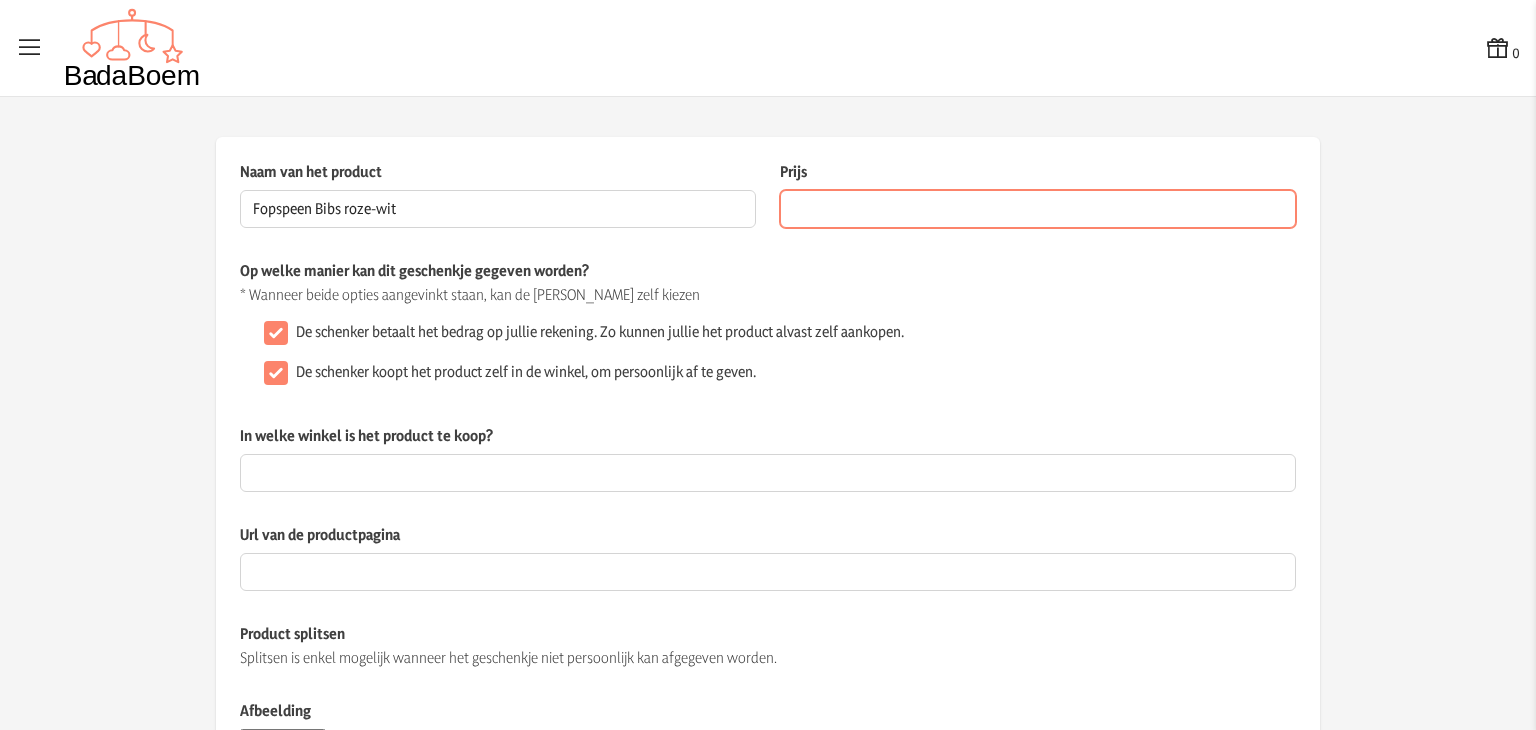 click on "Prijs" at bounding box center [1038, 209] 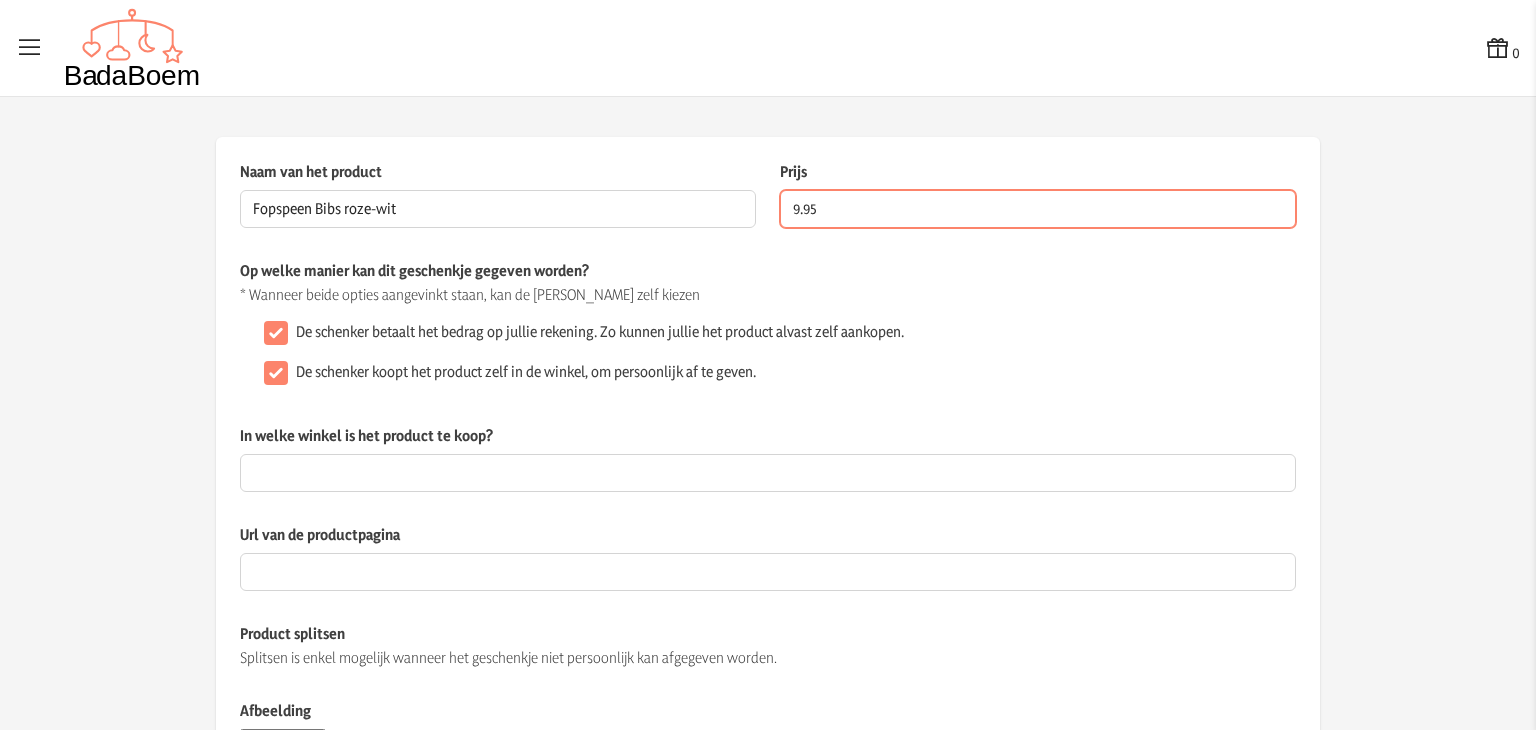 type on "9.95" 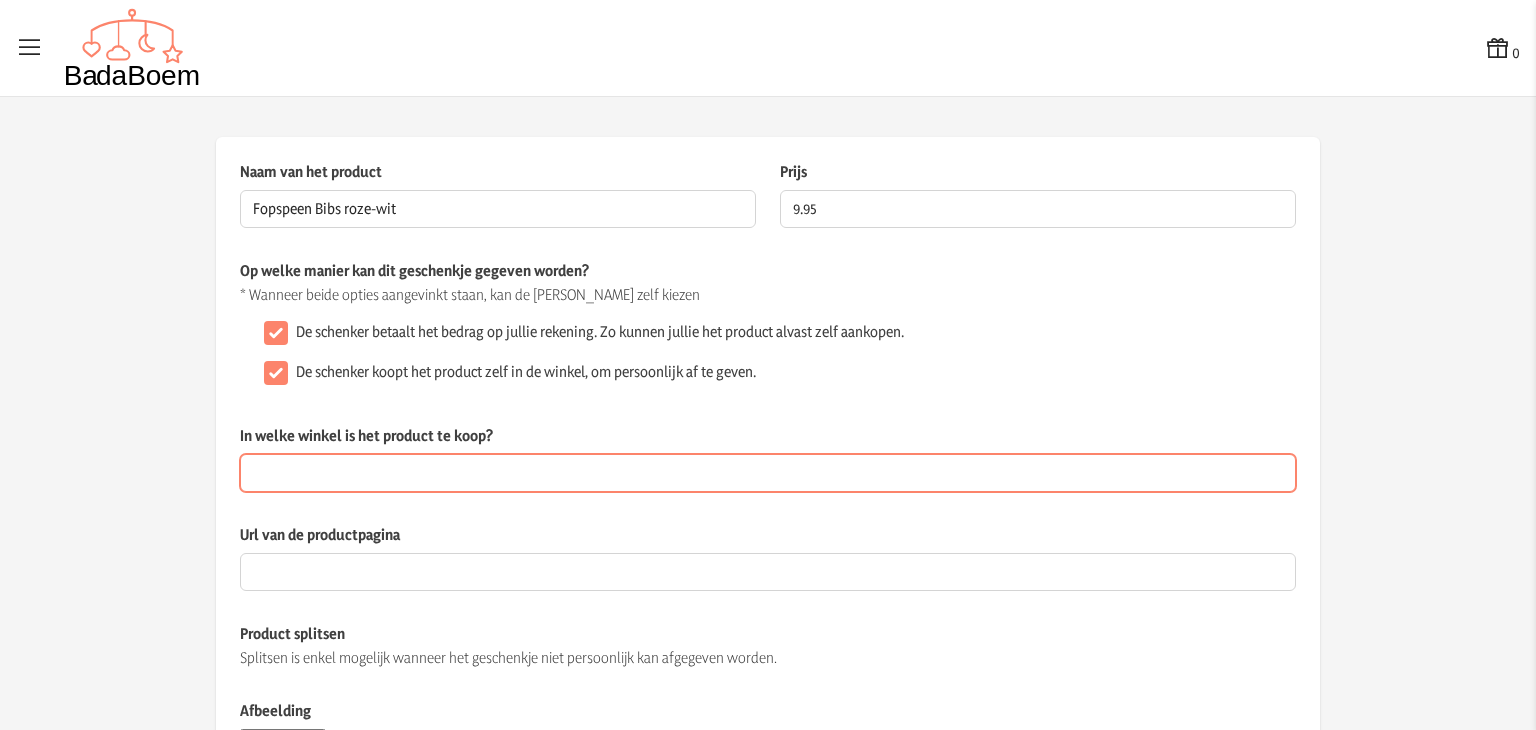 click on "In welke winkel is het product te koop?" at bounding box center (768, 473) 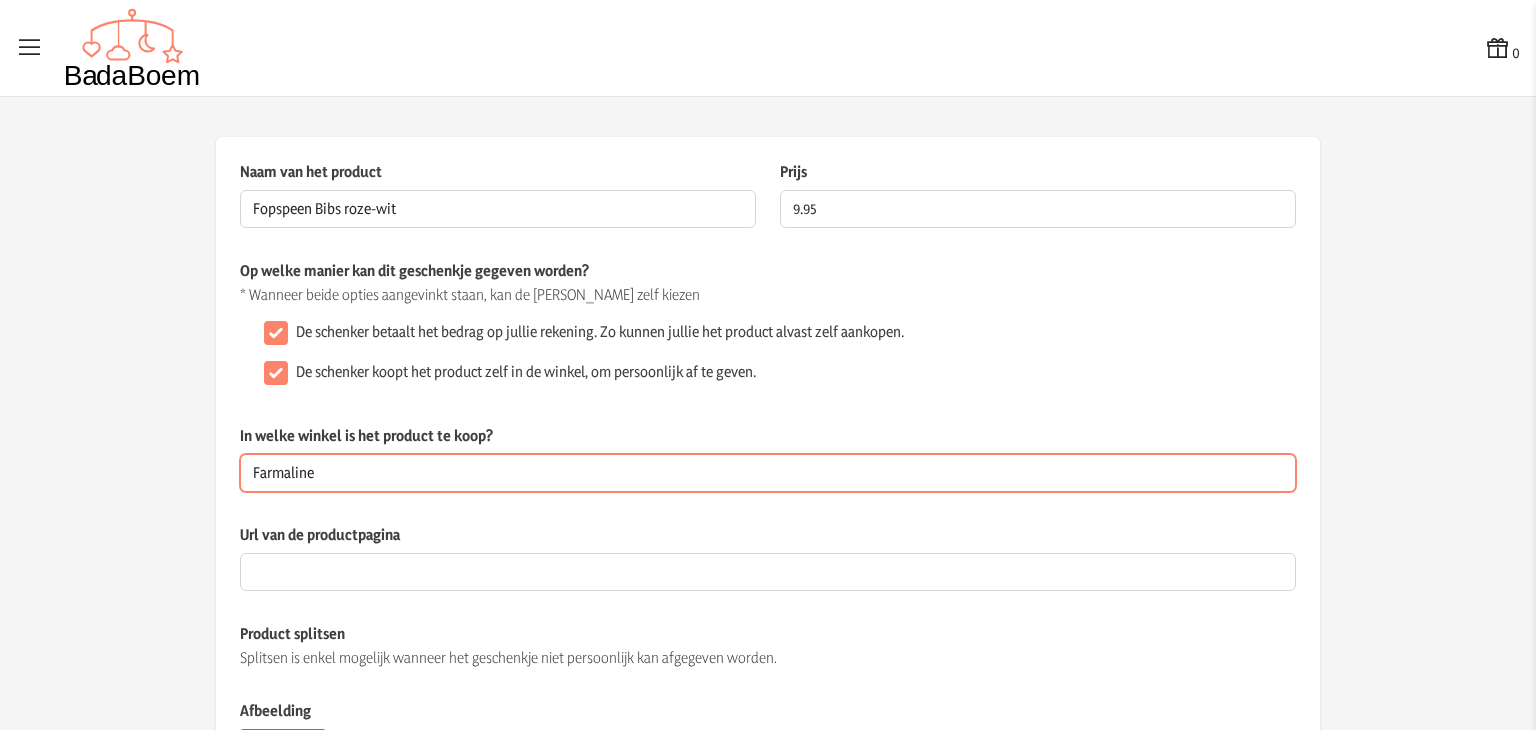 scroll, scrollTop: 219, scrollLeft: 0, axis: vertical 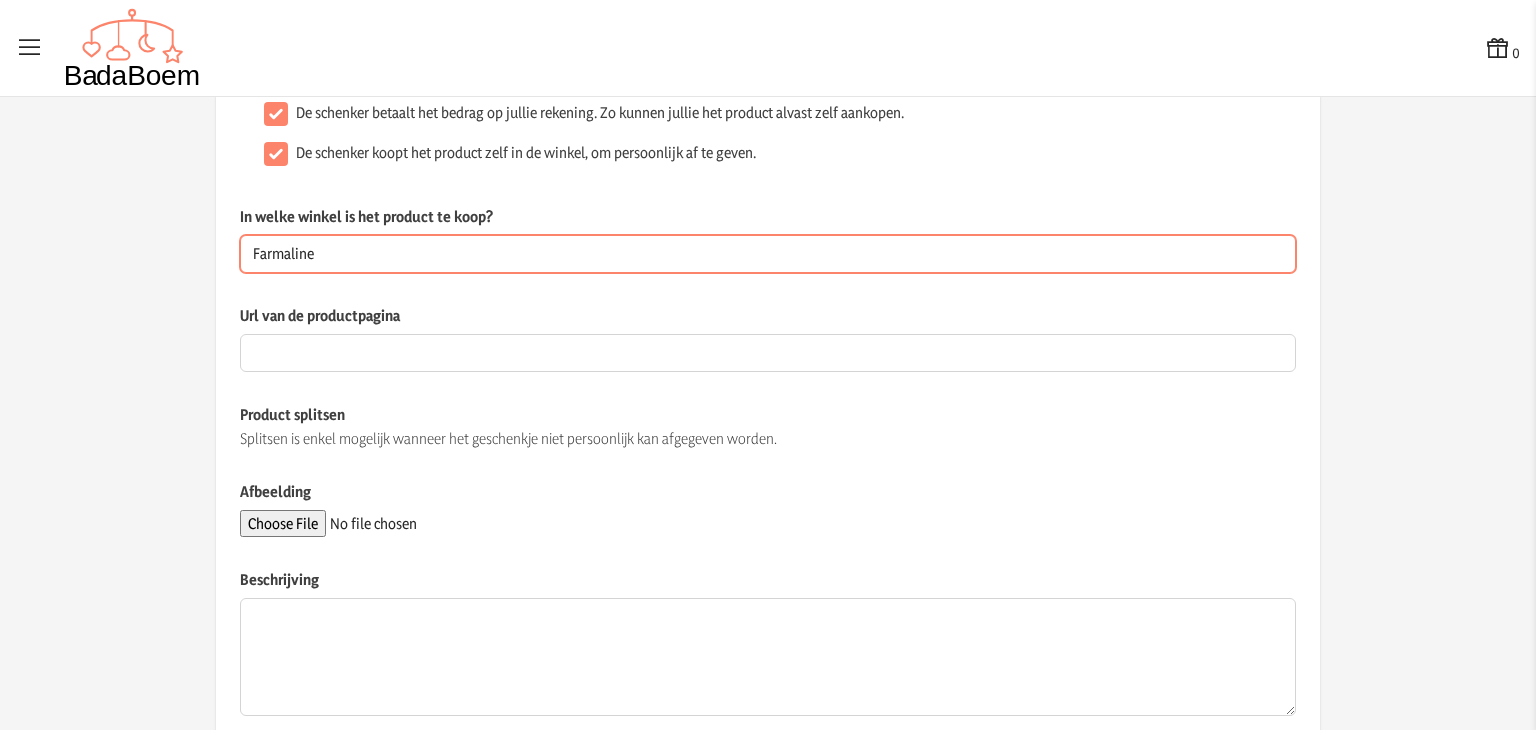 type on "Farmaline" 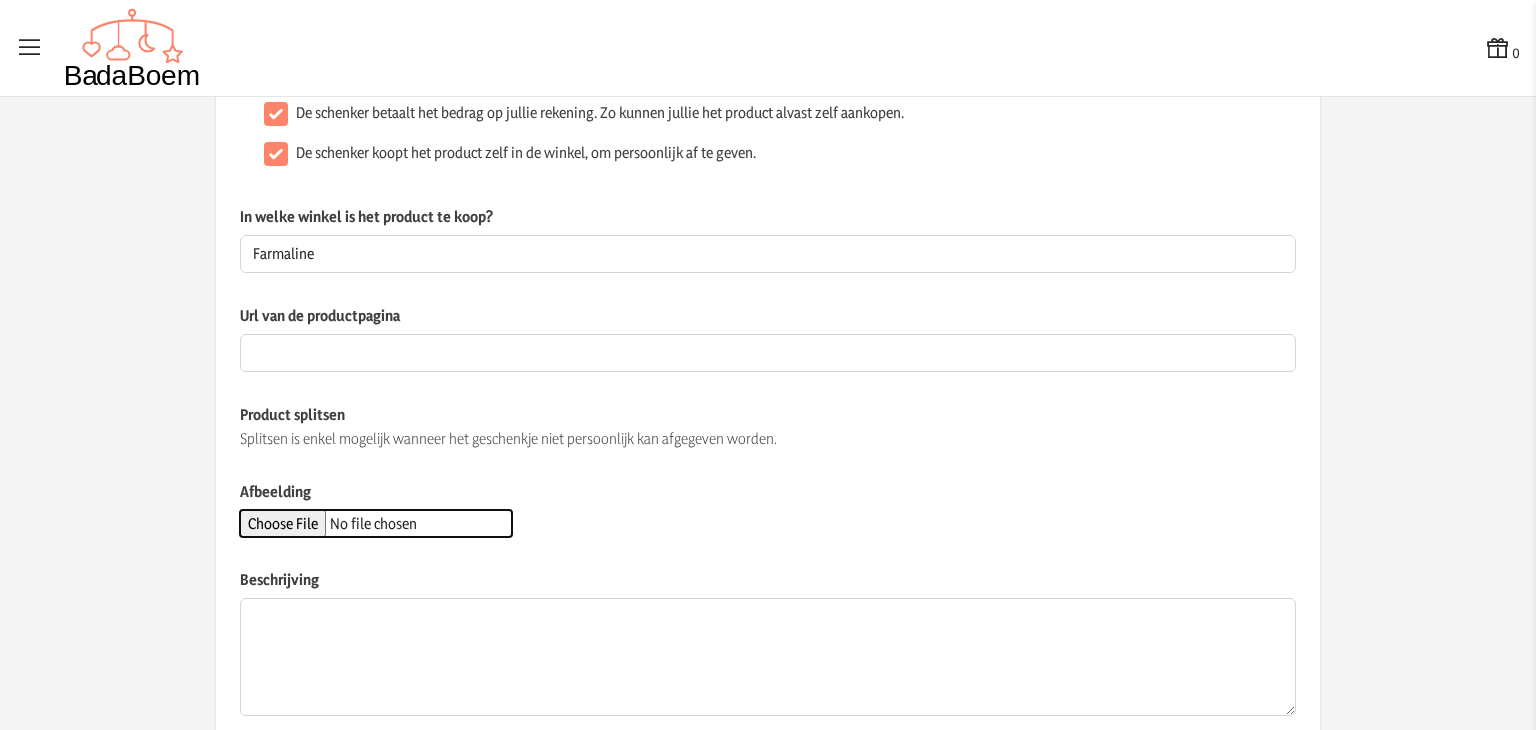 click on "Afbeelding" at bounding box center [376, 523] 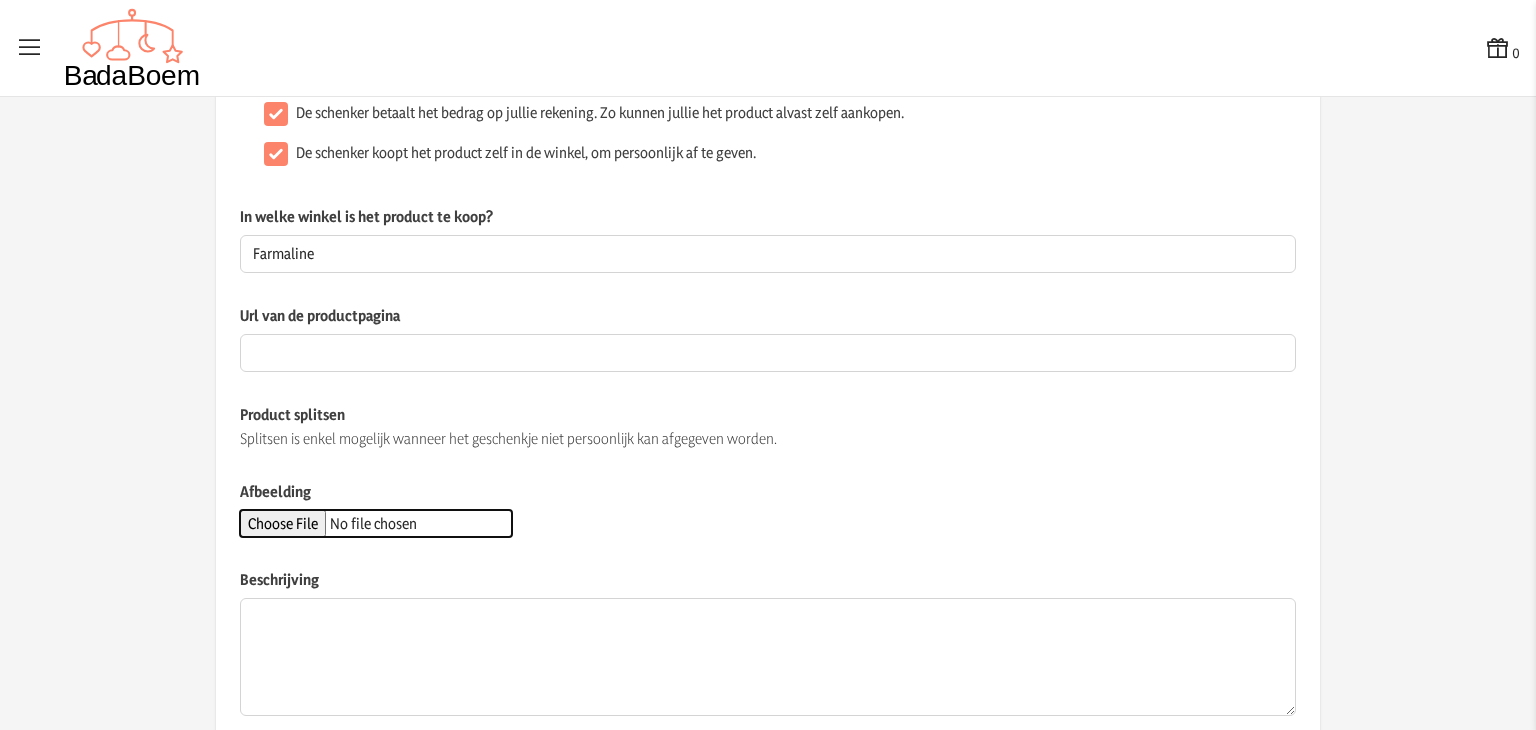 type on "C:\fakepath\shopping (1).webp" 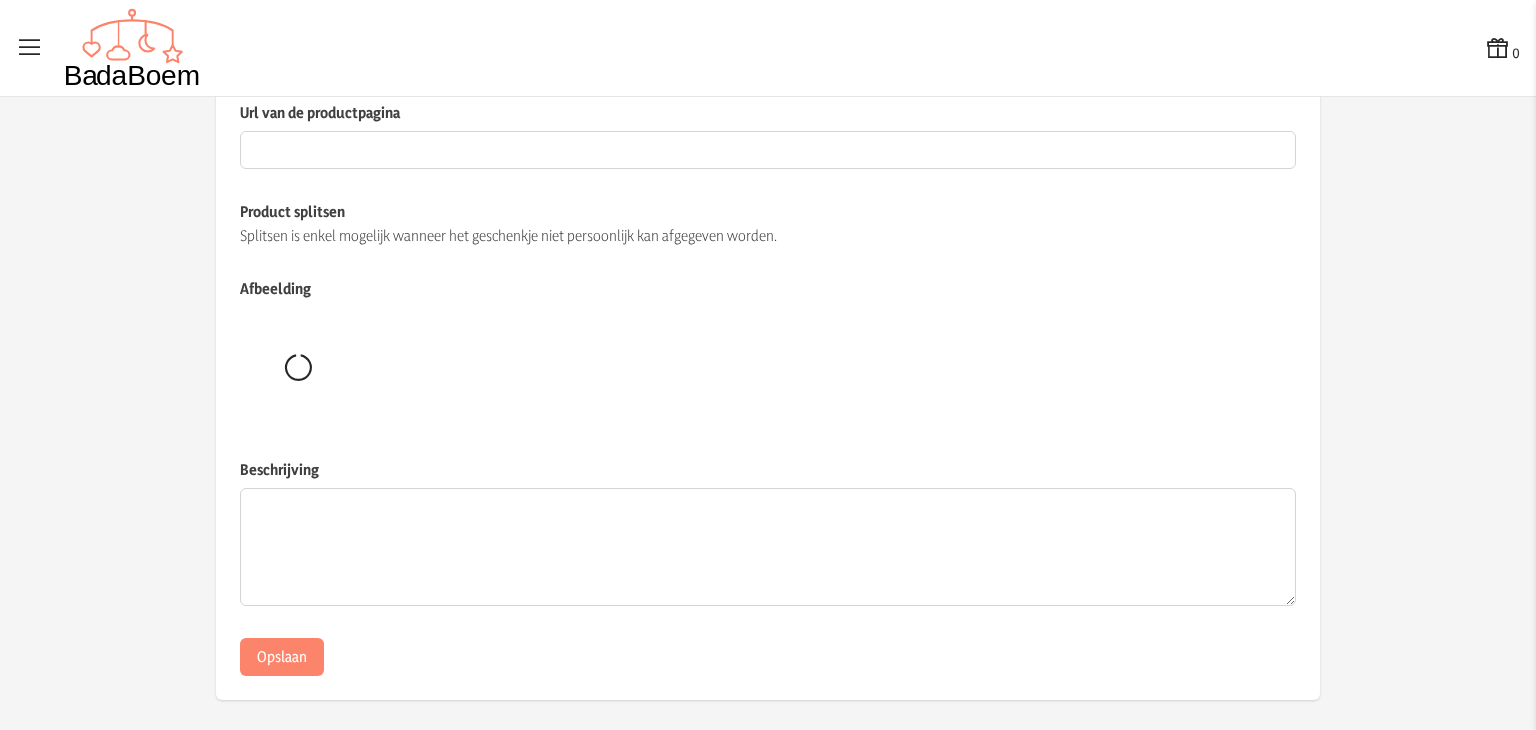 scroll, scrollTop: 430, scrollLeft: 0, axis: vertical 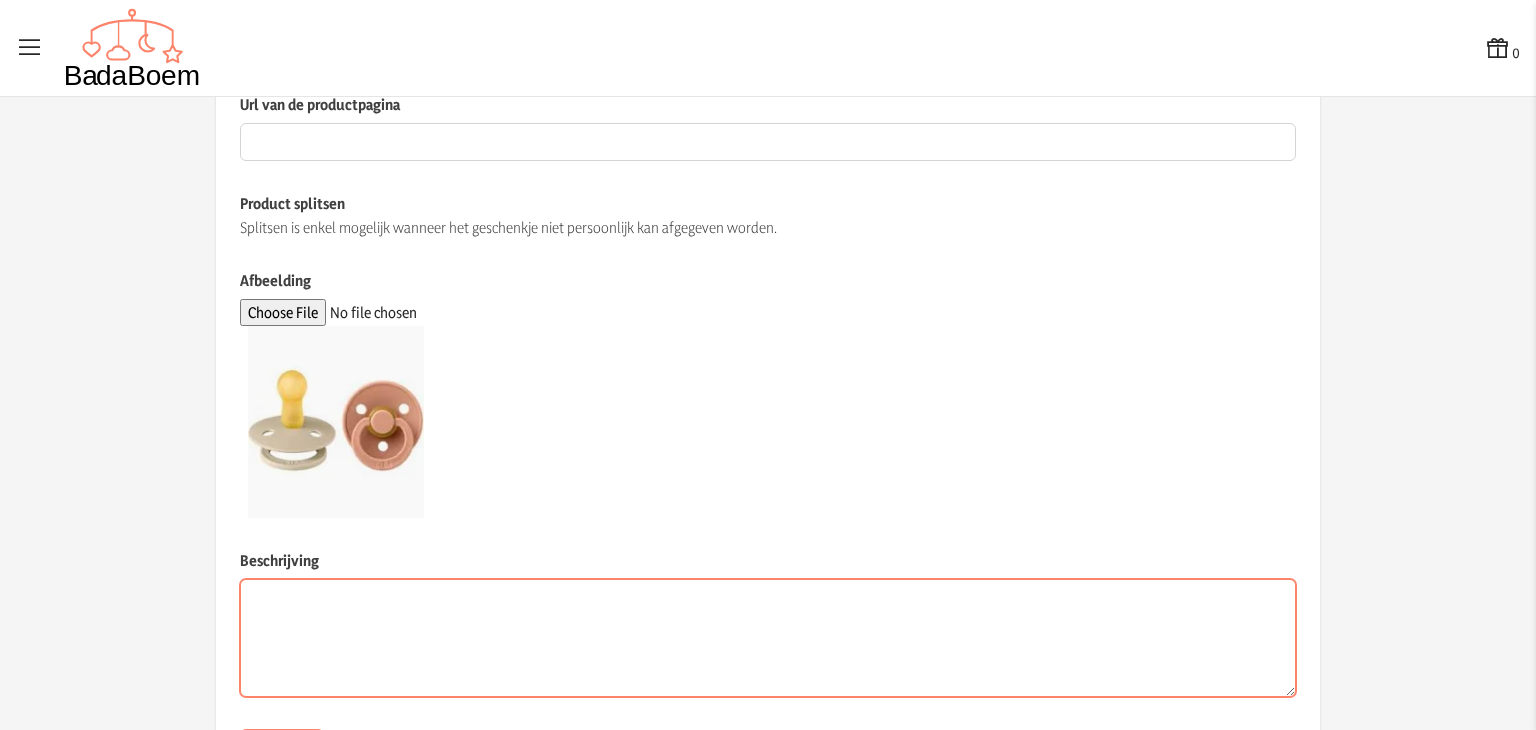 click on "Beschrijving" at bounding box center [768, 638] 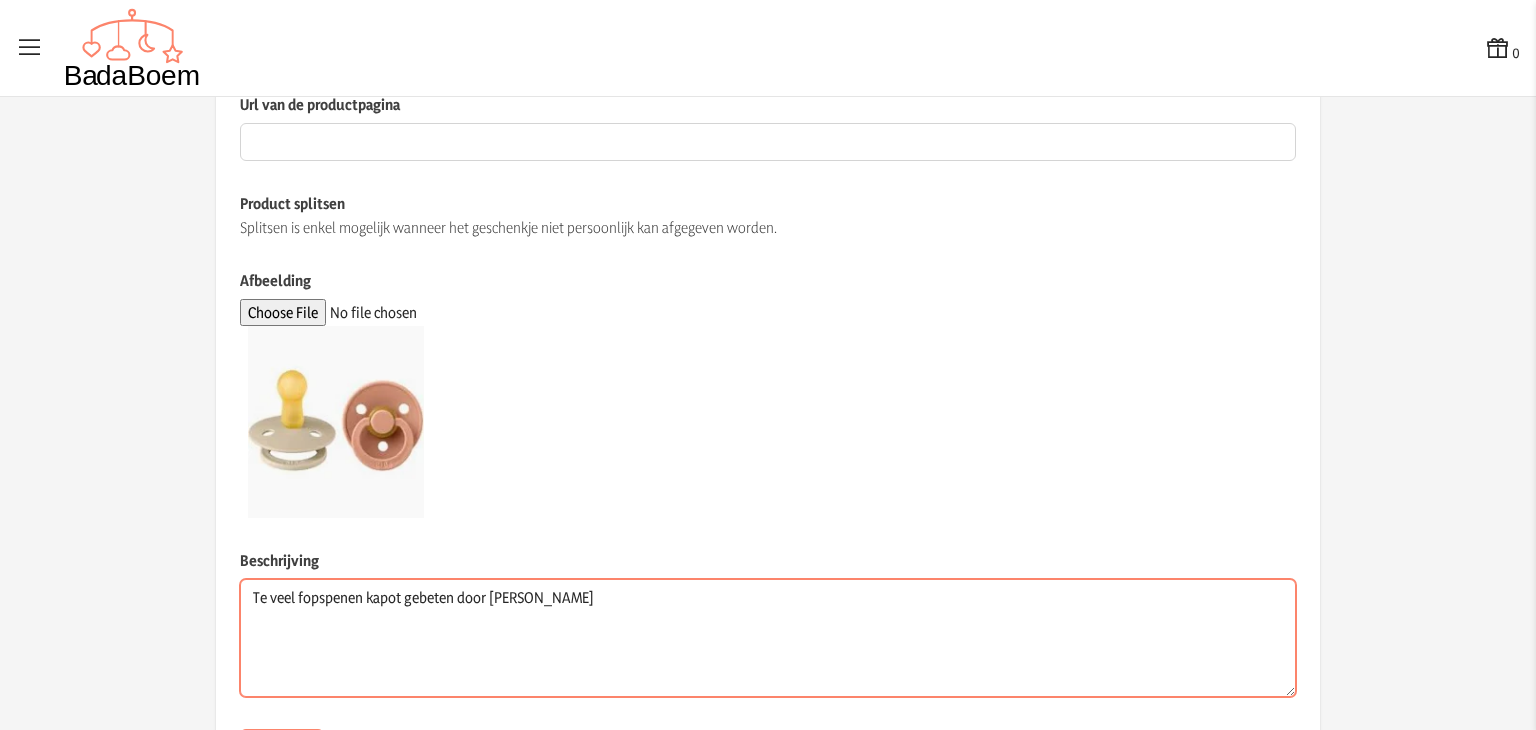 scroll, scrollTop: 528, scrollLeft: 0, axis: vertical 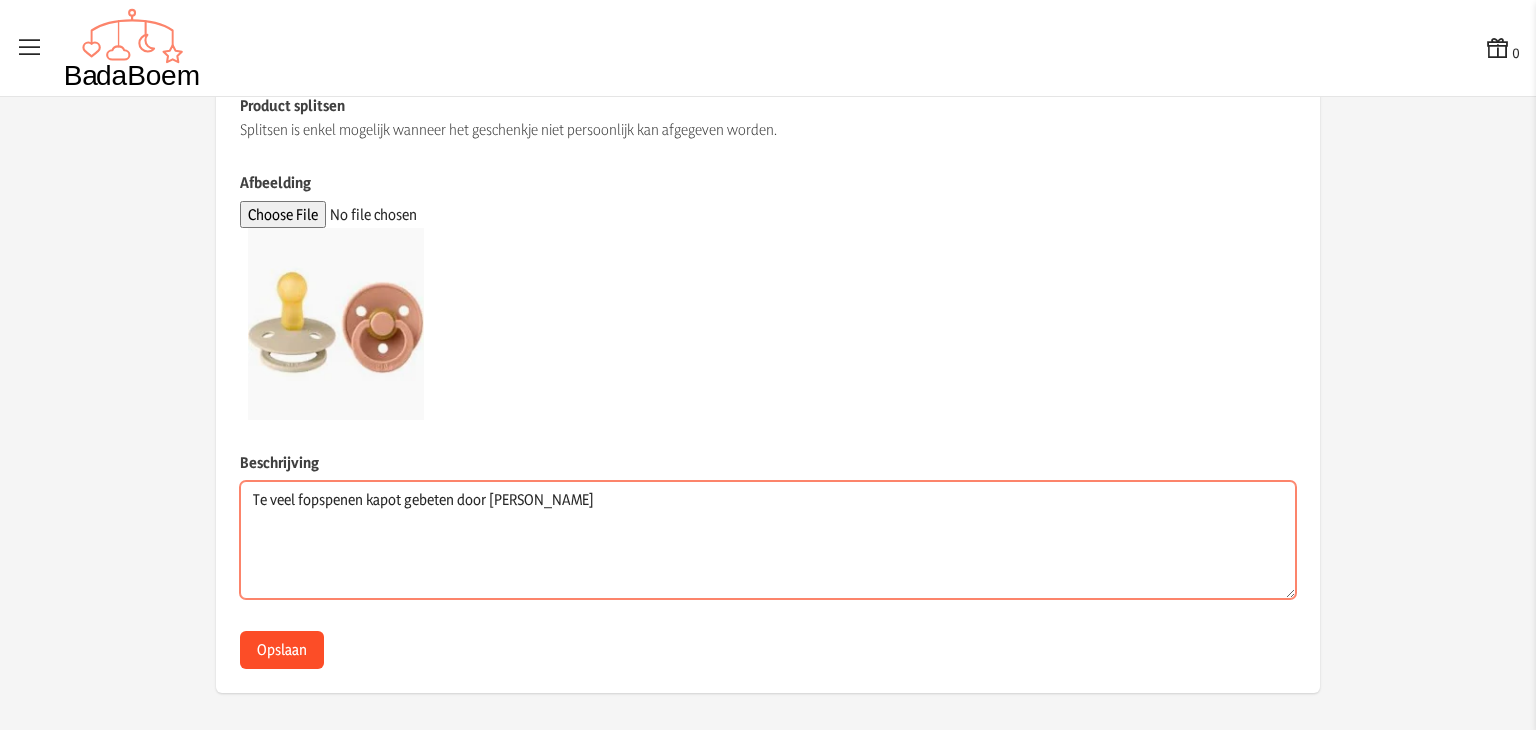 type on "Te veel fopspenen kapot gebeten door [PERSON_NAME]" 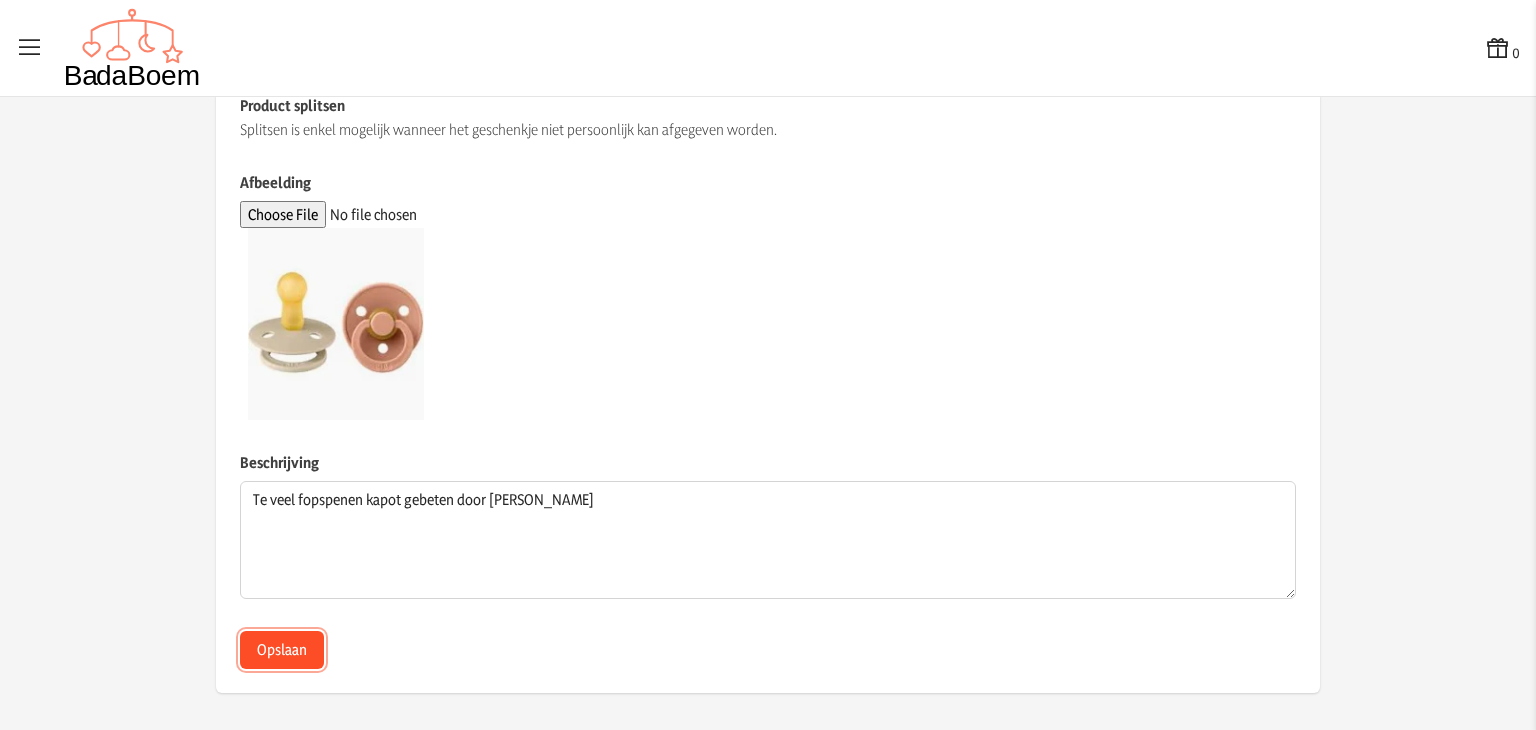 click on "Opslaan" 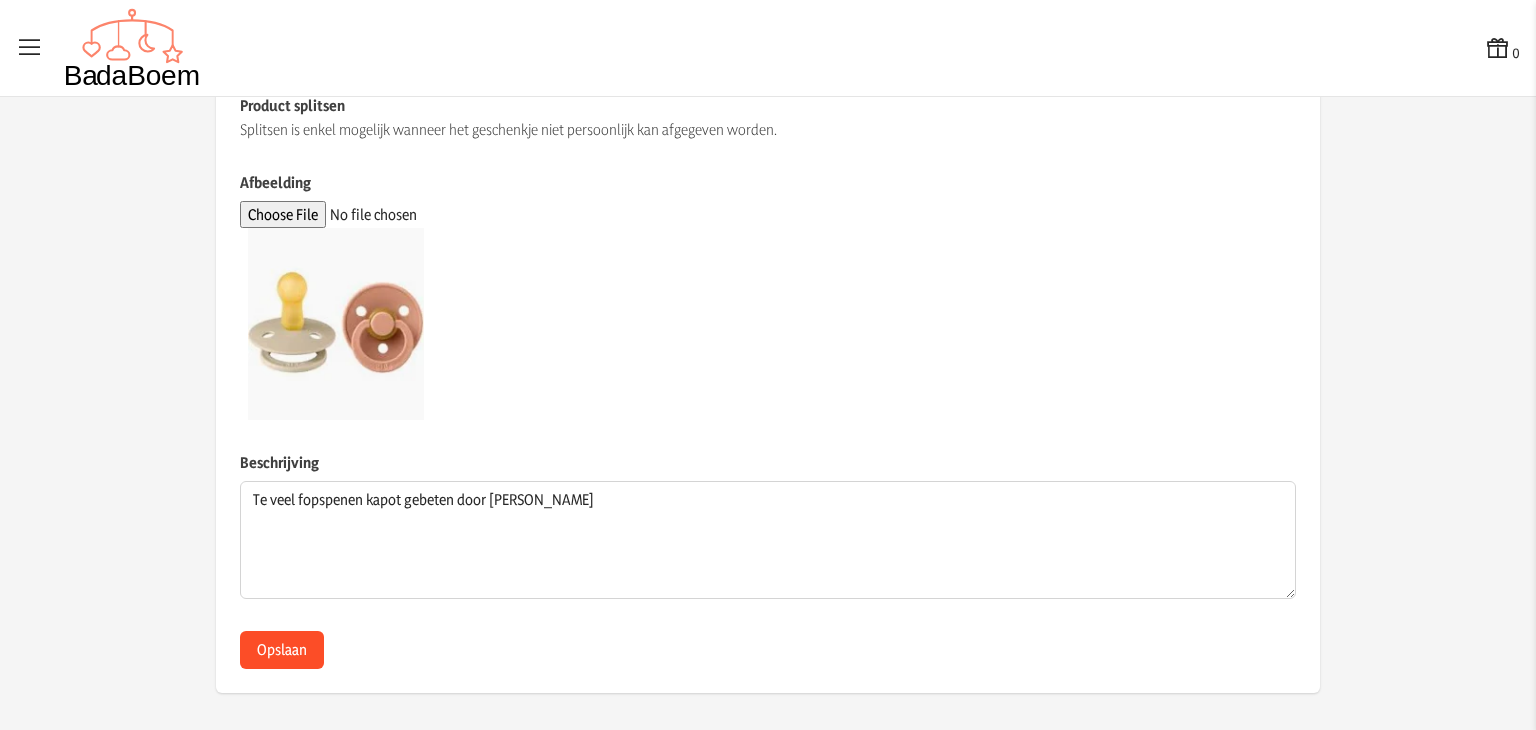scroll, scrollTop: 0, scrollLeft: 0, axis: both 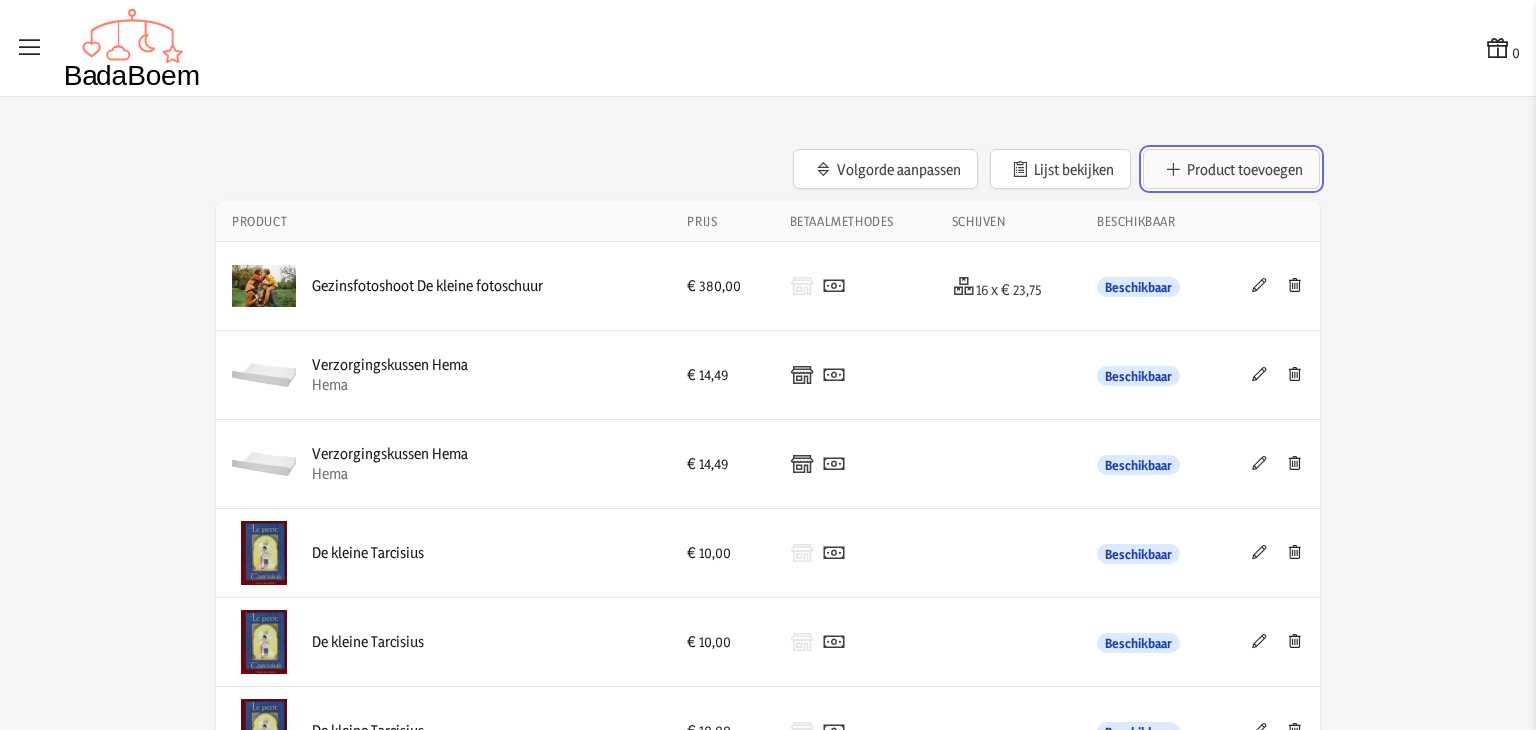 click on "Product toevoegen" 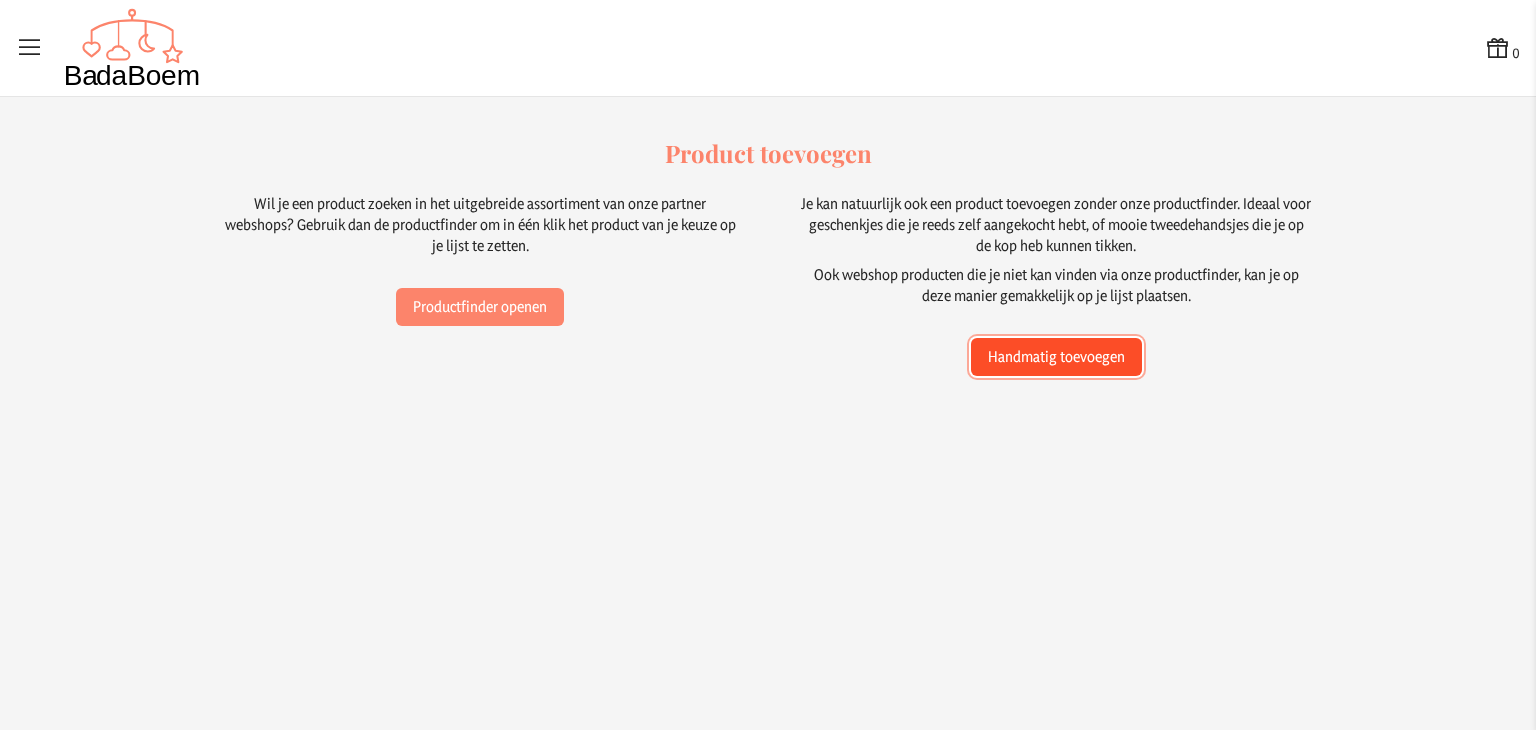 click on "Handmatig toevoegen" 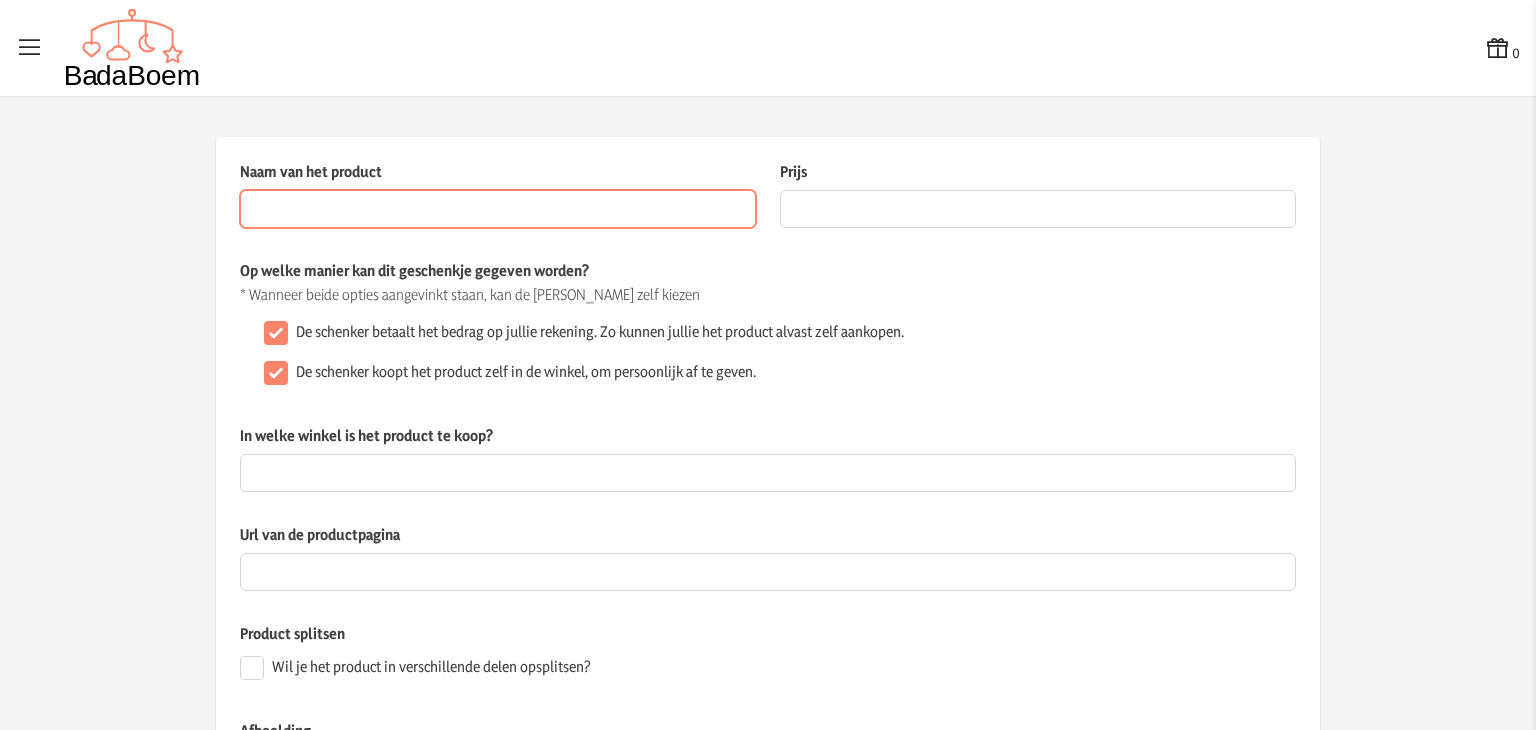 click on "Naam van het product" at bounding box center (498, 209) 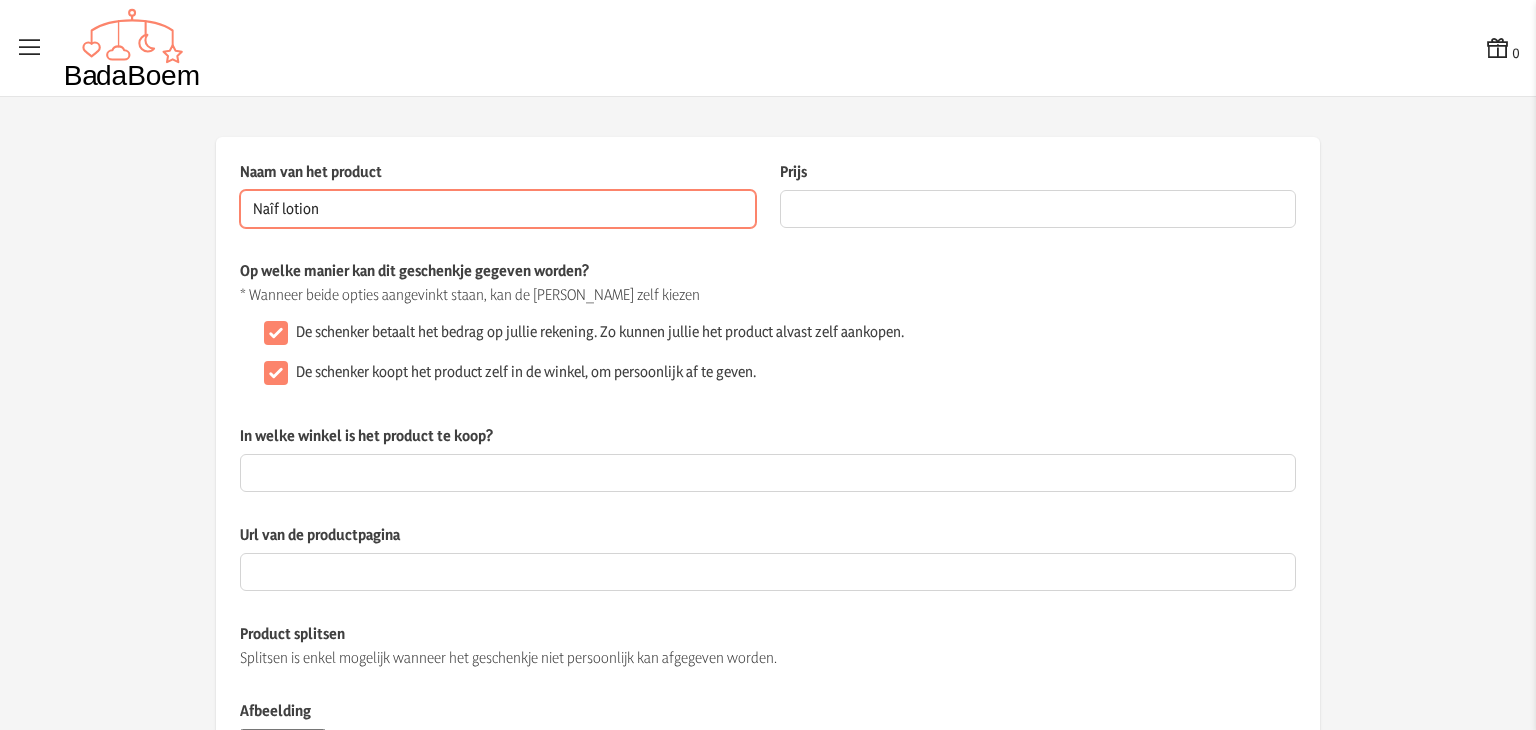 click on "Naîf lotion" at bounding box center [498, 209] 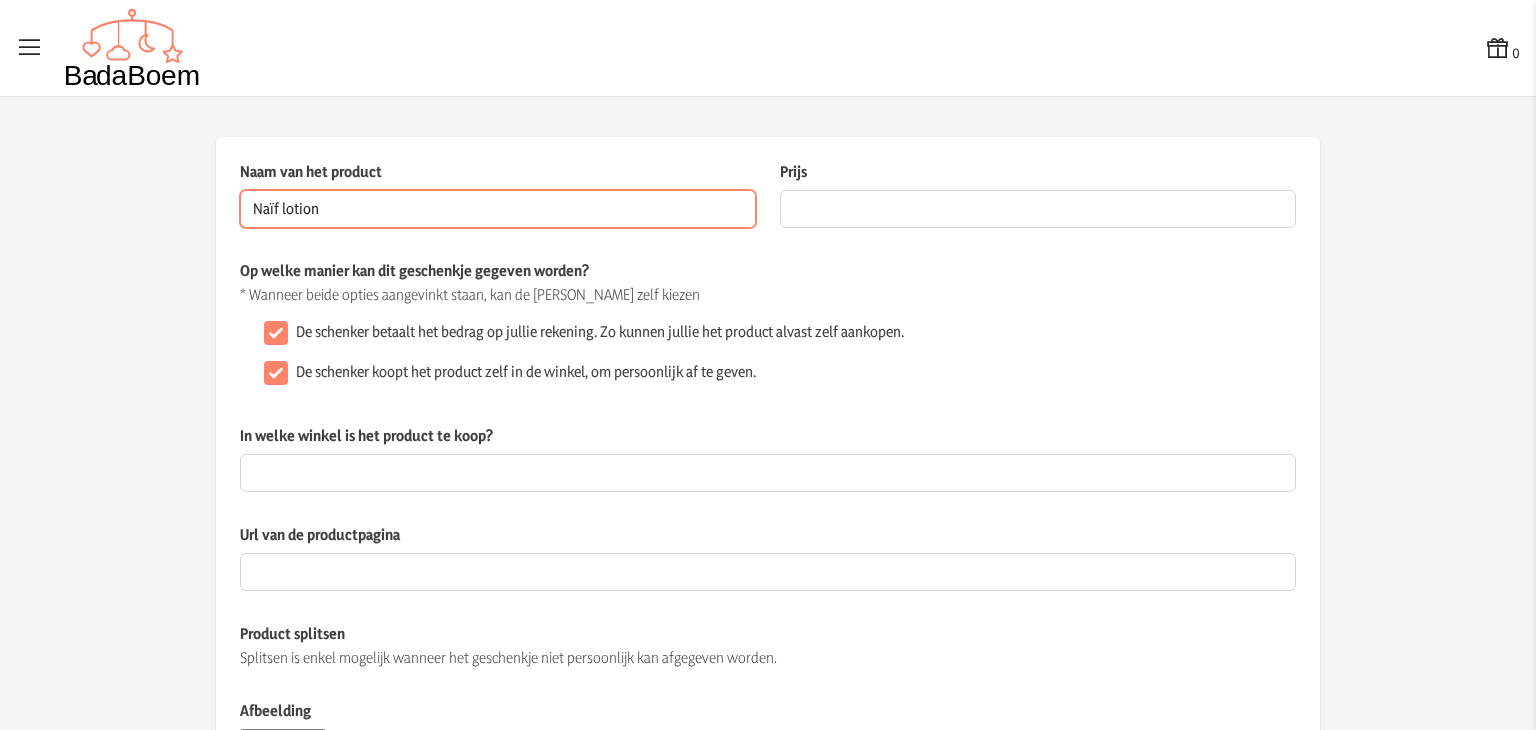type on "Naïf lotion" 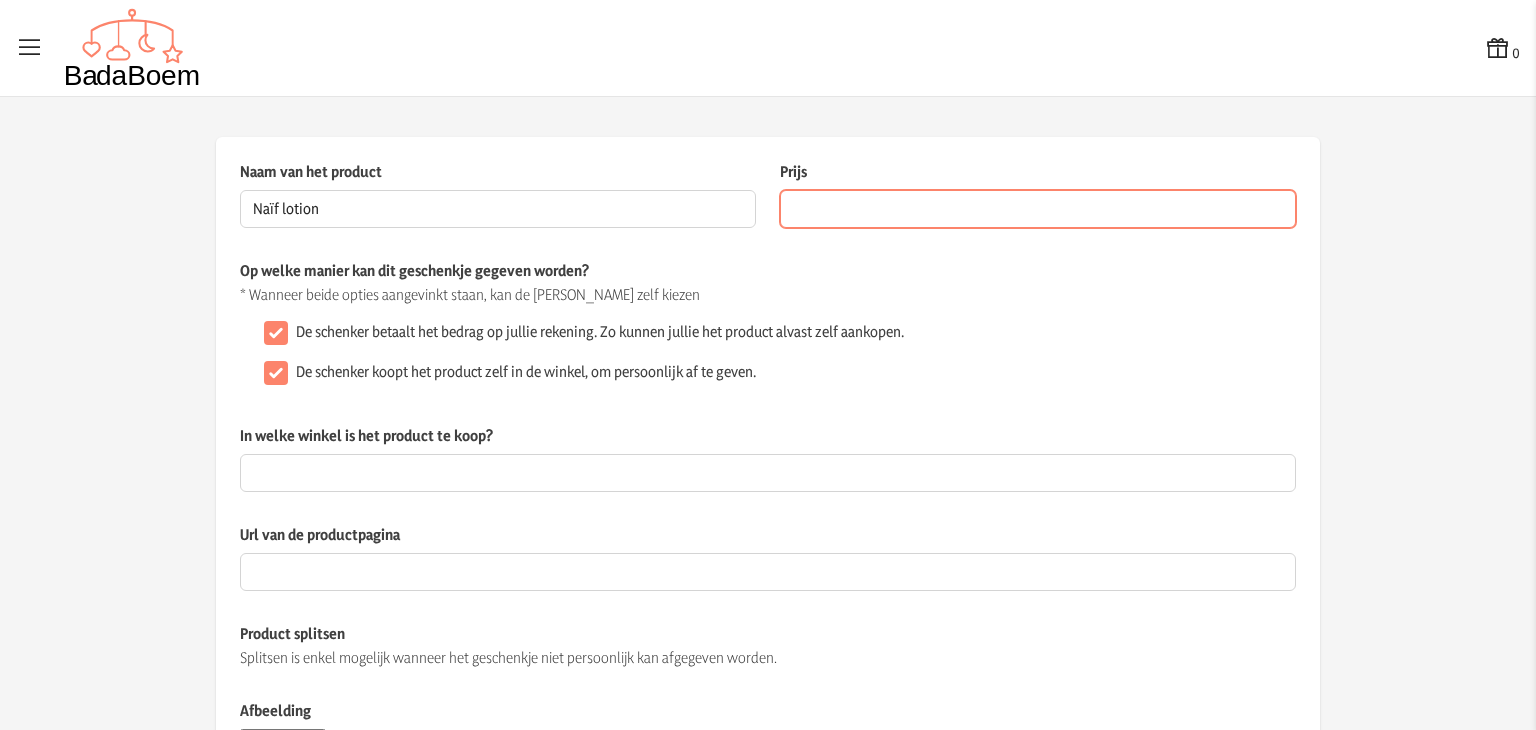 click on "Prijs" at bounding box center (1038, 209) 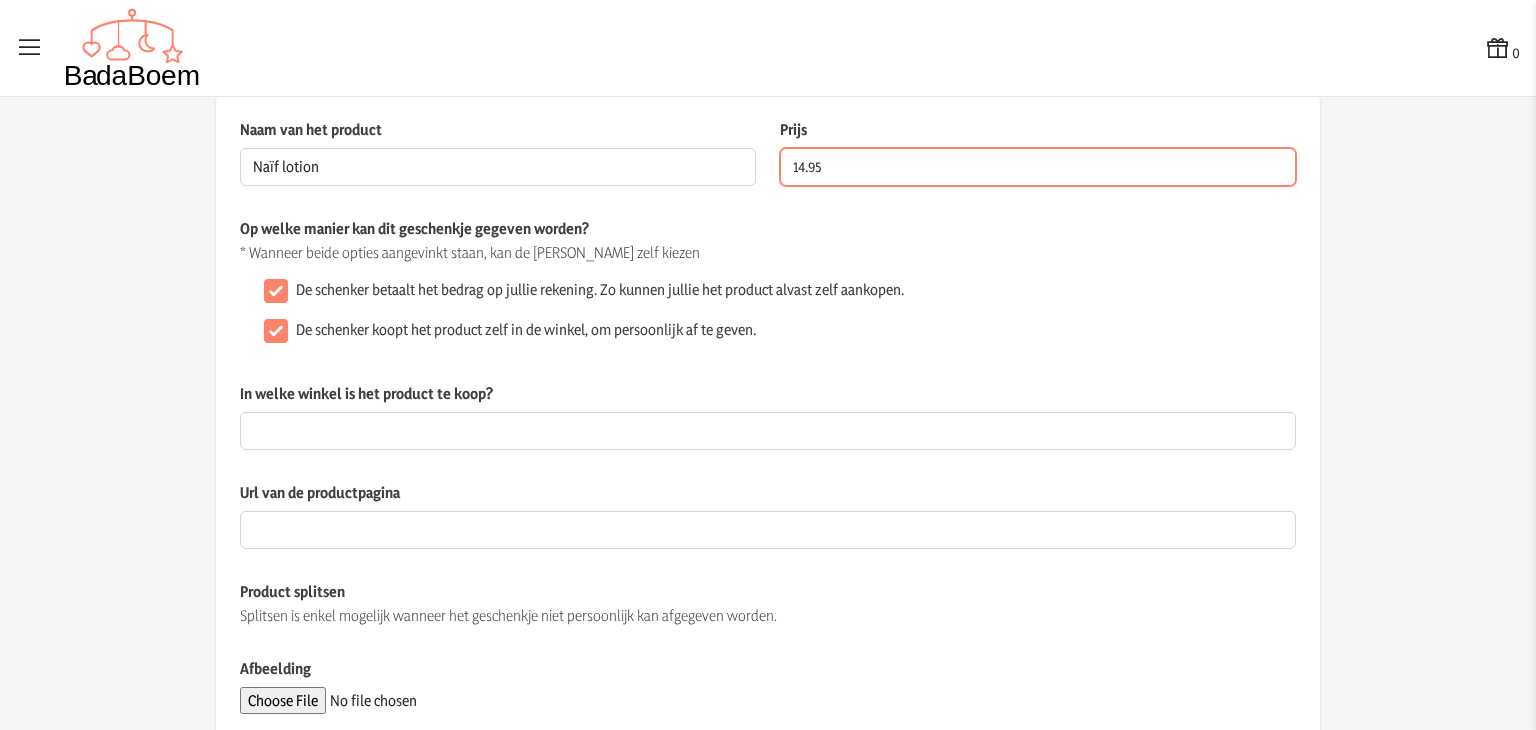 scroll, scrollTop: 52, scrollLeft: 0, axis: vertical 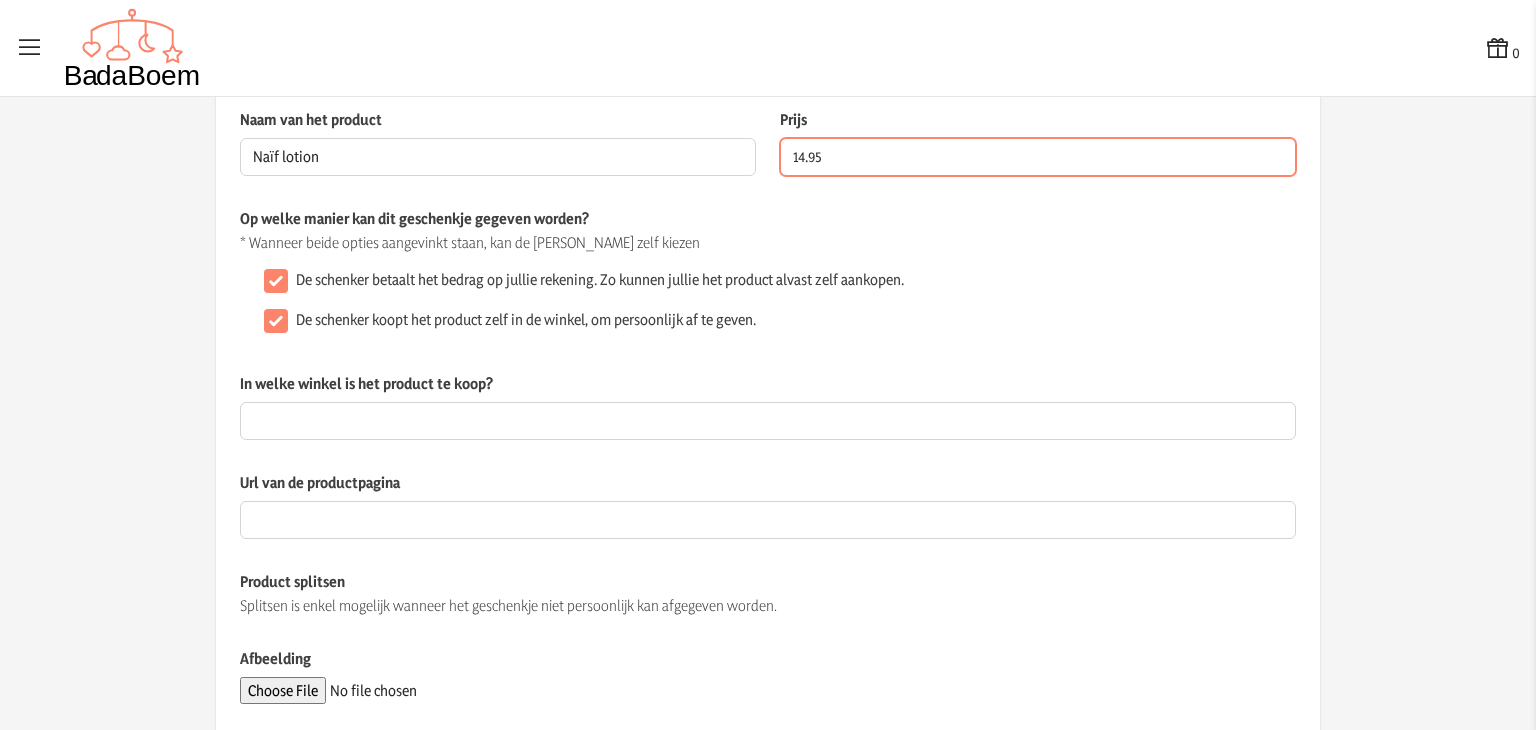 type on "14.95" 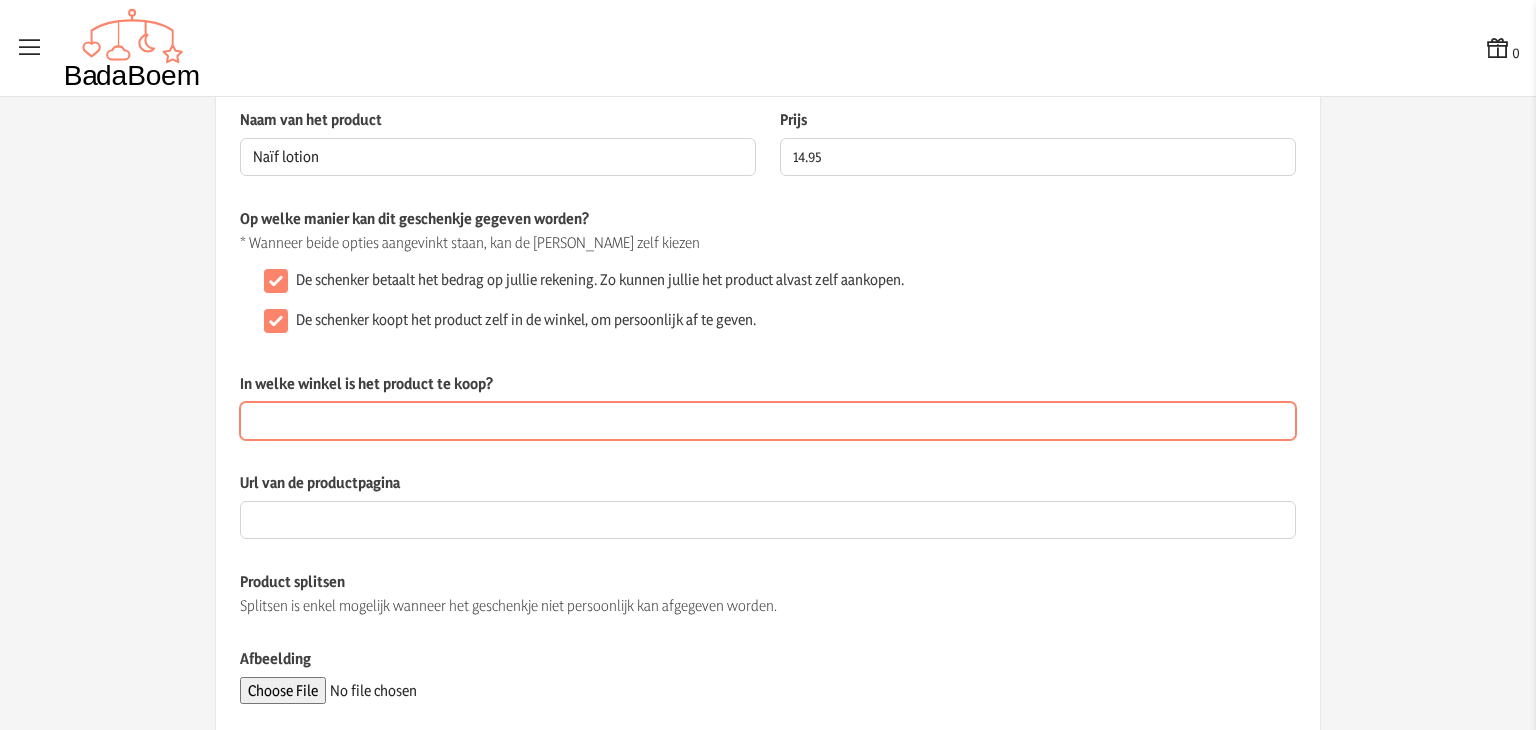 click on "In welke winkel is het product te koop?" at bounding box center (768, 421) 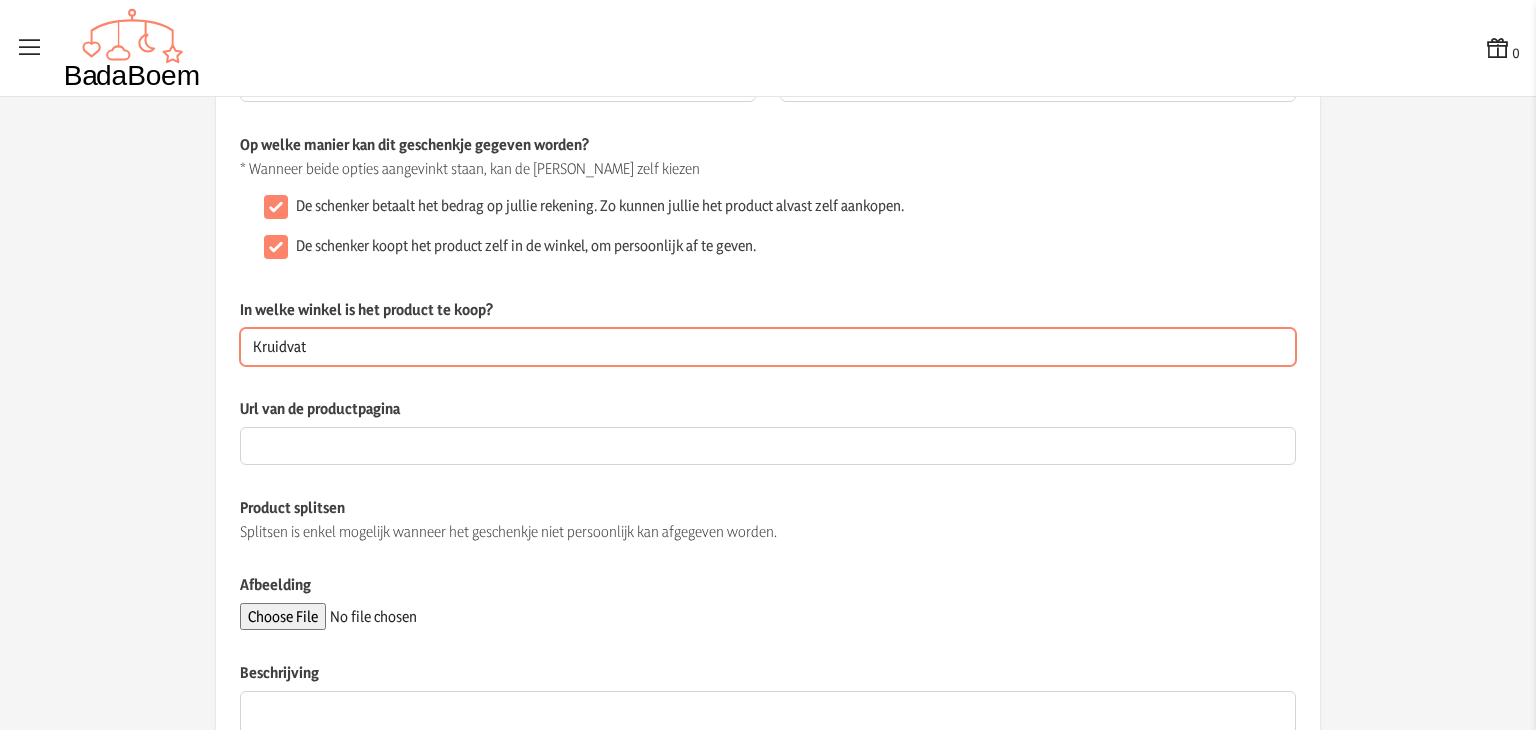 scroll, scrollTop: 132, scrollLeft: 0, axis: vertical 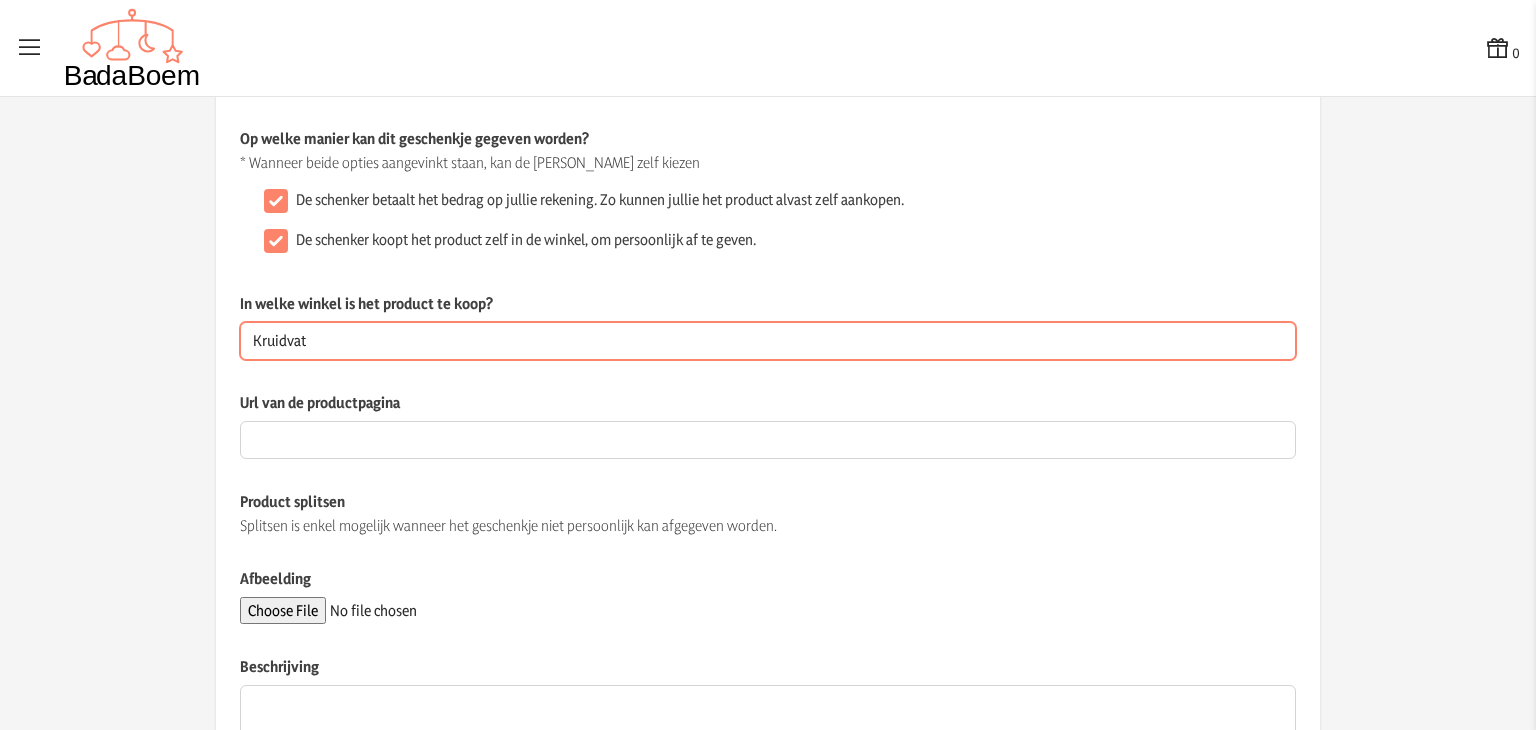 type on "Kruidvat" 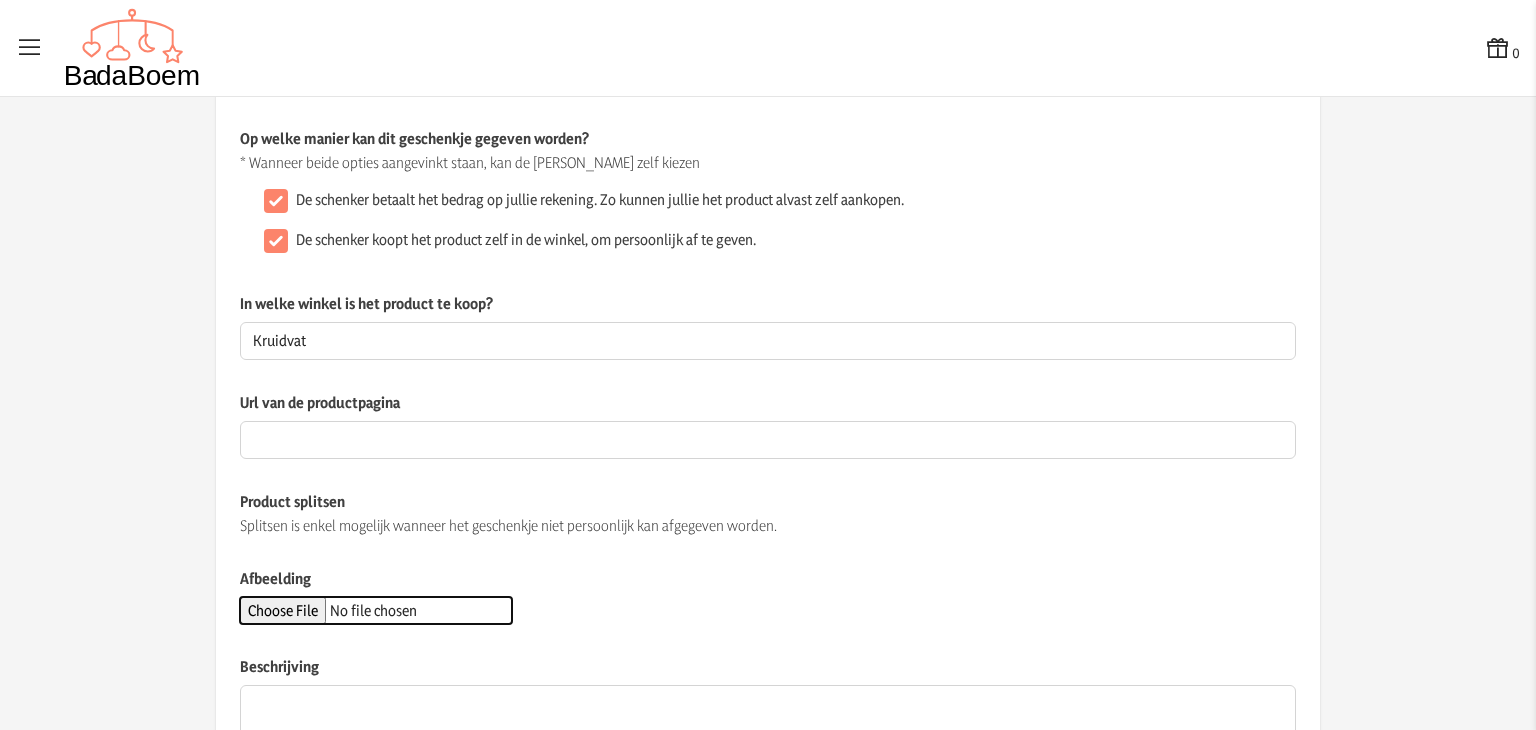click on "Afbeelding" at bounding box center [376, 610] 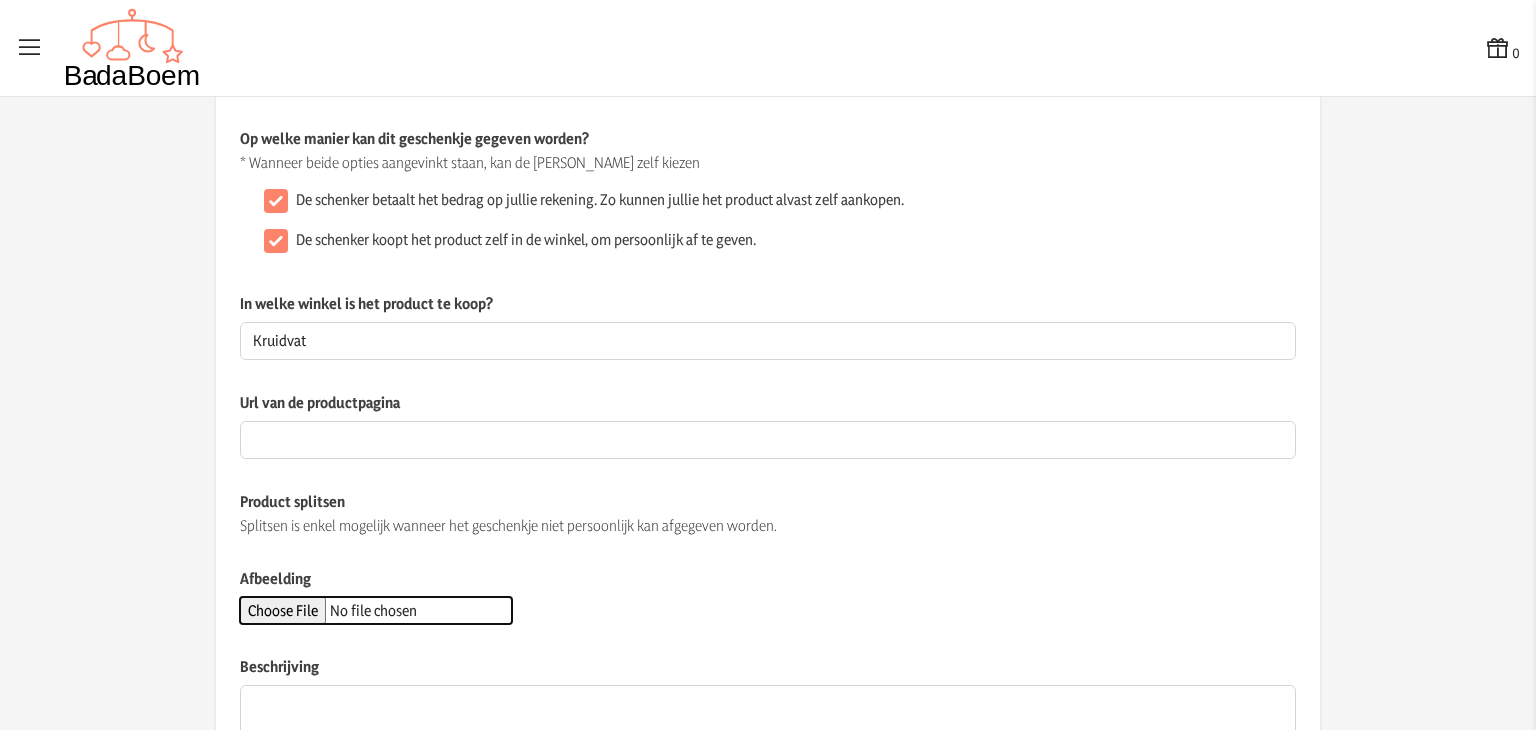 type on "C:\fakepath\shopping (2).webp" 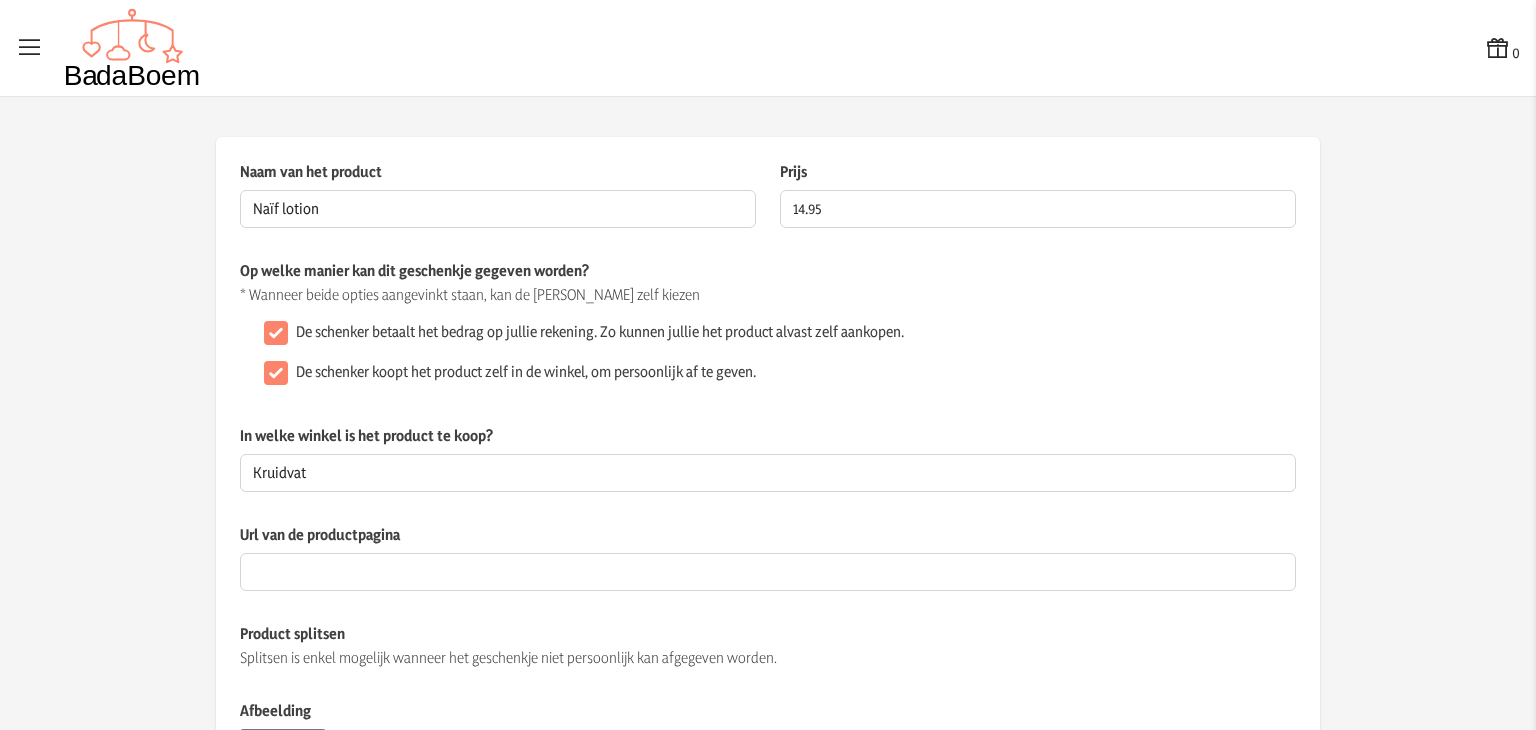 scroll, scrollTop: 0, scrollLeft: 0, axis: both 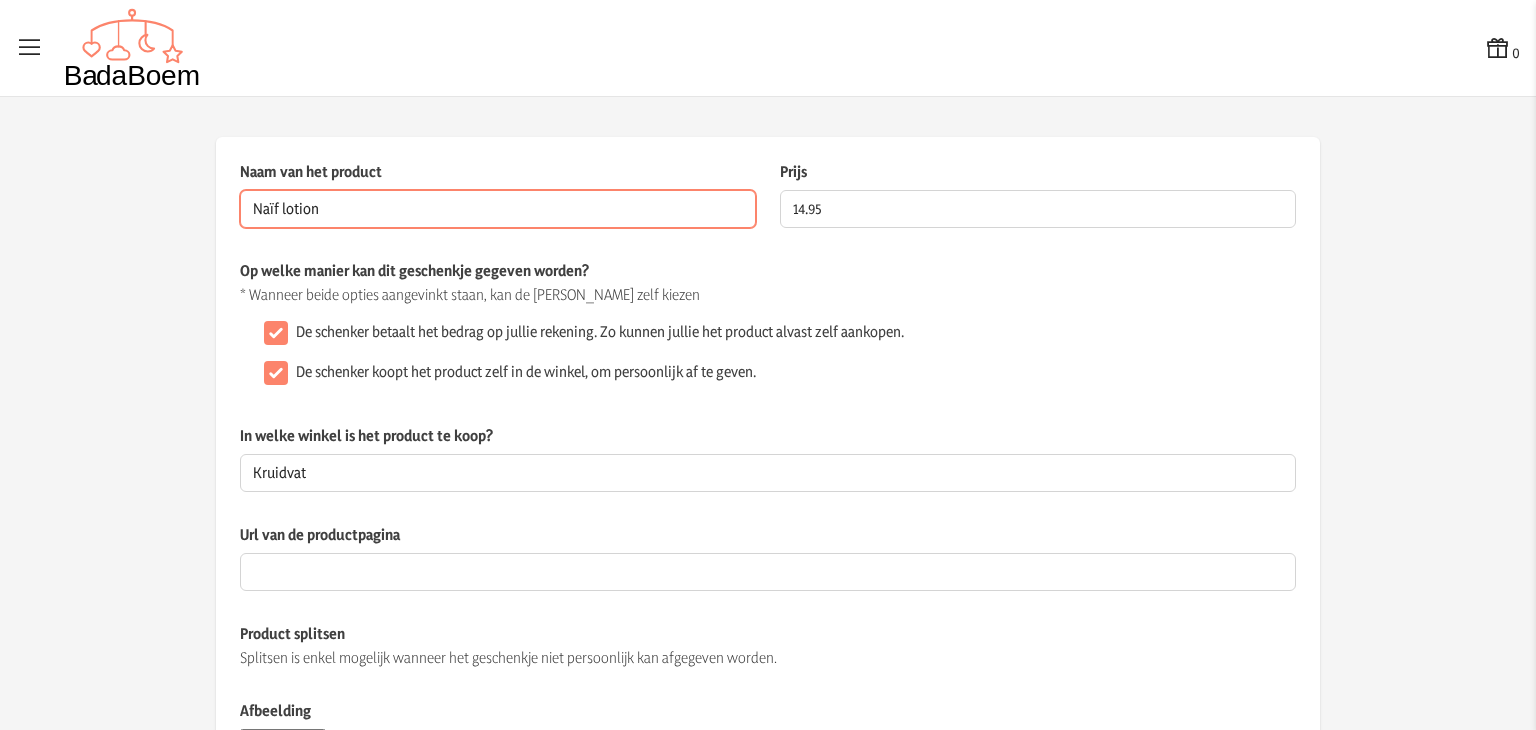 click on "Naïf lotion" at bounding box center (498, 209) 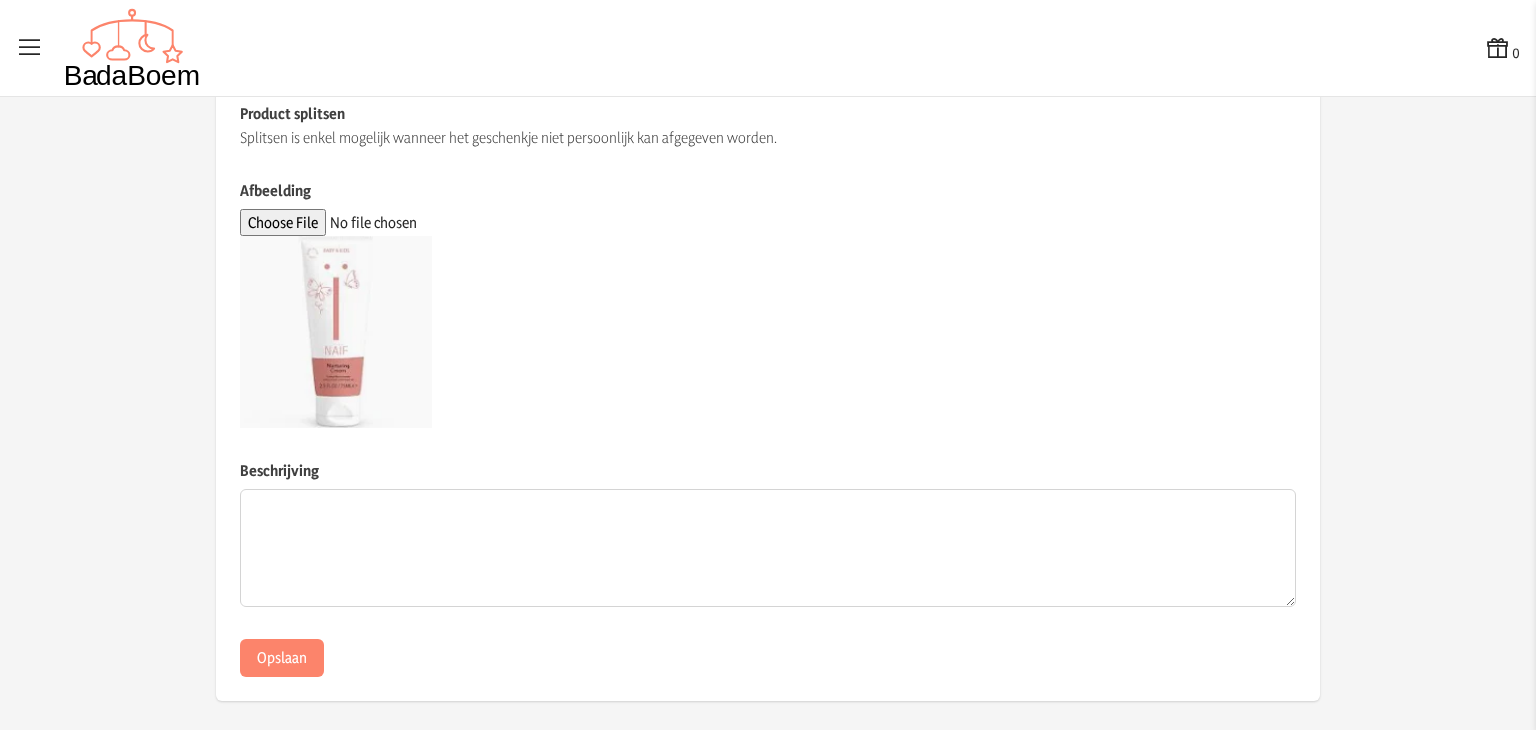 scroll, scrollTop: 528, scrollLeft: 0, axis: vertical 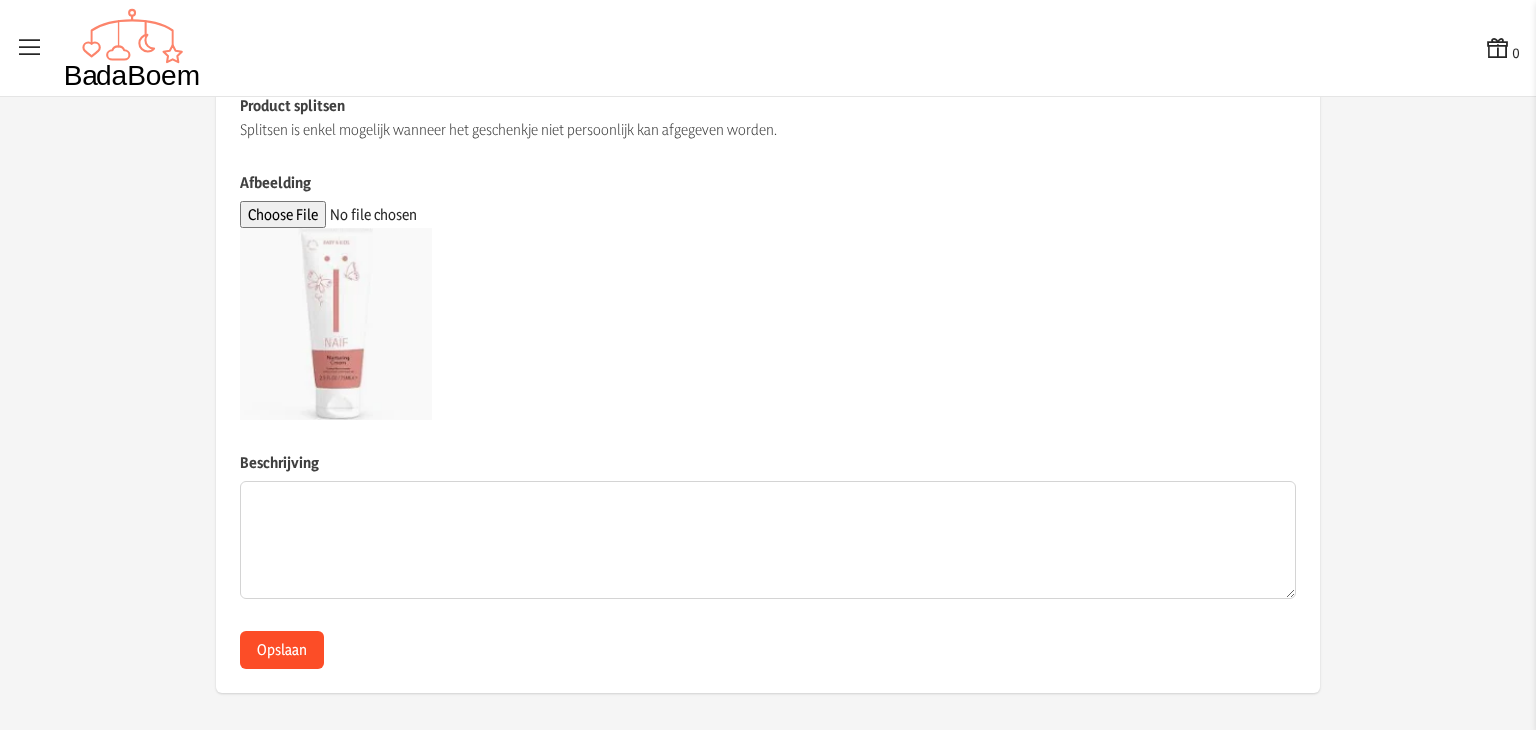 type on "Naïf nurturing cream" 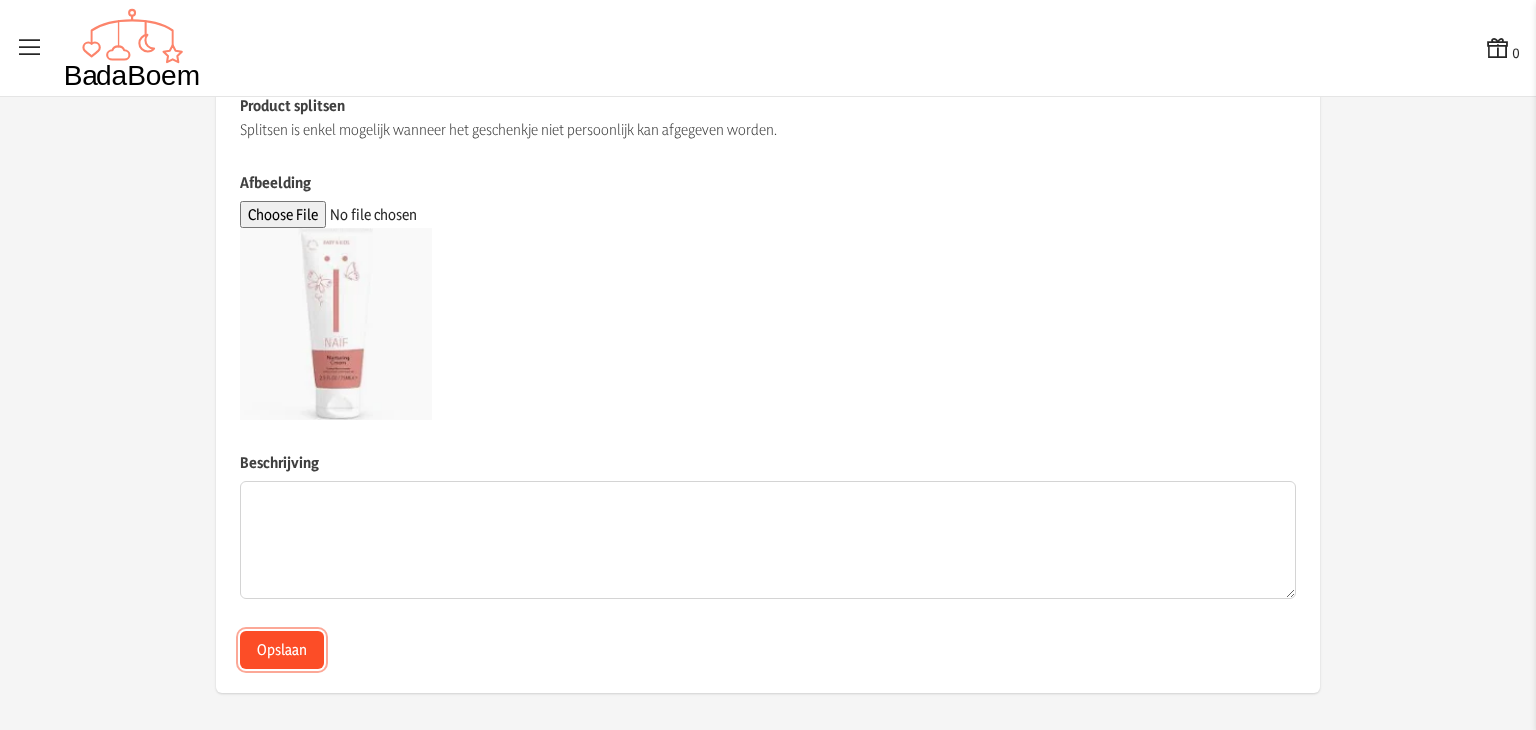 click on "Opslaan" 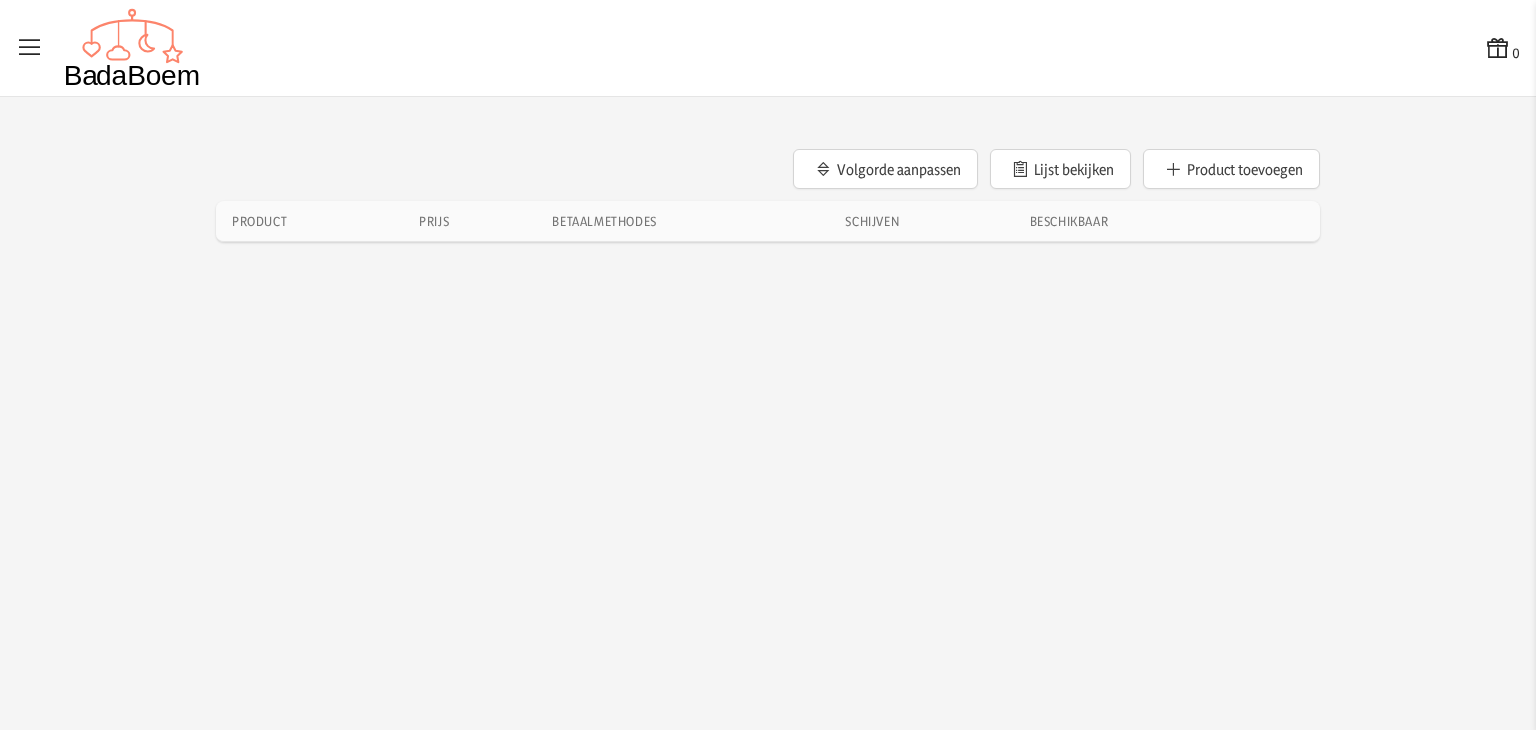 scroll, scrollTop: 0, scrollLeft: 0, axis: both 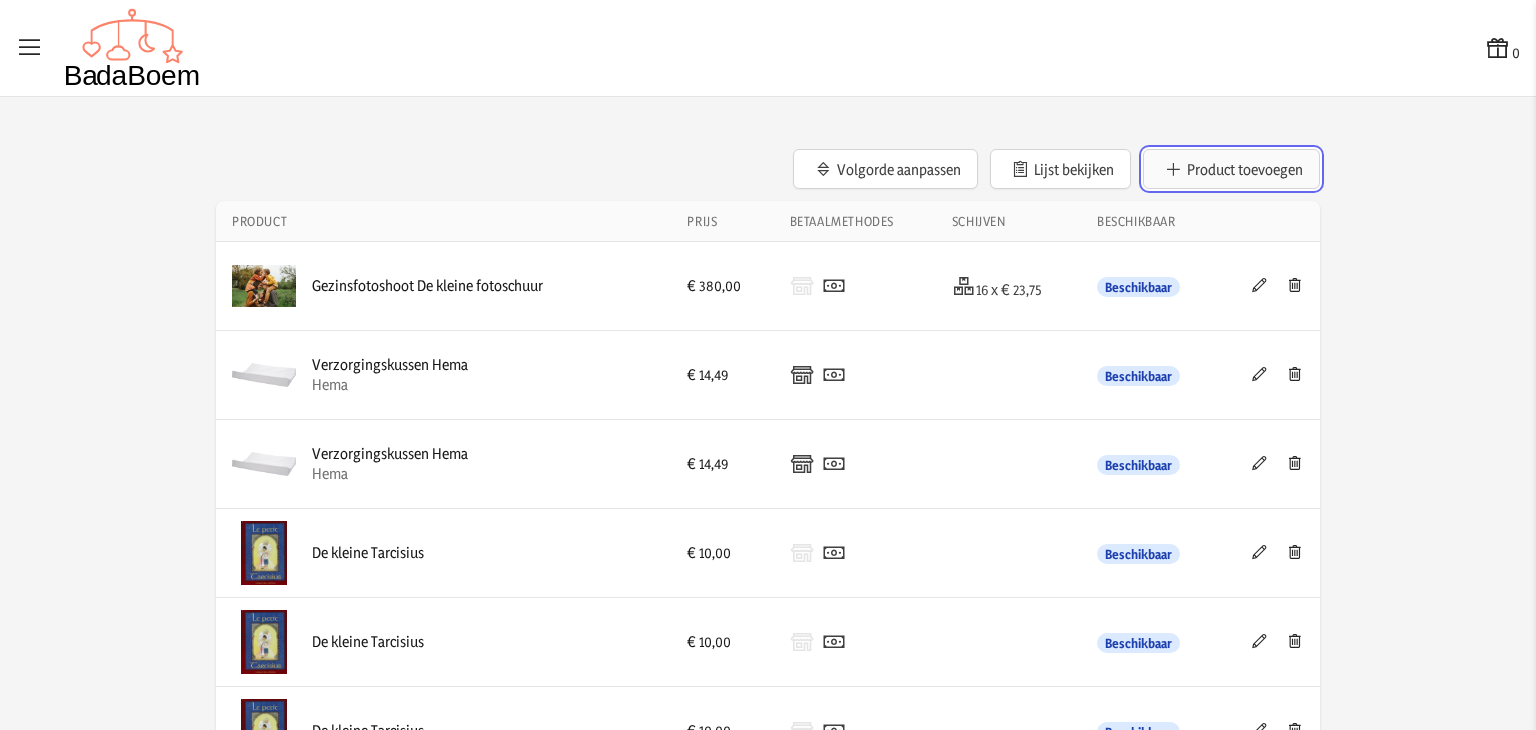click on "Product toevoegen" 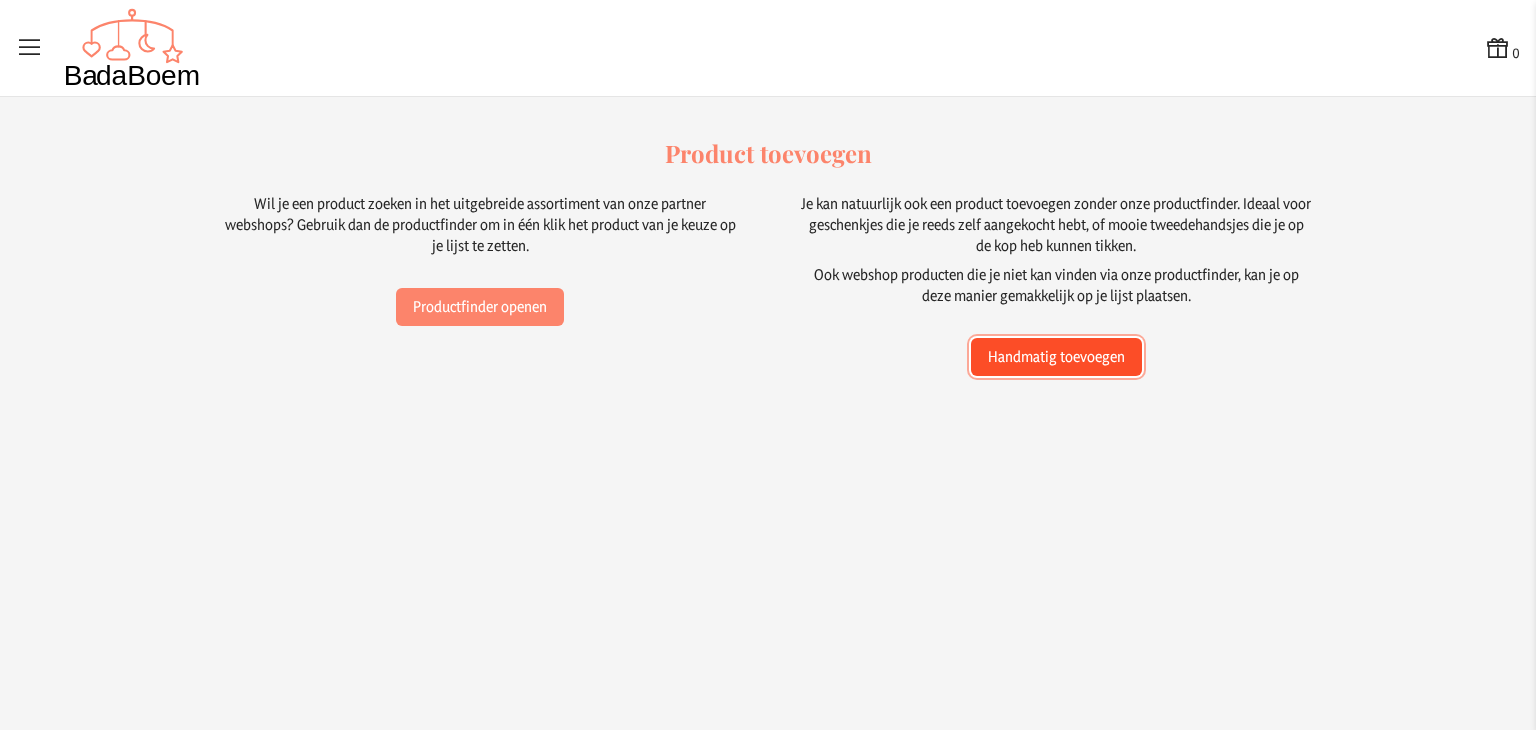 click on "Handmatig toevoegen" 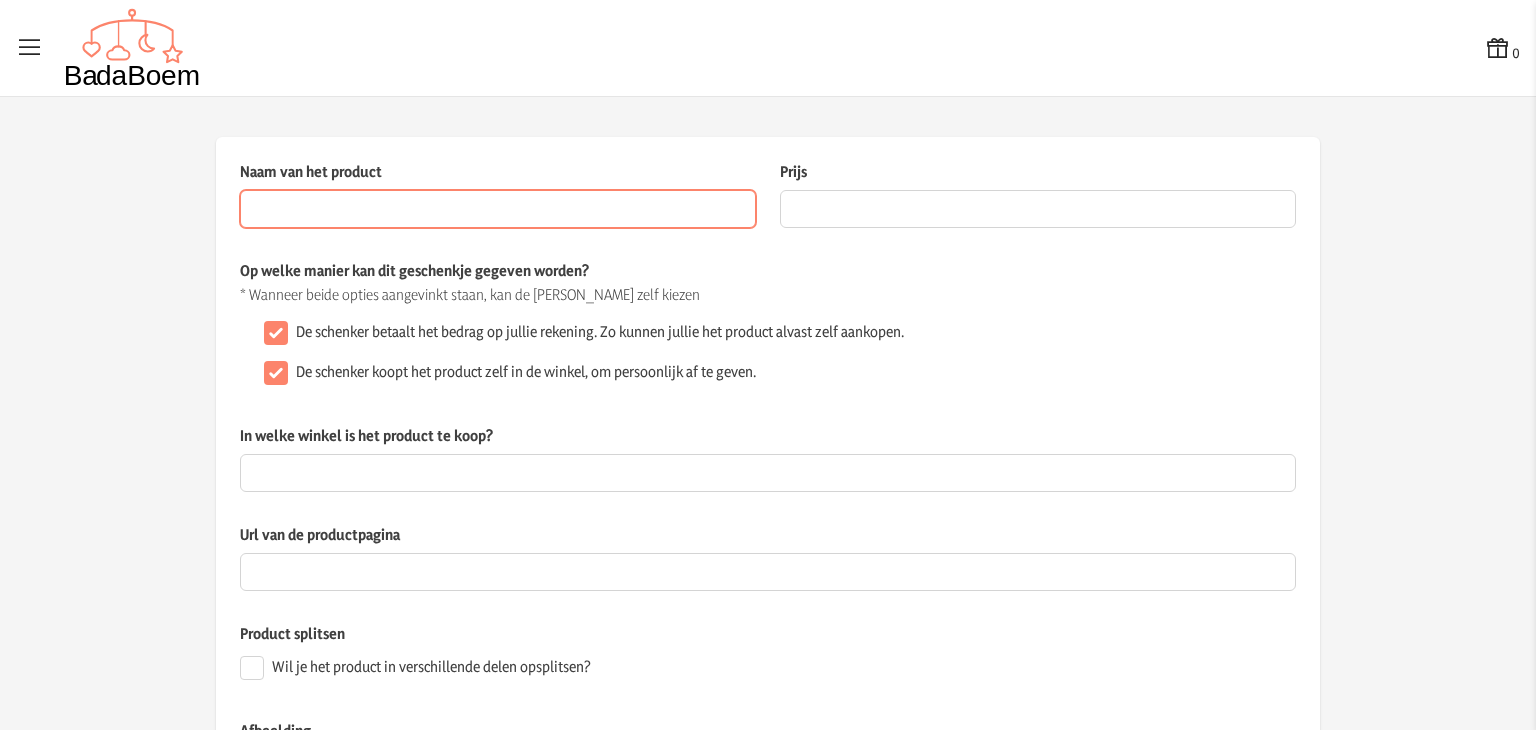 click on "Naam van het product" at bounding box center [498, 209] 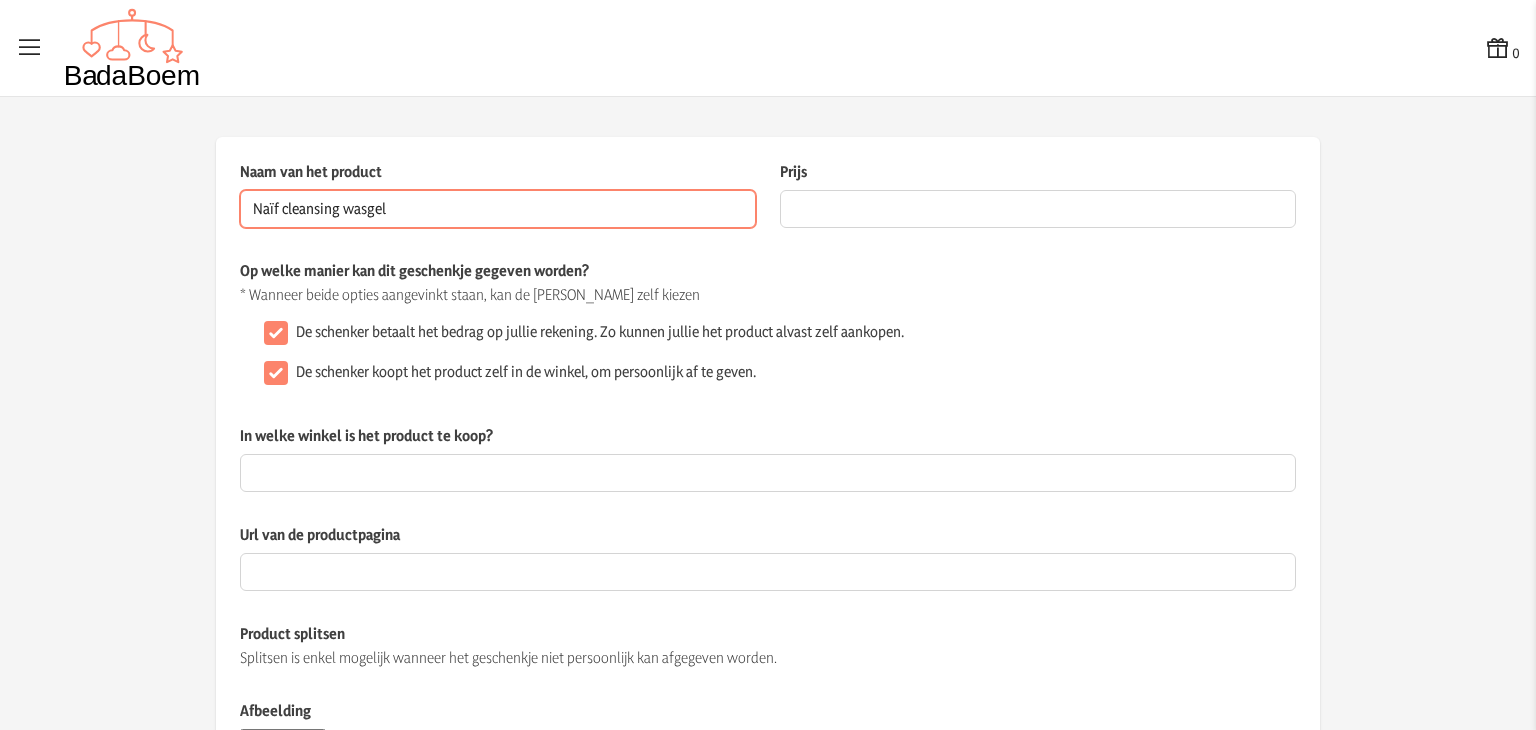 type on "Naïf cleansing wasgel" 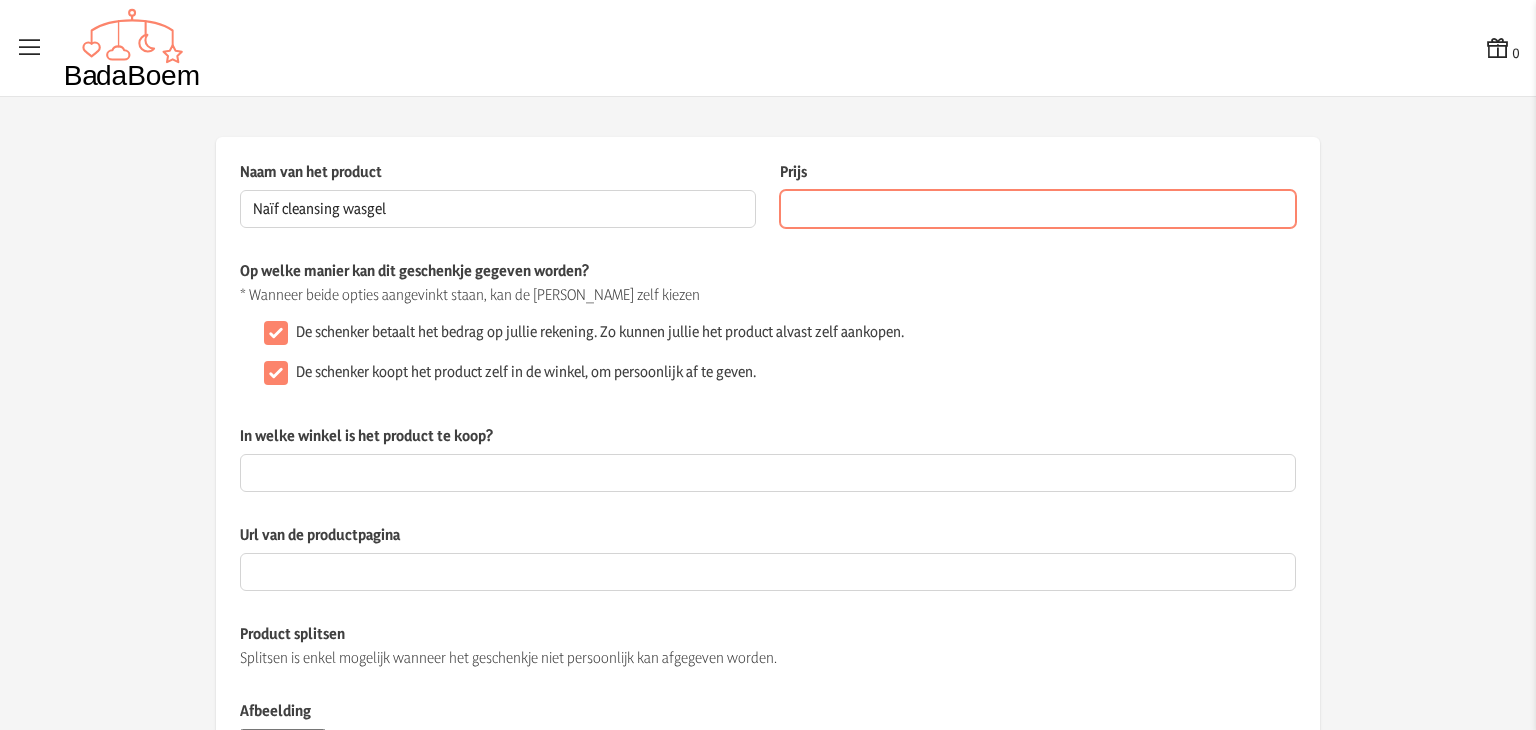 click on "Prijs" at bounding box center (1038, 209) 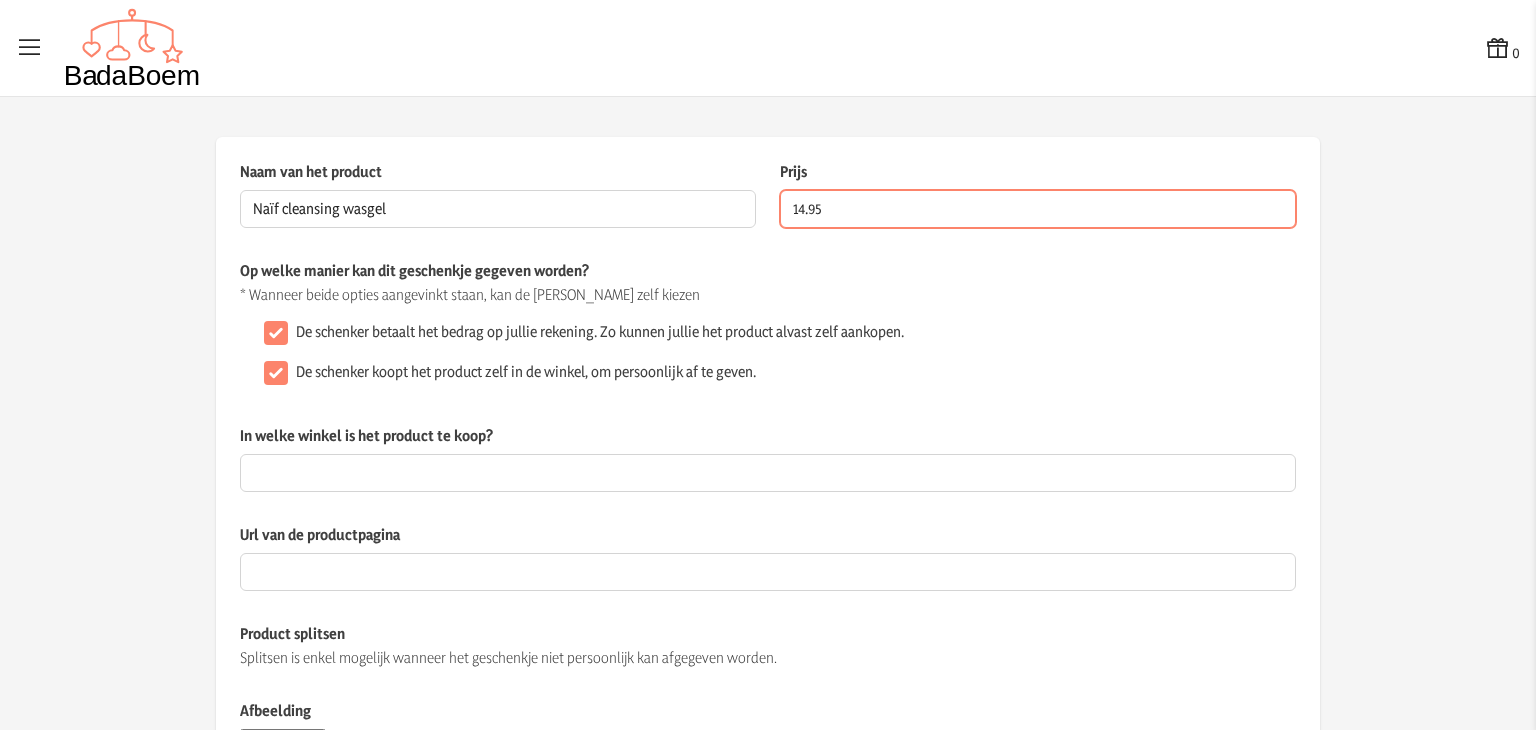 type on "14.95" 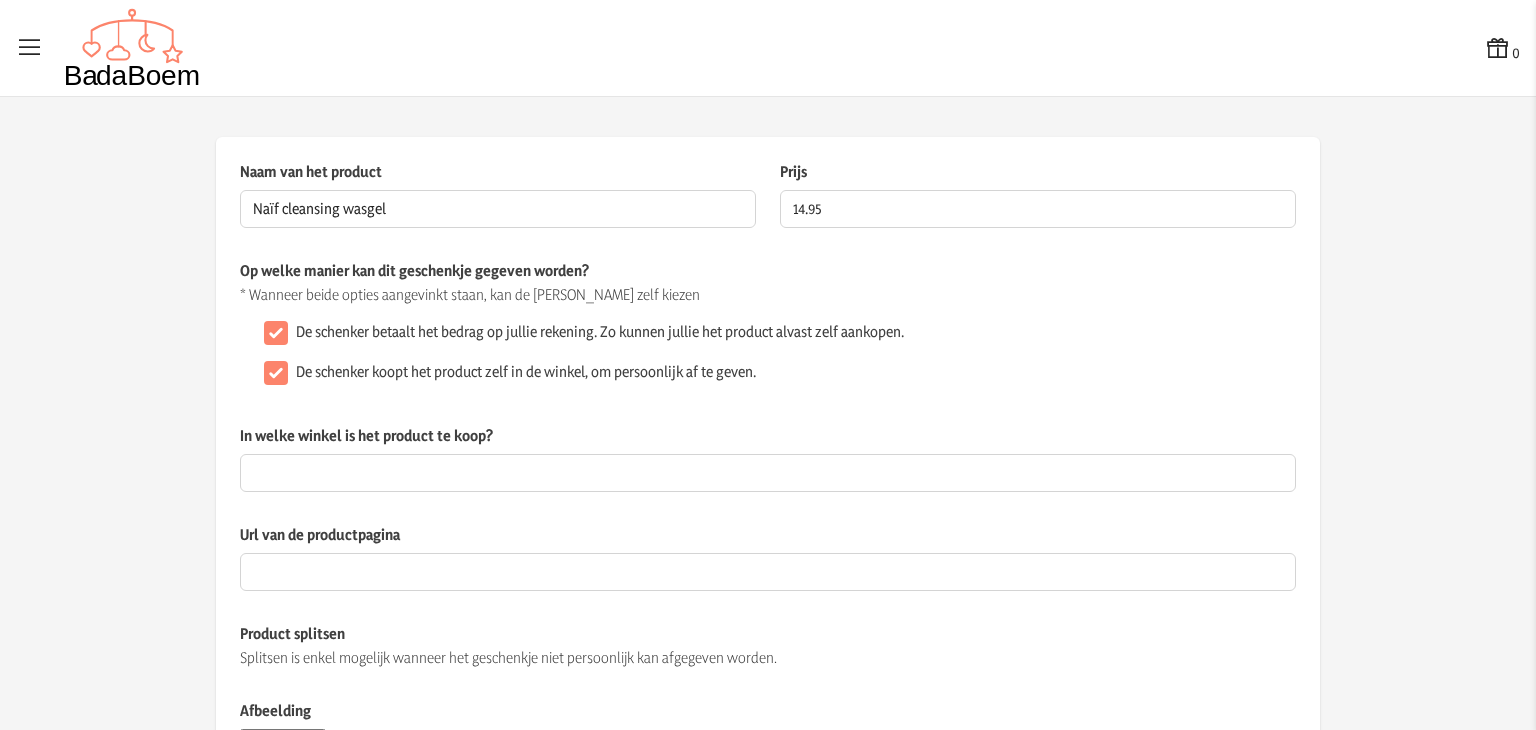 click on "In welke winkel is het product te koop?" 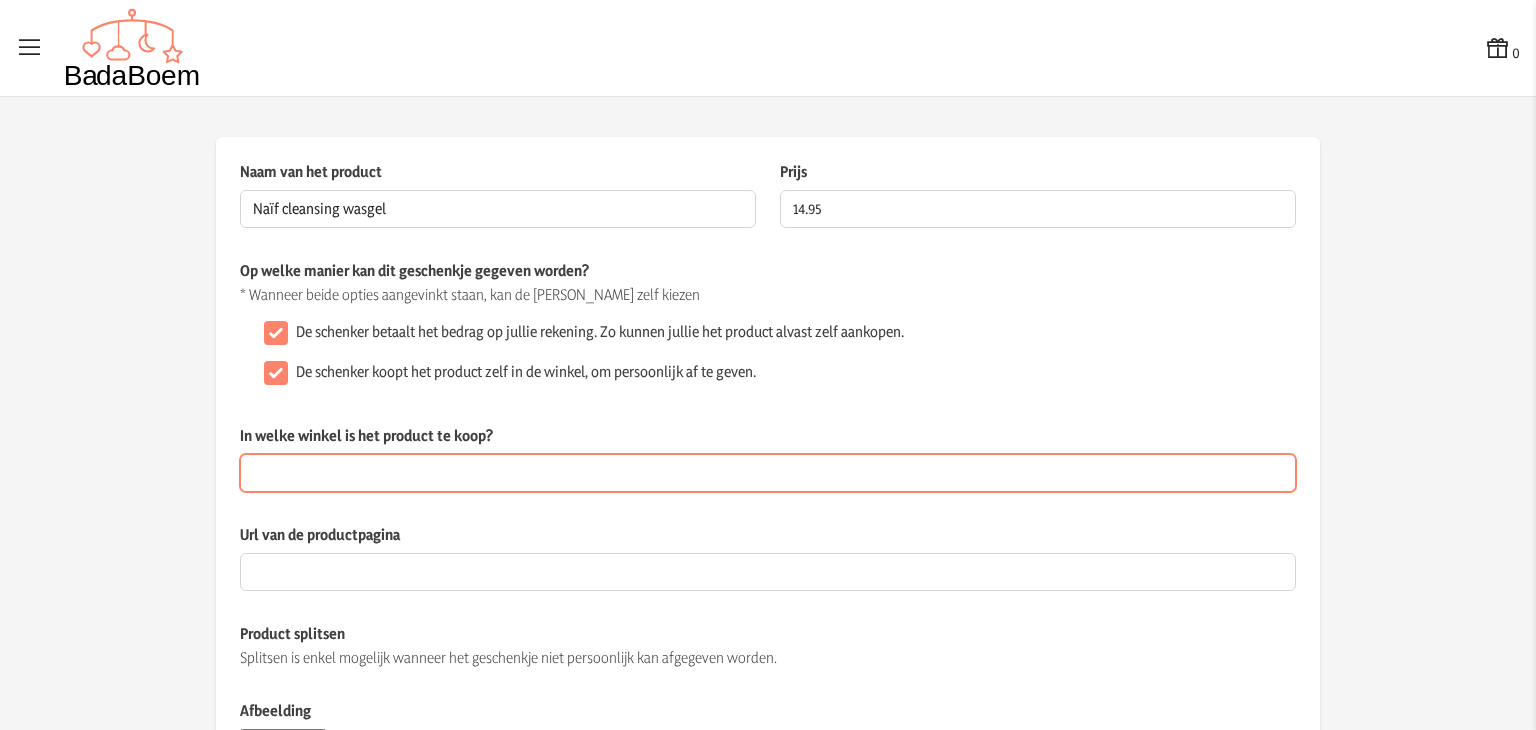 click on "In welke winkel is het product te koop?" at bounding box center [768, 473] 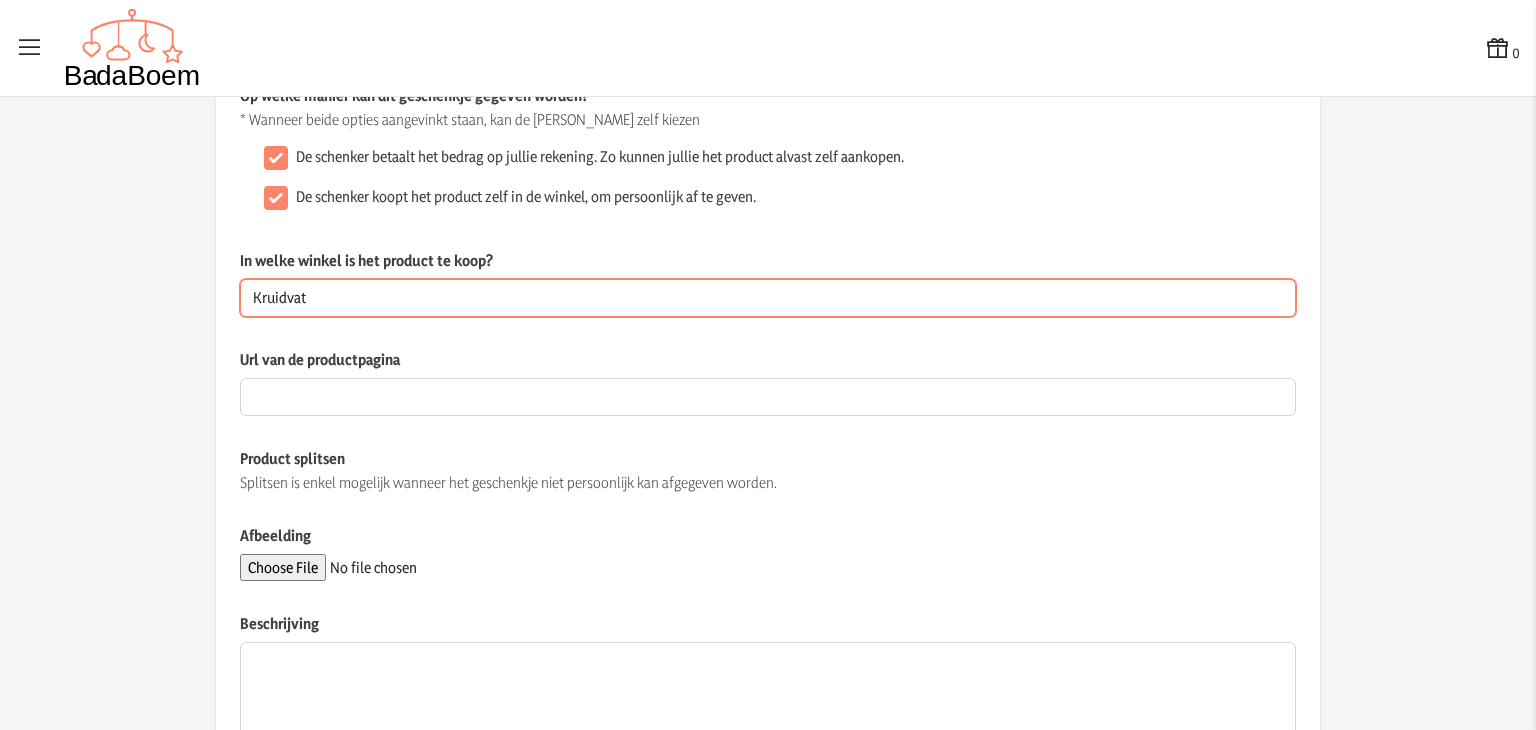 scroll, scrollTop: 176, scrollLeft: 0, axis: vertical 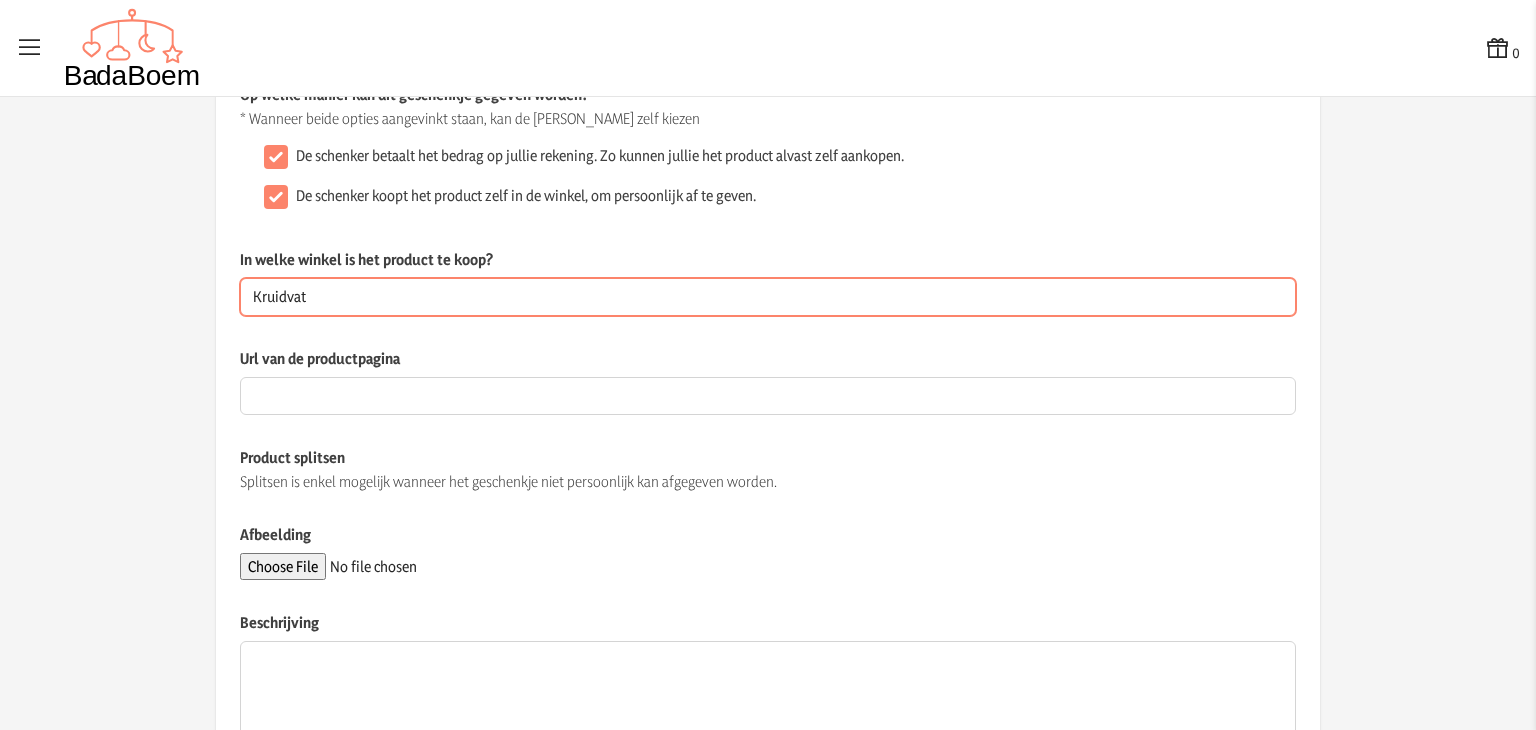 type on "Kruidvat" 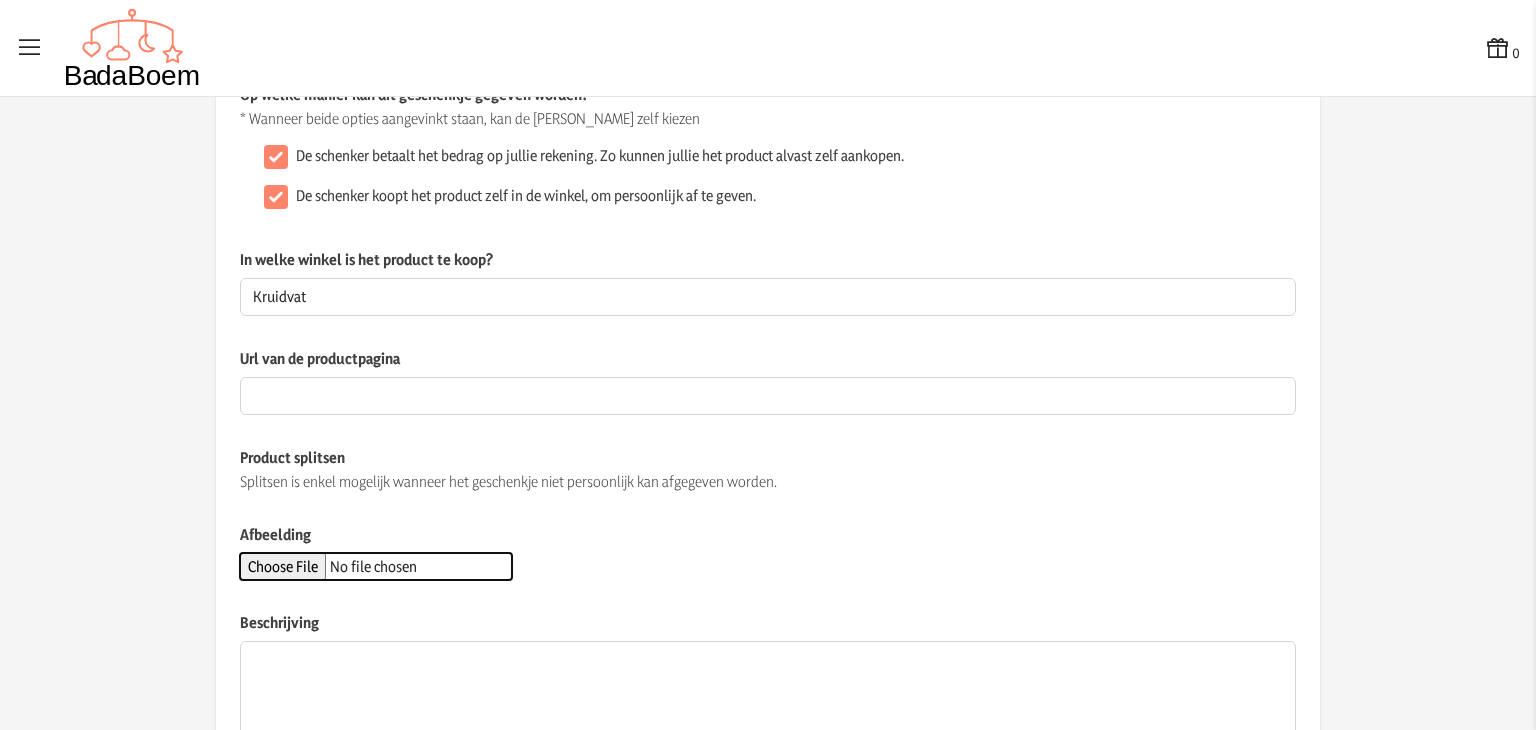 click on "Afbeelding" at bounding box center (376, 566) 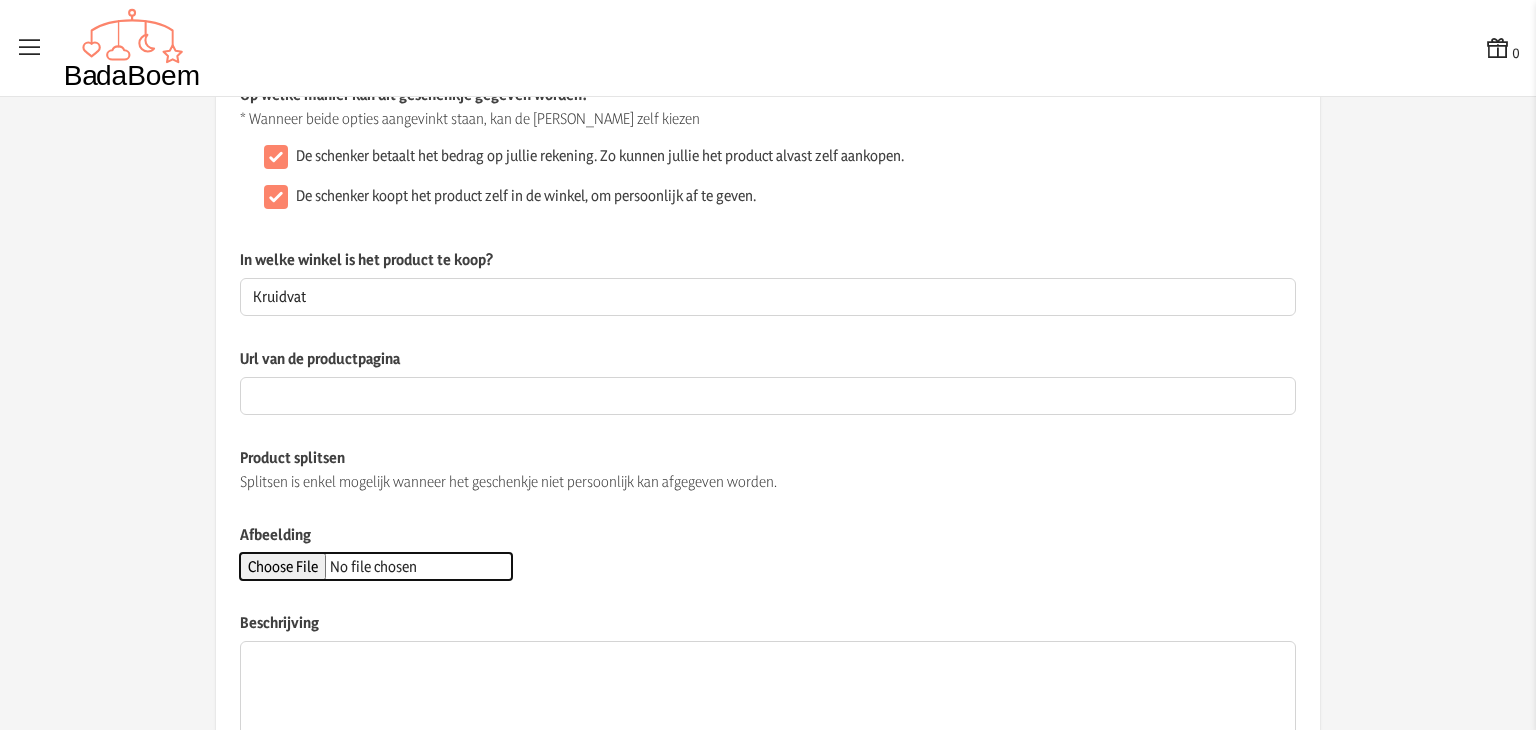 type on "C:\fakepath\shopping (3).webp" 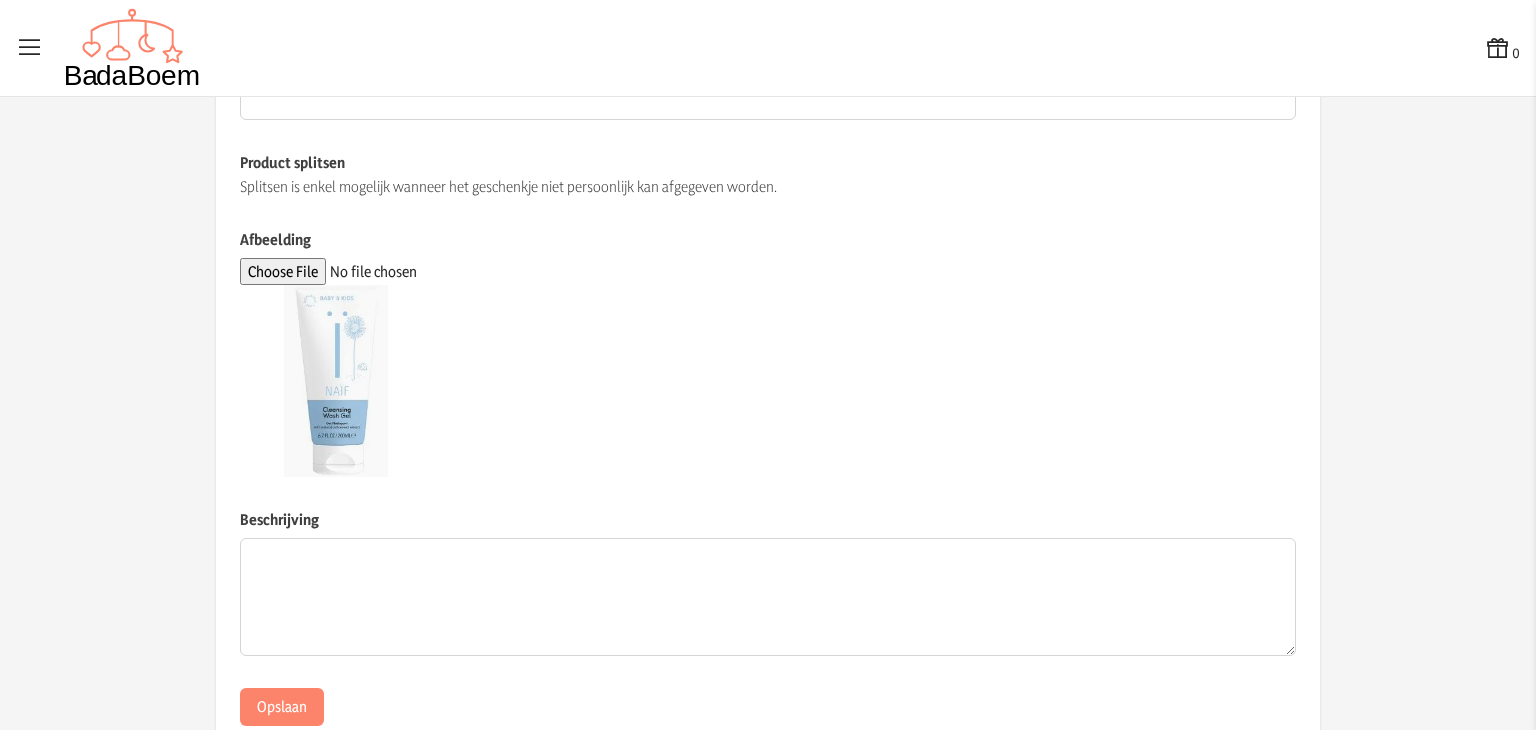 scroll, scrollTop: 472, scrollLeft: 0, axis: vertical 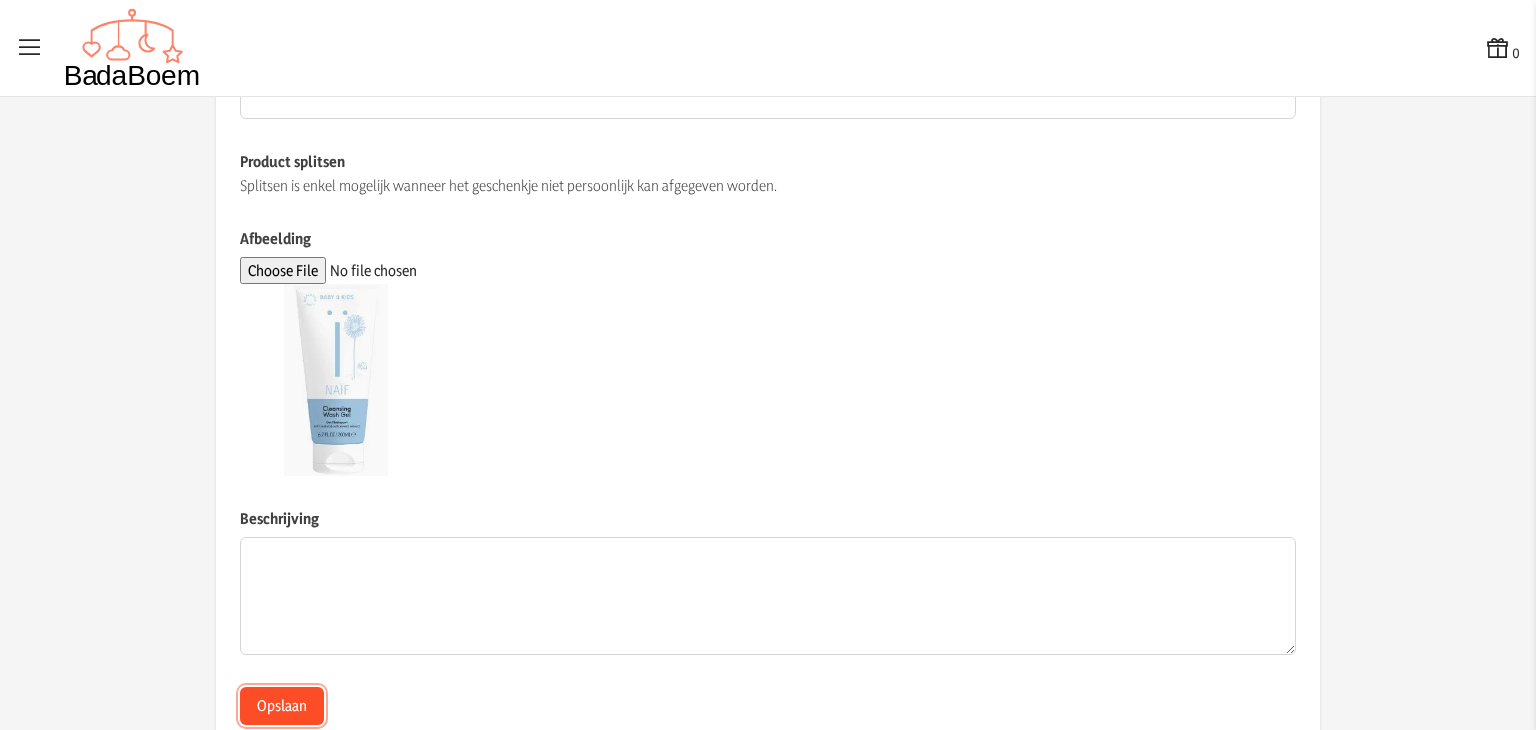 click on "Opslaan" 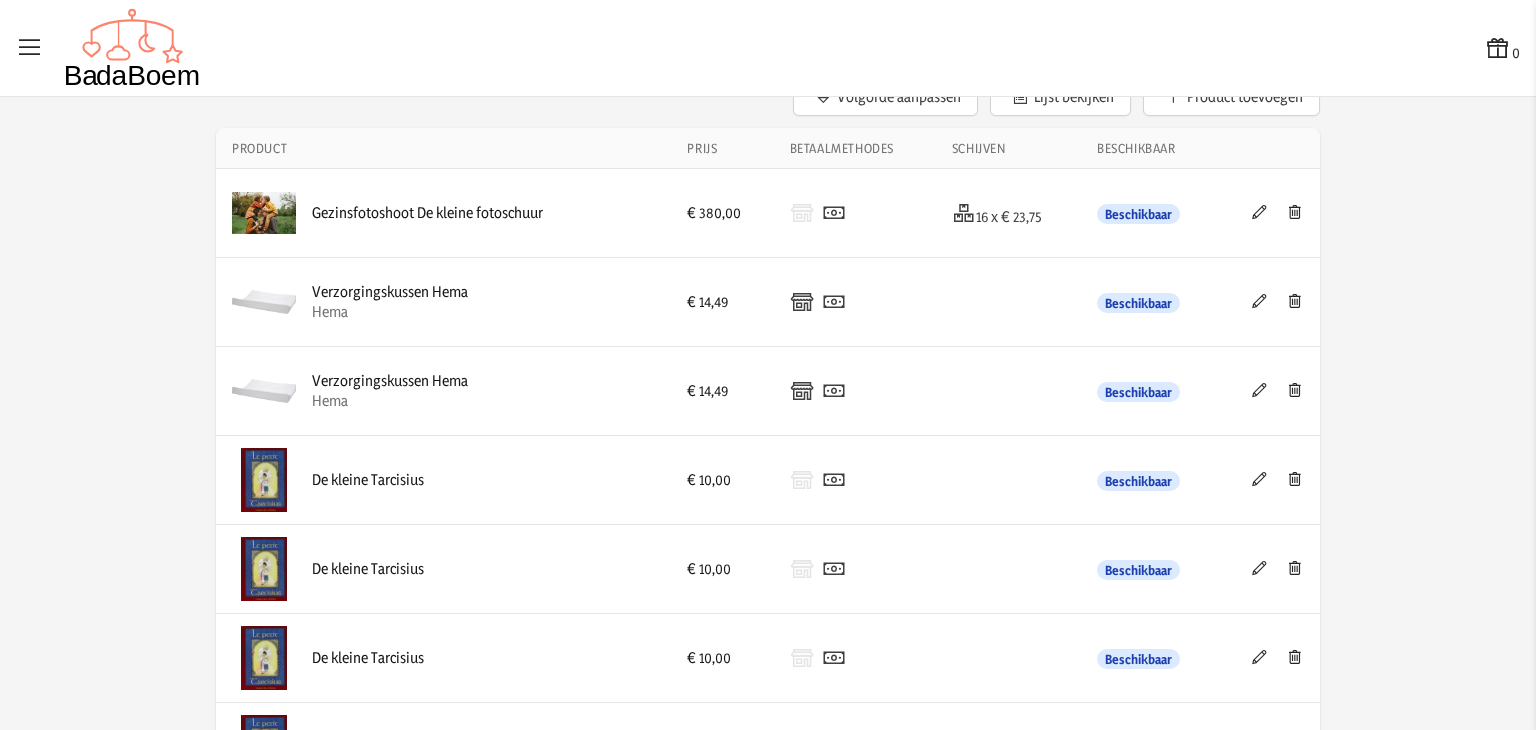 scroll, scrollTop: 0, scrollLeft: 0, axis: both 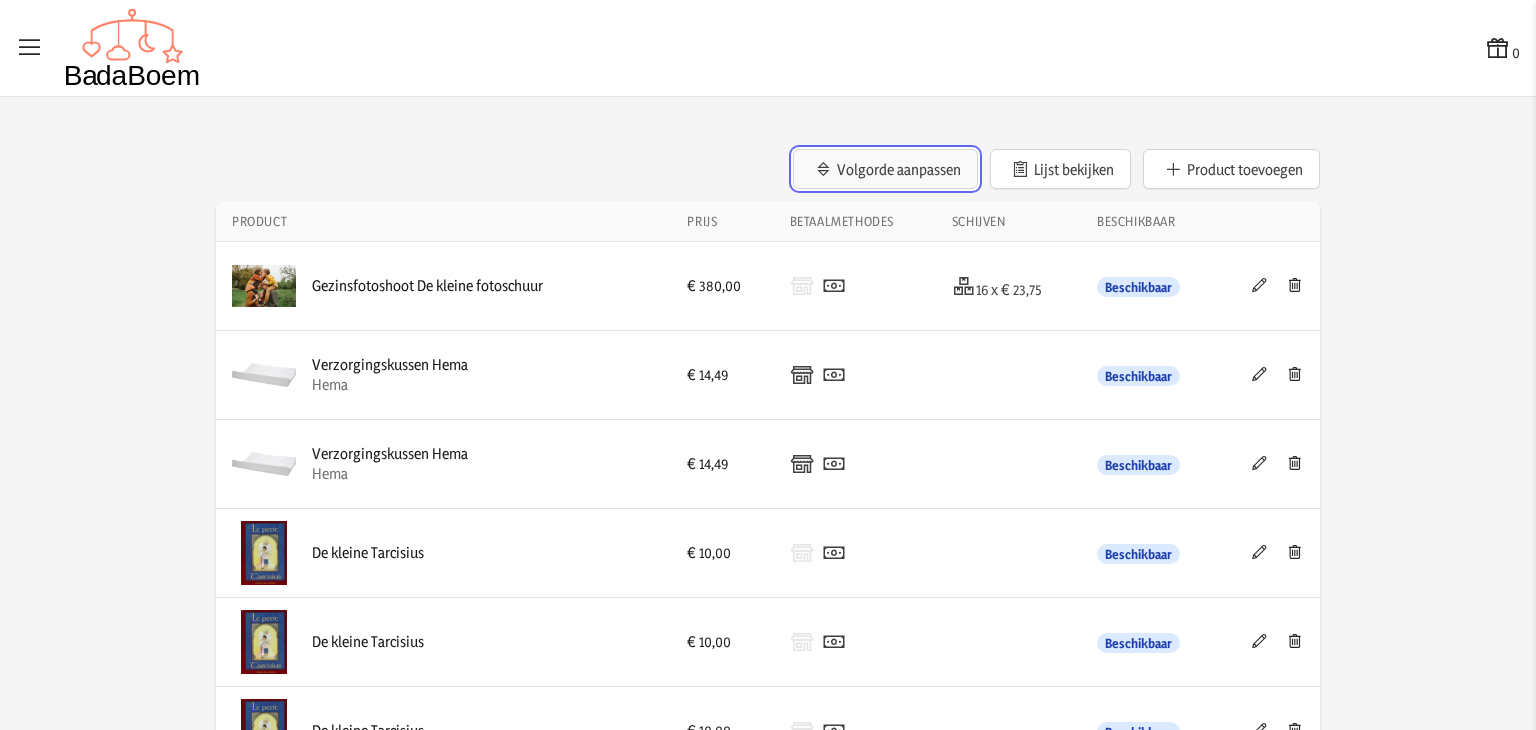 click on "Volgorde aanpassen" 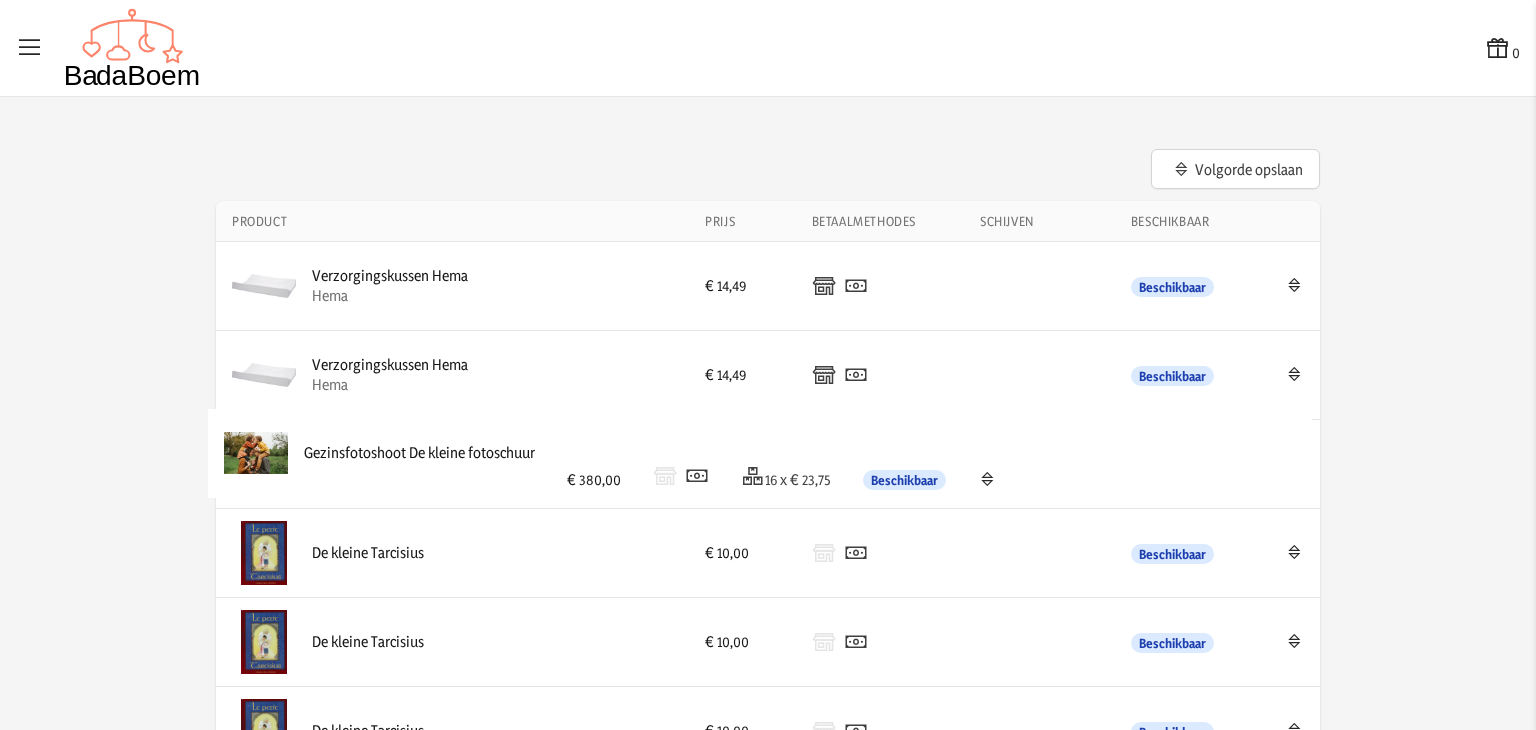 drag, startPoint x: 1284, startPoint y: 288, endPoint x: 1287, endPoint y: 457, distance: 169.02663 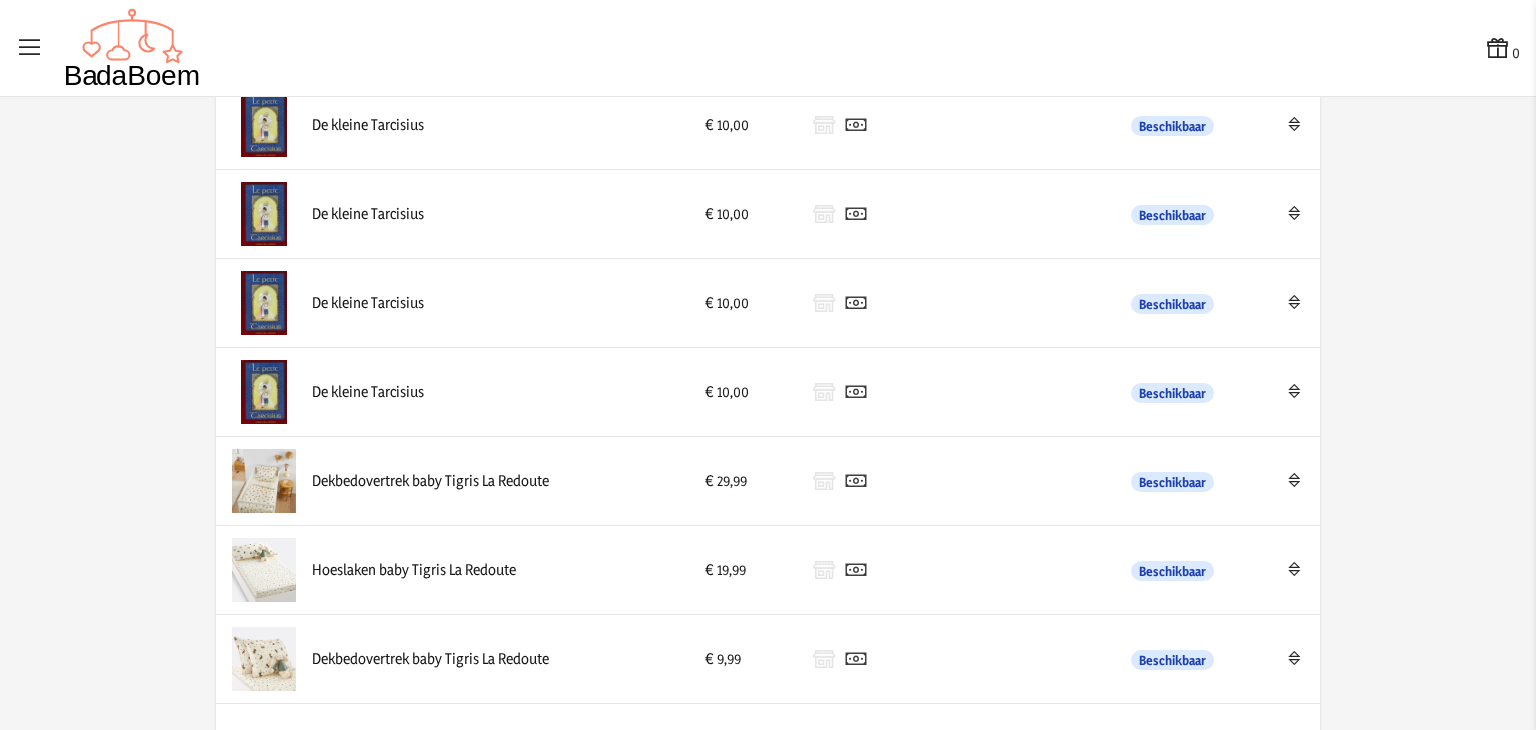 scroll, scrollTop: 430, scrollLeft: 0, axis: vertical 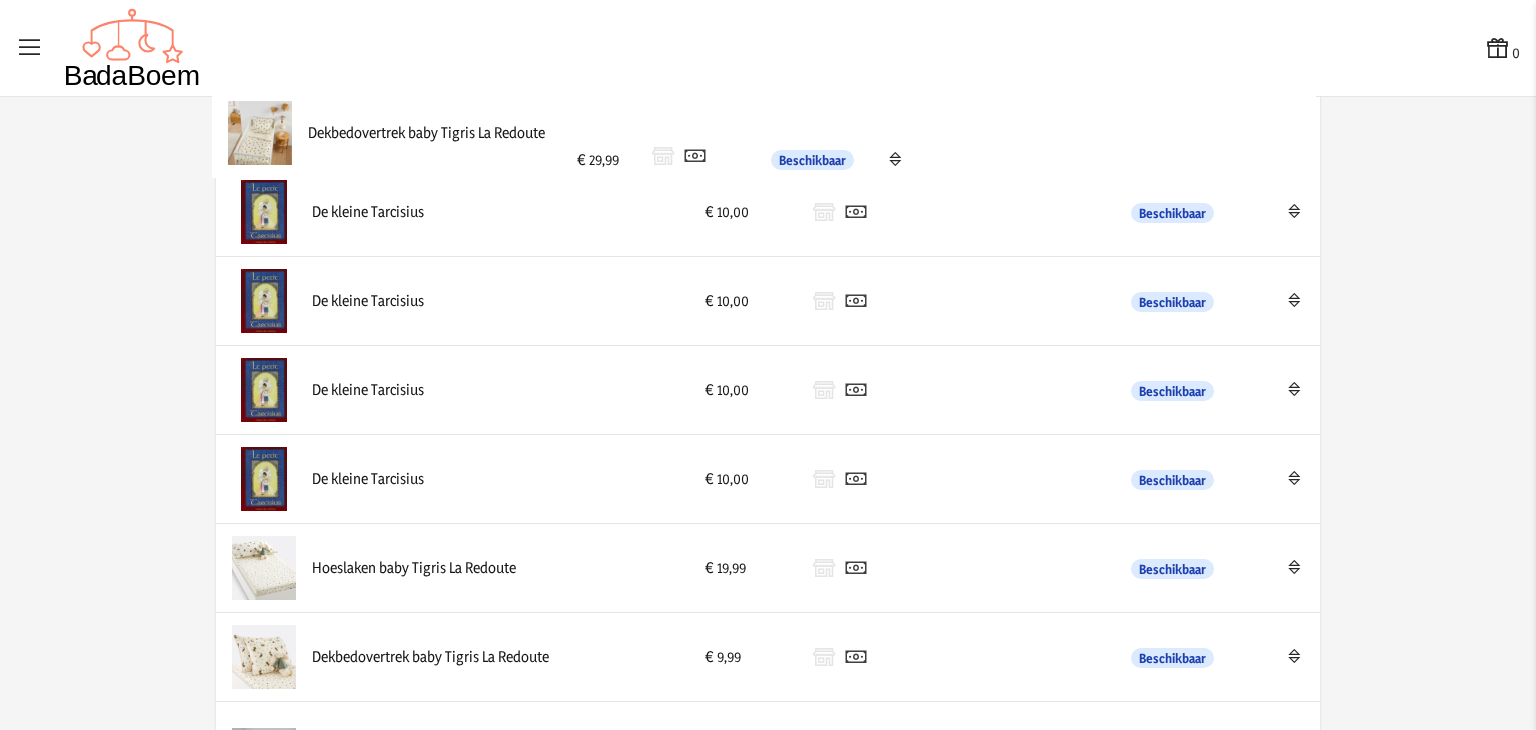 drag, startPoint x: 1232, startPoint y: 492, endPoint x: 1236, endPoint y: 149, distance: 343.02332 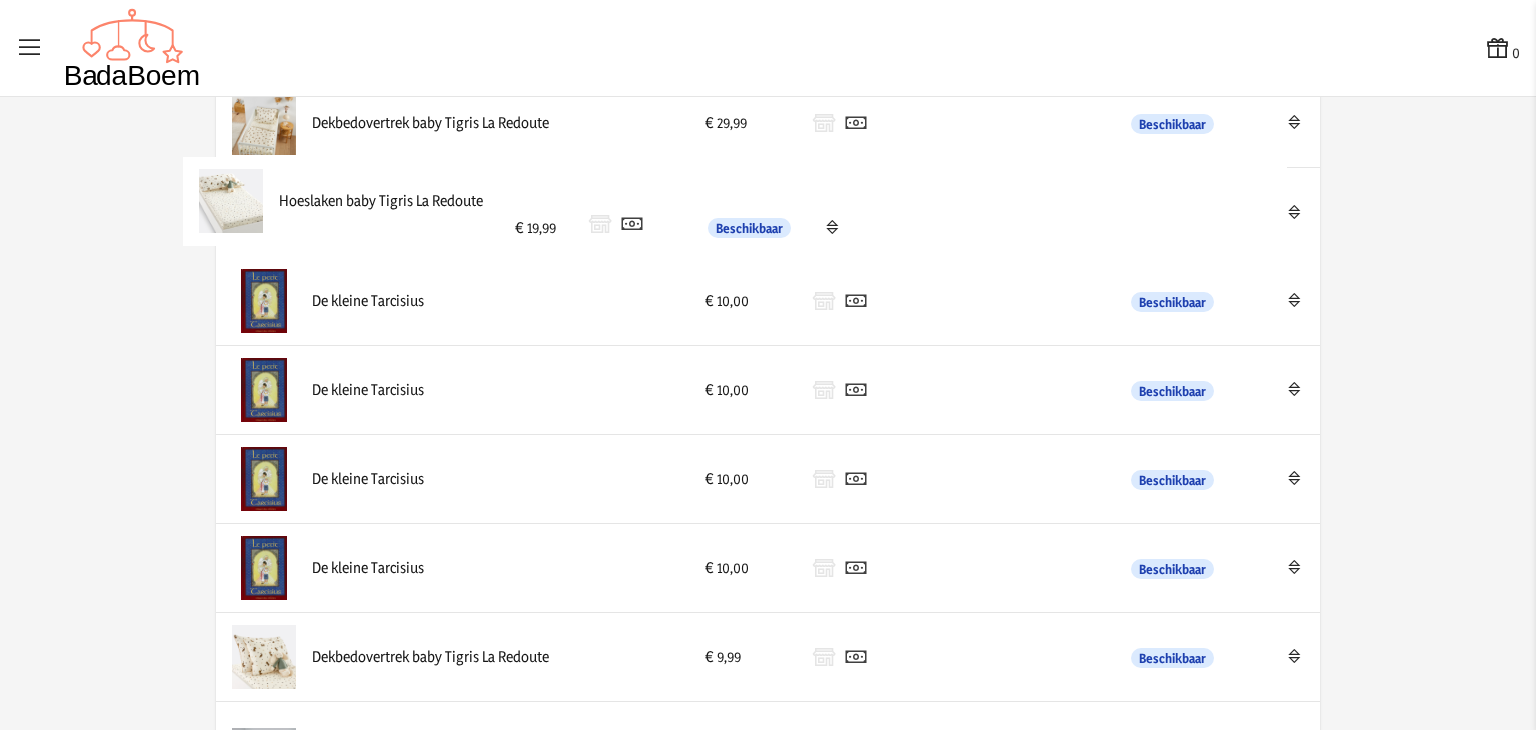 drag, startPoint x: 1246, startPoint y: 553, endPoint x: 1221, endPoint y: 192, distance: 361.86462 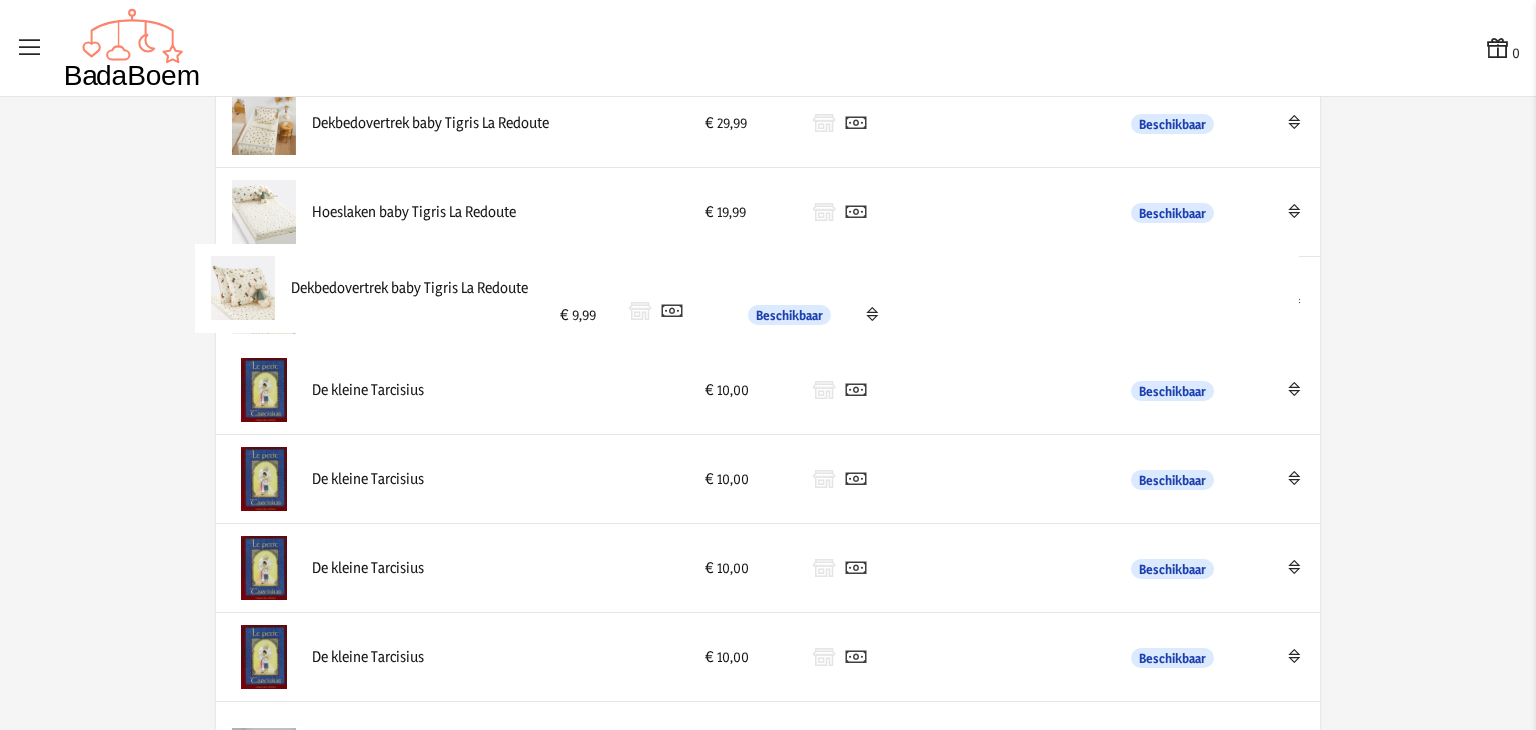 drag, startPoint x: 1225, startPoint y: 658, endPoint x: 1212, endPoint y: 292, distance: 366.2308 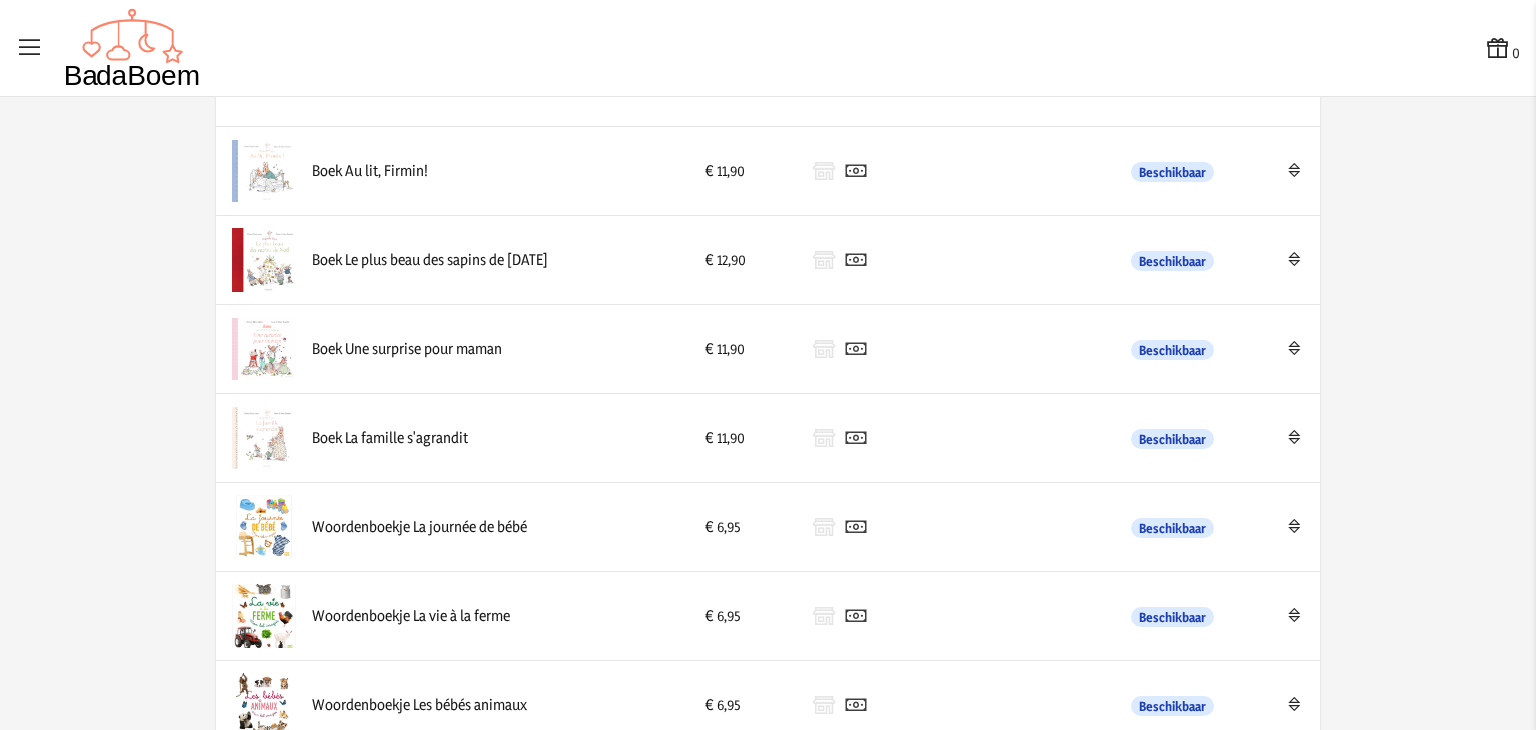 scroll, scrollTop: 1272, scrollLeft: 0, axis: vertical 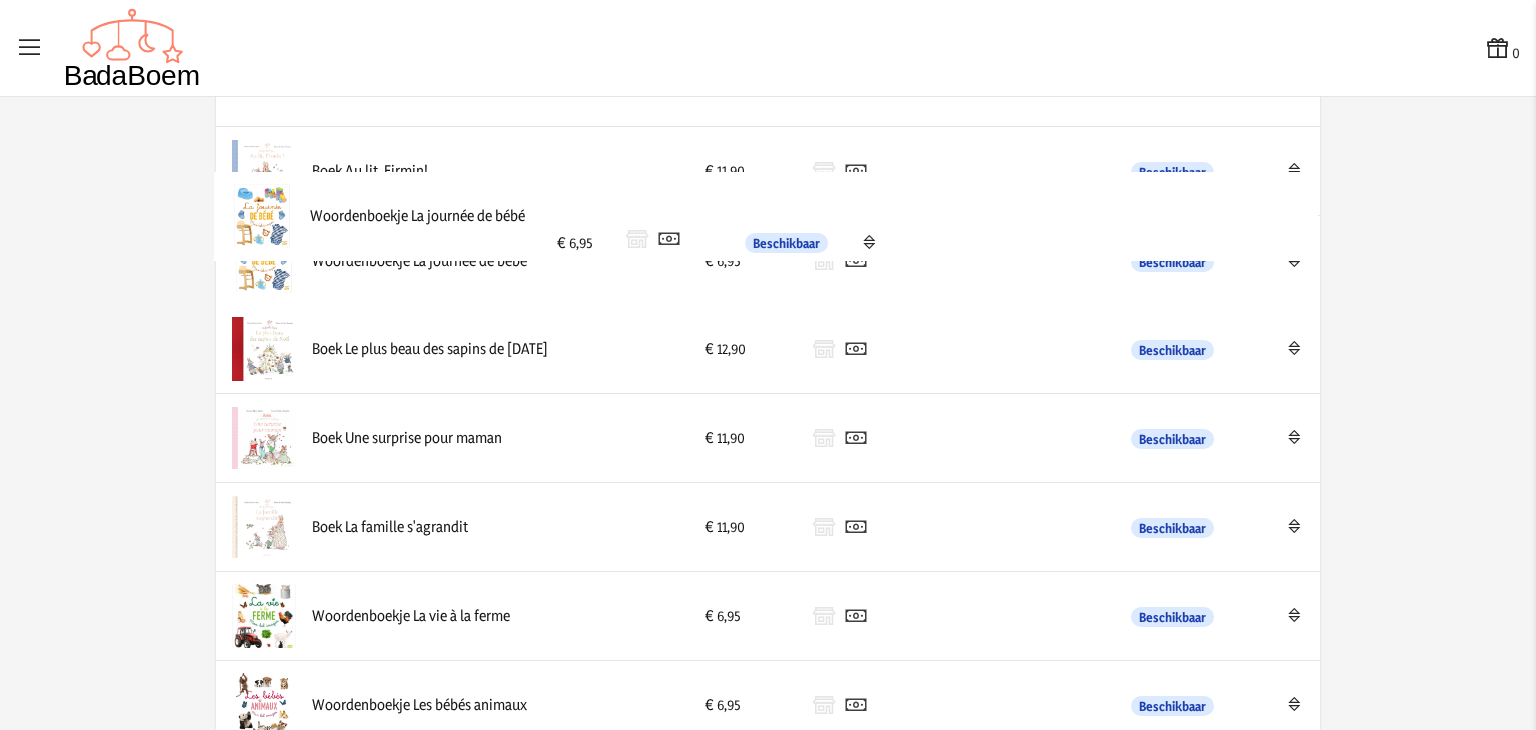 drag, startPoint x: 1253, startPoint y: 521, endPoint x: 1259, endPoint y: 215, distance: 306.0588 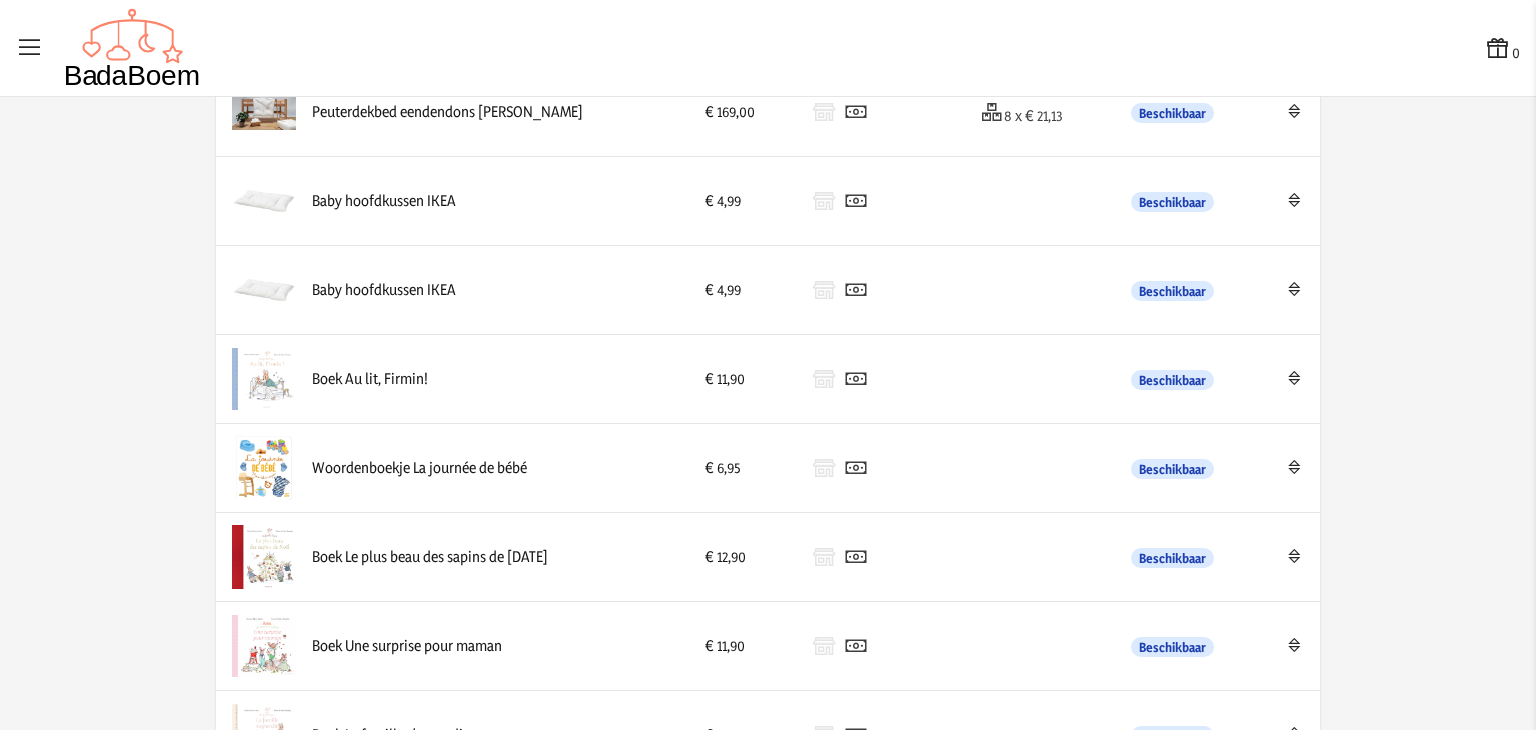 scroll, scrollTop: 1062, scrollLeft: 0, axis: vertical 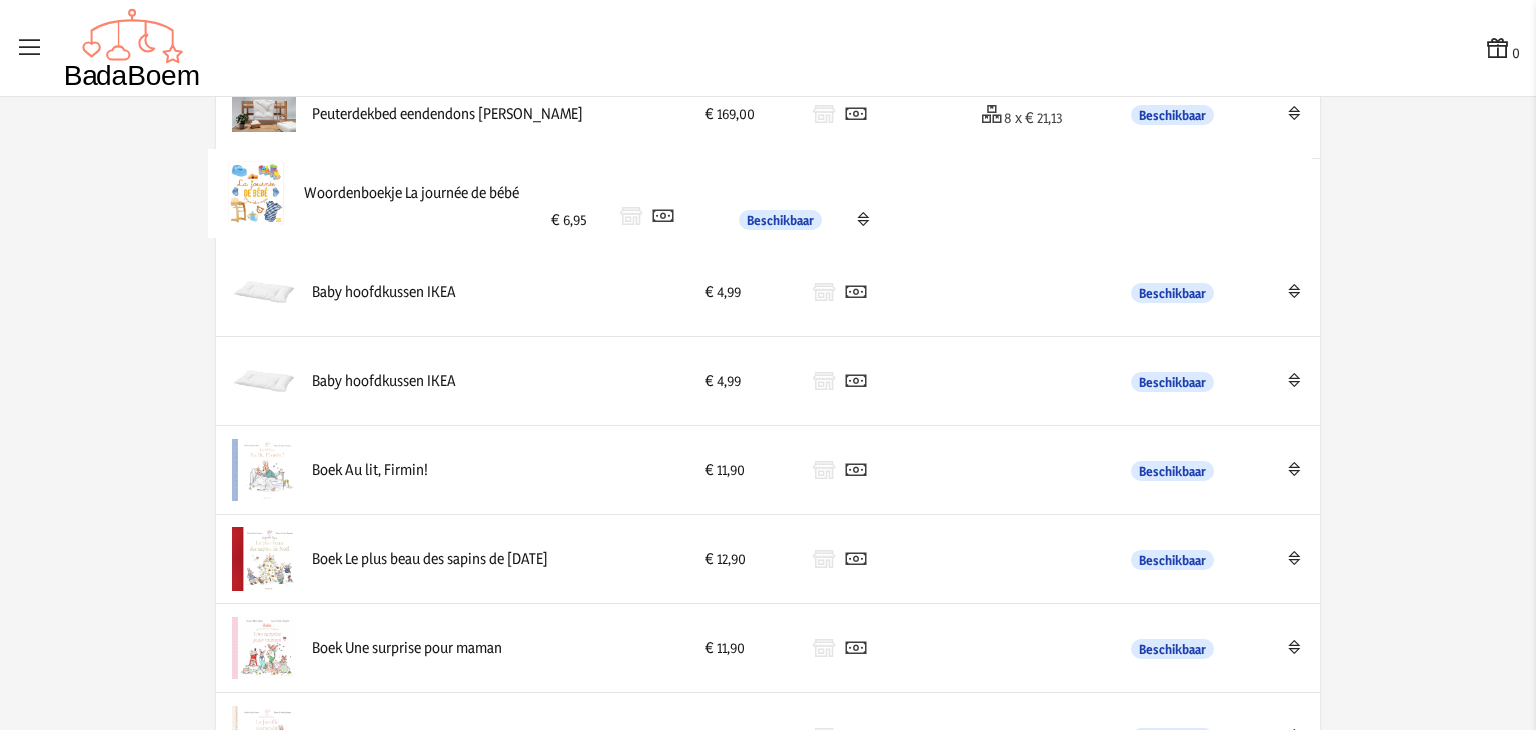 drag, startPoint x: 1260, startPoint y: 470, endPoint x: 1259, endPoint y: 198, distance: 272.00183 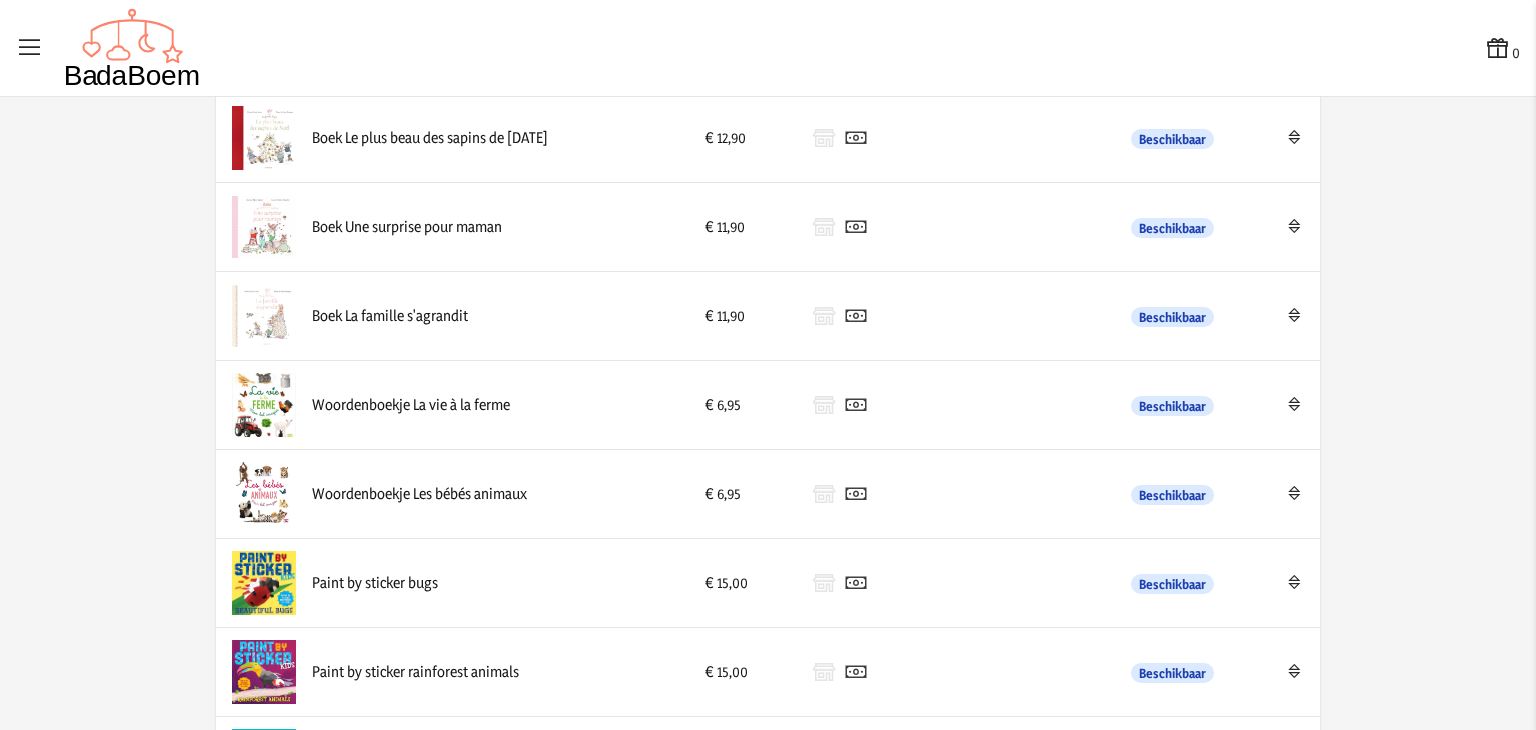 scroll, scrollTop: 1484, scrollLeft: 0, axis: vertical 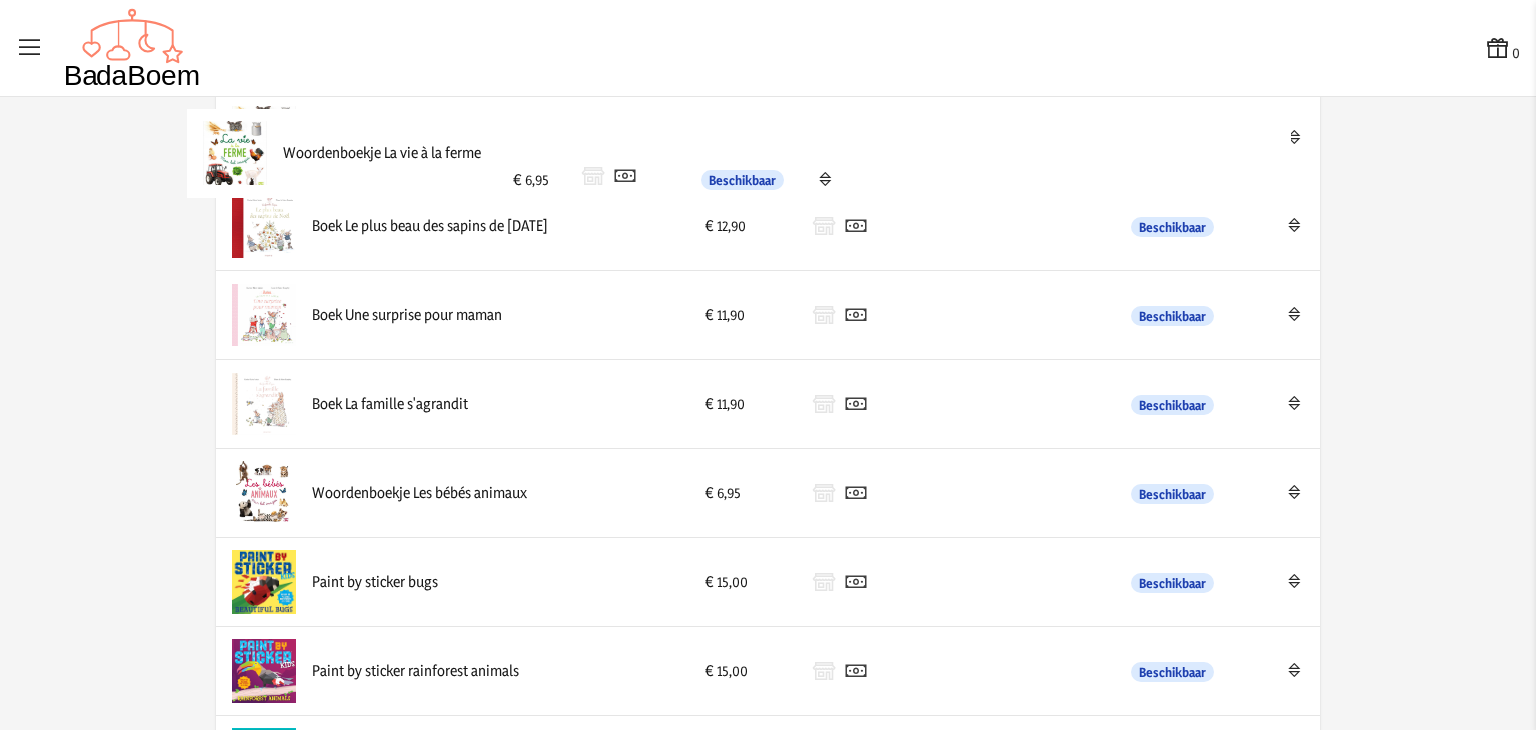 drag, startPoint x: 1233, startPoint y: 415, endPoint x: 1212, endPoint y: 170, distance: 245.89835 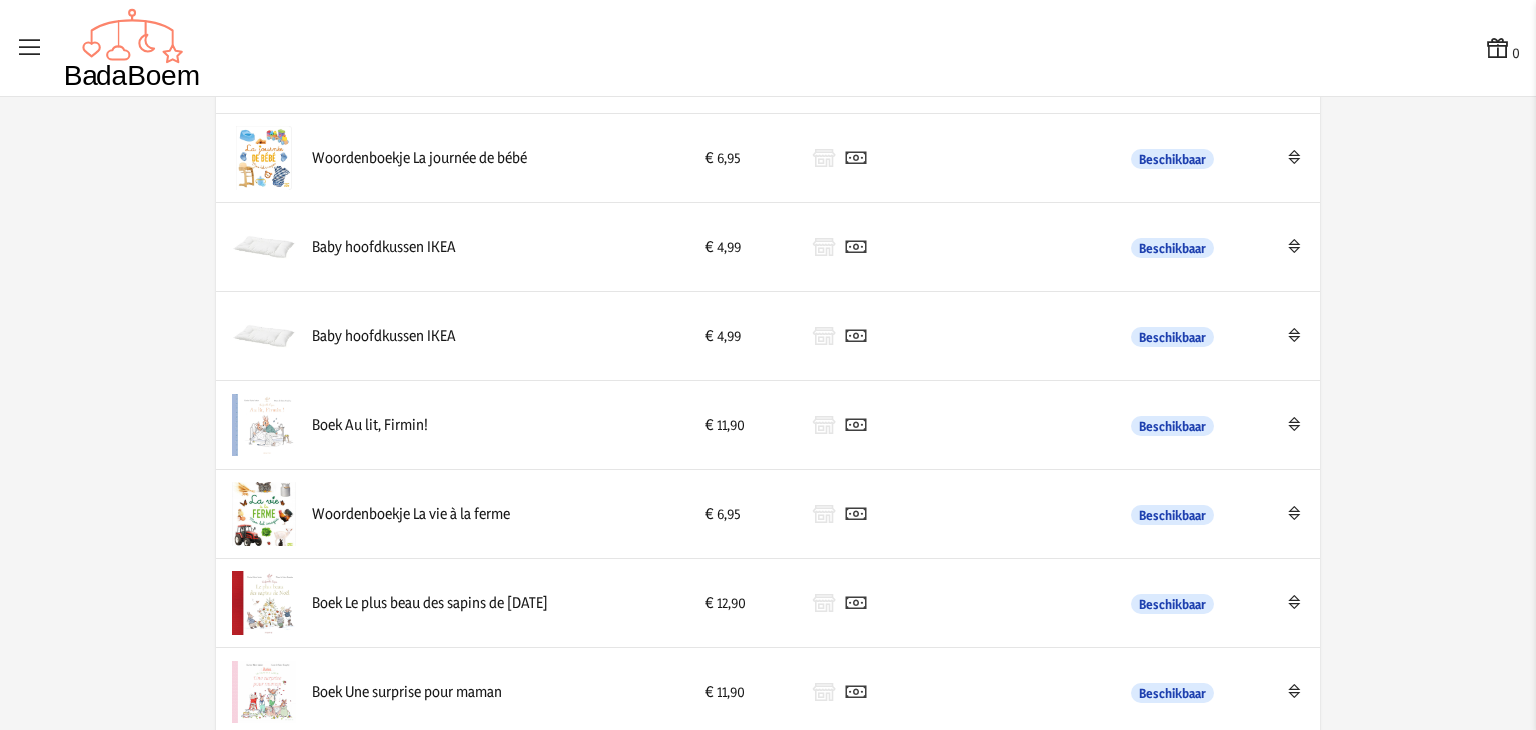 scroll, scrollTop: 1099, scrollLeft: 0, axis: vertical 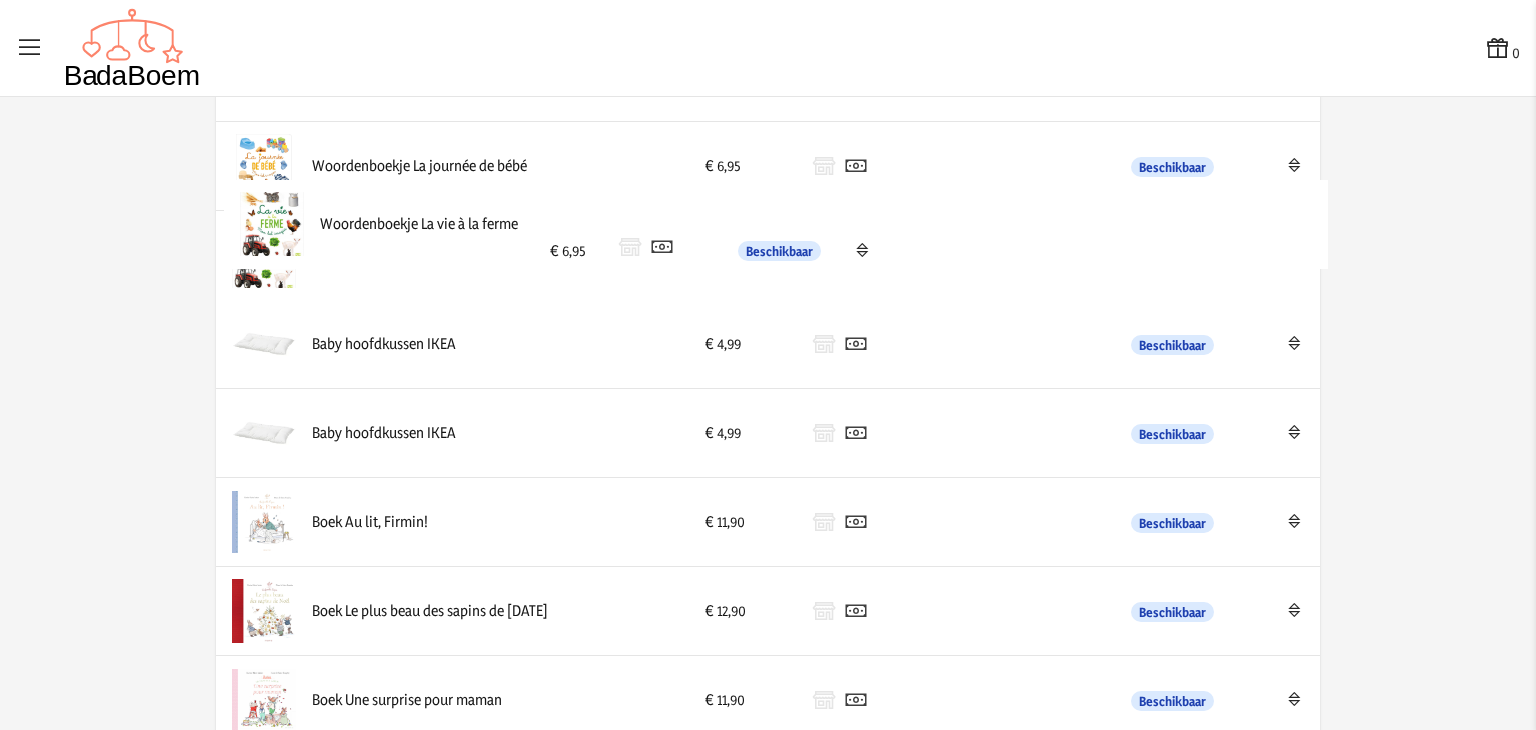 drag, startPoint x: 958, startPoint y: 525, endPoint x: 970, endPoint y: 234, distance: 291.2473 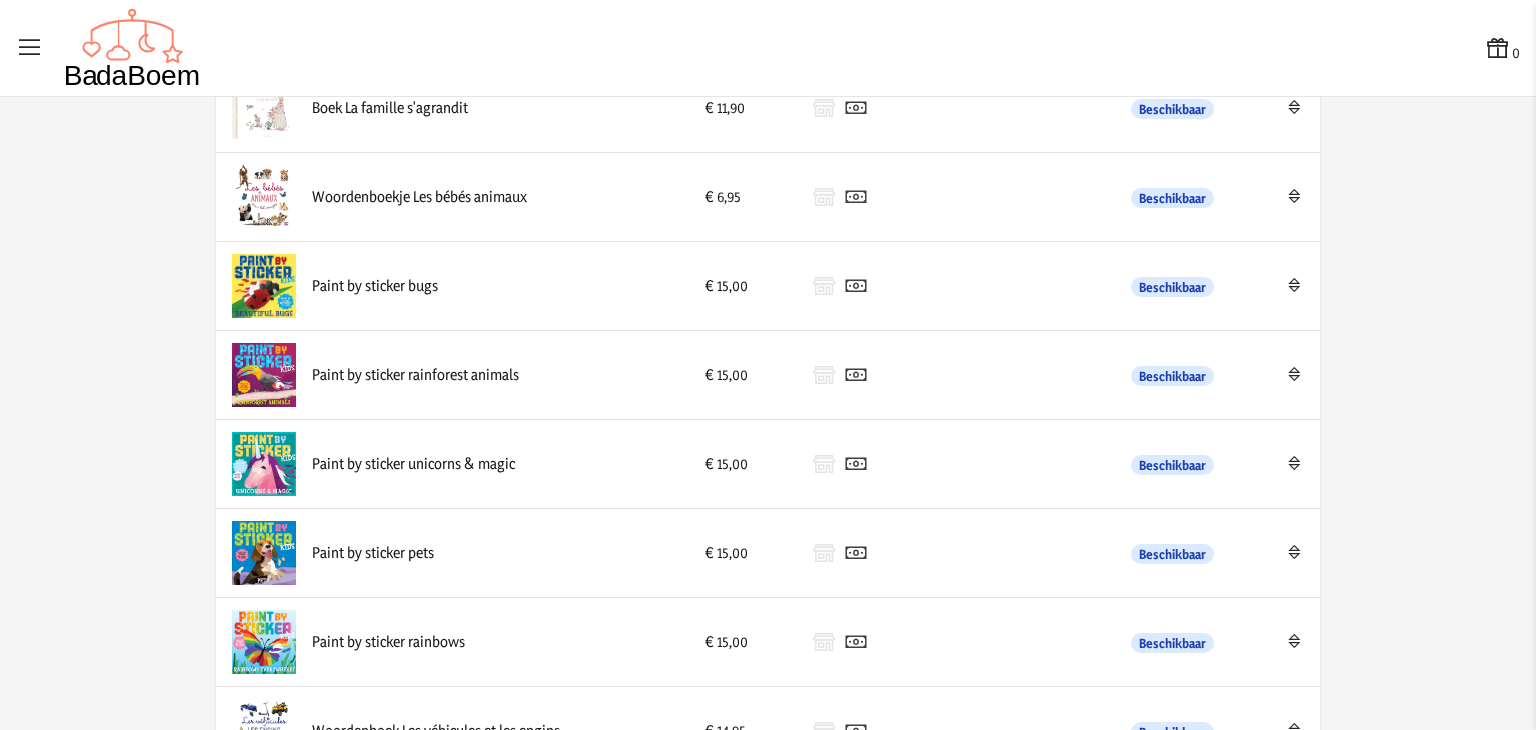 scroll, scrollTop: 1898, scrollLeft: 0, axis: vertical 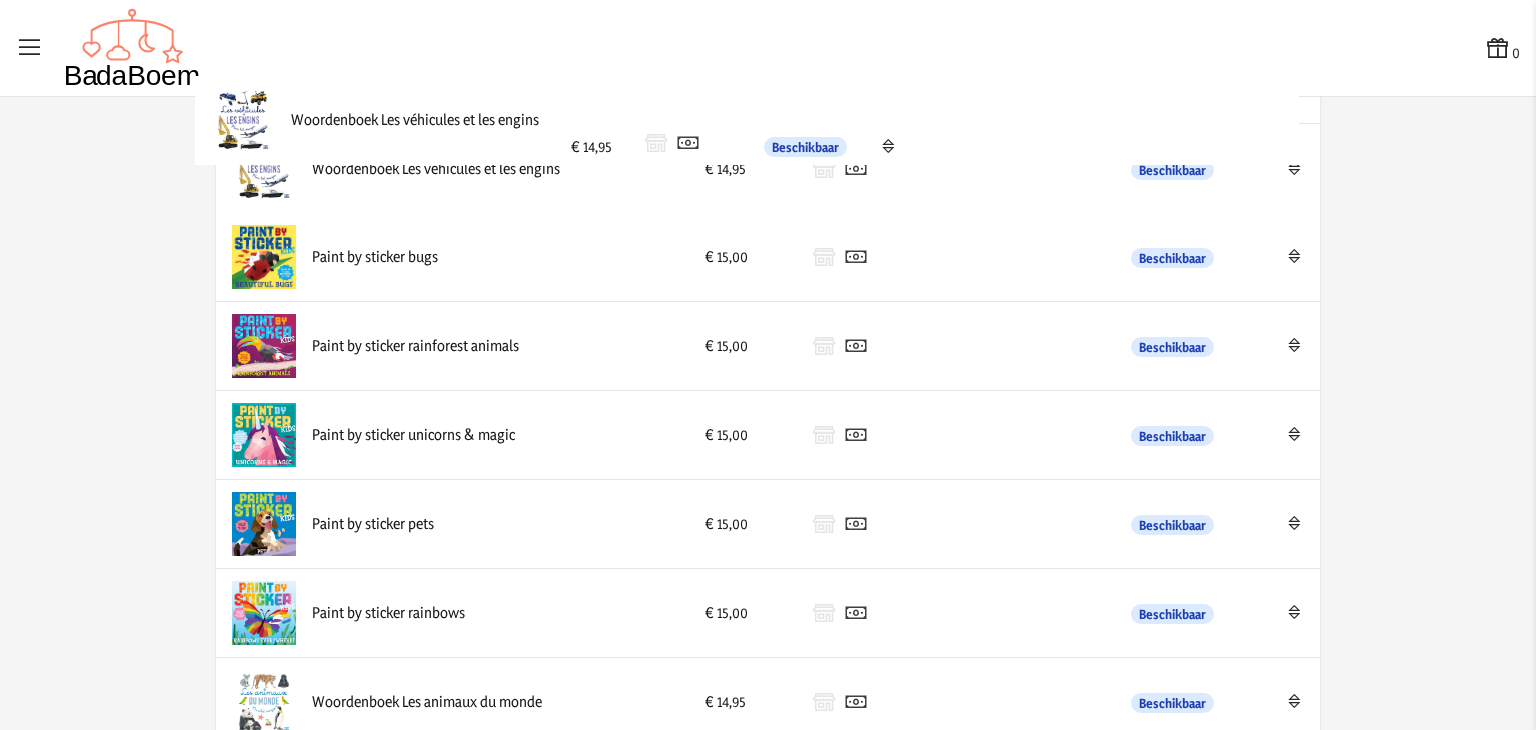 drag, startPoint x: 582, startPoint y: 613, endPoint x: 569, endPoint y: 128, distance: 485.1742 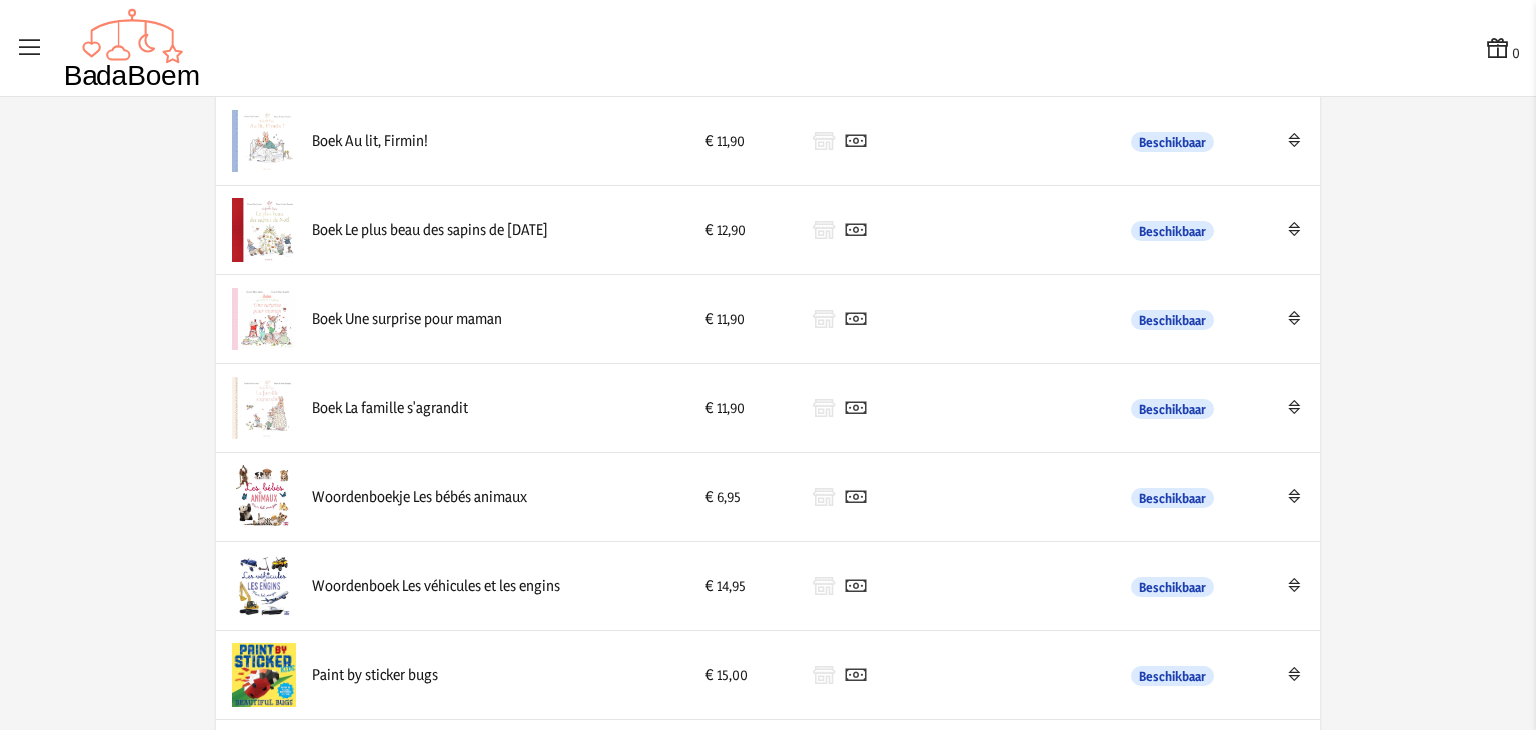 scroll, scrollTop: 1480, scrollLeft: 0, axis: vertical 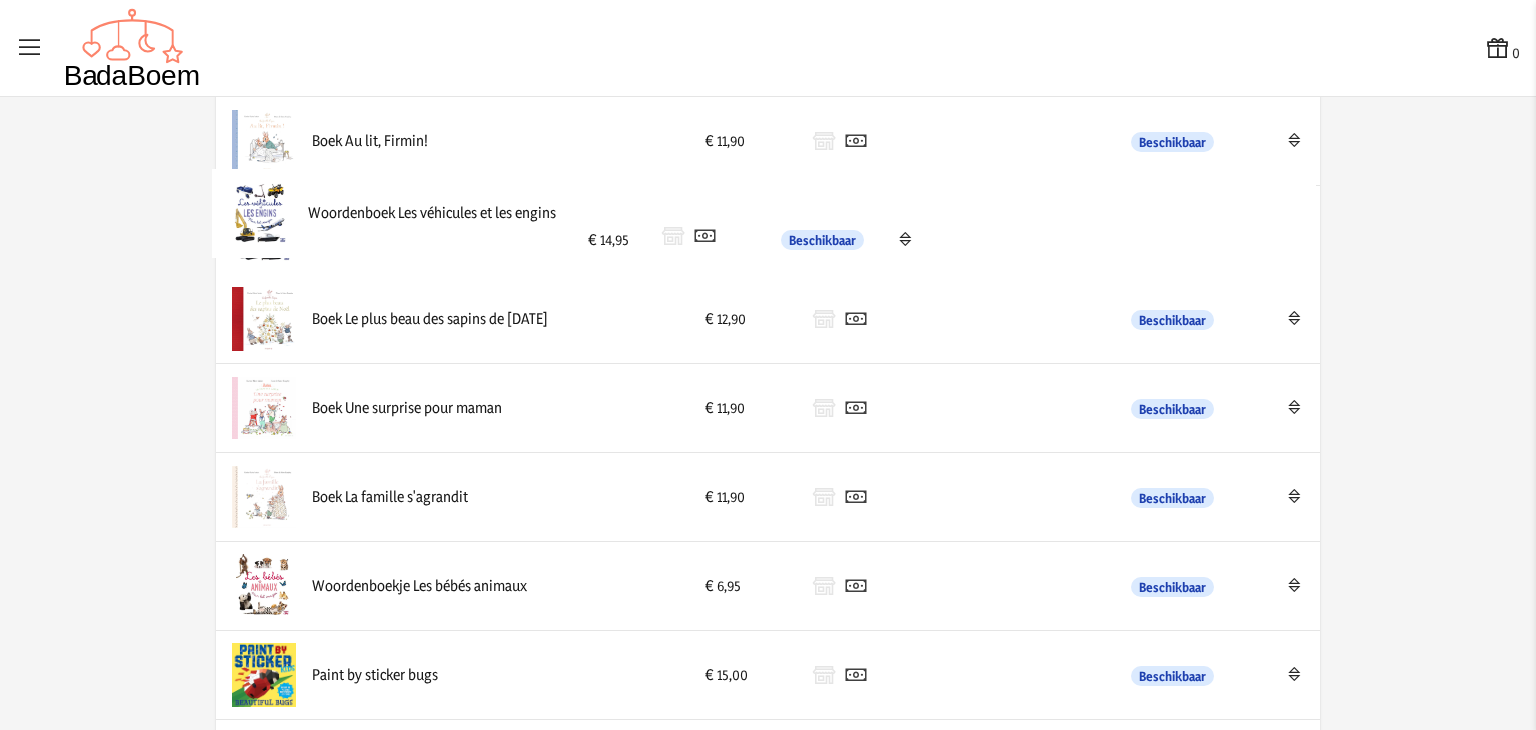 drag, startPoint x: 529, startPoint y: 577, endPoint x: 533, endPoint y: 206, distance: 371.02158 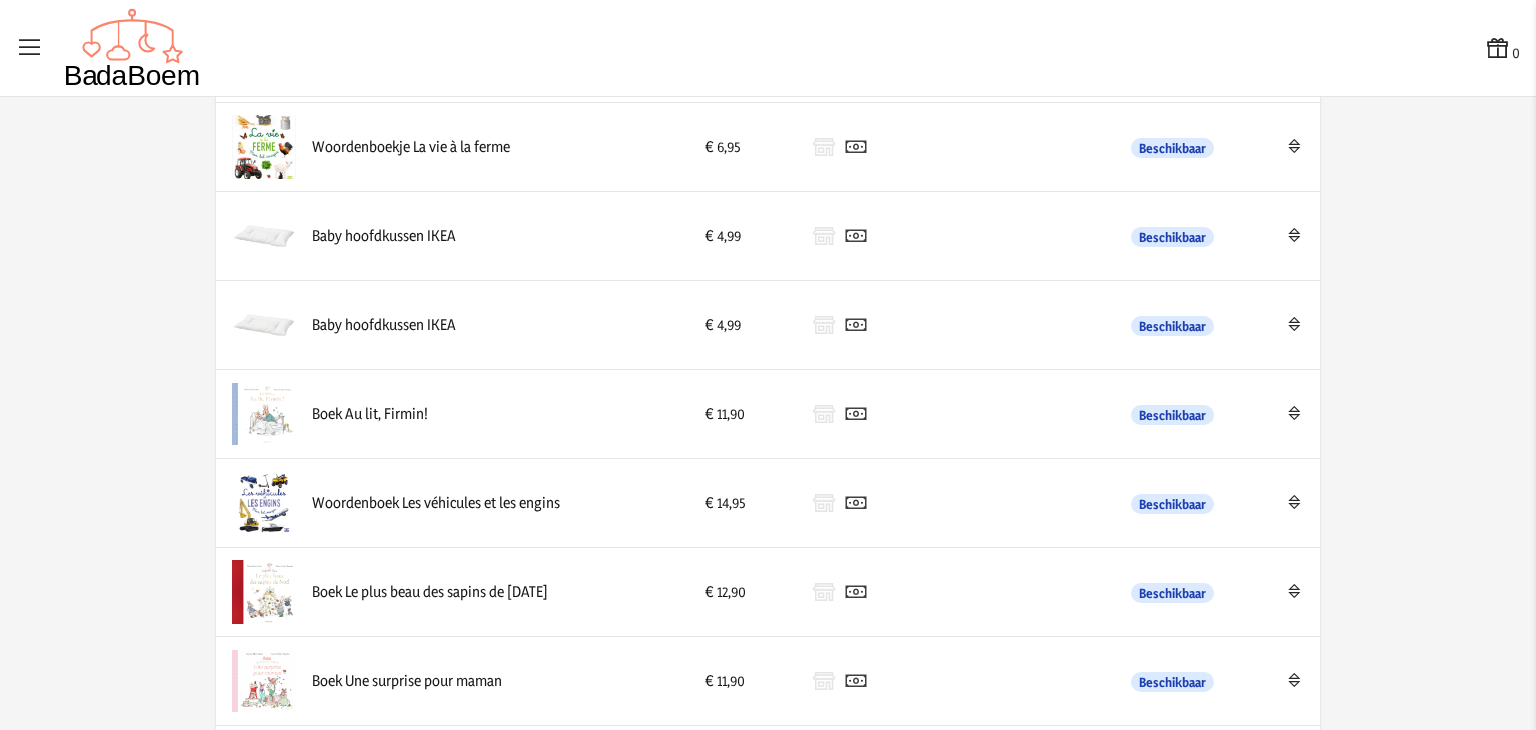 scroll, scrollTop: 1206, scrollLeft: 0, axis: vertical 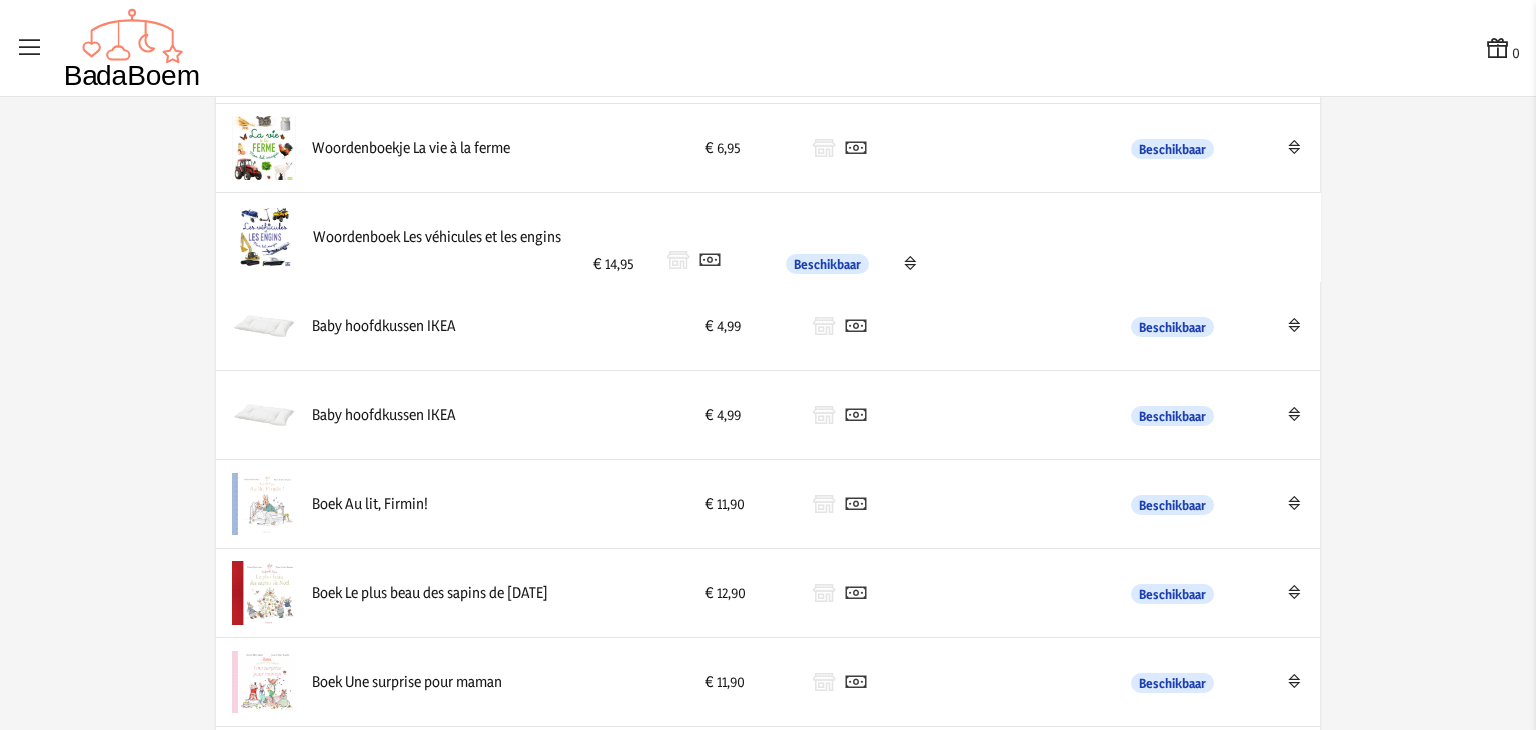drag, startPoint x: 498, startPoint y: 517, endPoint x: 504, endPoint y: 255, distance: 262.0687 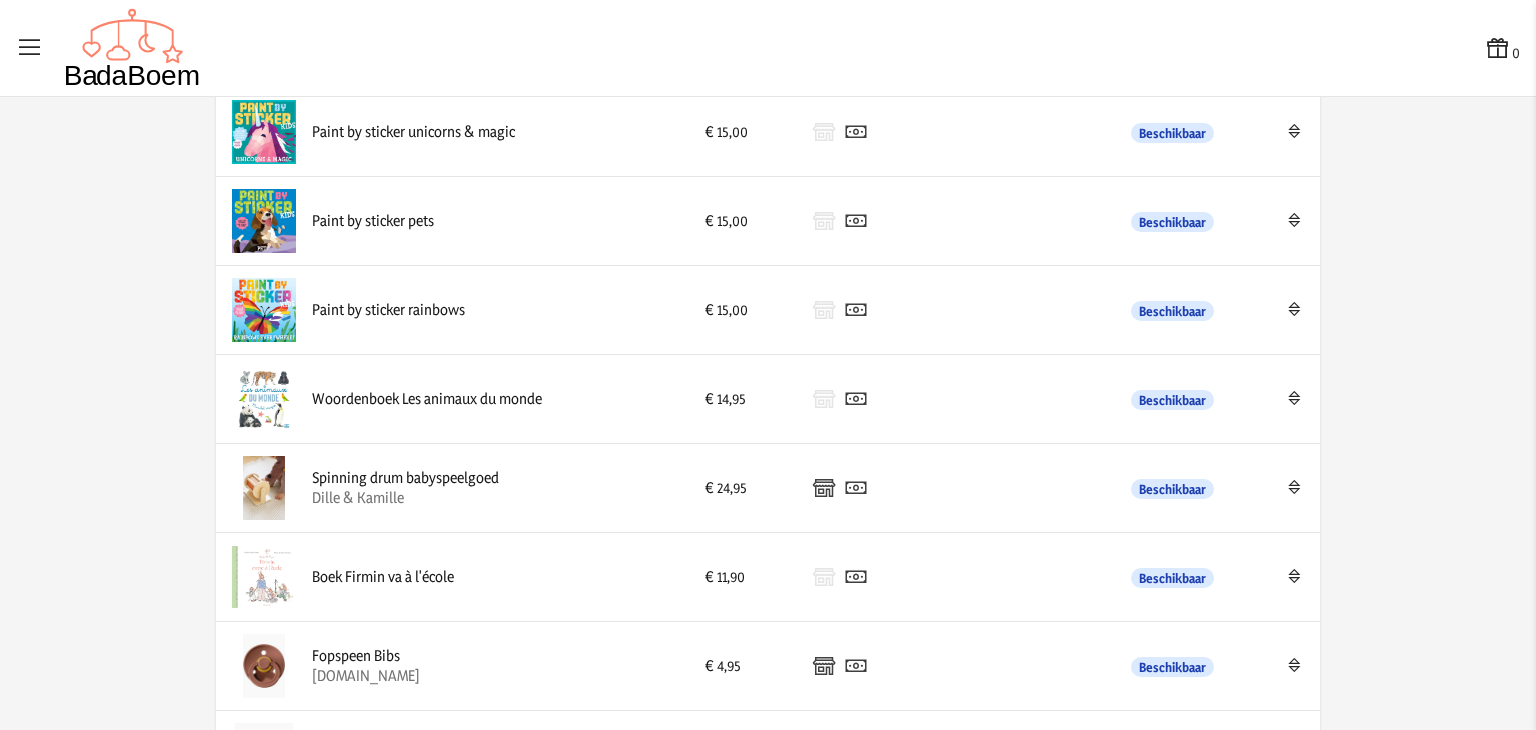 scroll, scrollTop: 2186, scrollLeft: 0, axis: vertical 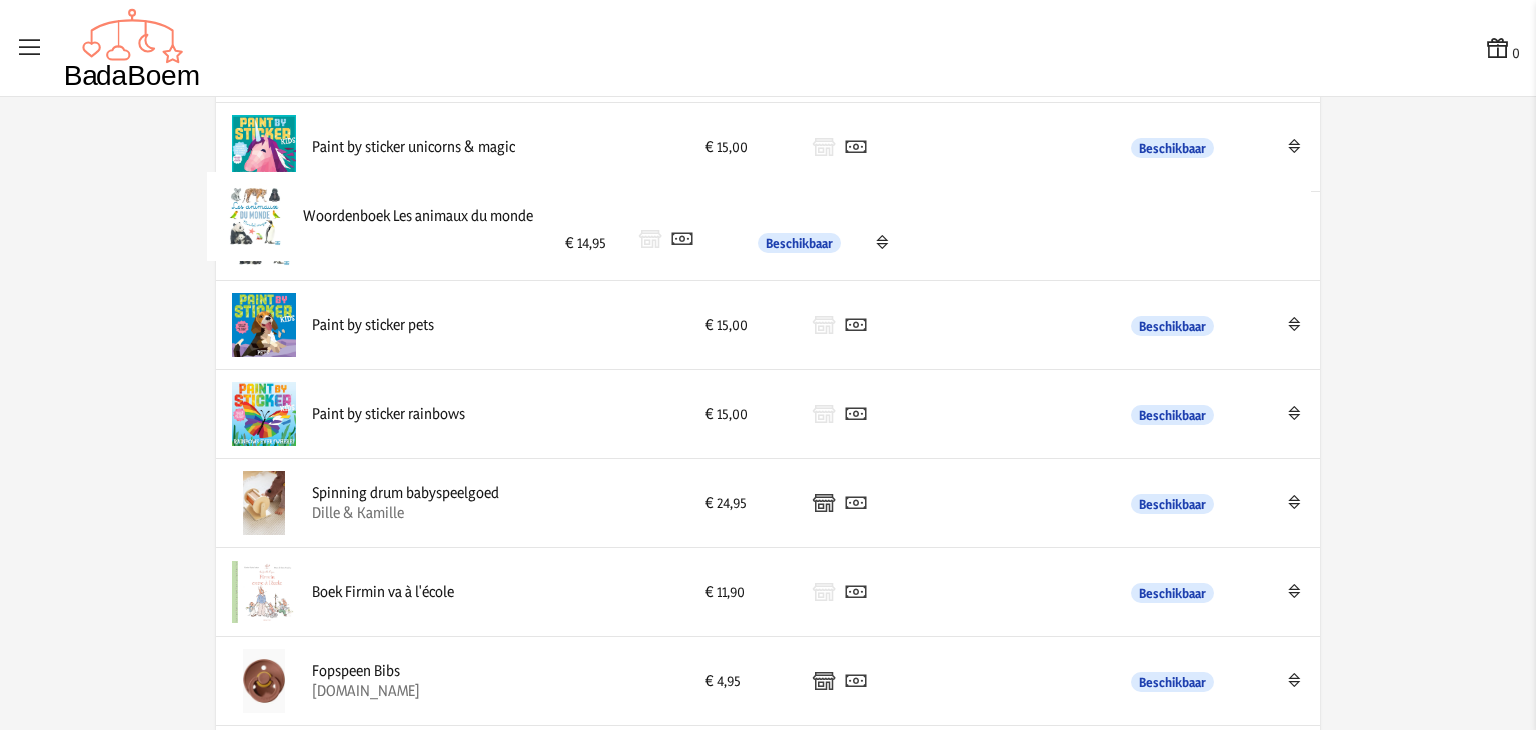 drag, startPoint x: 497, startPoint y: 425, endPoint x: 496, endPoint y: 241, distance: 184.00272 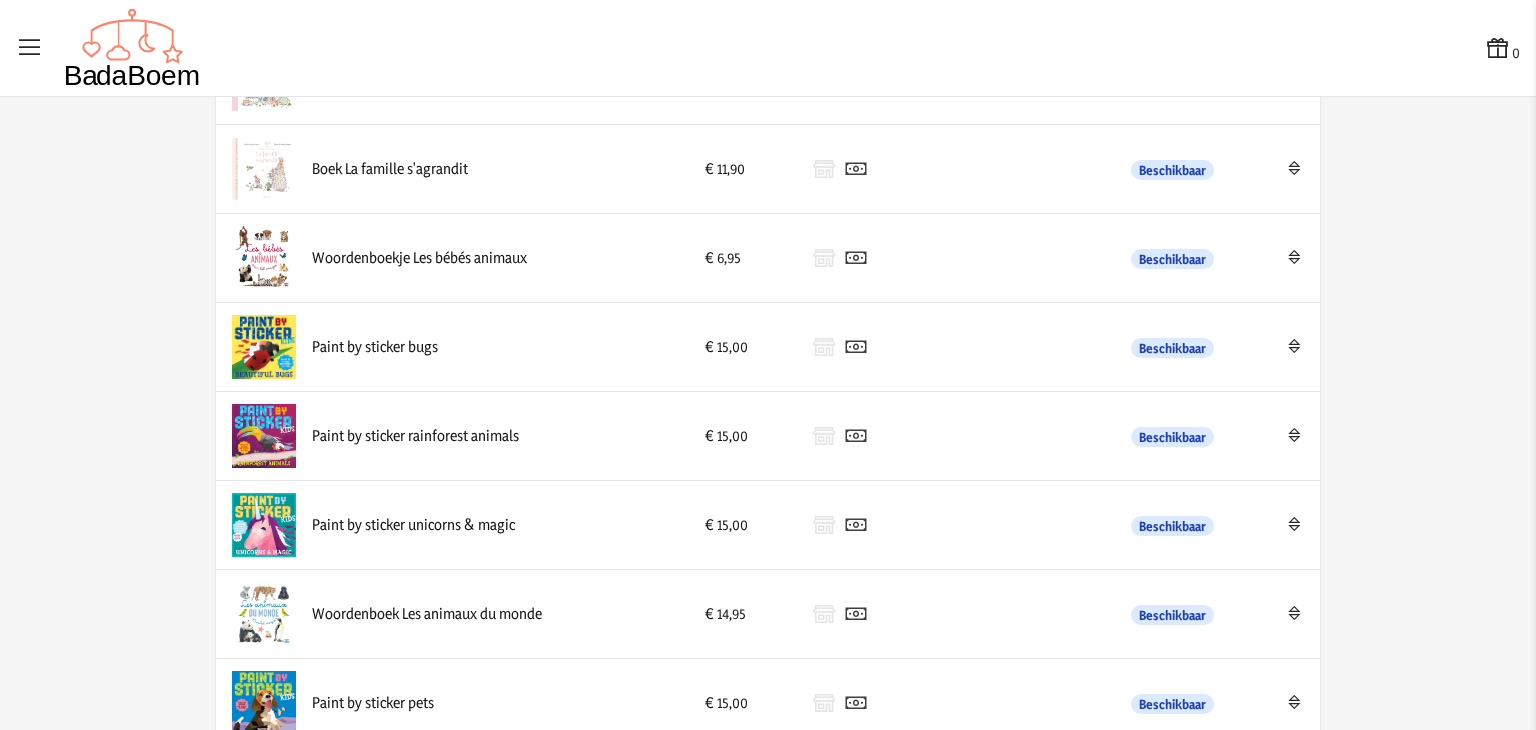 scroll, scrollTop: 1803, scrollLeft: 0, axis: vertical 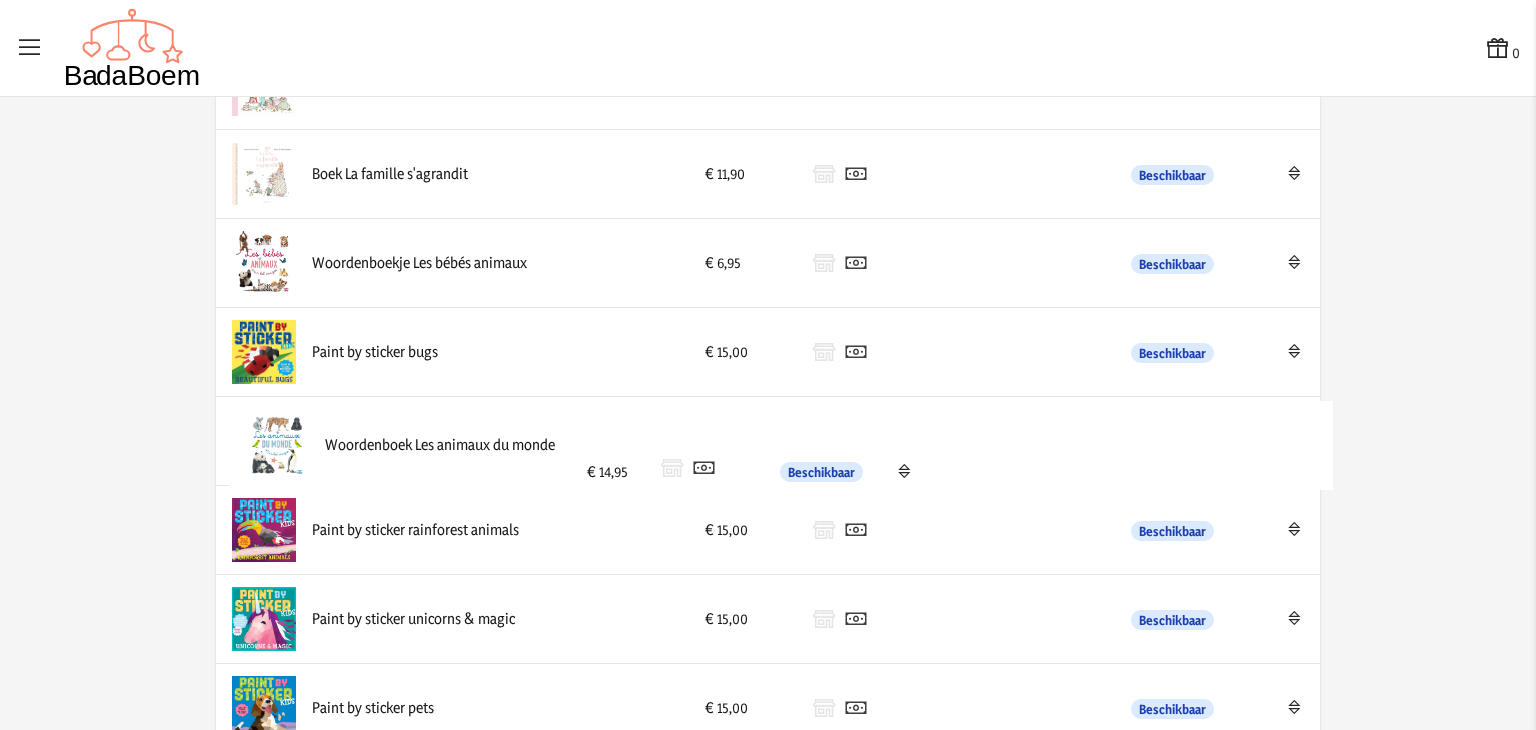 drag, startPoint x: 457, startPoint y: 601, endPoint x: 492, endPoint y: 197, distance: 405.51324 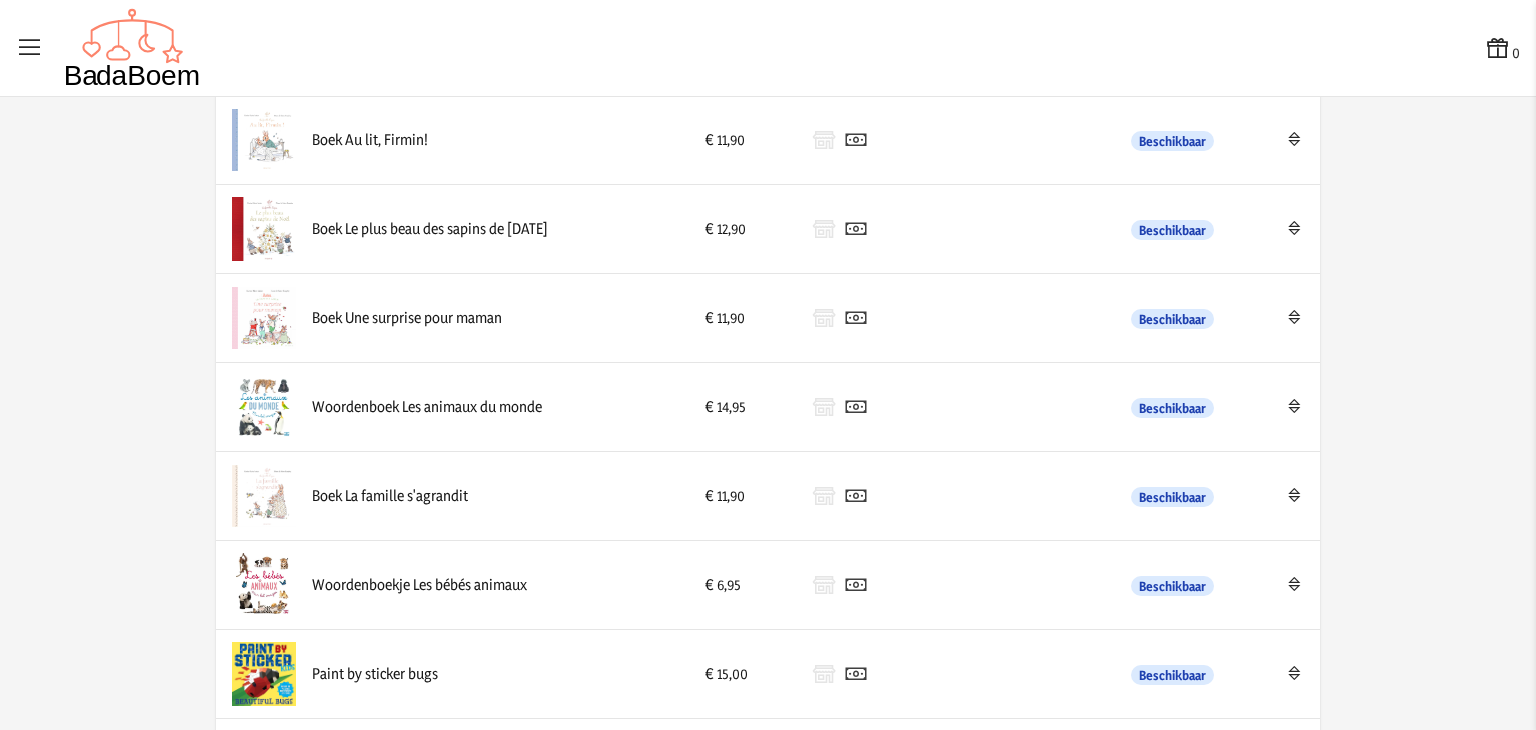scroll, scrollTop: 1560, scrollLeft: 0, axis: vertical 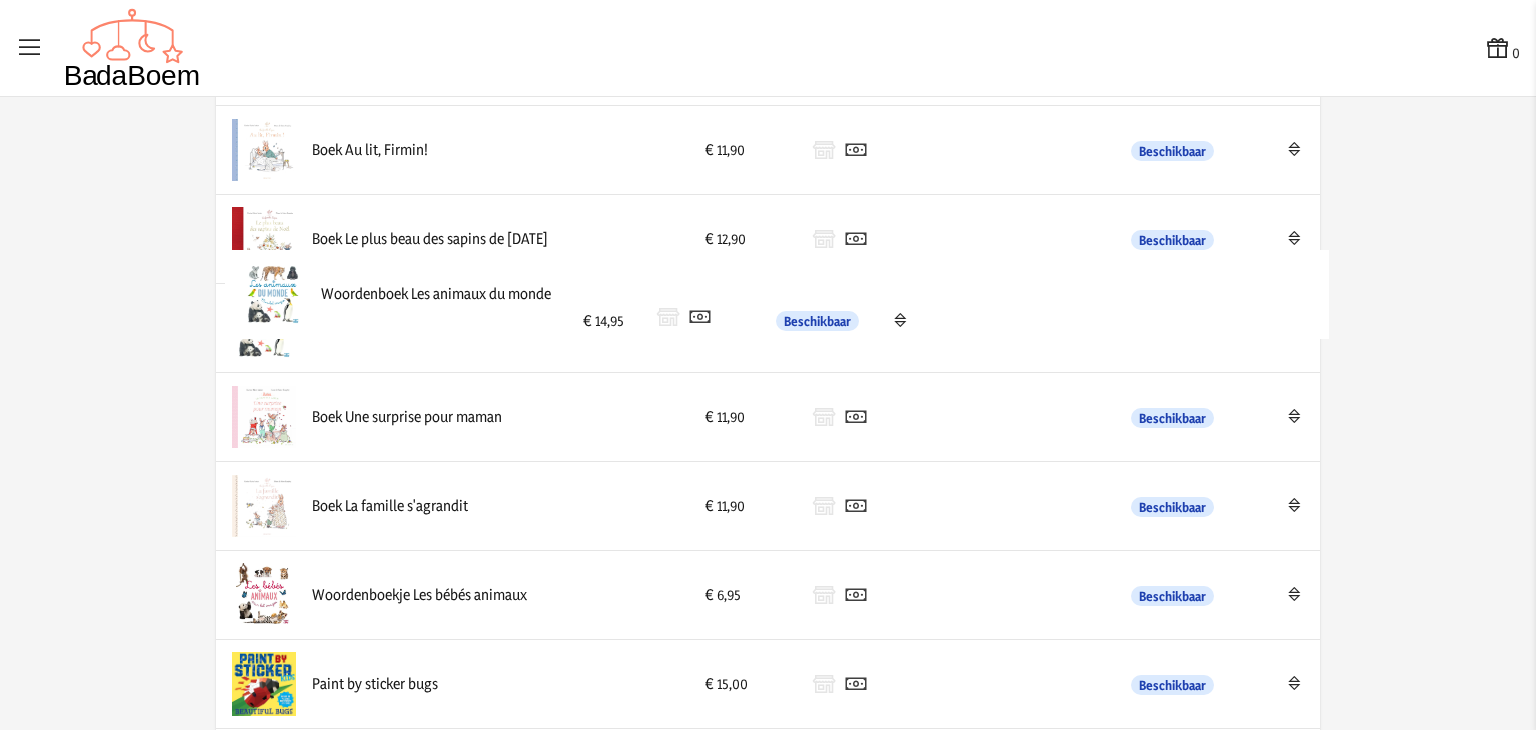 drag, startPoint x: 472, startPoint y: 420, endPoint x: 478, endPoint y: 261, distance: 159.11317 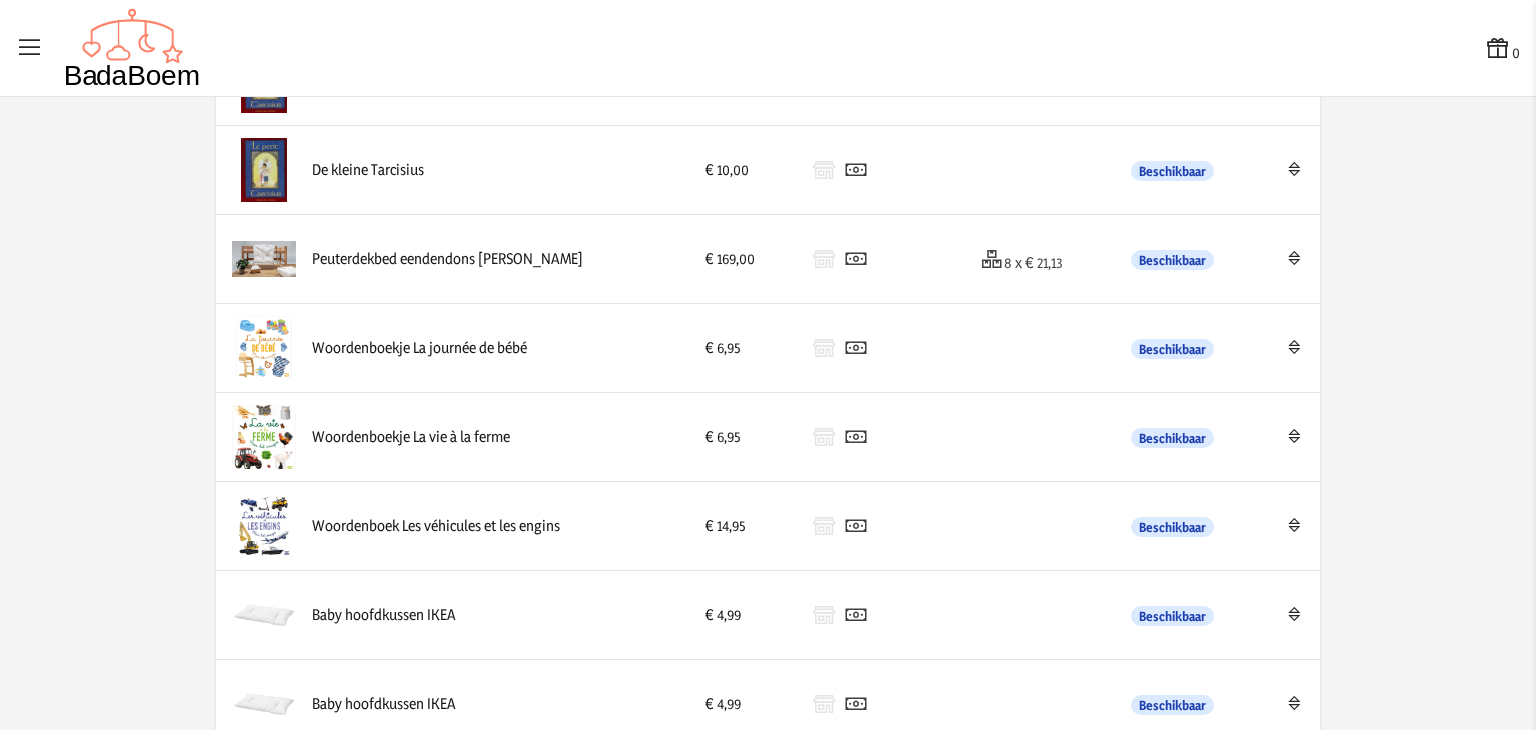 scroll, scrollTop: 916, scrollLeft: 0, axis: vertical 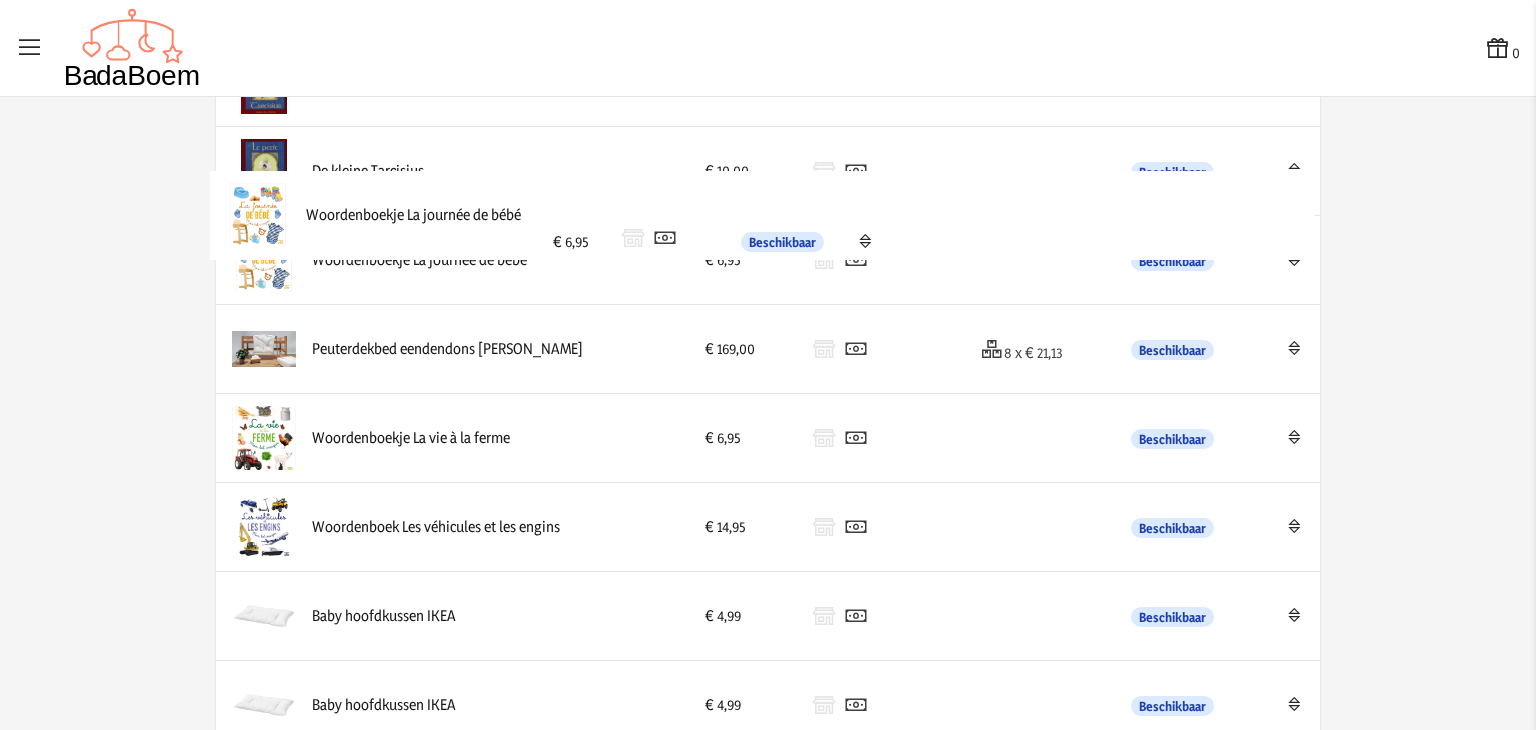 drag, startPoint x: 448, startPoint y: 354, endPoint x: 450, endPoint y: 224, distance: 130.01538 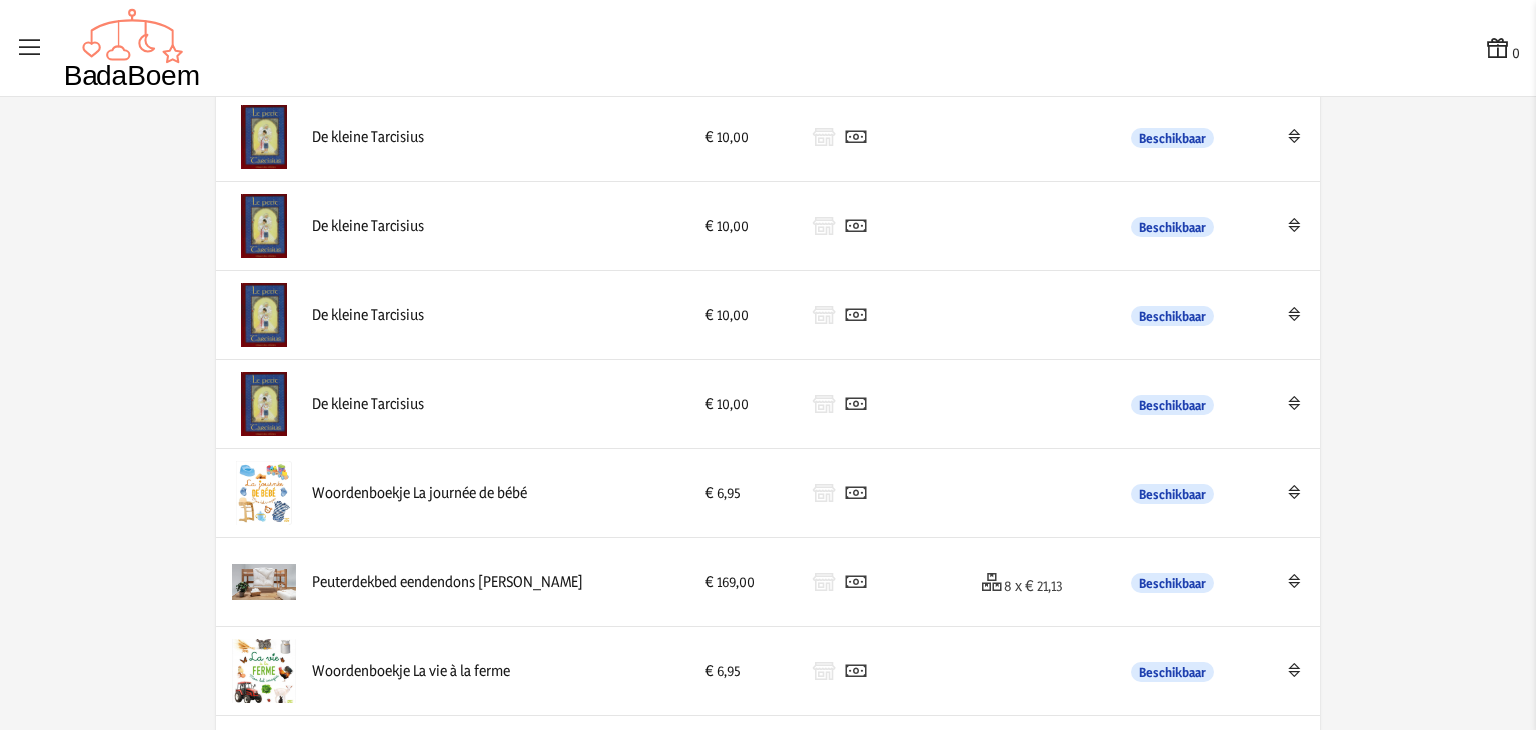 scroll, scrollTop: 682, scrollLeft: 0, axis: vertical 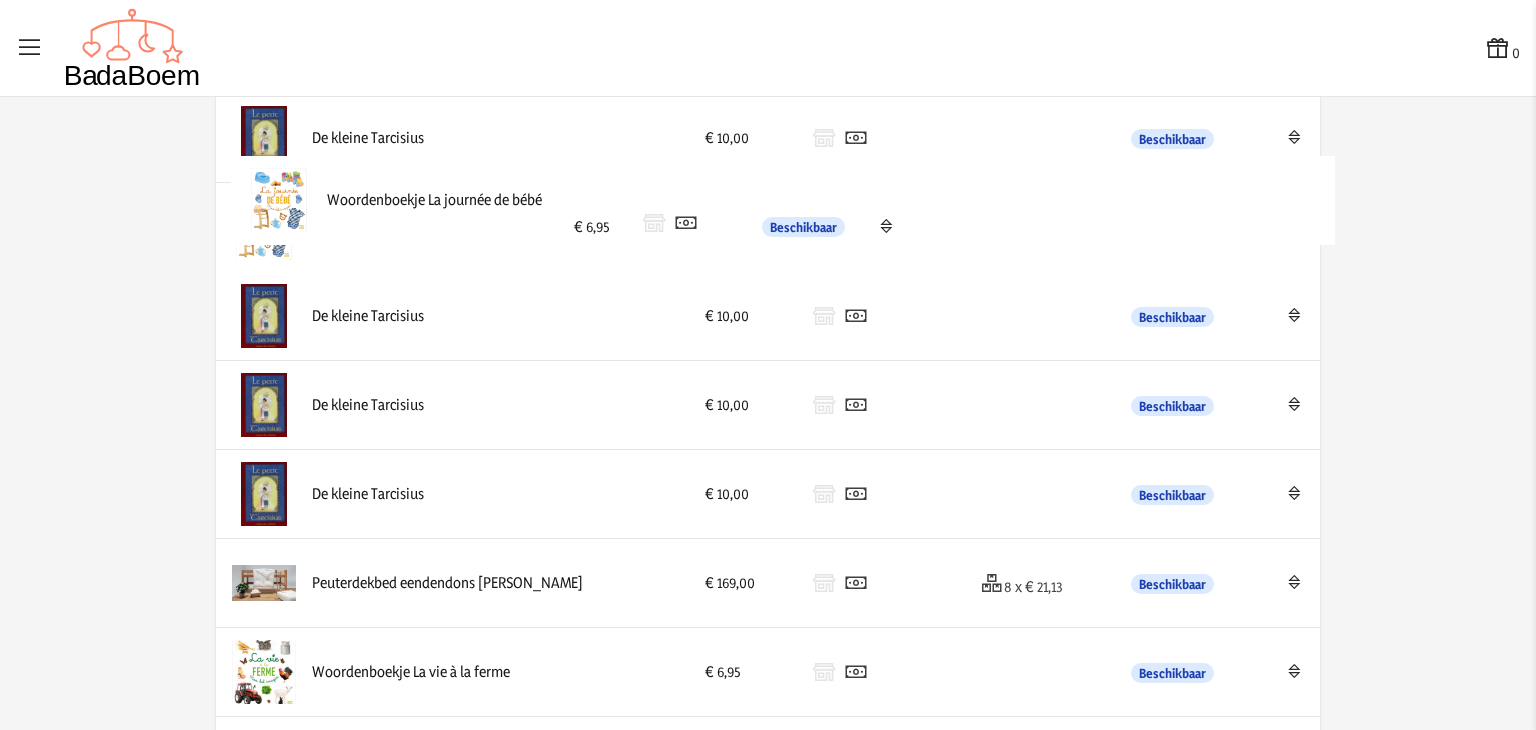 drag, startPoint x: 424, startPoint y: 489, endPoint x: 444, endPoint y: 196, distance: 293.6818 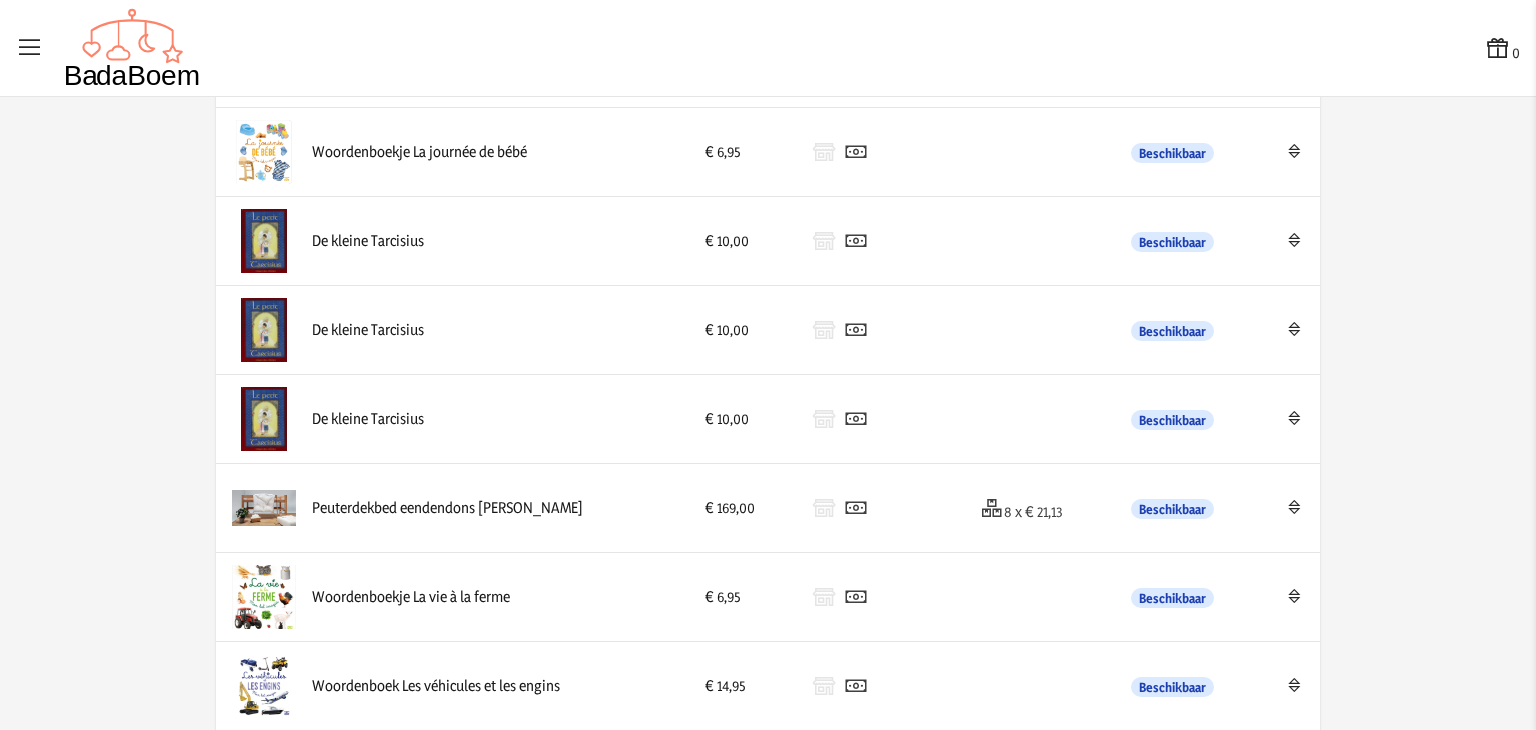 scroll, scrollTop: 758, scrollLeft: 0, axis: vertical 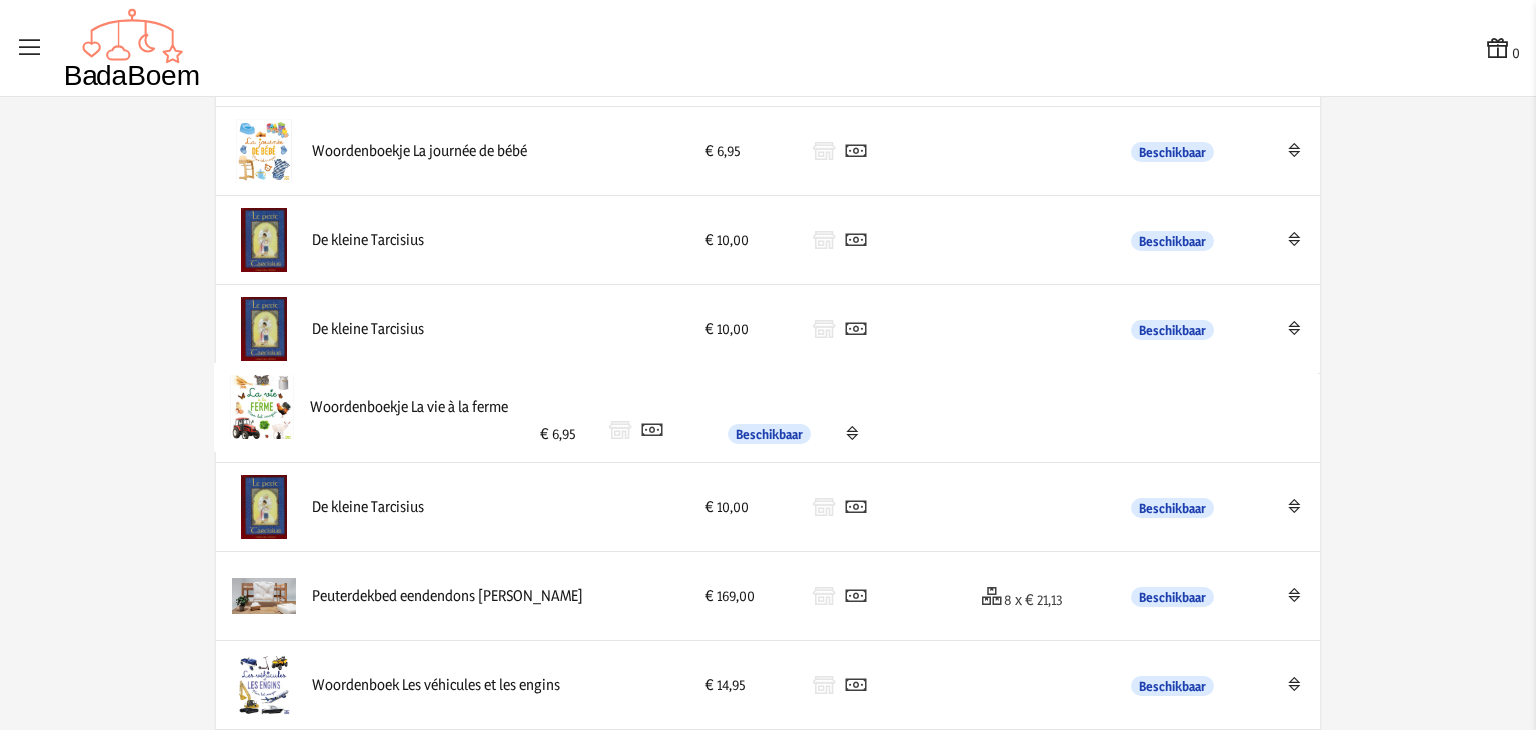 drag, startPoint x: 402, startPoint y: 597, endPoint x: 408, endPoint y: 413, distance: 184.0978 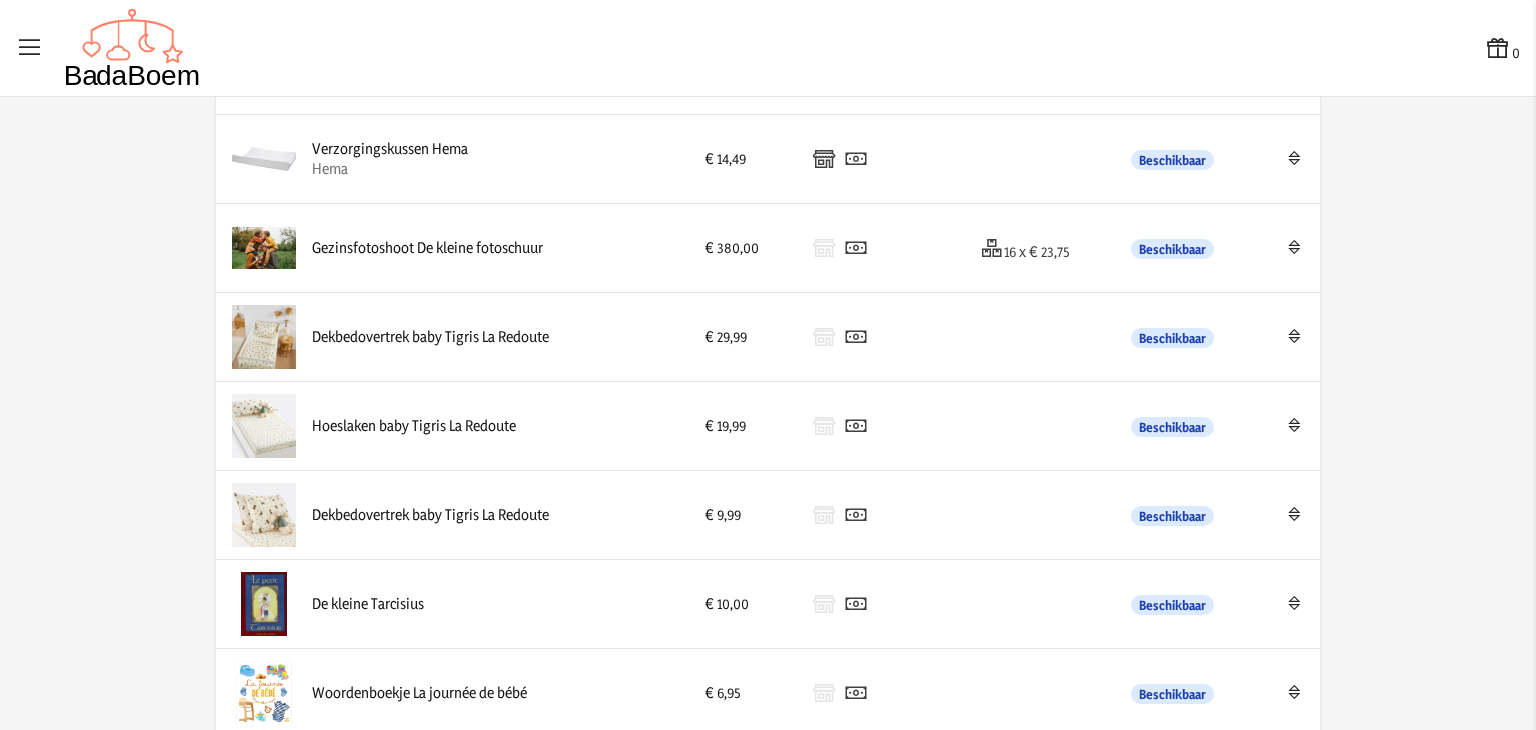 scroll, scrollTop: 0, scrollLeft: 0, axis: both 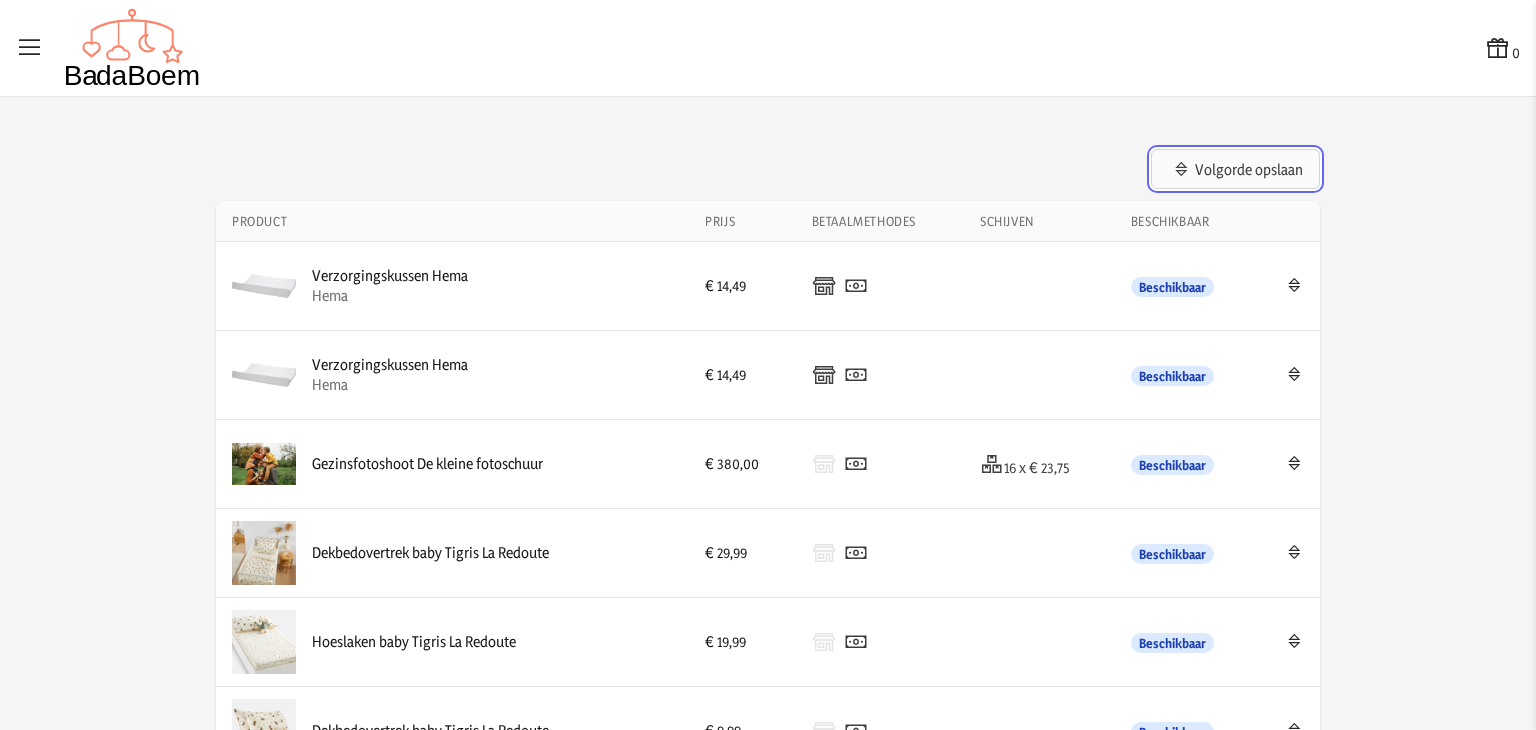 click on "Volgorde opslaan" 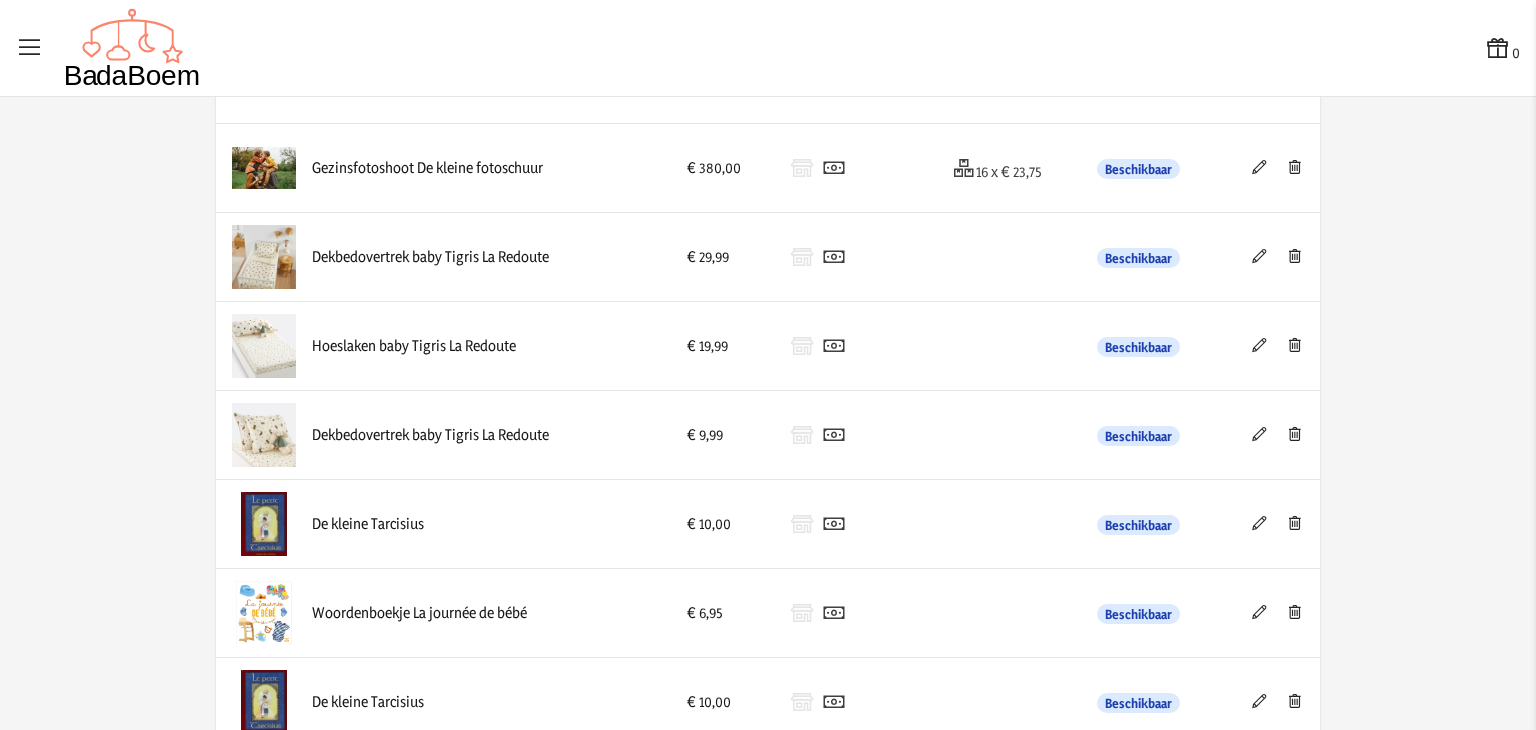 scroll, scrollTop: 296, scrollLeft: 0, axis: vertical 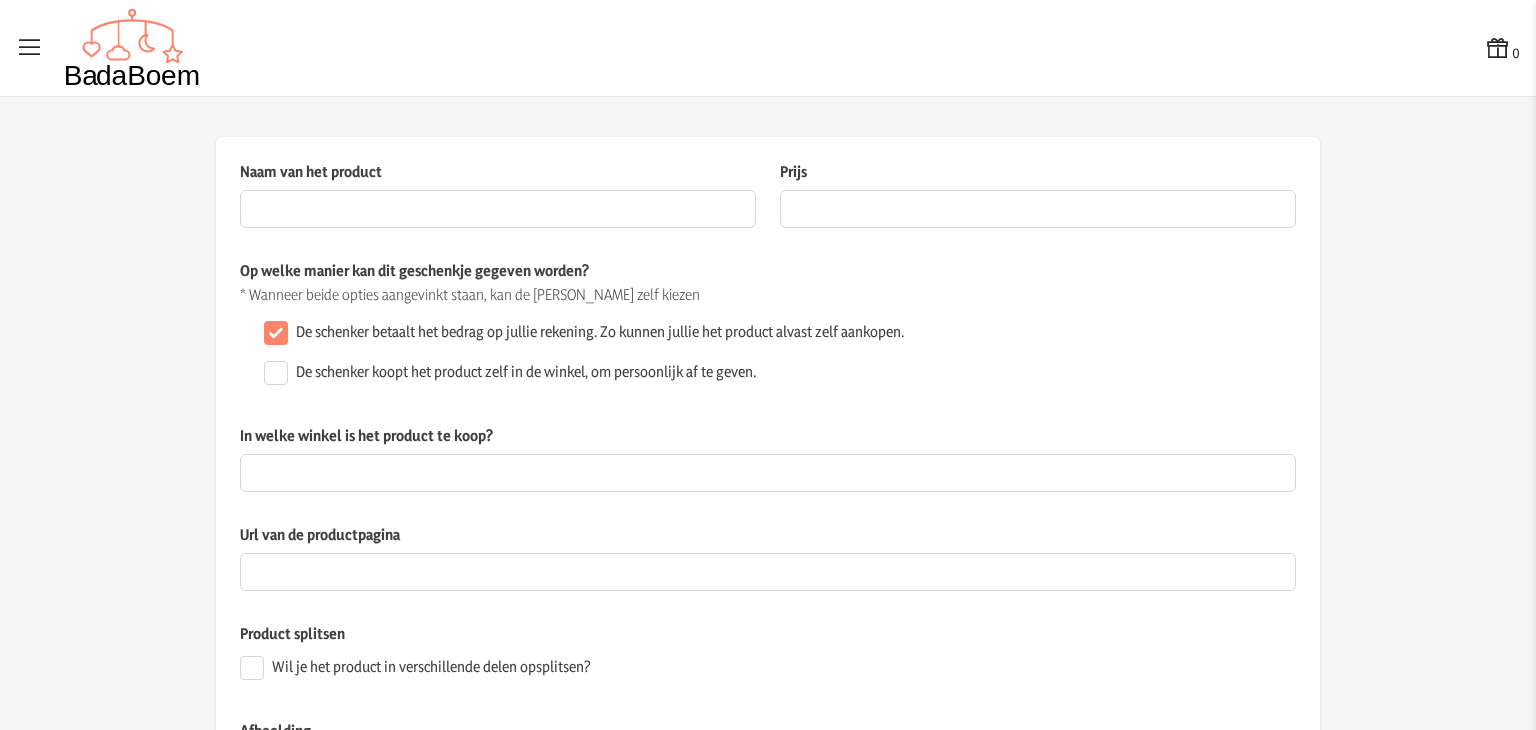 type on "Woordenboekje La journée de bébé" 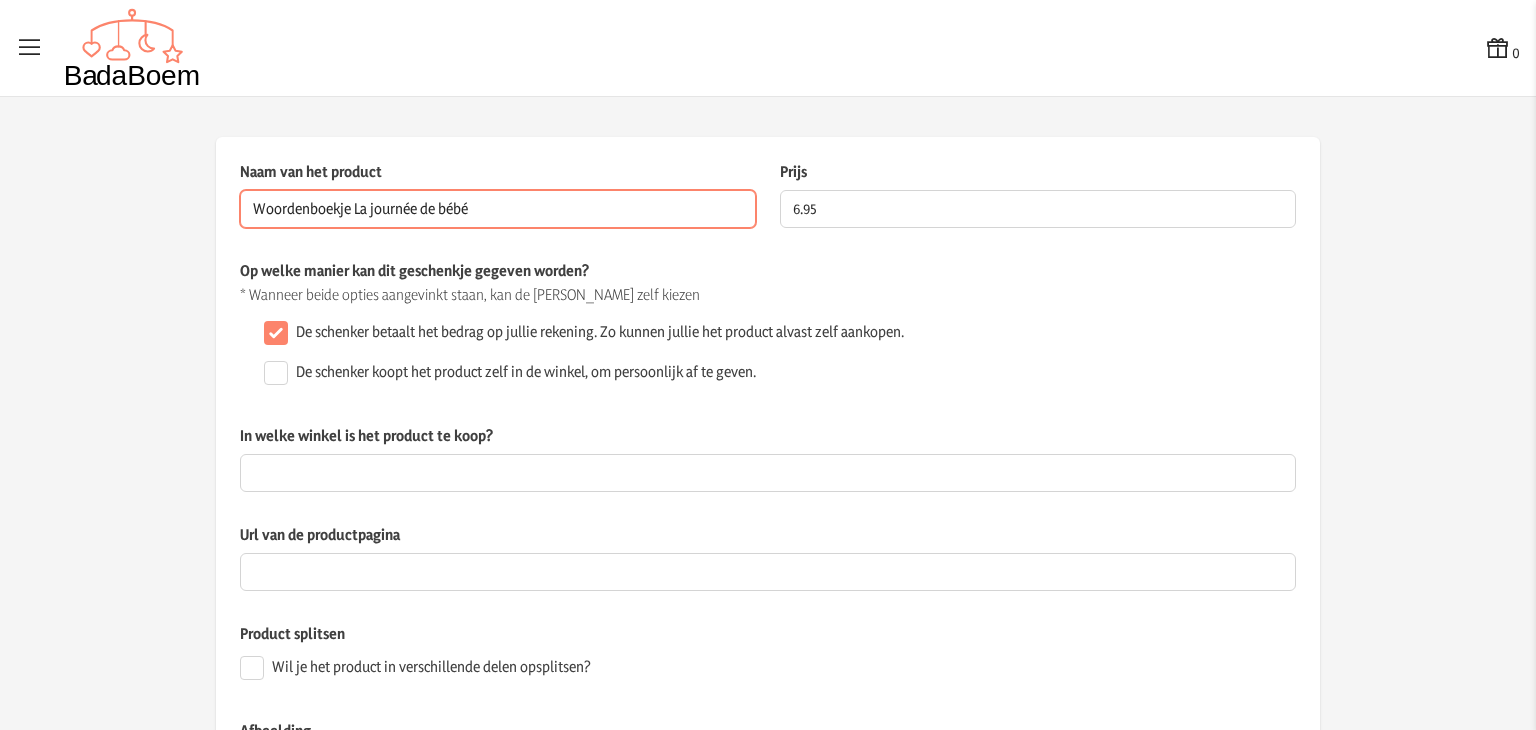 click on "Woordenboekje La journée de bébé" at bounding box center [498, 209] 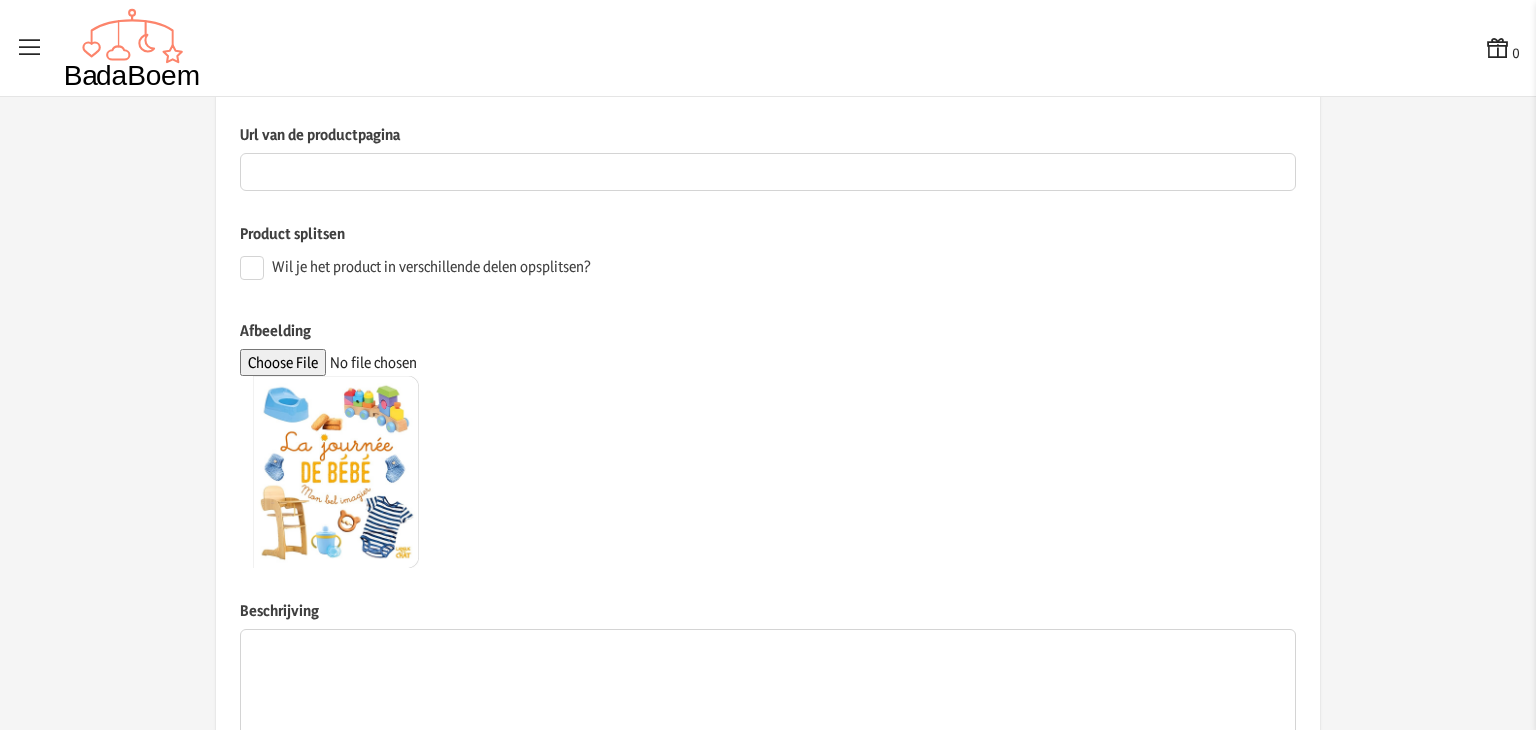 scroll, scrollTop: 548, scrollLeft: 0, axis: vertical 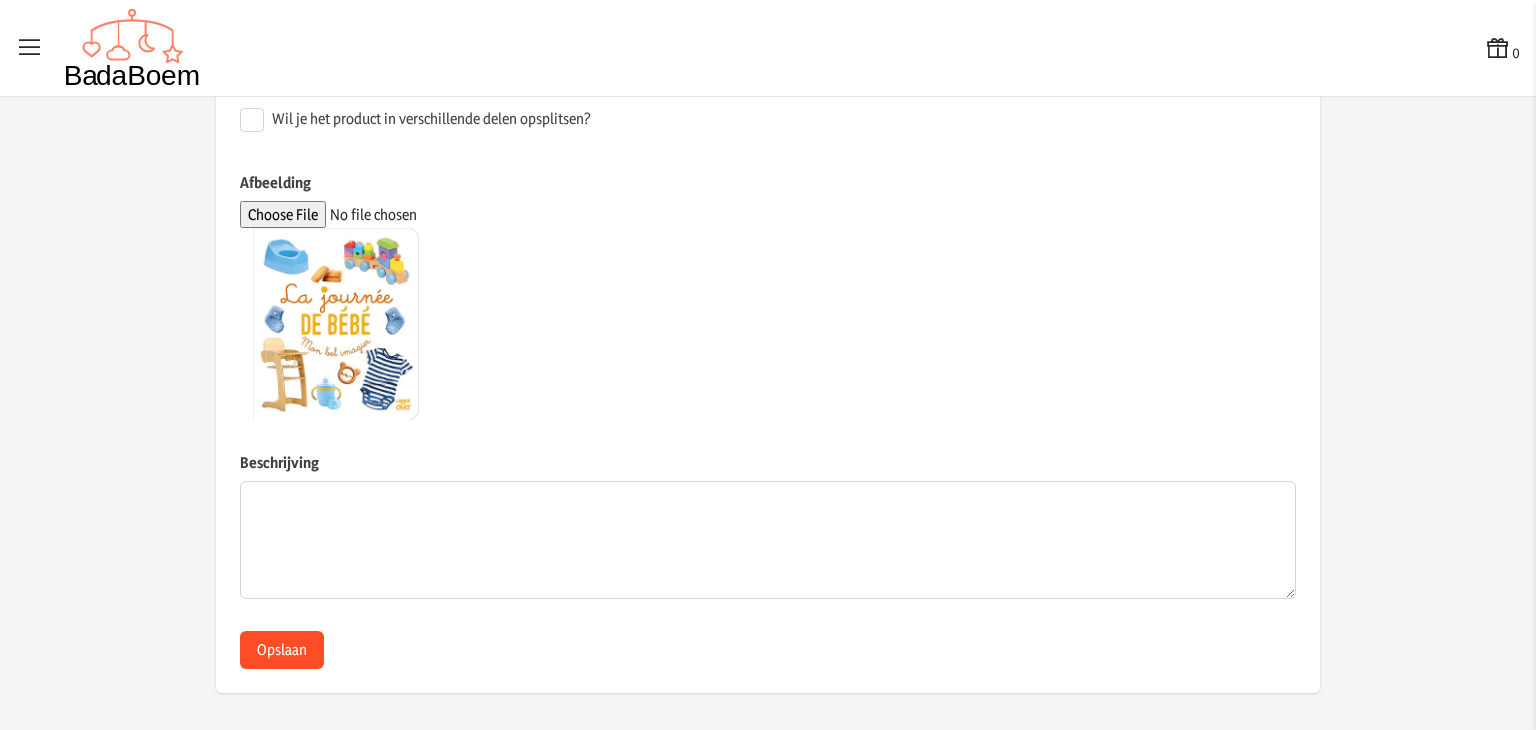 type on "Woordenboekje baby" 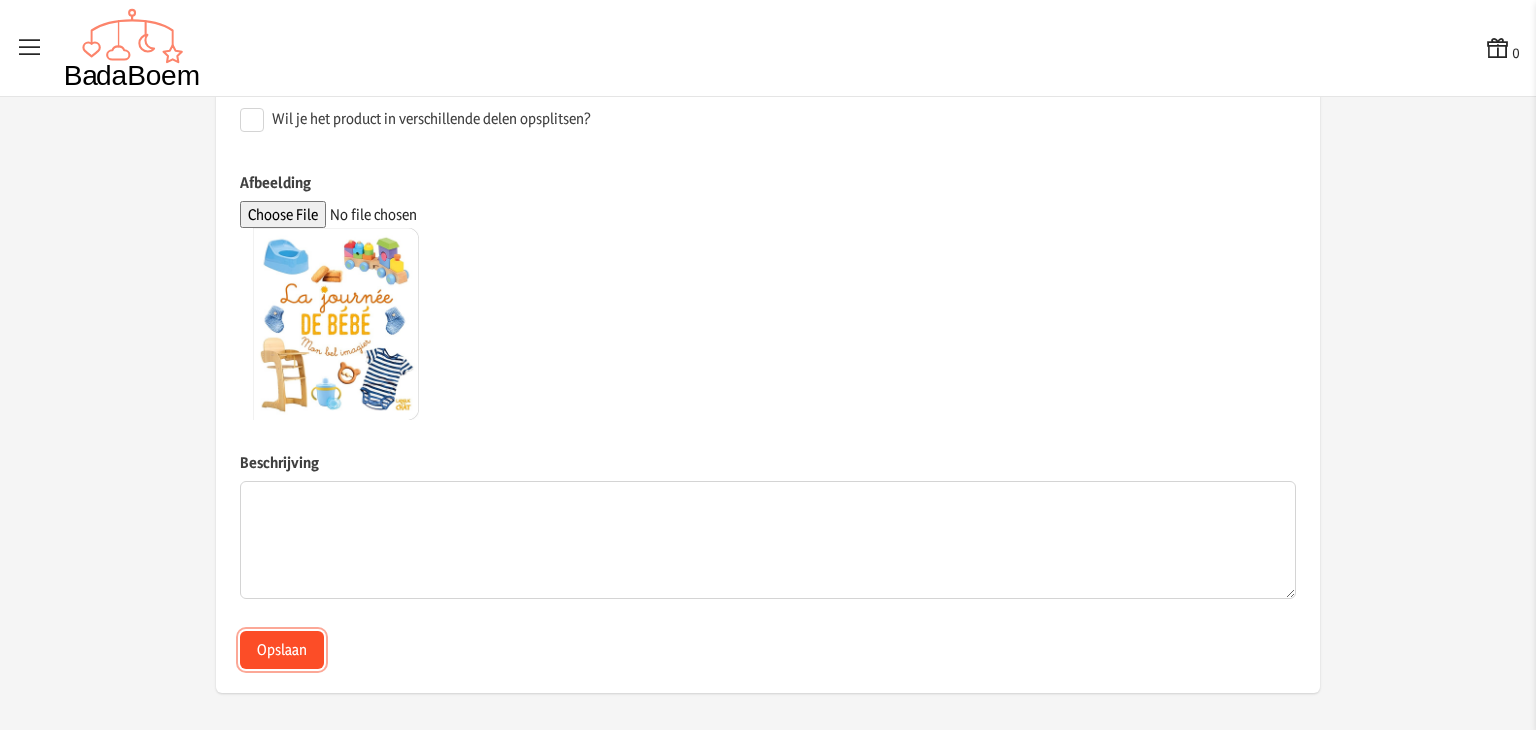 click on "Opslaan" 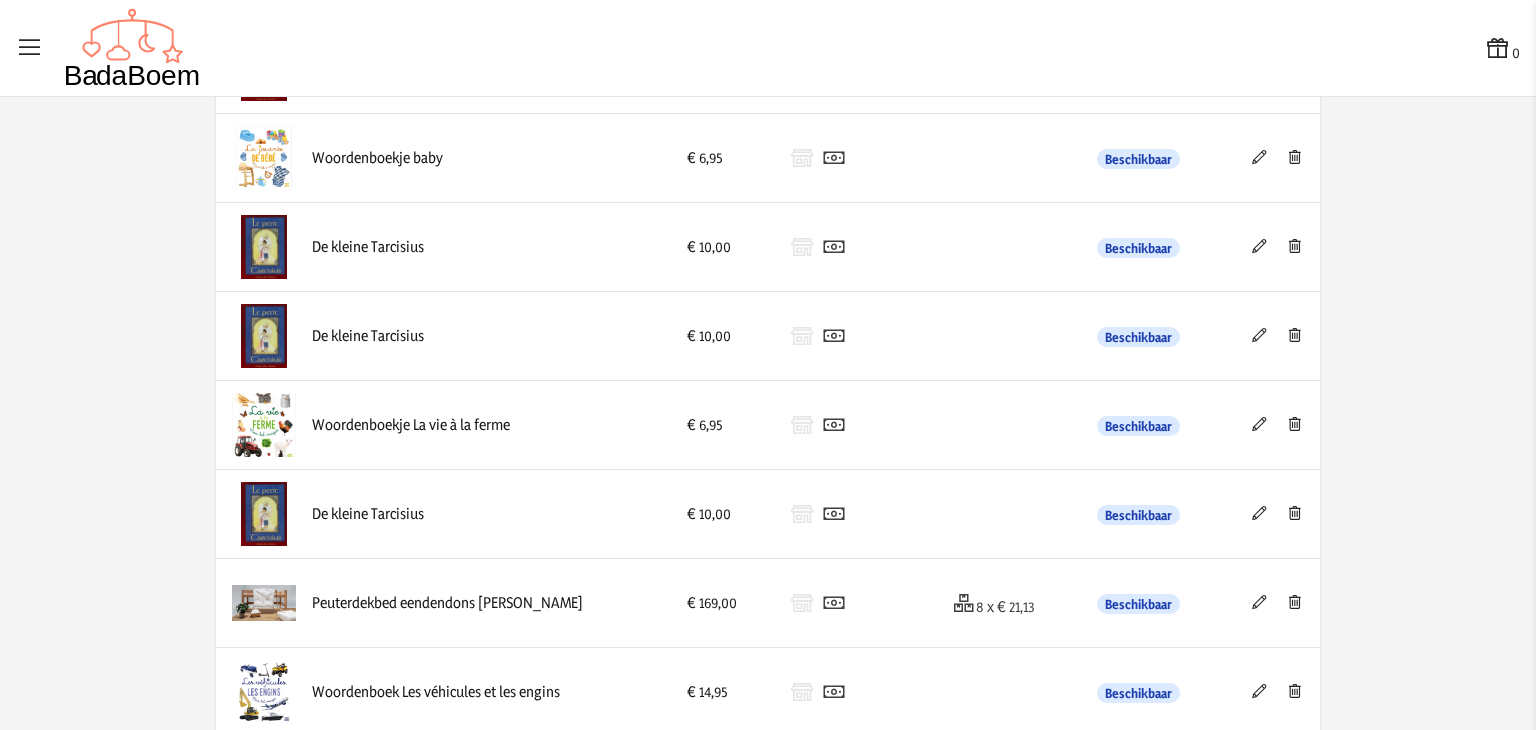 scroll, scrollTop: 754, scrollLeft: 0, axis: vertical 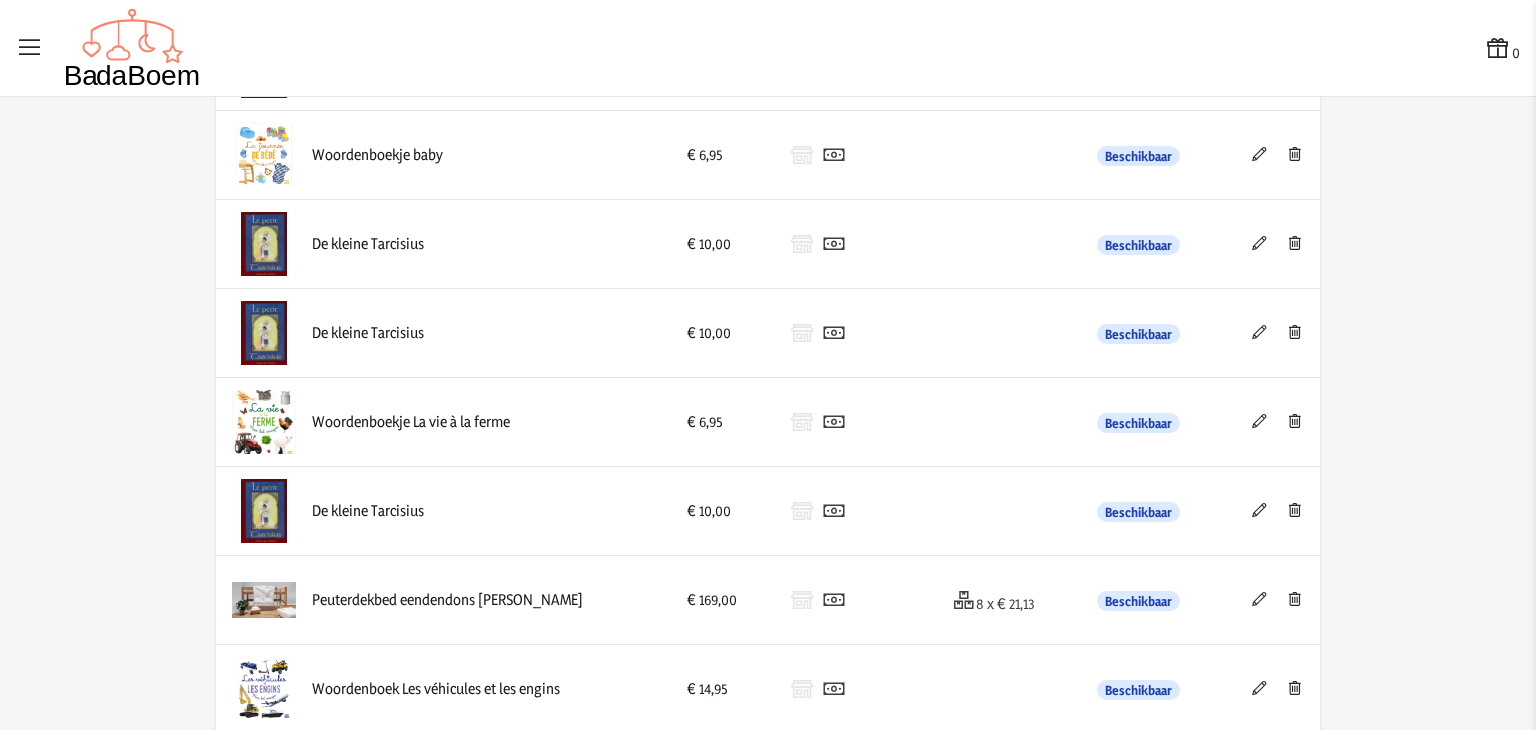 click at bounding box center (1259, 421) 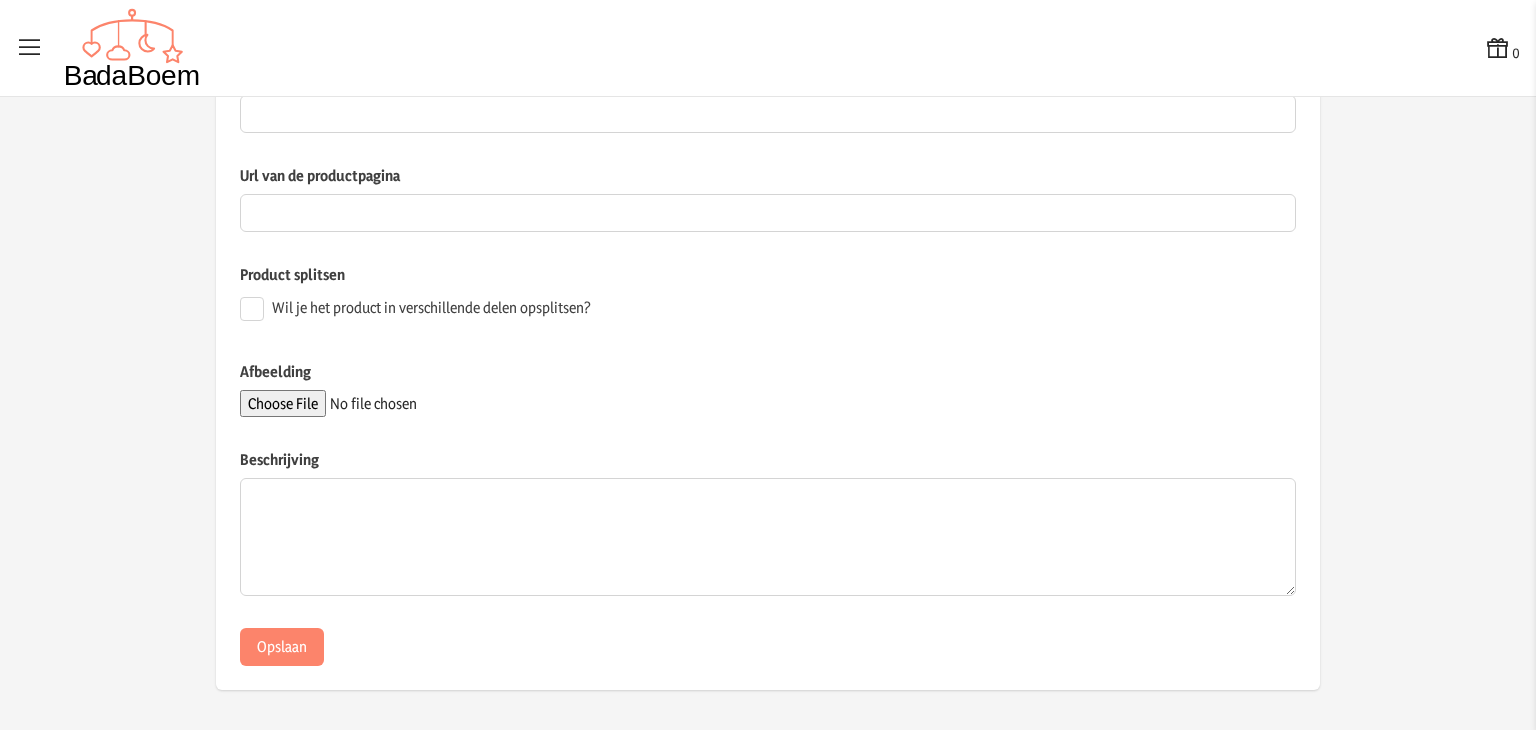 type on "Woordenboekje La vie à la ferme" 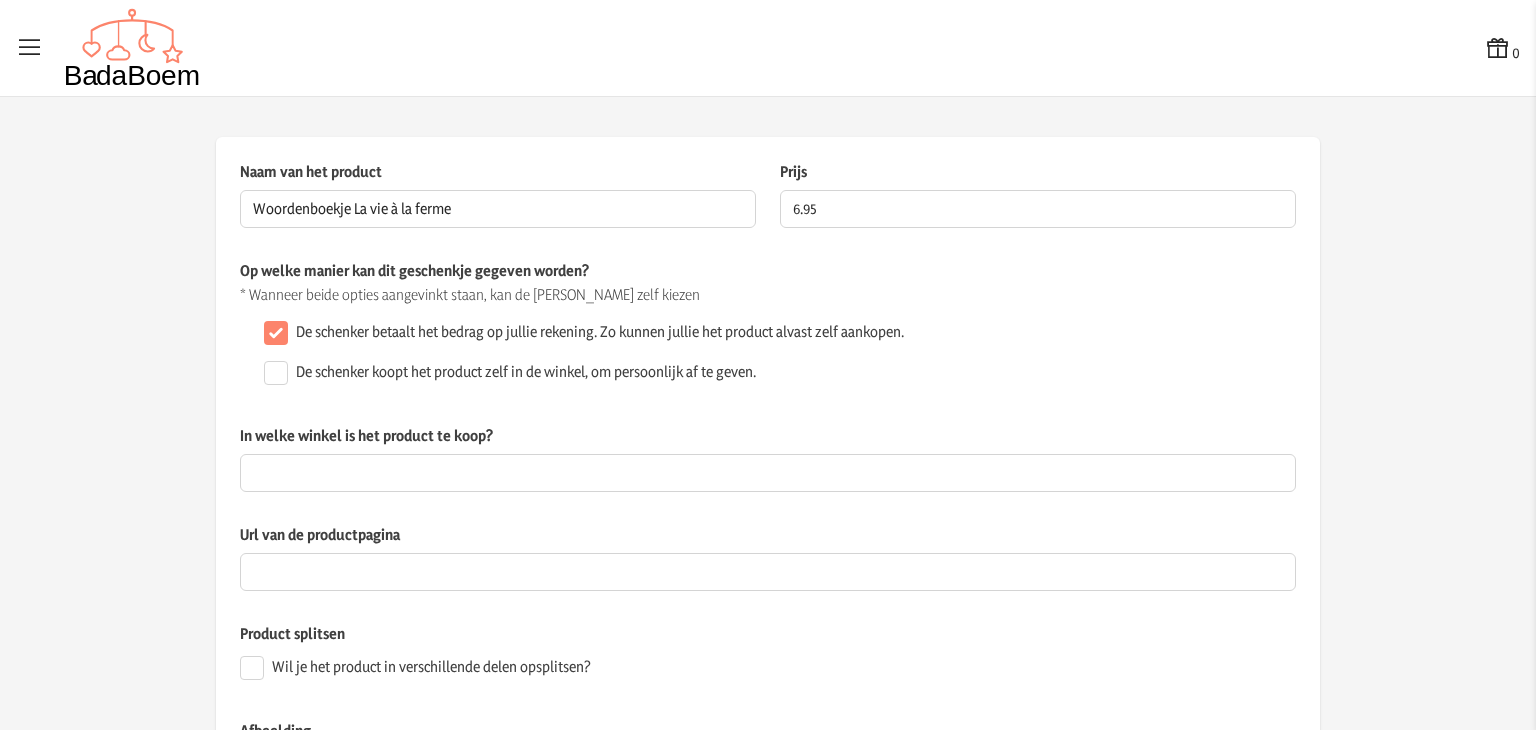 scroll, scrollTop: 0, scrollLeft: 0, axis: both 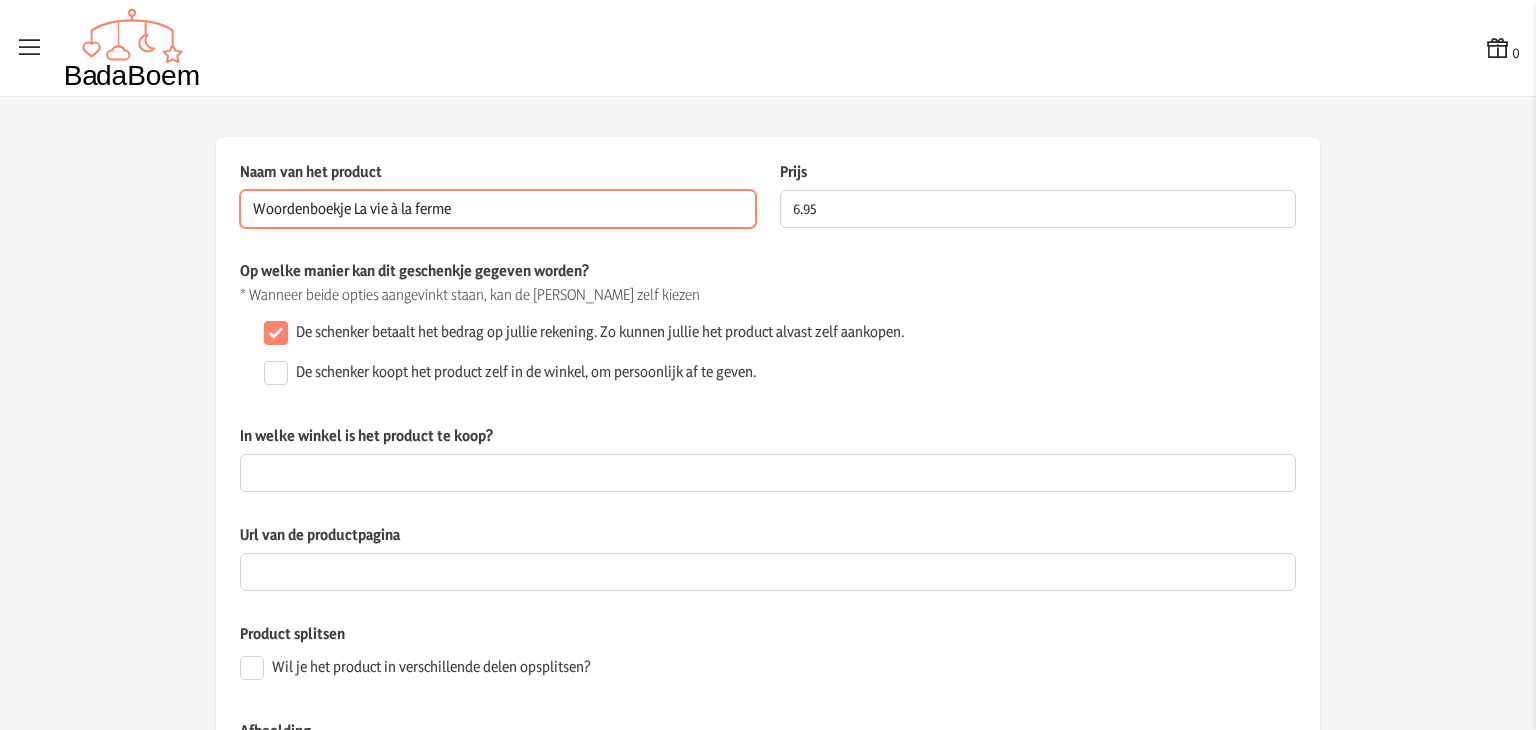 click on "Woordenboekje La vie à la ferme" at bounding box center (498, 209) 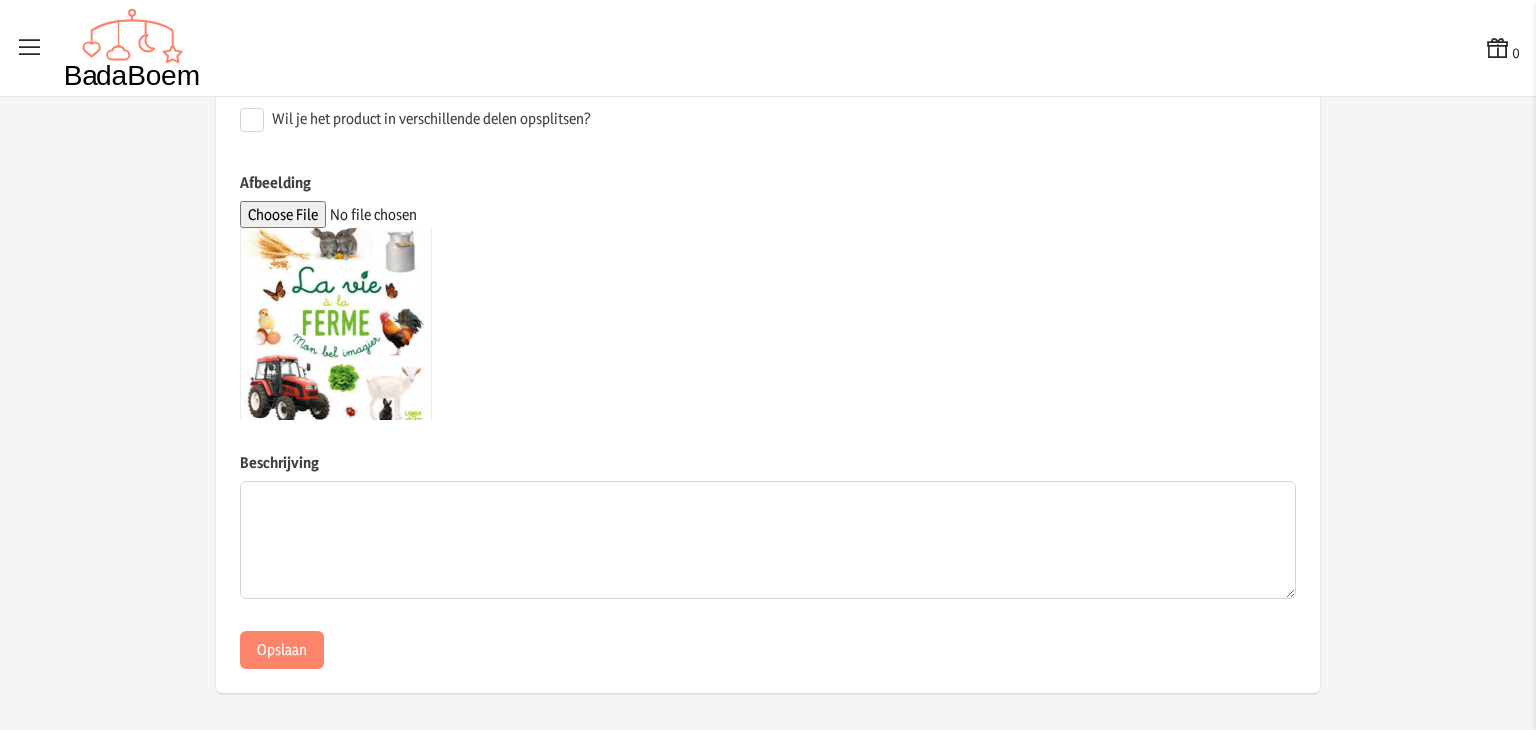 scroll, scrollTop: 548, scrollLeft: 0, axis: vertical 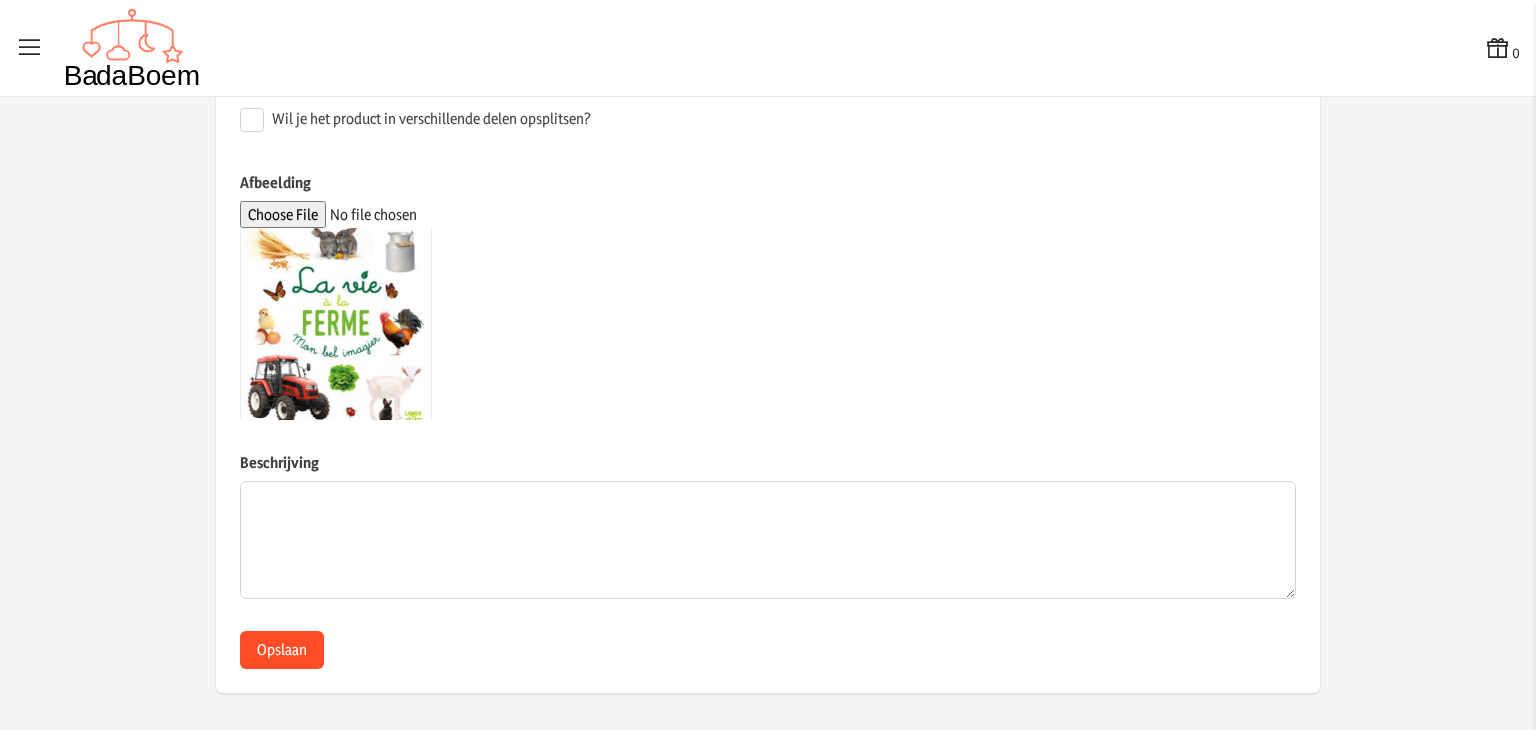 type on "Woordenboekje boerderij" 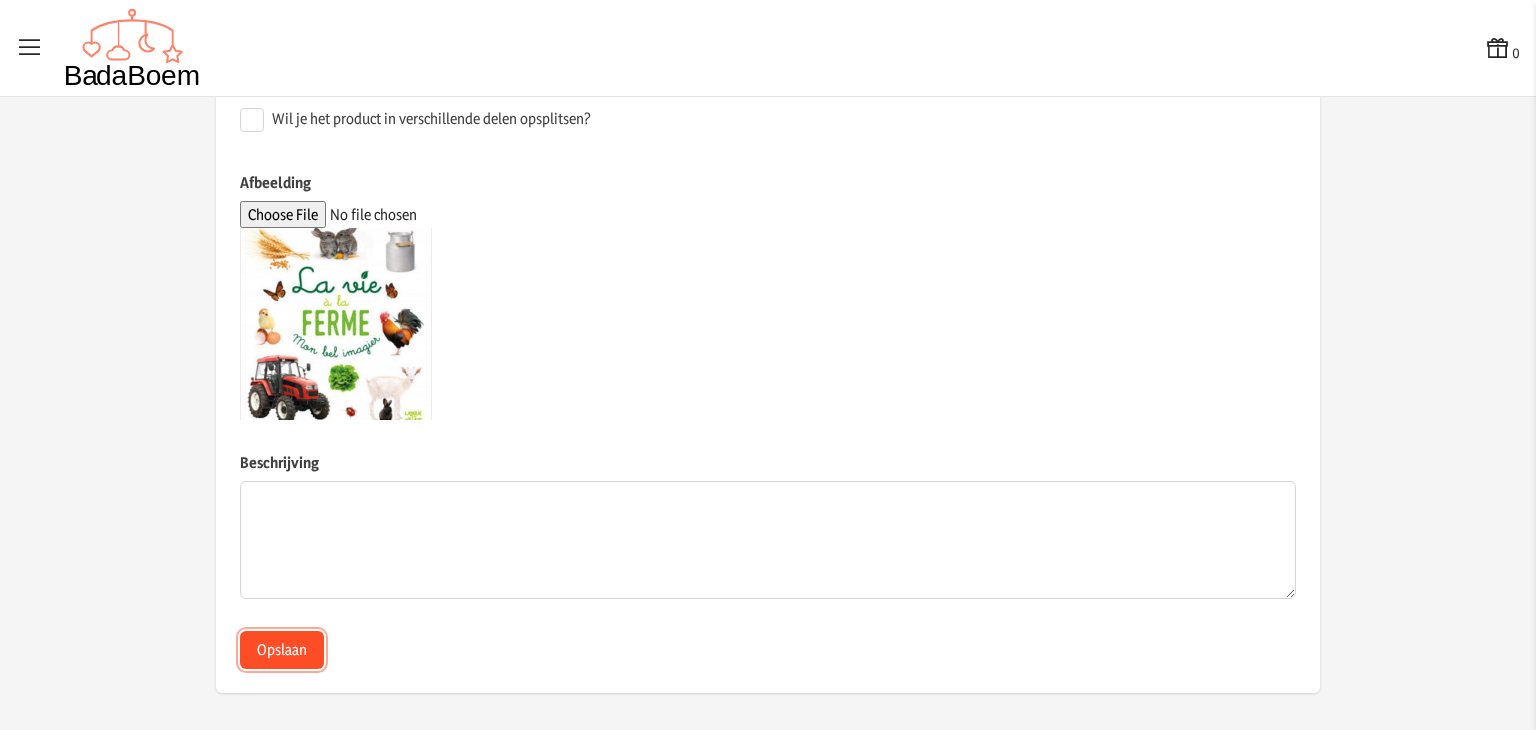 click on "Opslaan" 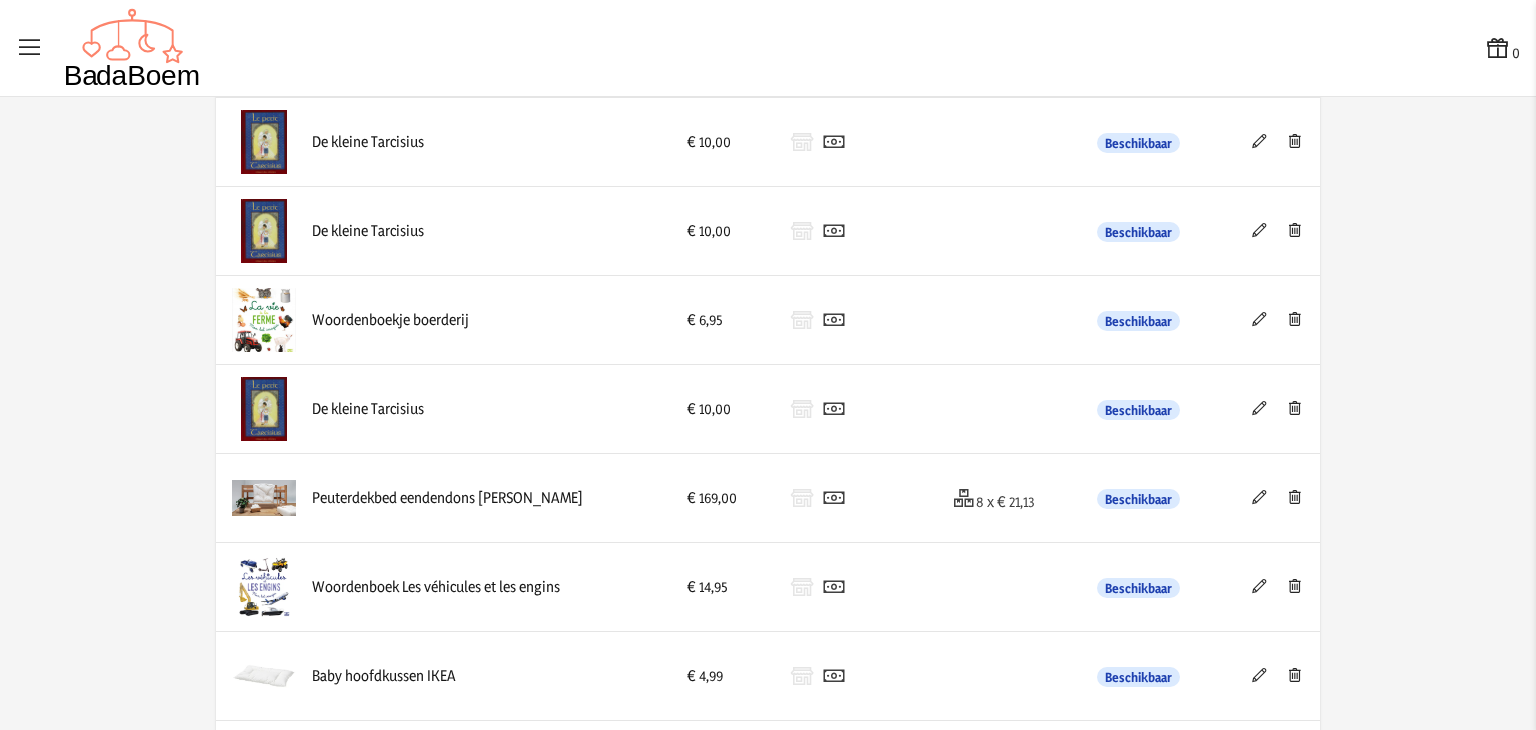scroll, scrollTop: 952, scrollLeft: 0, axis: vertical 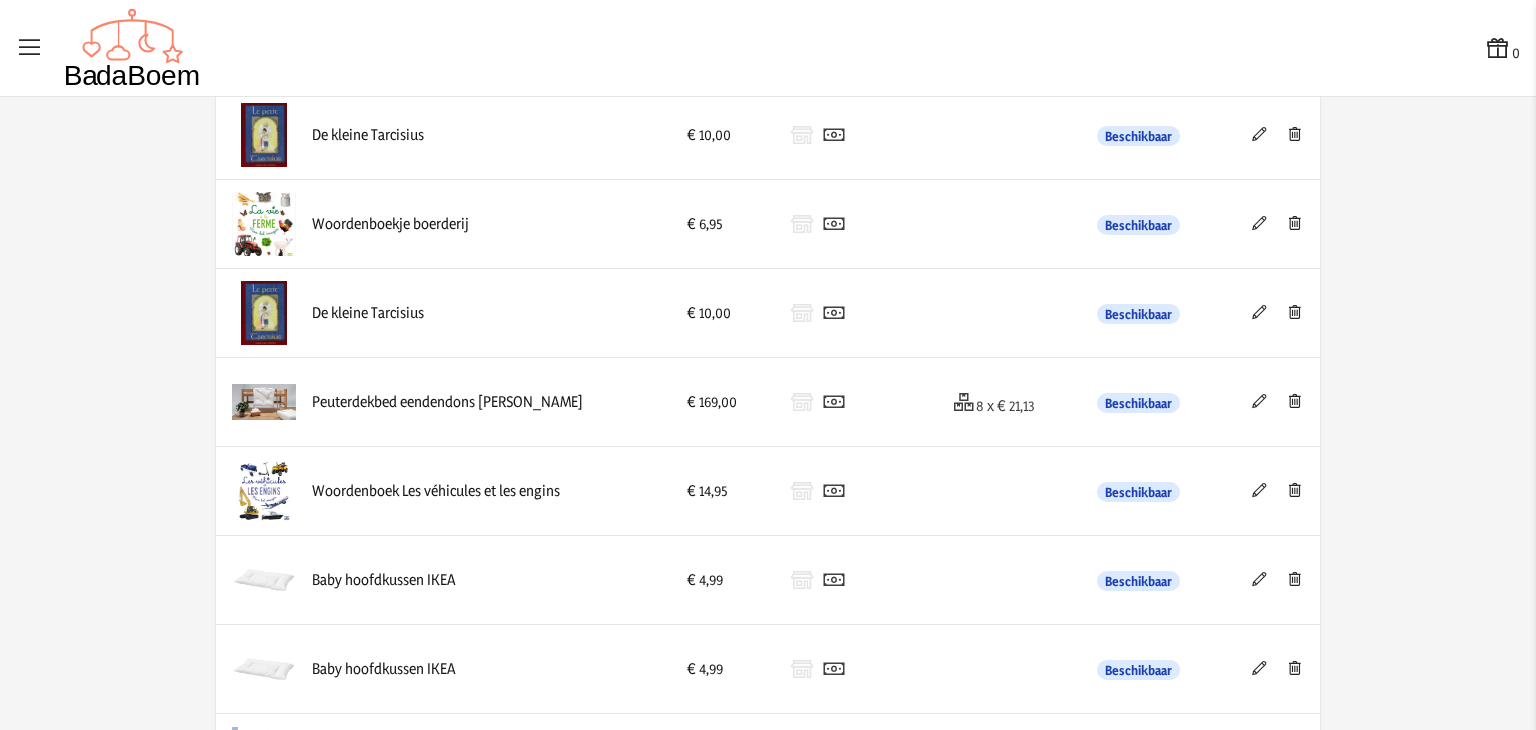 click at bounding box center [1259, 490] 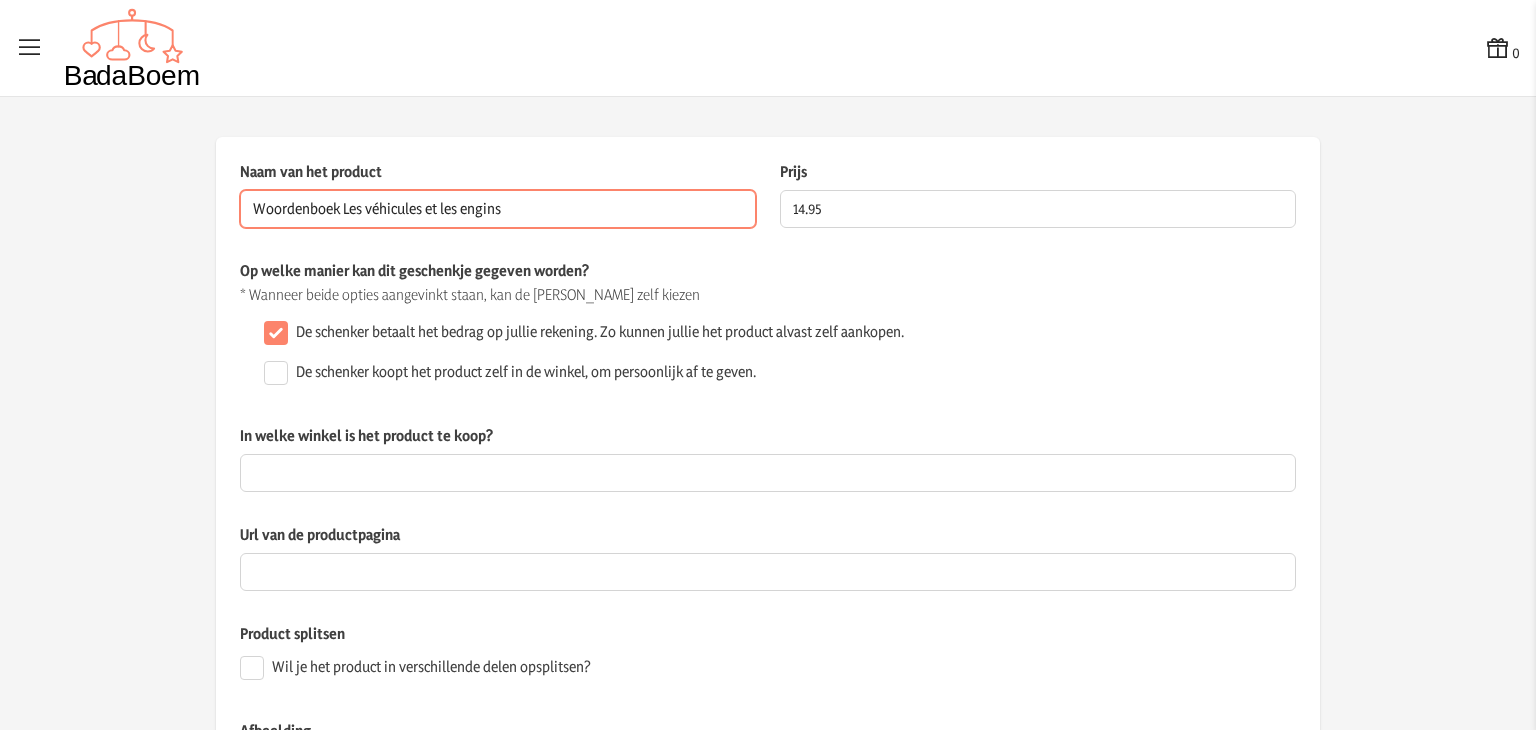 drag, startPoint x: 567, startPoint y: 210, endPoint x: 339, endPoint y: 223, distance: 228.37032 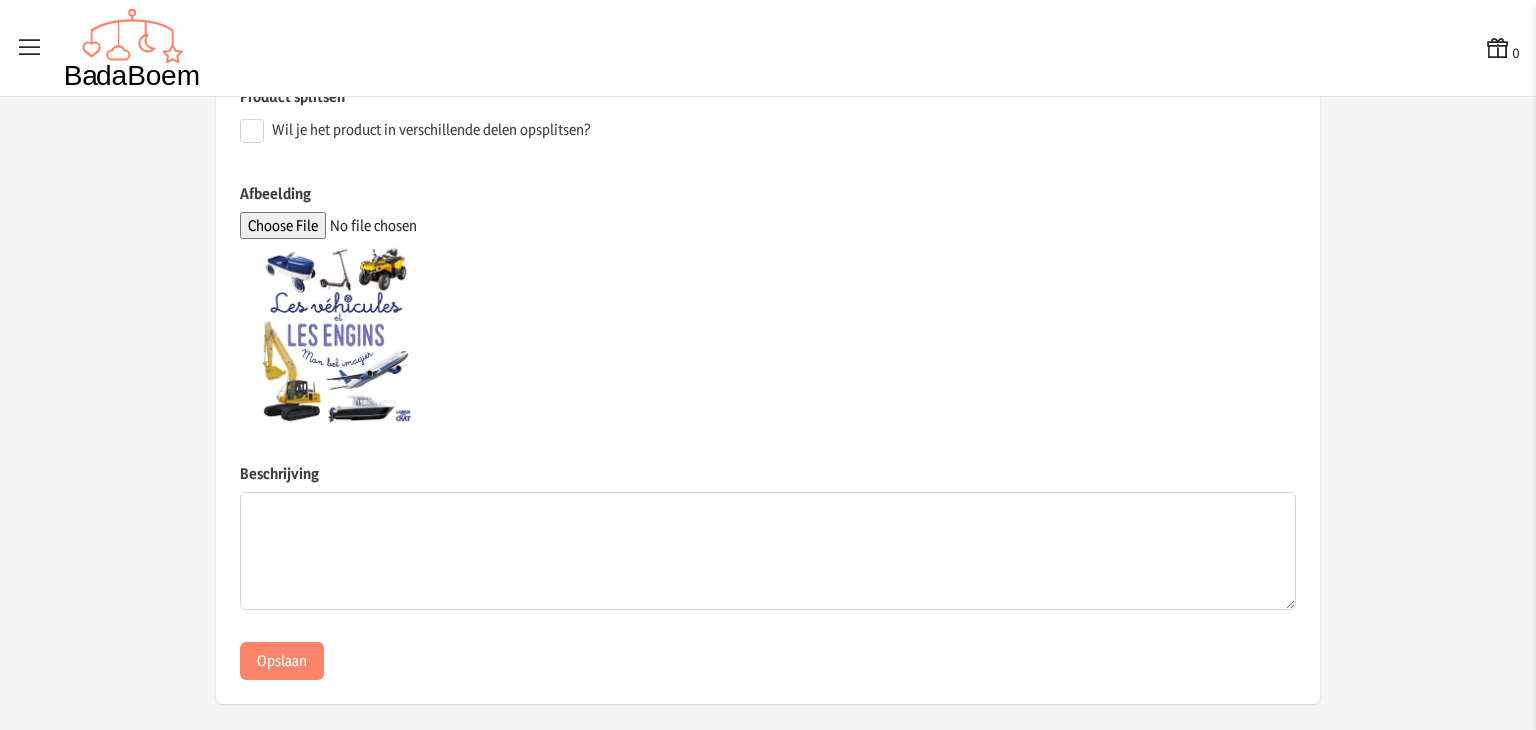 scroll, scrollTop: 538, scrollLeft: 0, axis: vertical 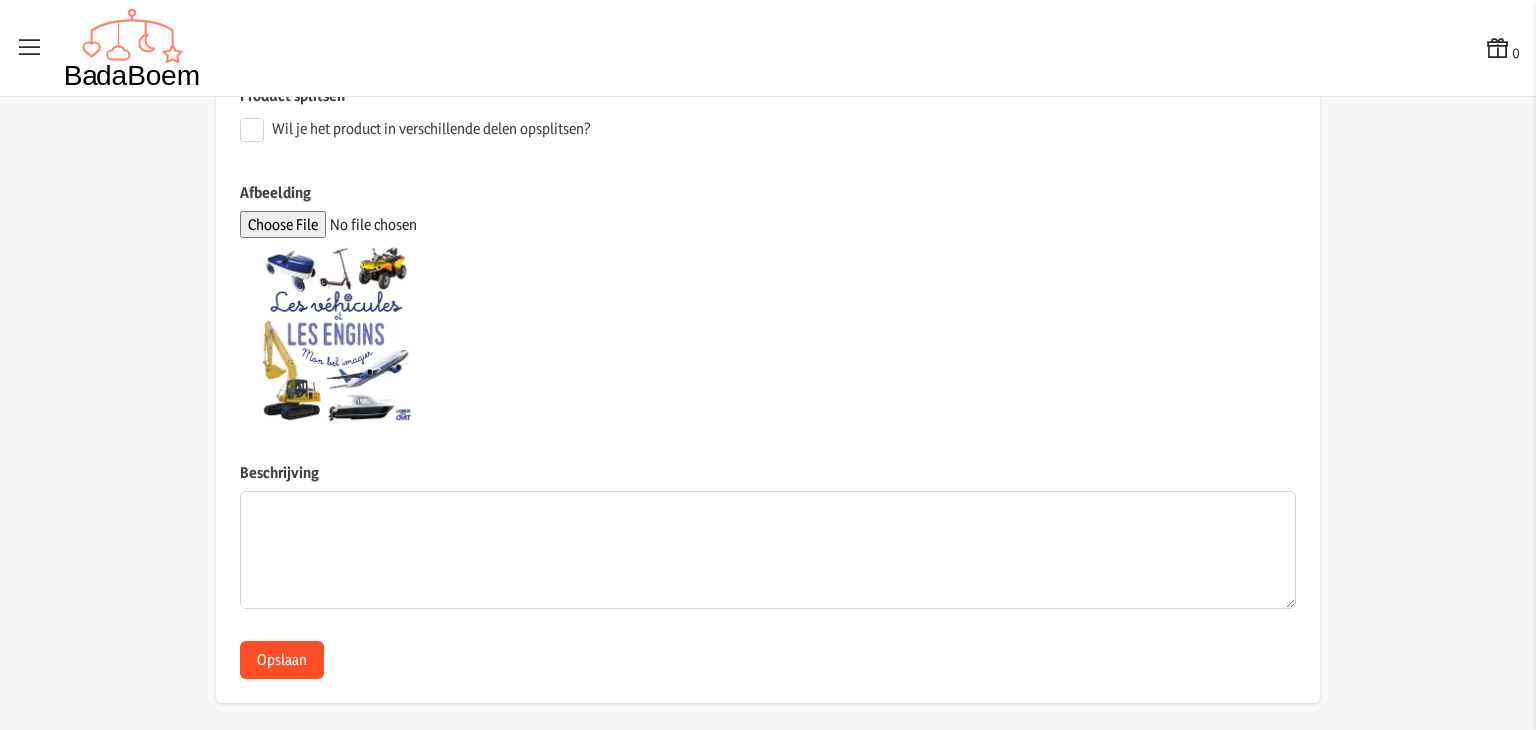 type on "Woordenboek werktuigen" 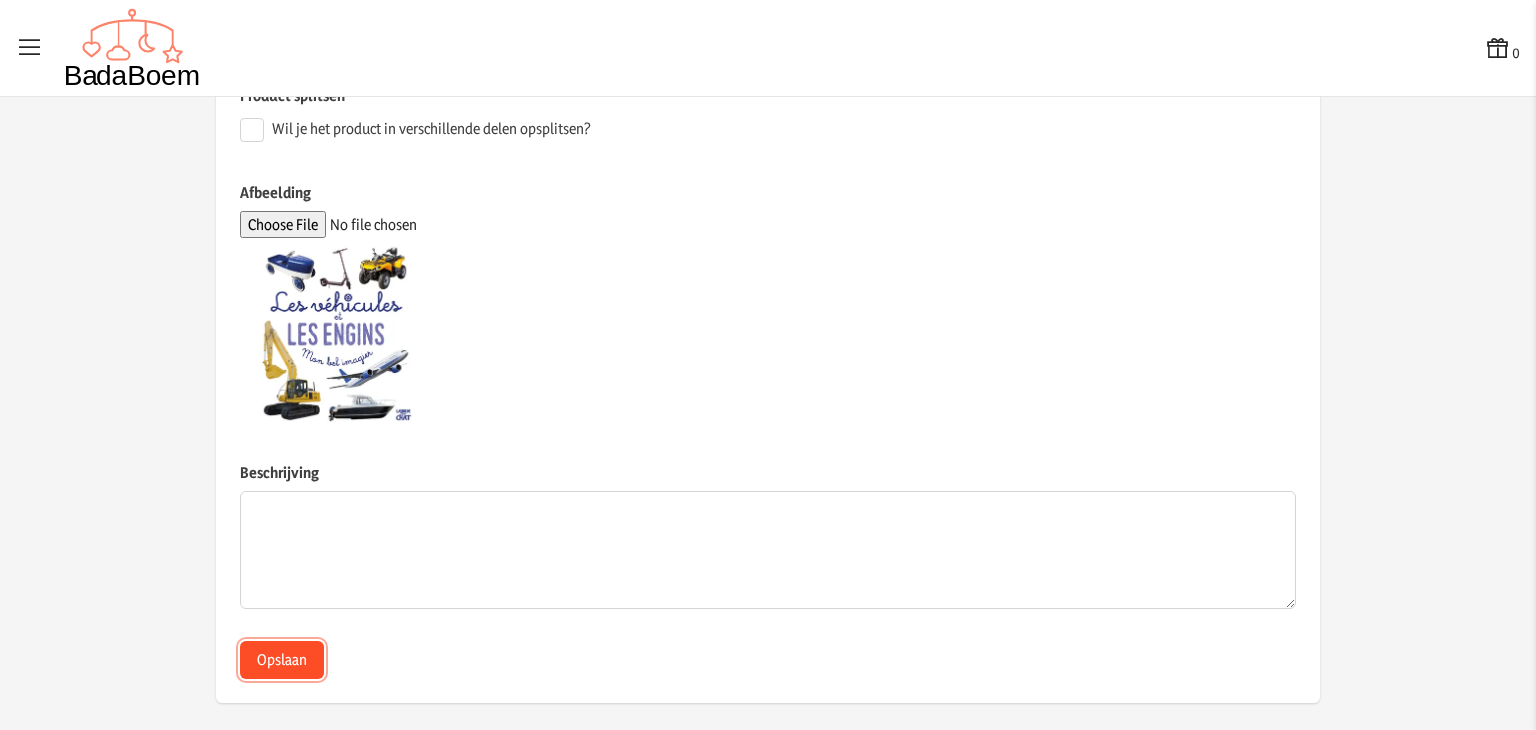 click on "Opslaan" 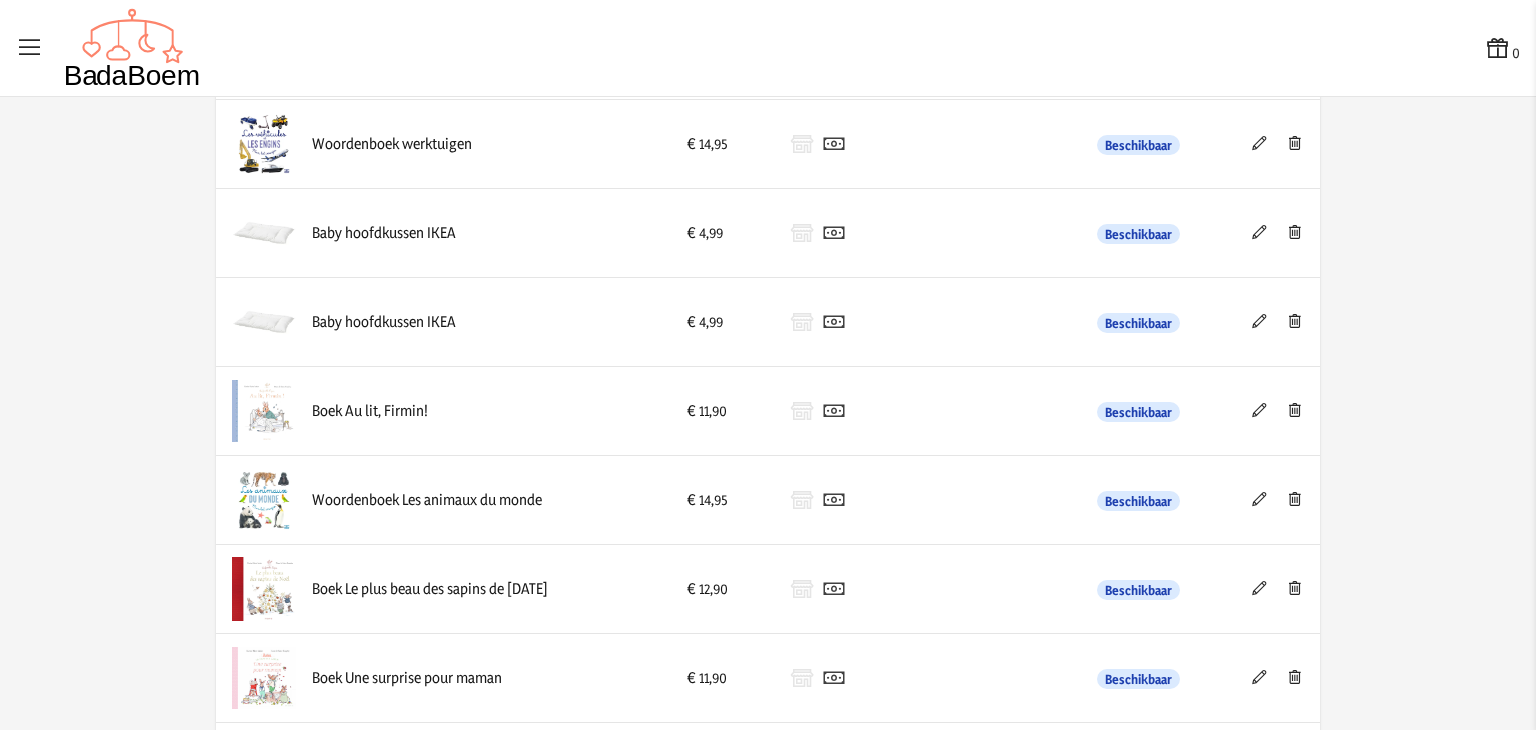 scroll, scrollTop: 1300, scrollLeft: 0, axis: vertical 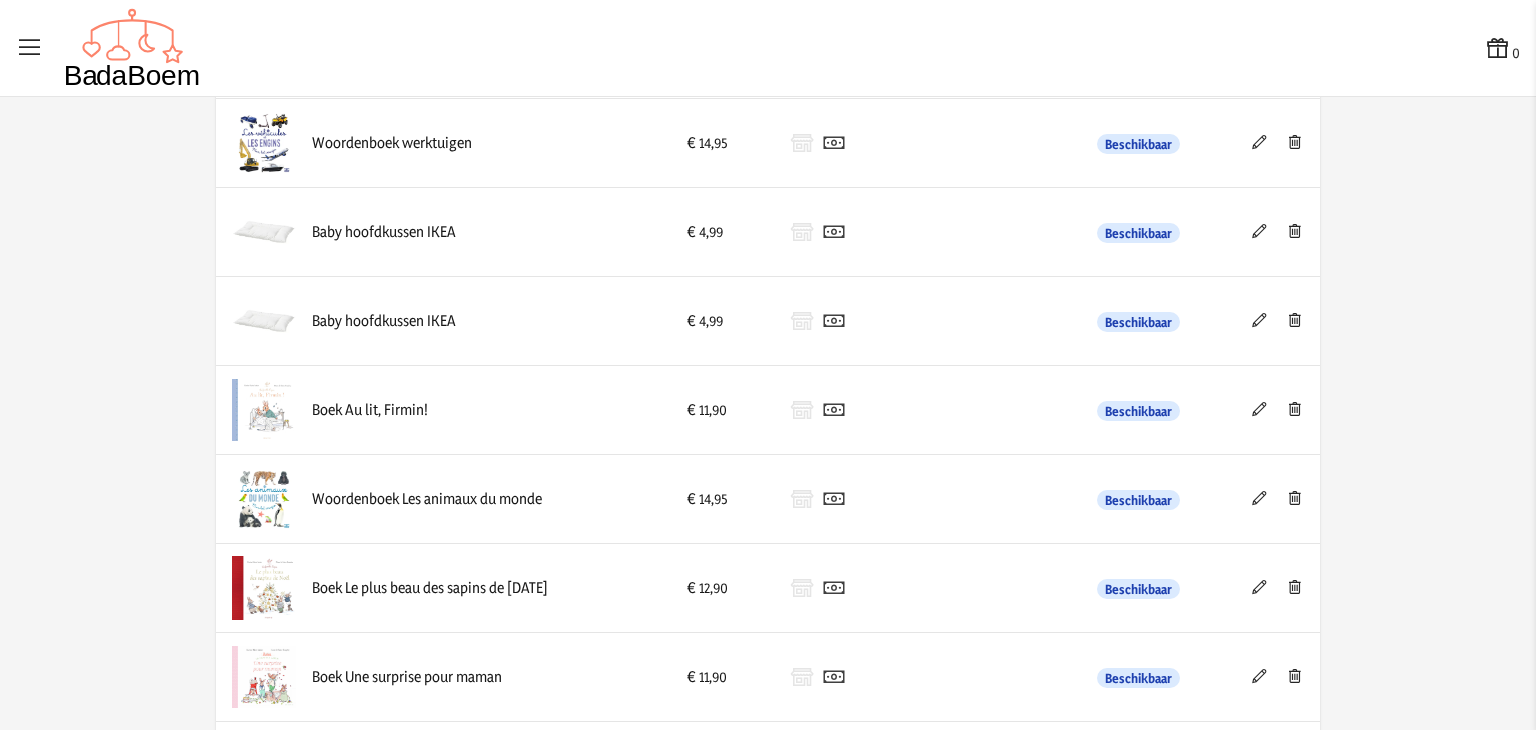 click at bounding box center [1259, 498] 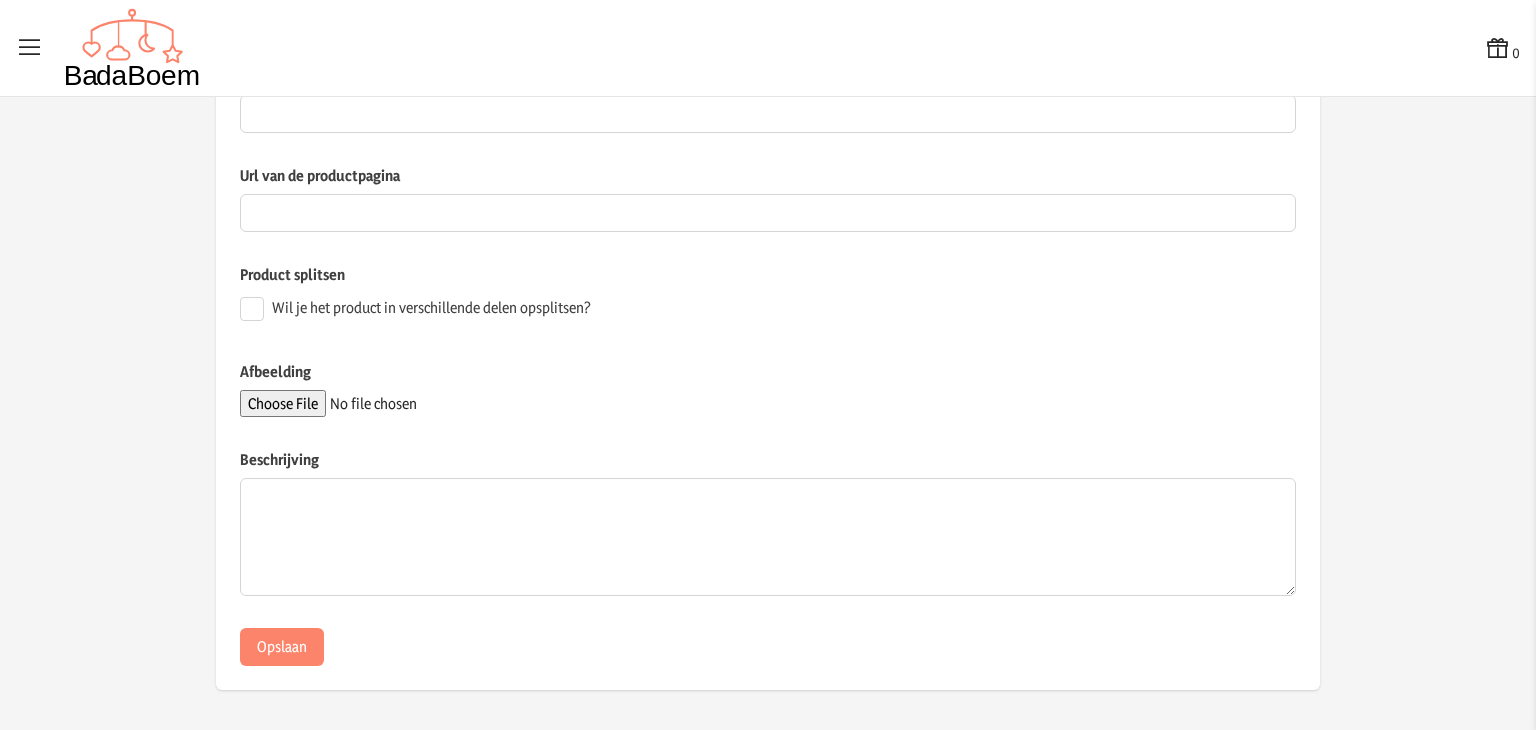 scroll, scrollTop: 0, scrollLeft: 0, axis: both 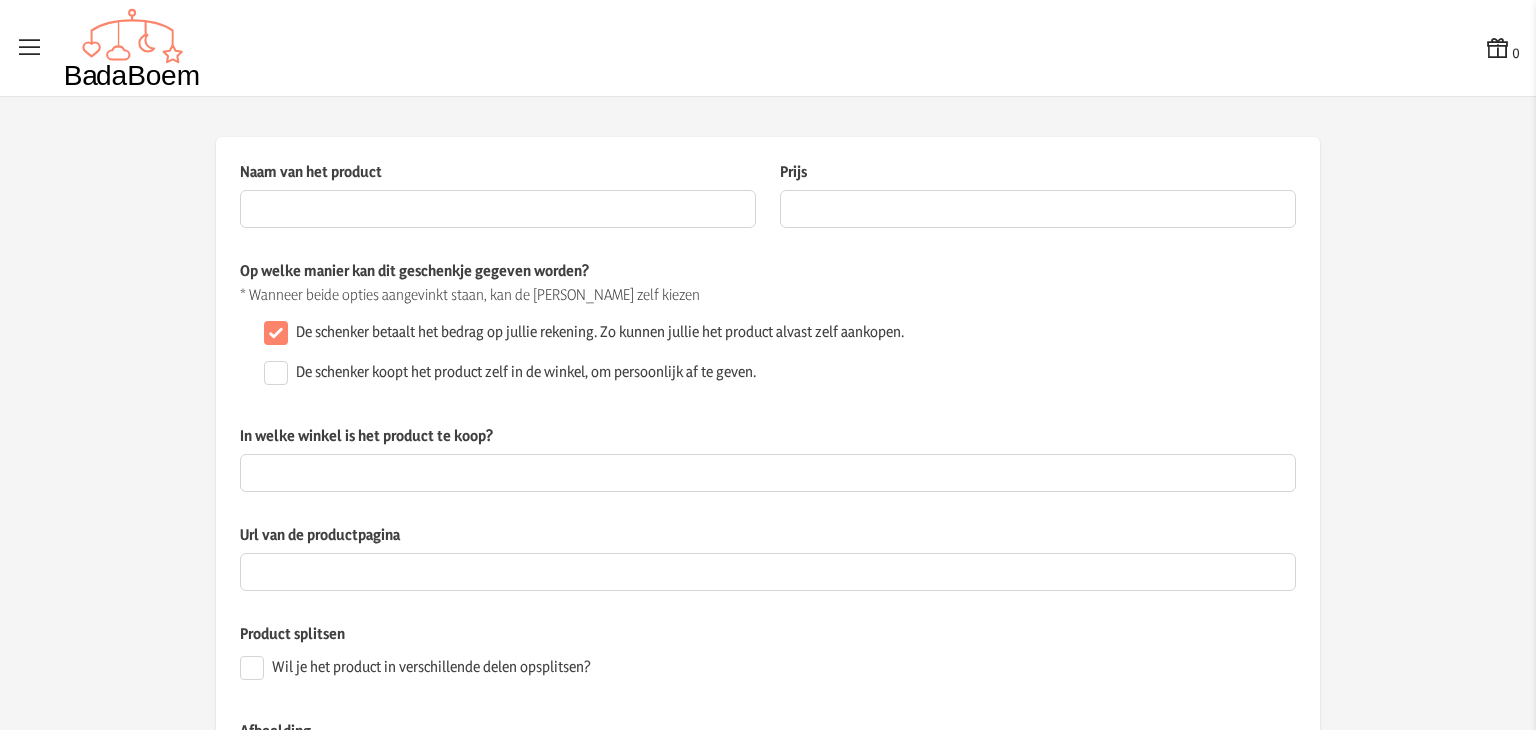 type on "Woordenboek Les animaux du monde" 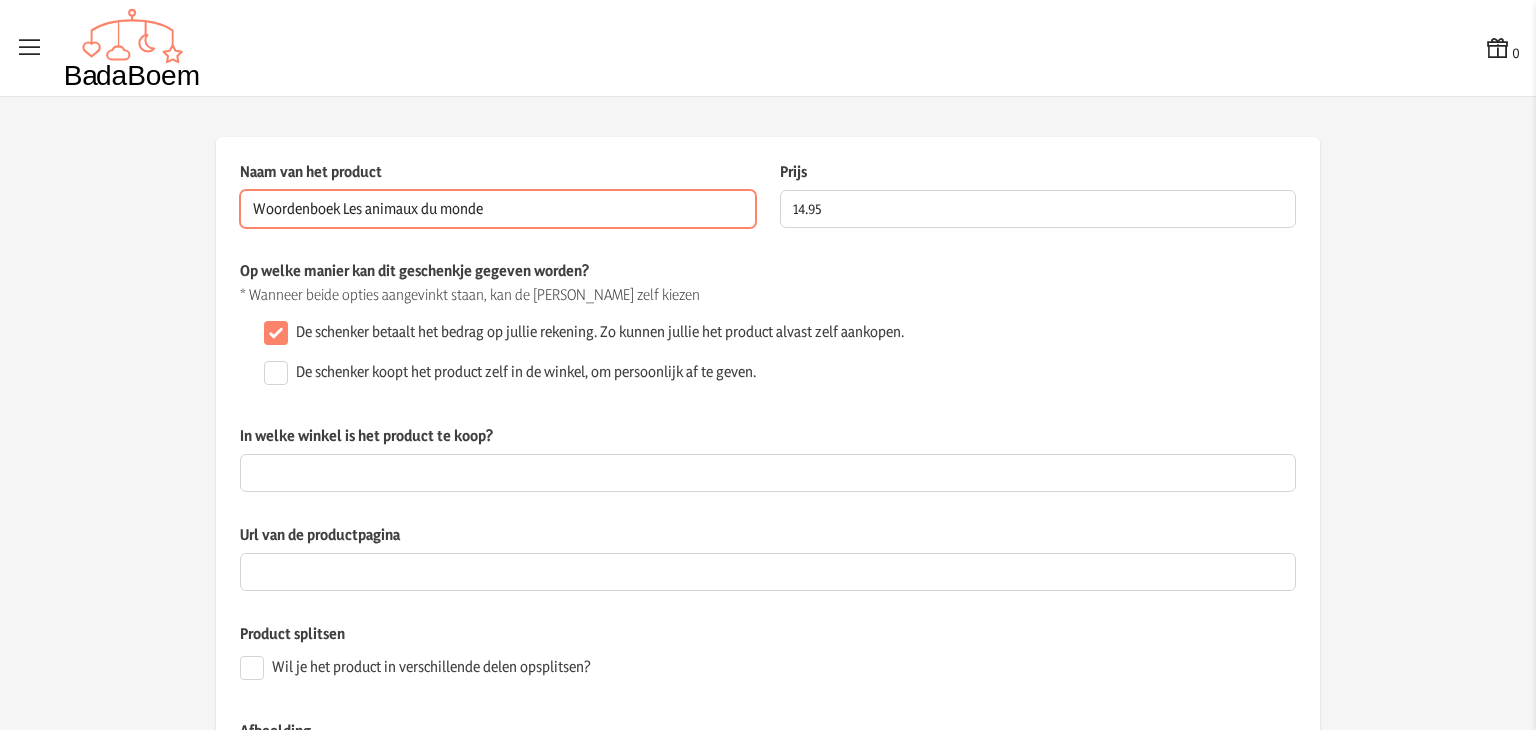 click on "Woordenboek Les animaux du monde" at bounding box center [498, 209] 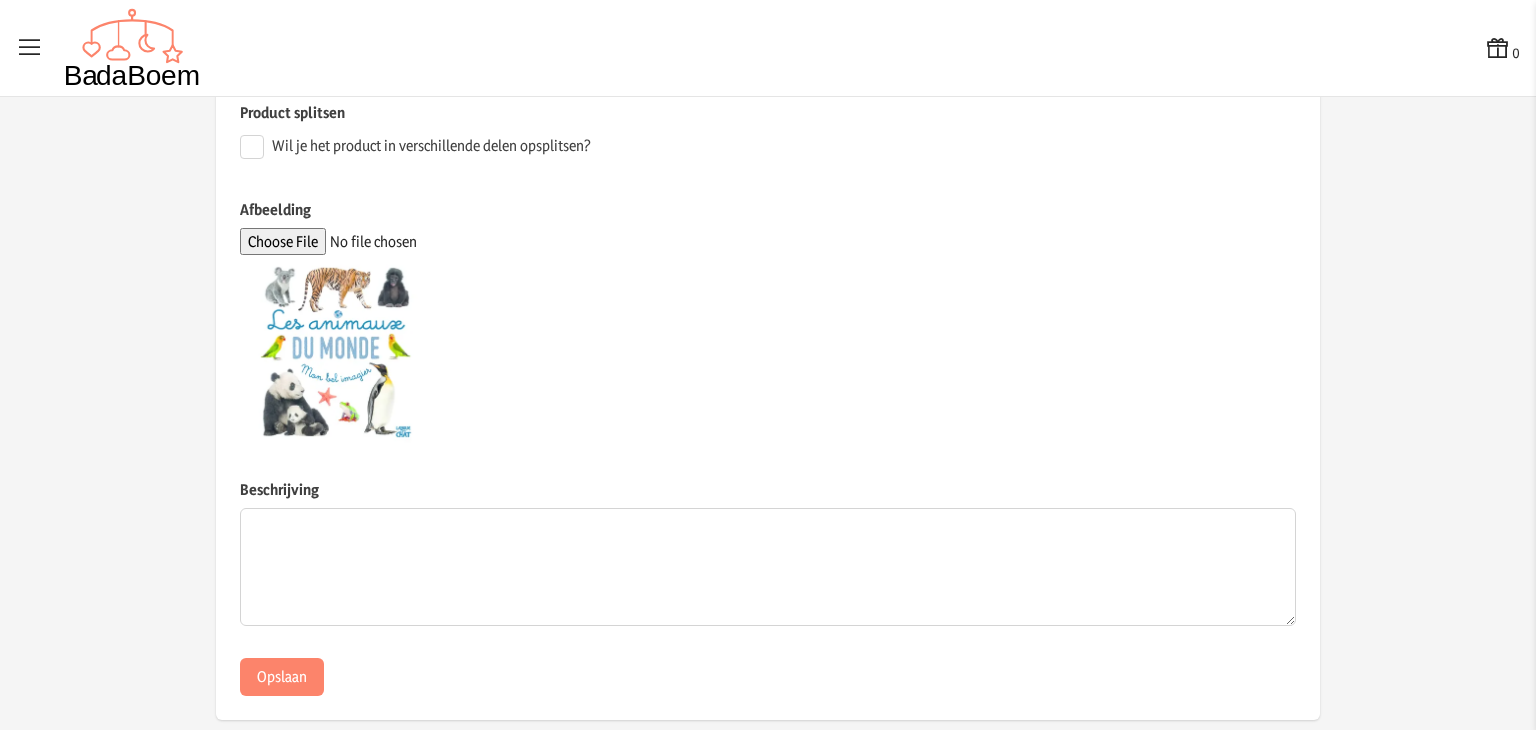 scroll, scrollTop: 522, scrollLeft: 0, axis: vertical 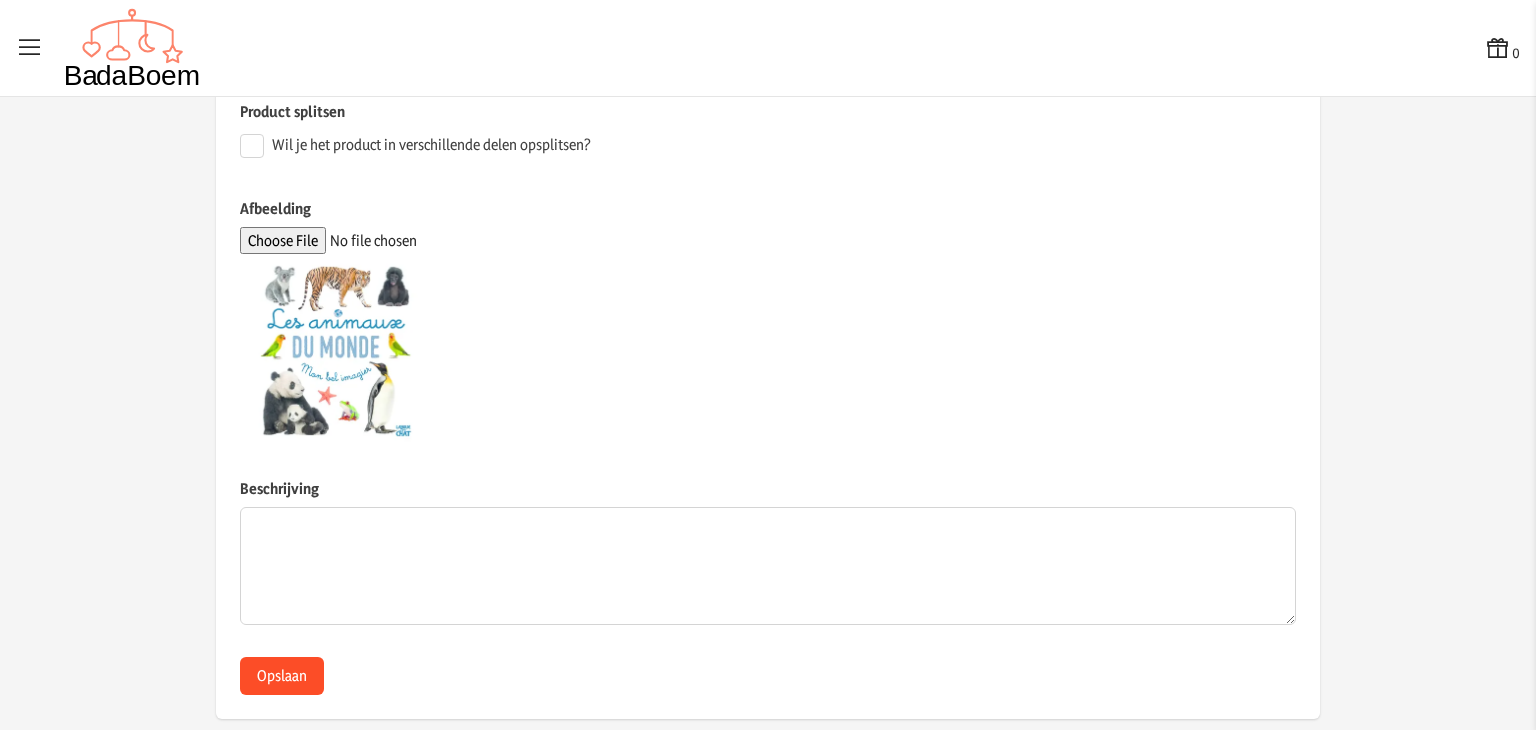 type on "Woordenboek dieren van de wereld" 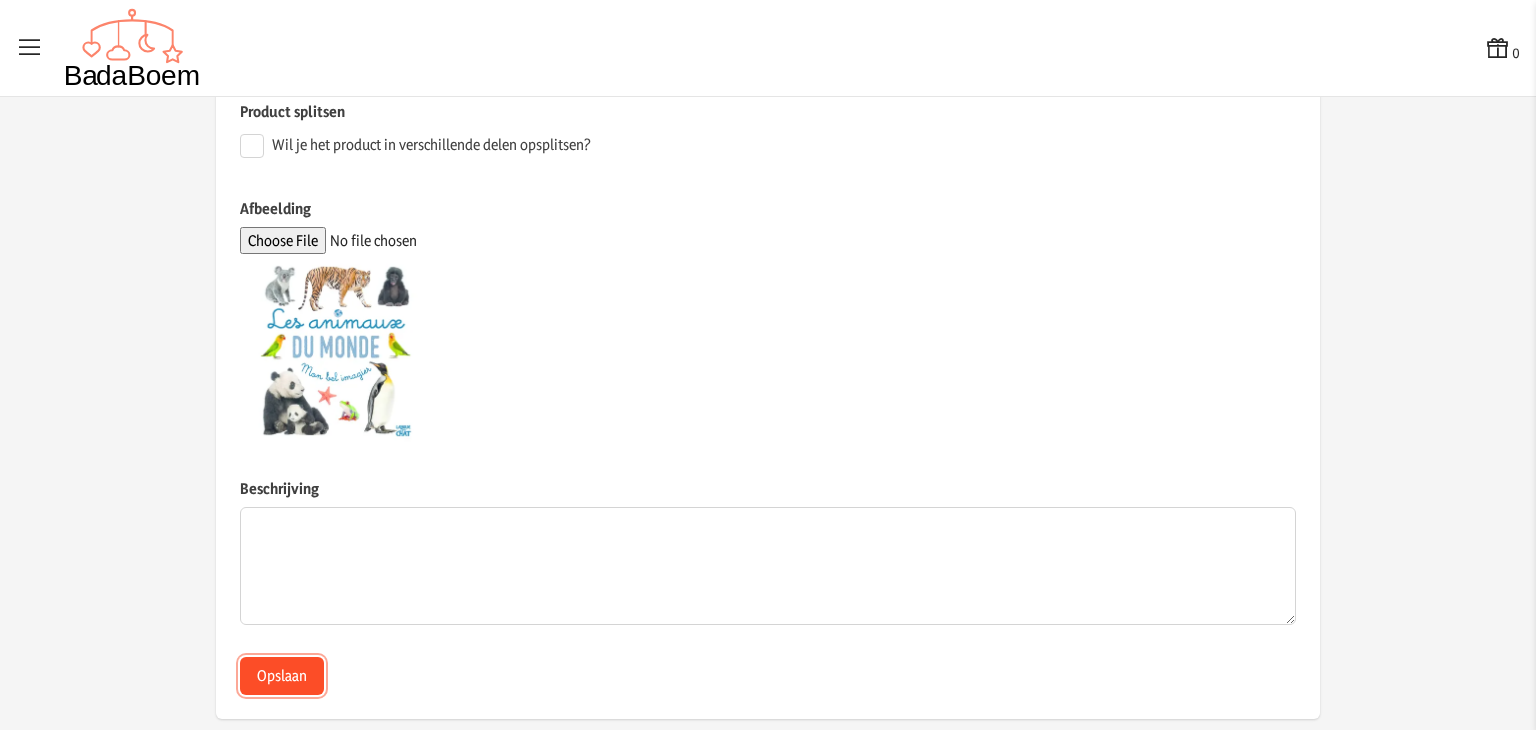 click on "Opslaan" 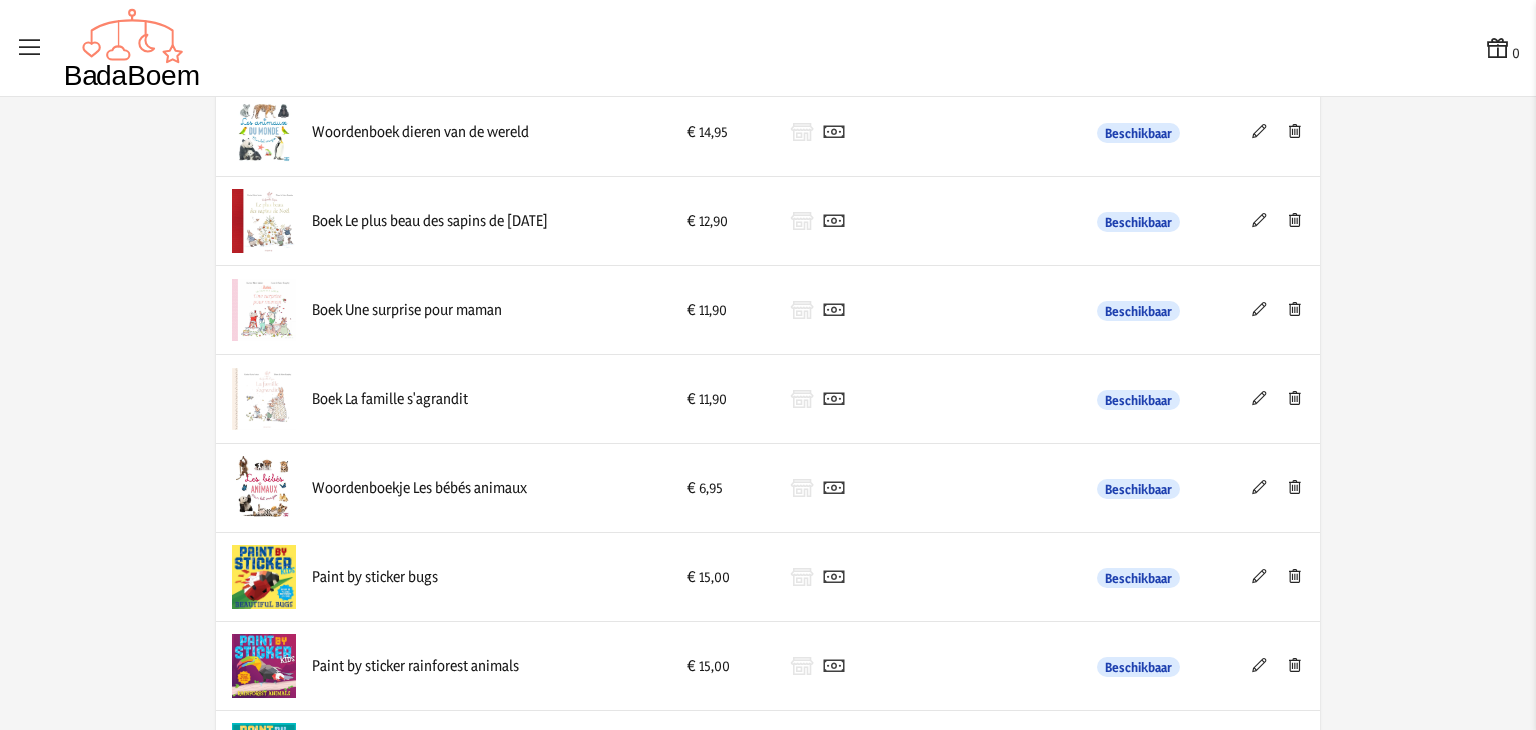 scroll, scrollTop: 1668, scrollLeft: 0, axis: vertical 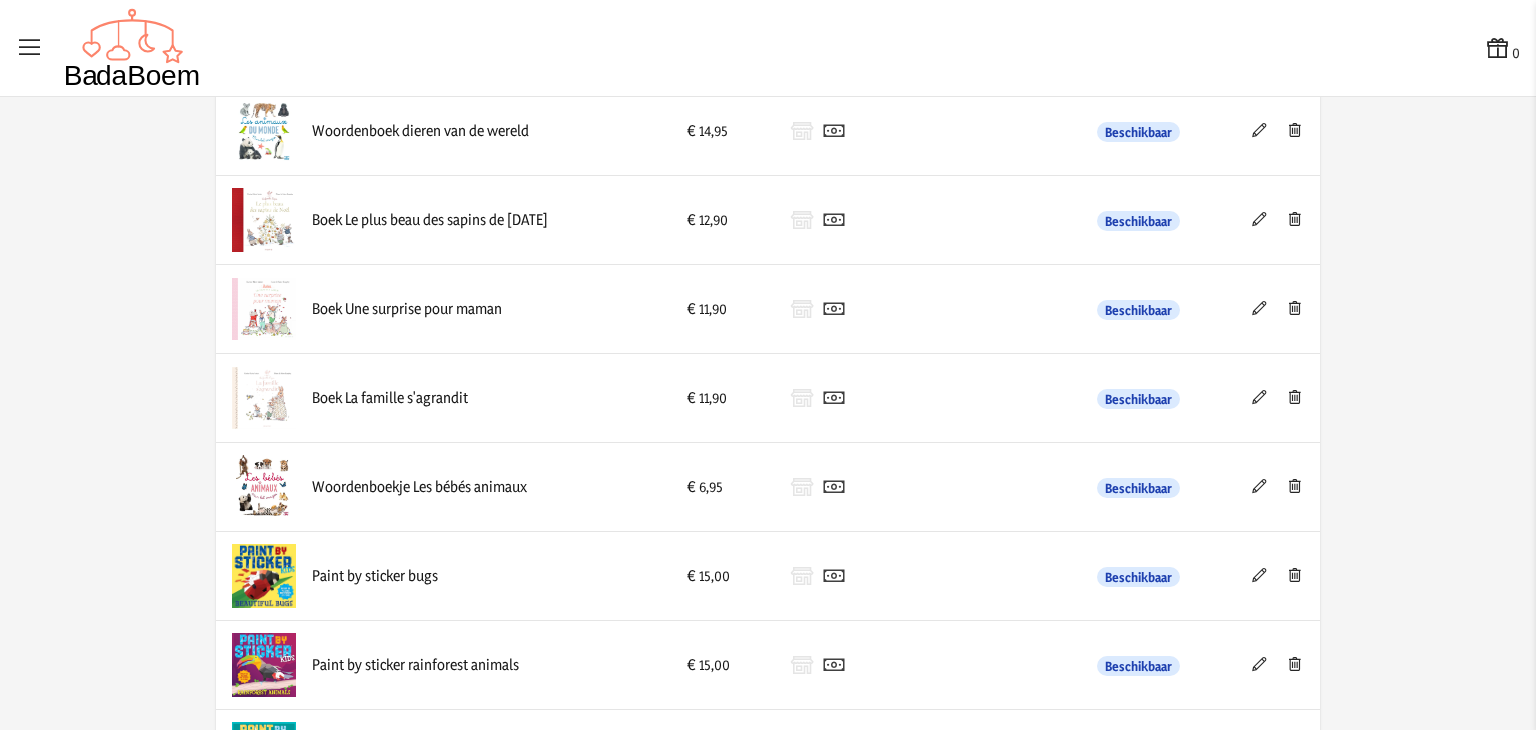 click at bounding box center (1259, 486) 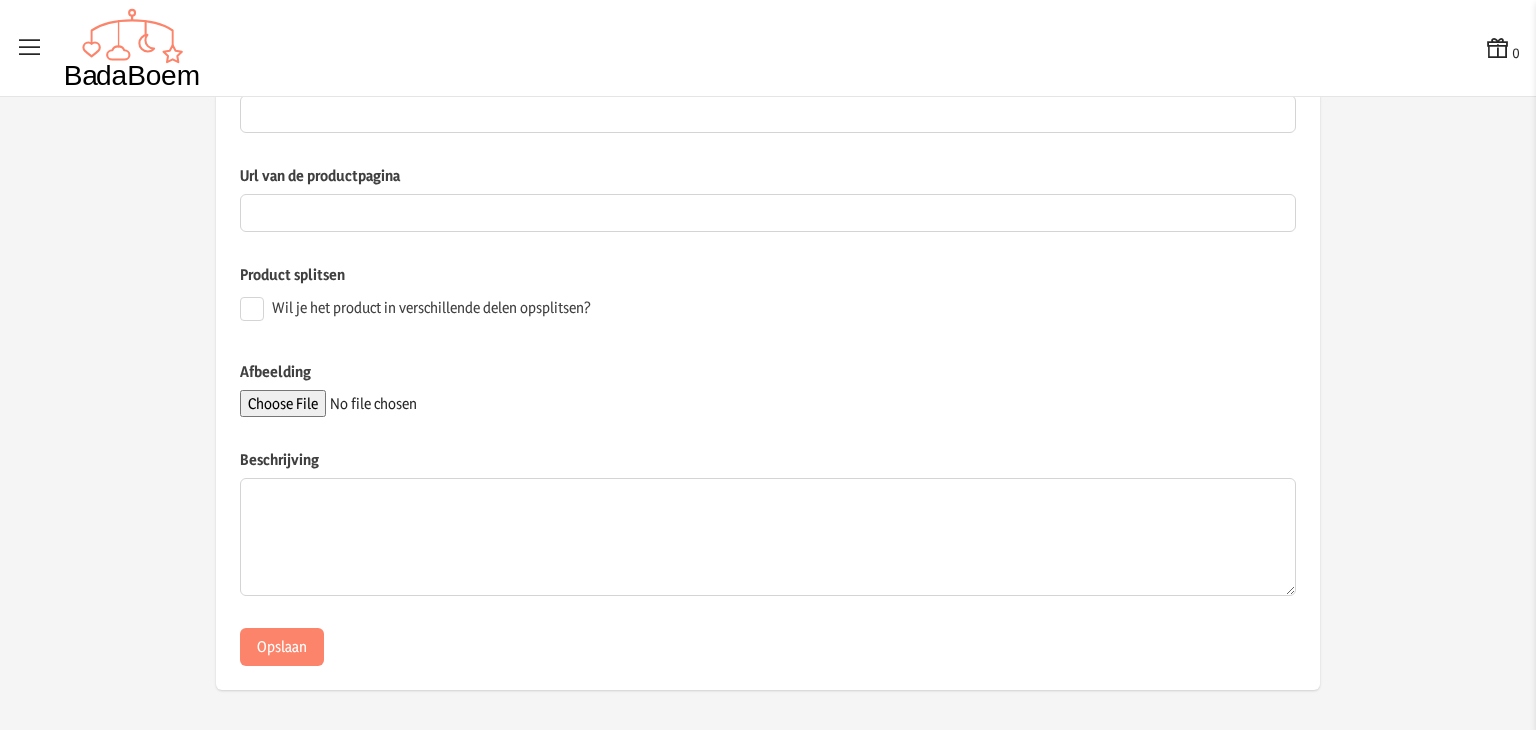 scroll, scrollTop: 0, scrollLeft: 0, axis: both 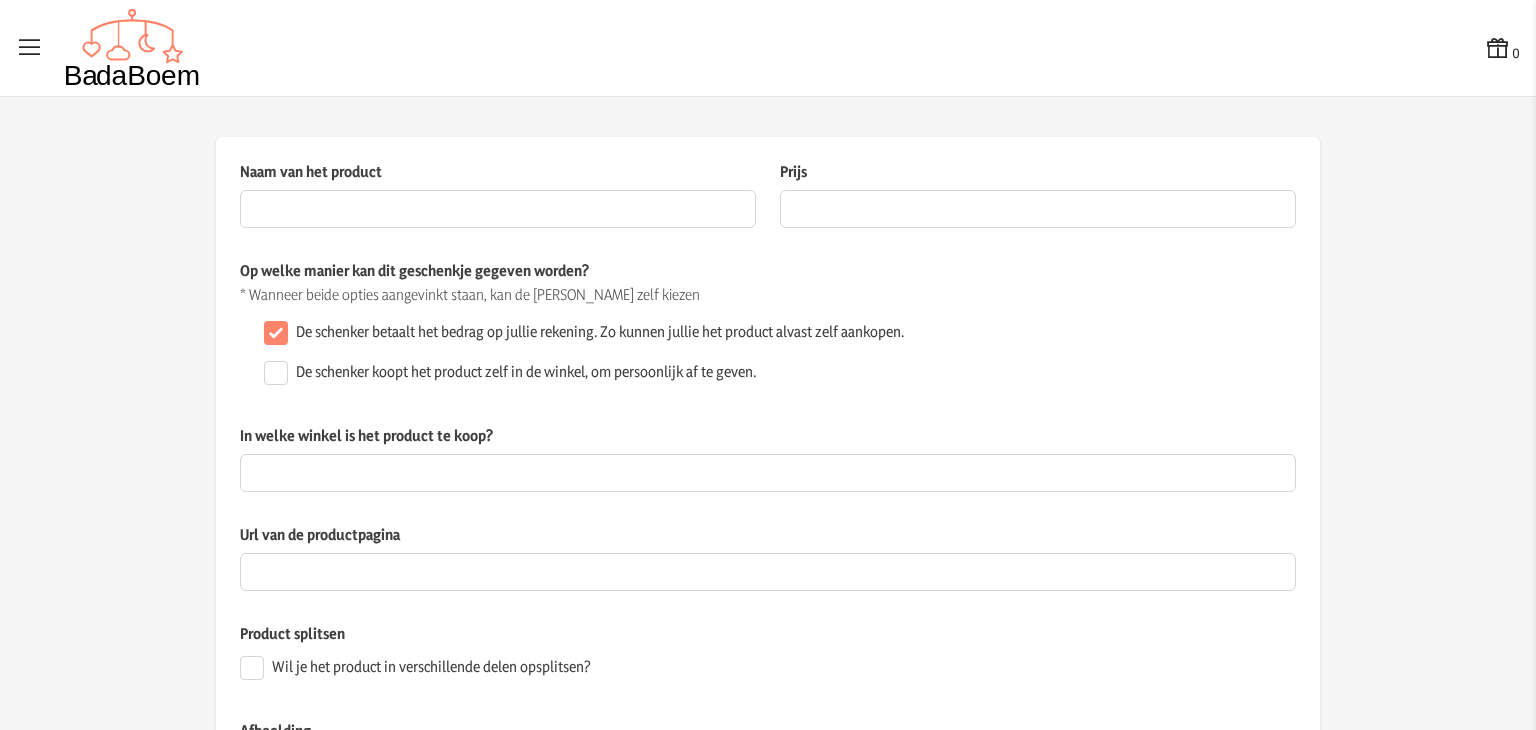 type on "Woordenboekje Les bébés animaux" 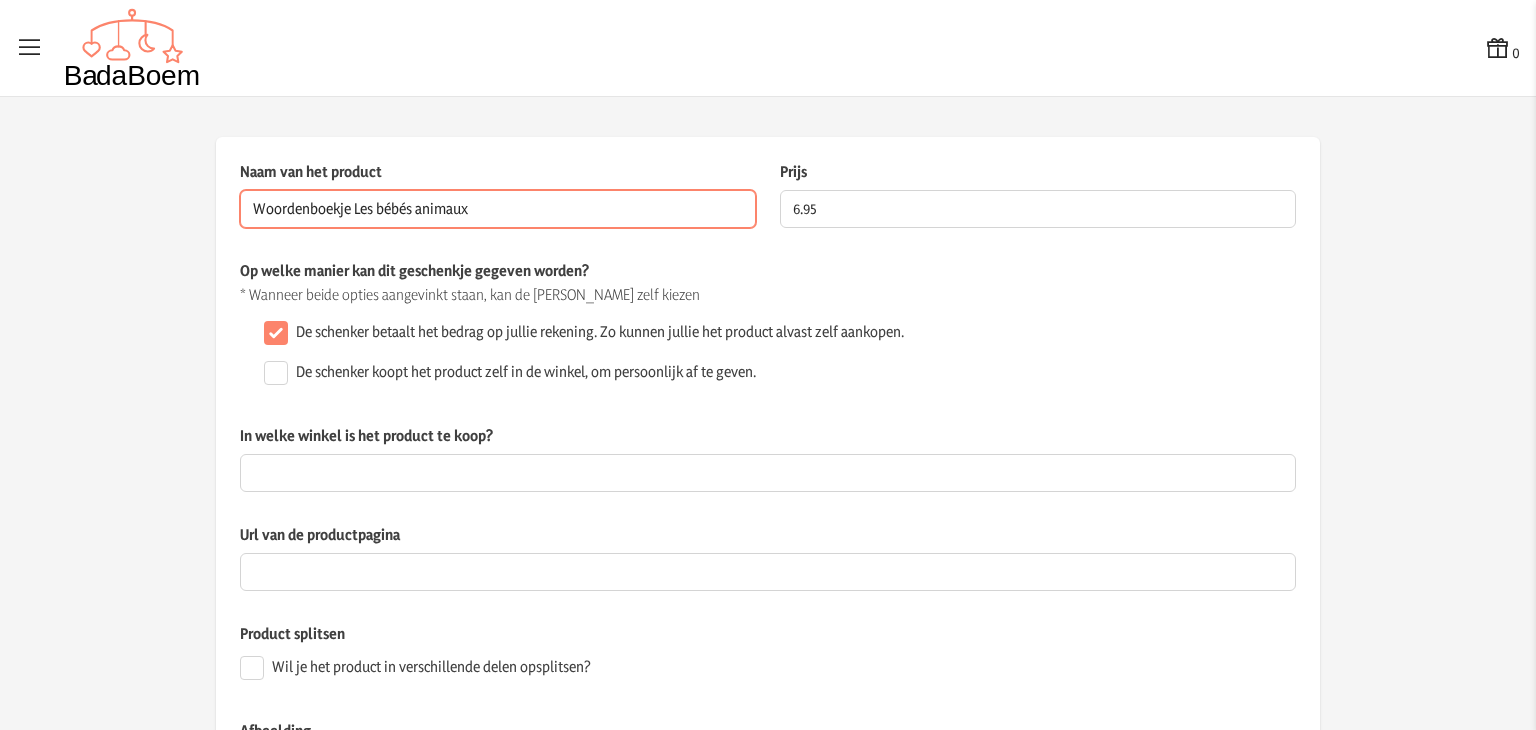drag, startPoint x: 594, startPoint y: 208, endPoint x: 344, endPoint y: 208, distance: 250 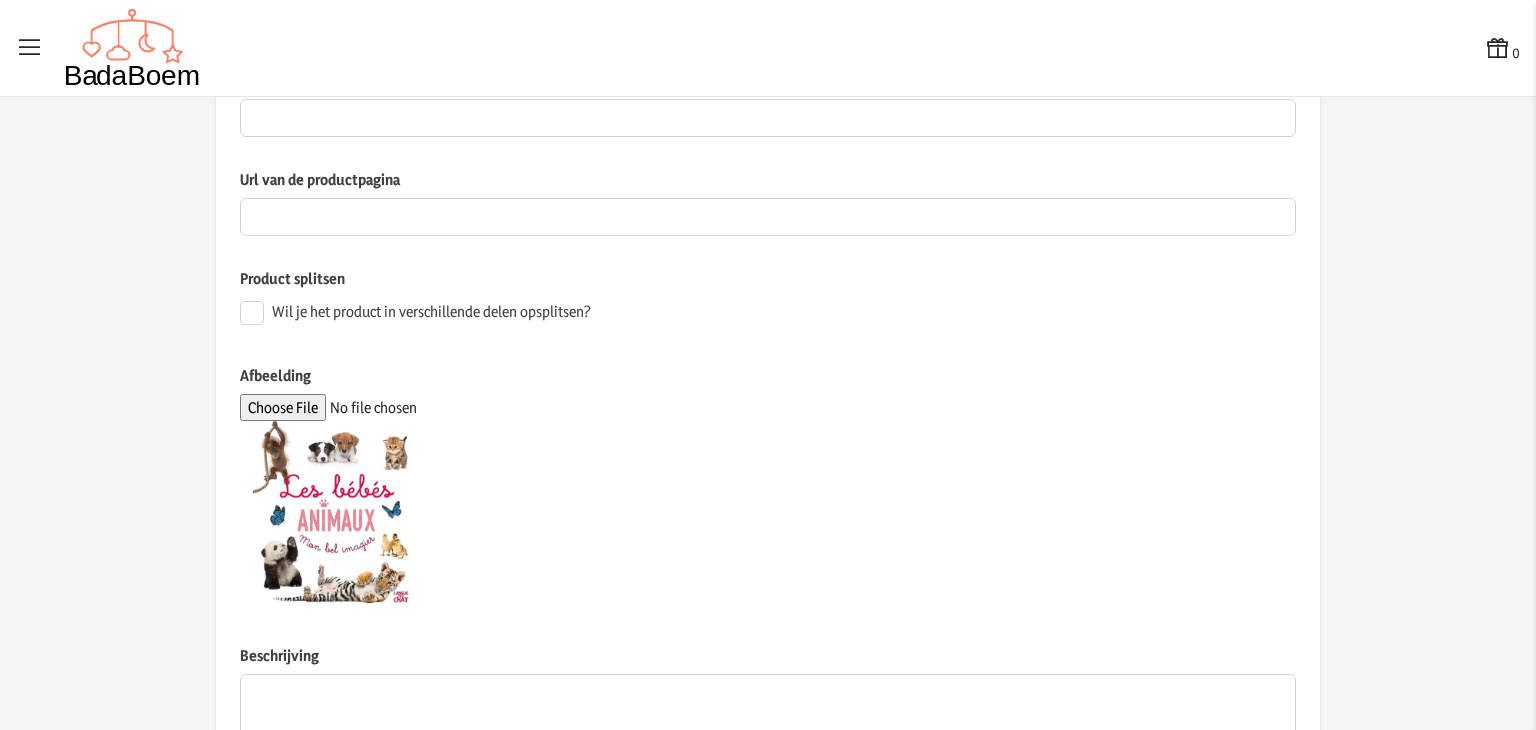 scroll, scrollTop: 548, scrollLeft: 0, axis: vertical 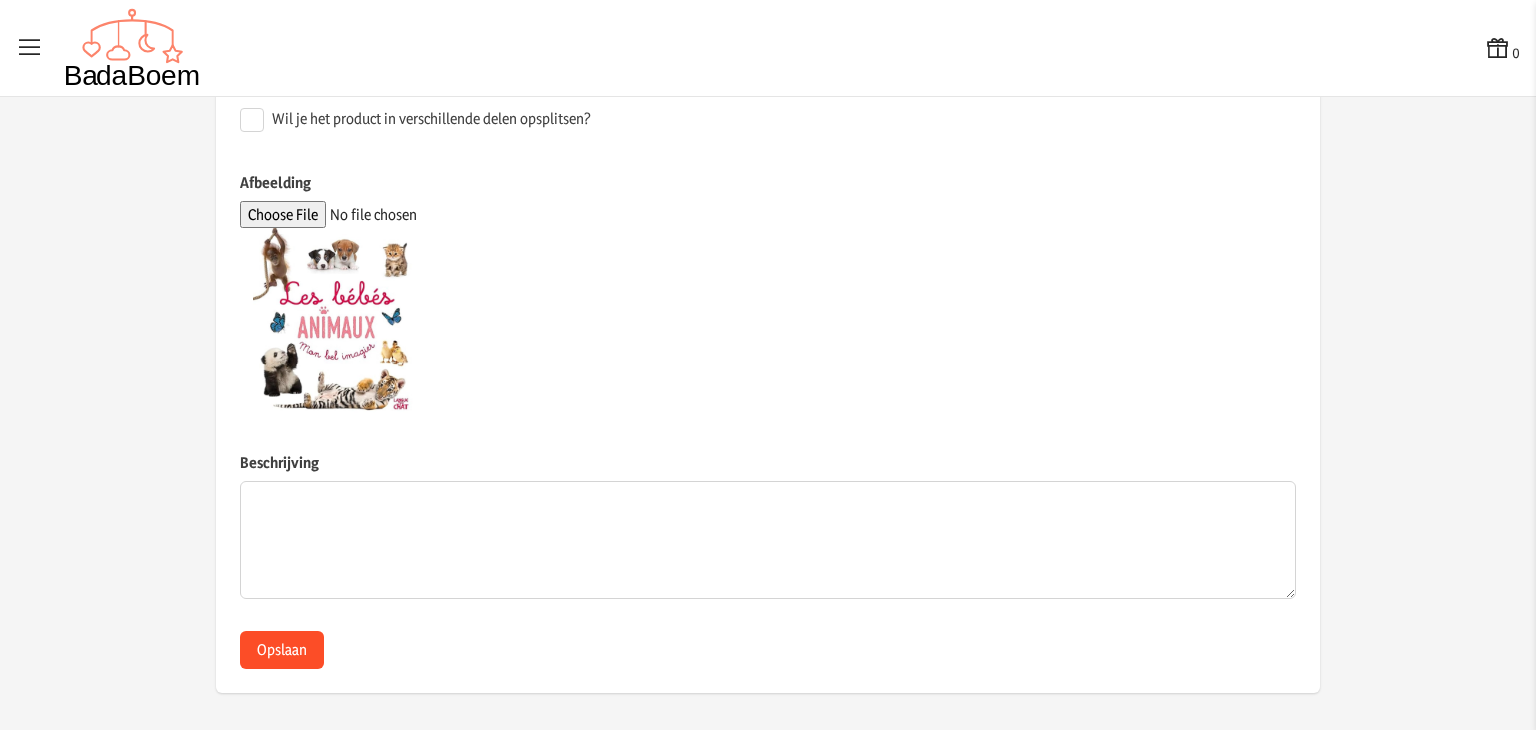 type on "Woordenboekje babydieren" 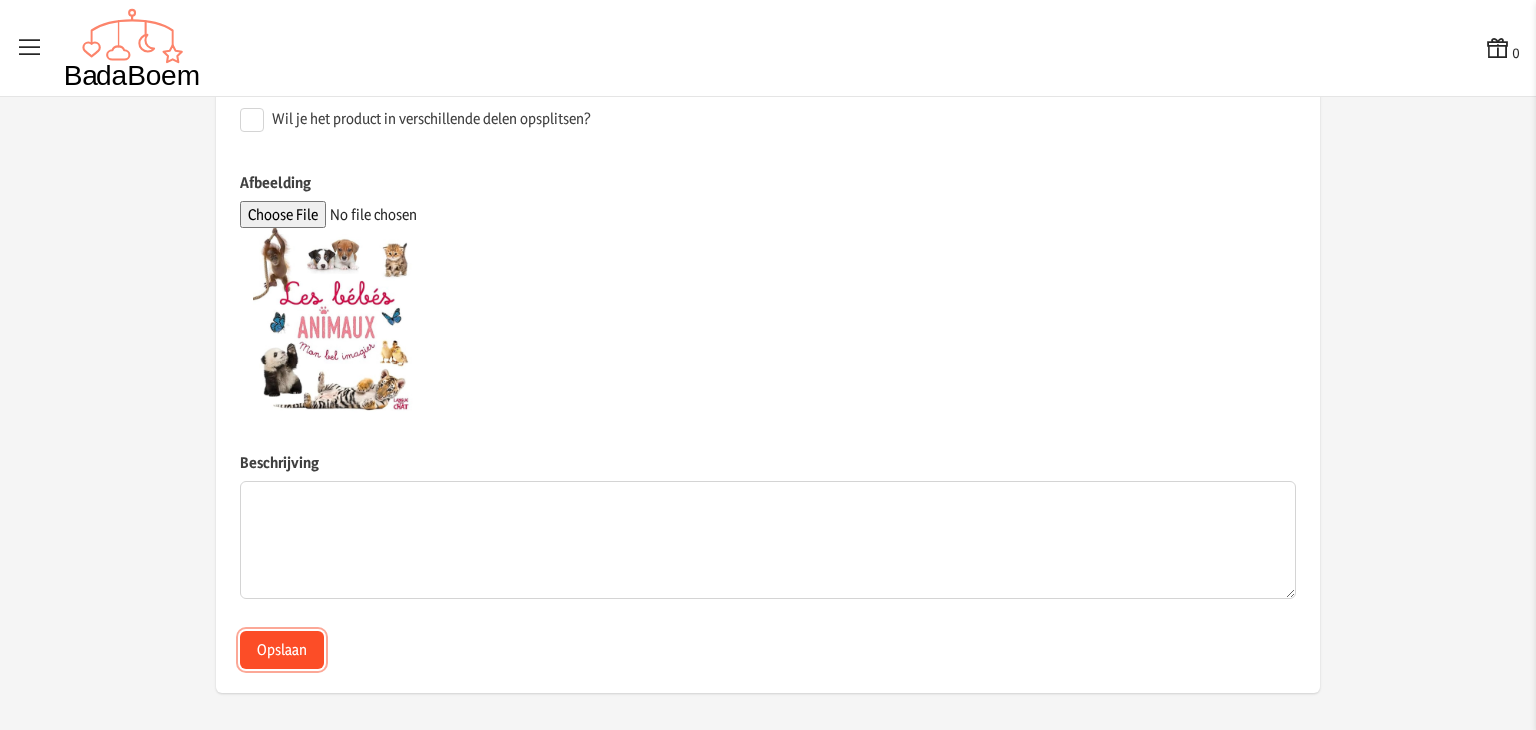 click on "Opslaan" 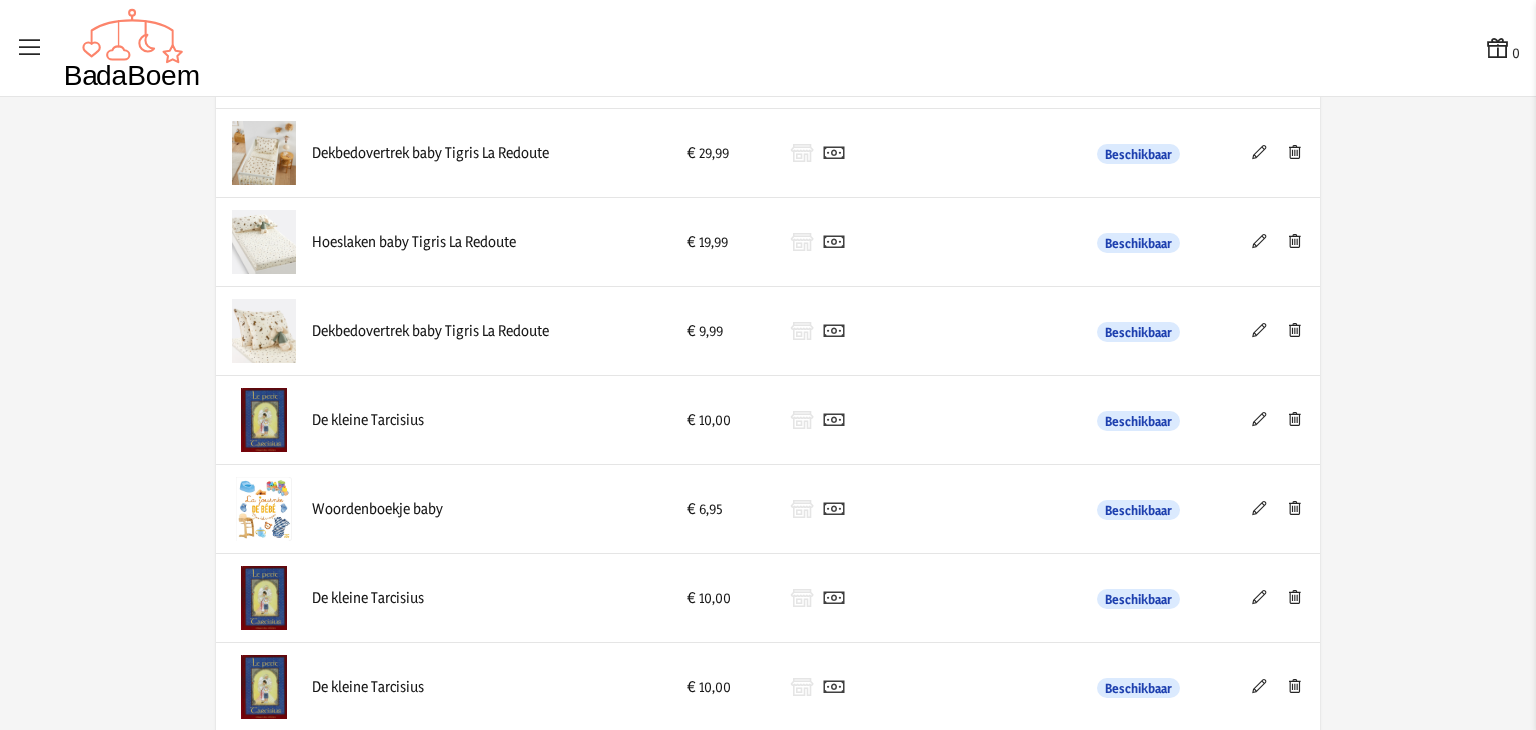 scroll, scrollTop: 0, scrollLeft: 0, axis: both 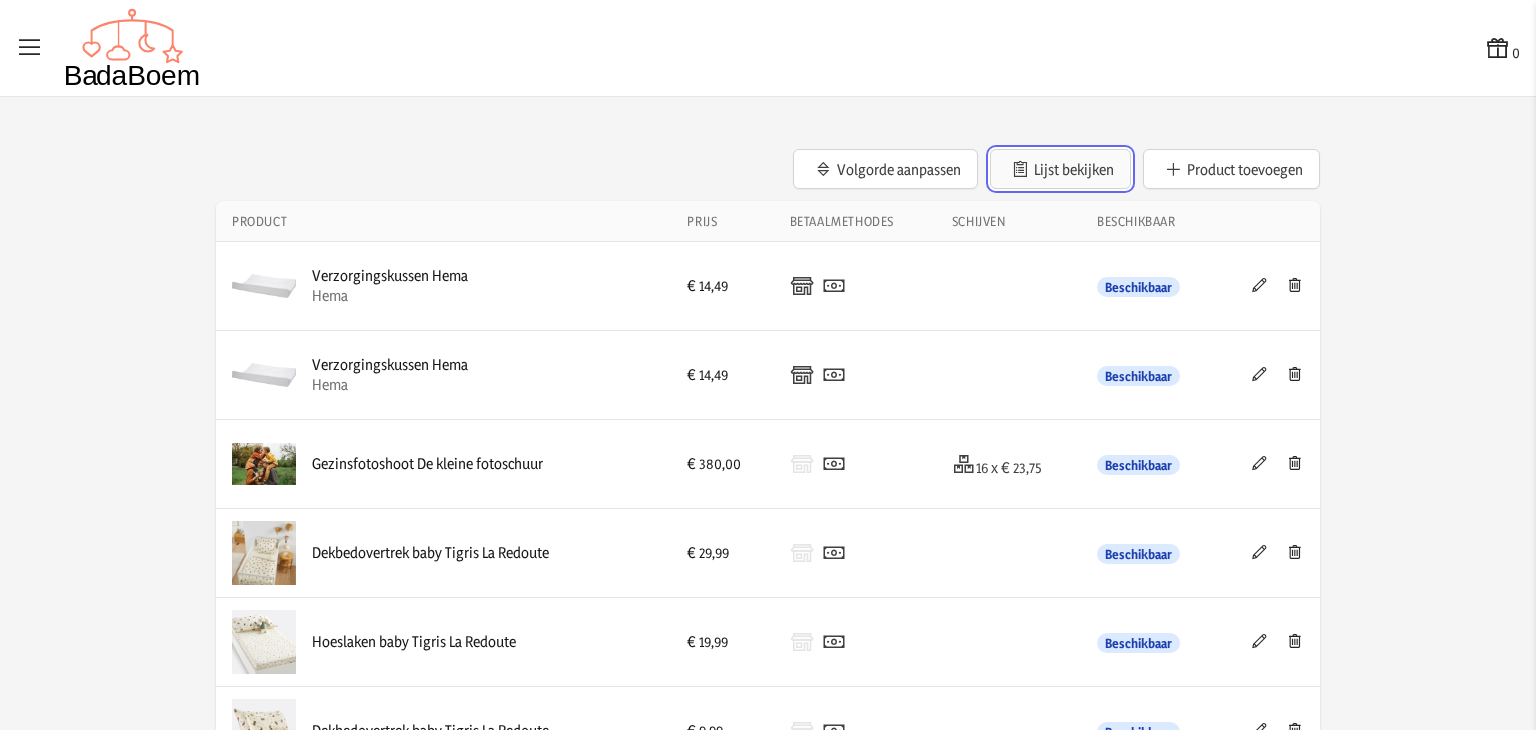 click on "Lijst bekijken" 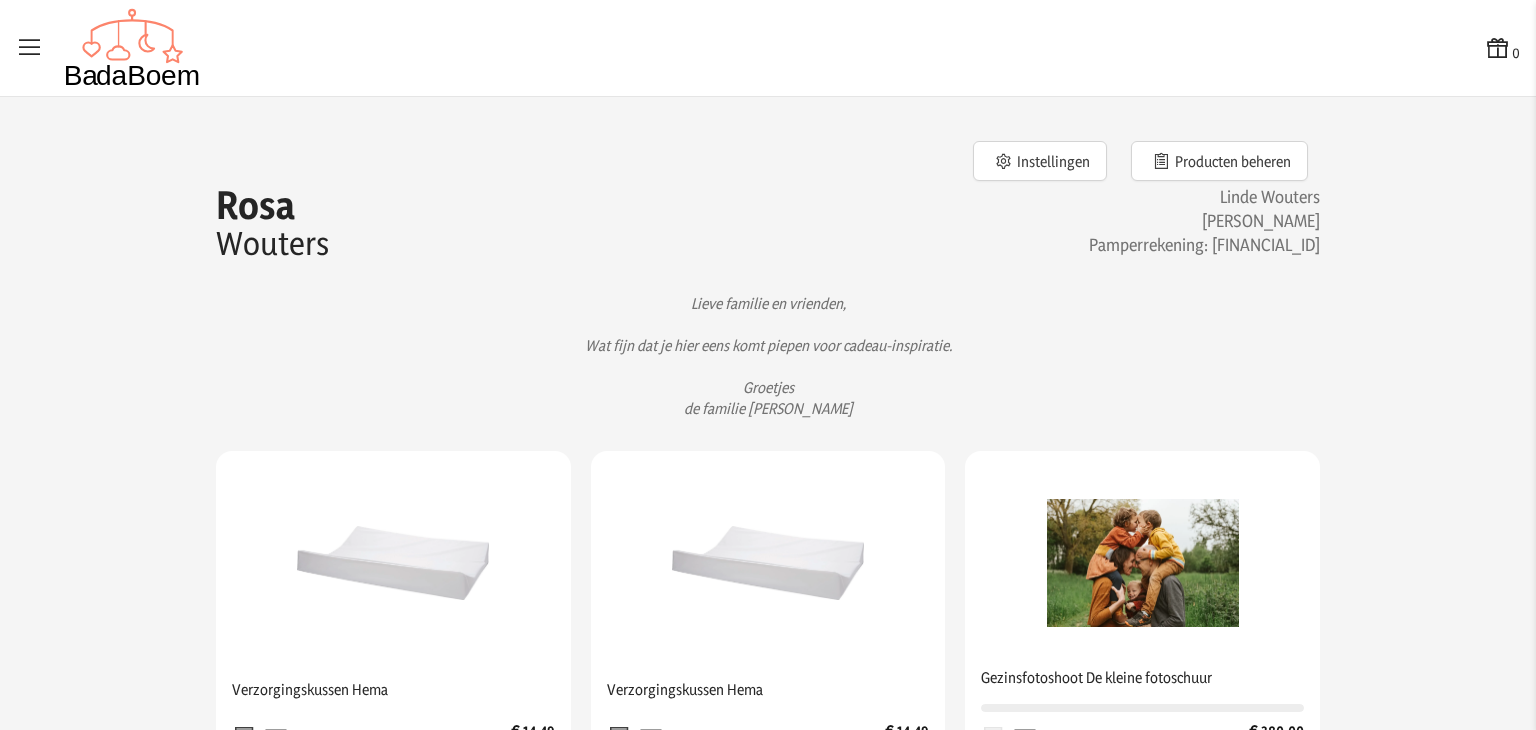 scroll, scrollTop: 72, scrollLeft: 0, axis: vertical 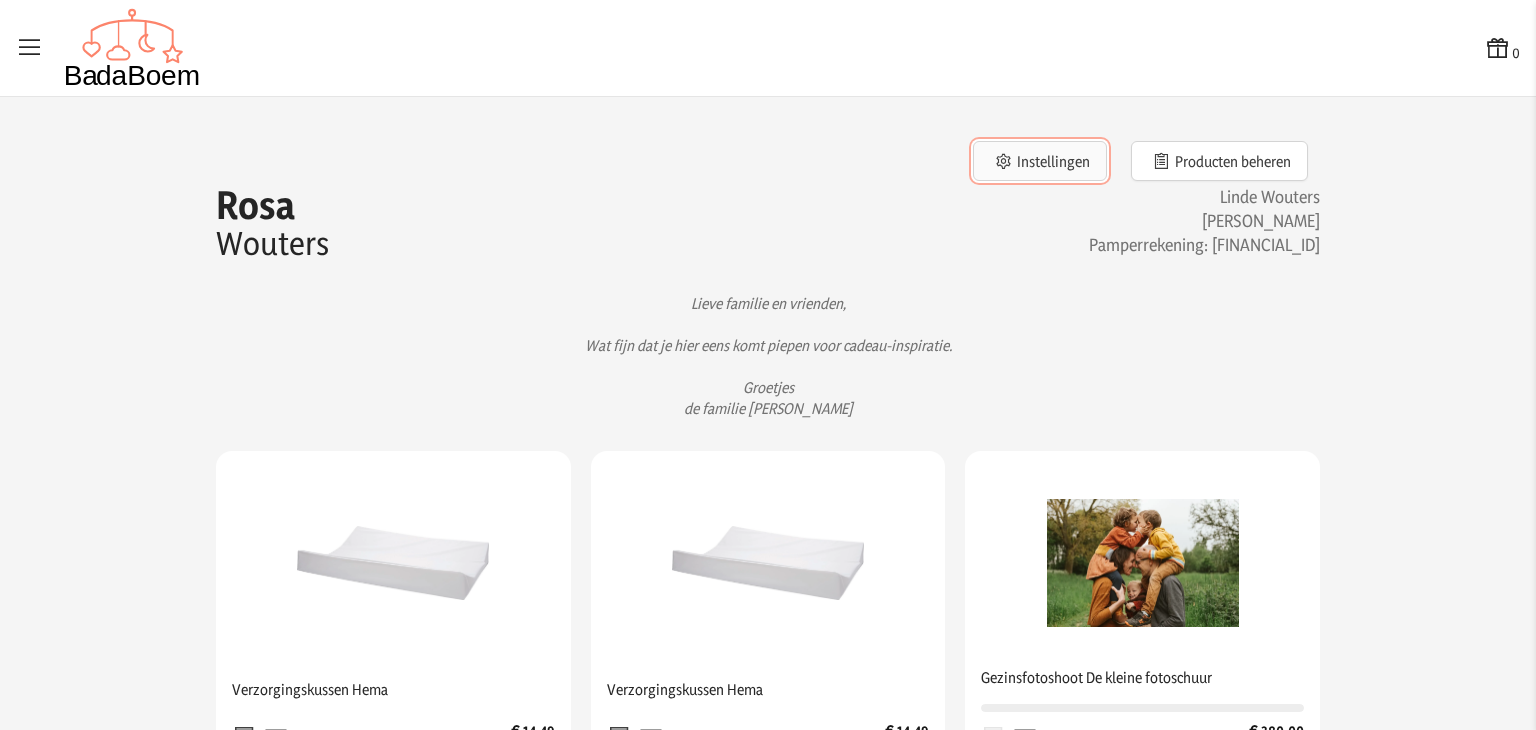click on "Instellingen" 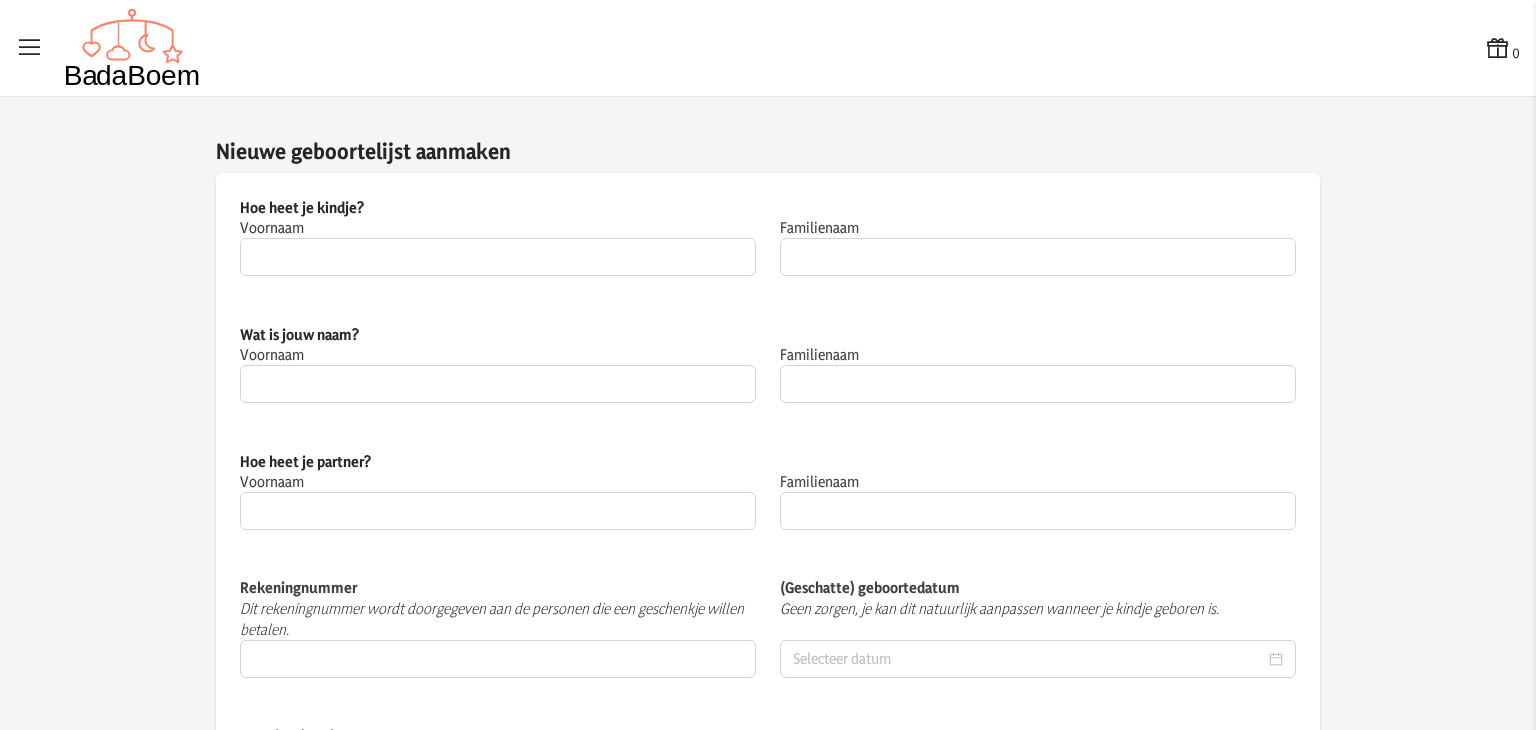 type on "Rosa" 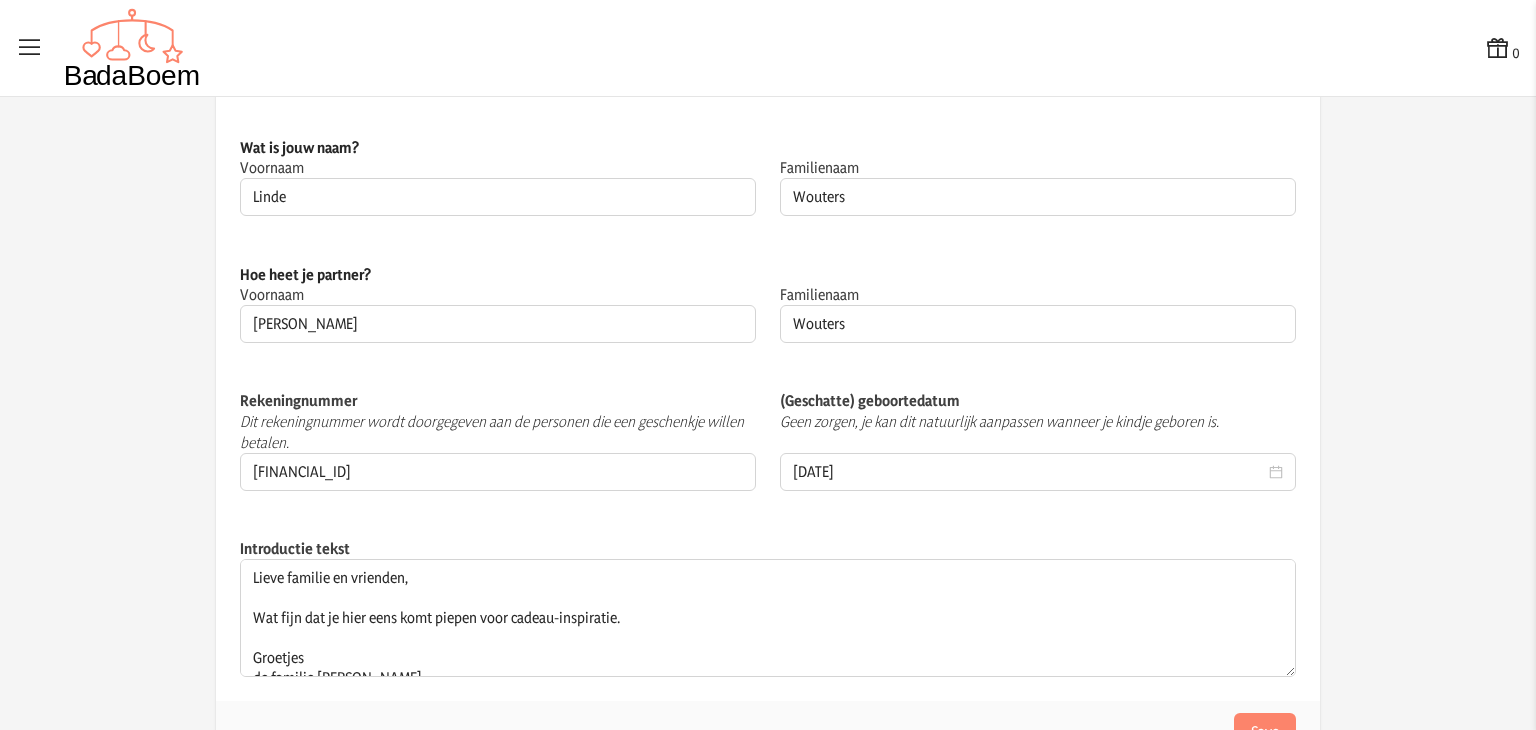 scroll, scrollTop: 217, scrollLeft: 0, axis: vertical 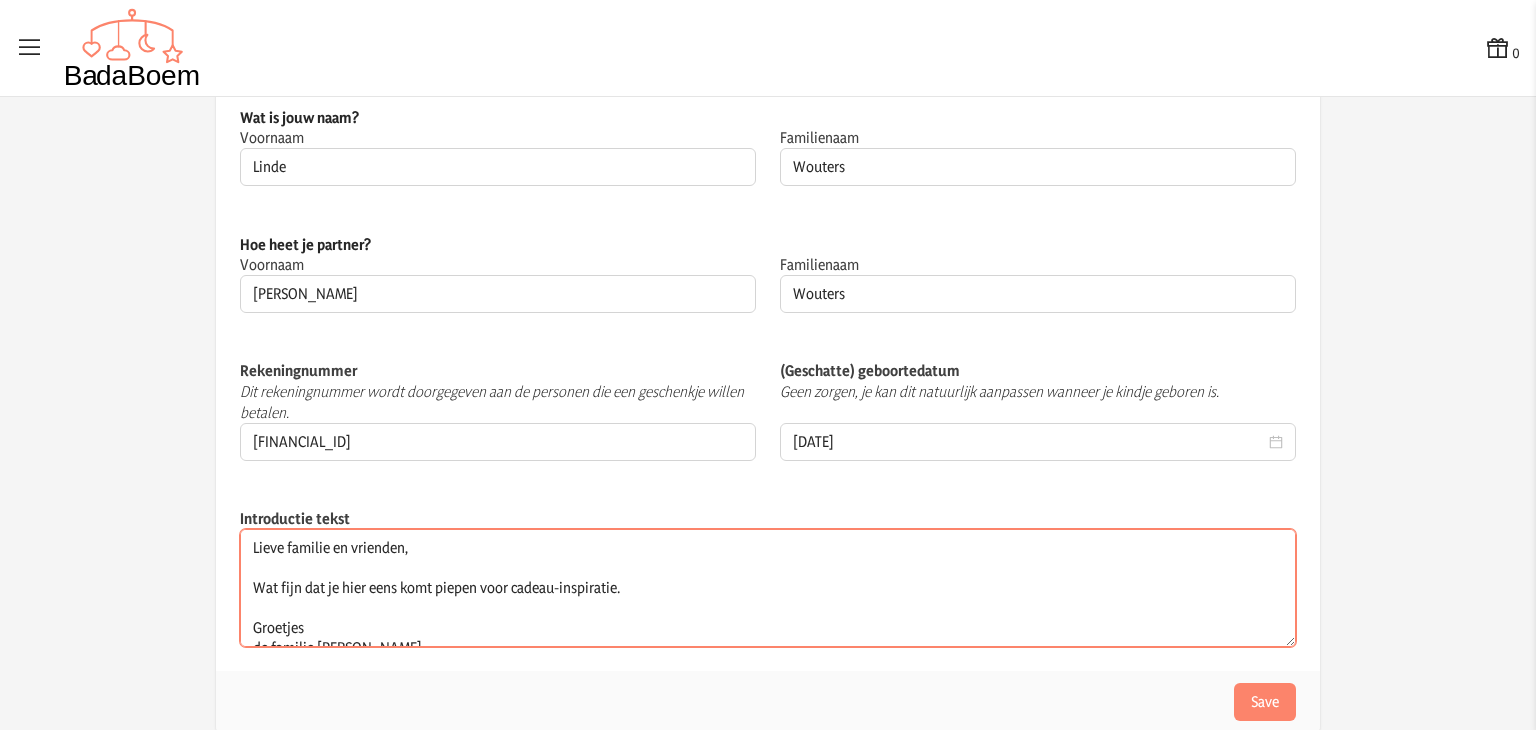 click on "Lieve familie en vrienden,
Wat fijn dat je hier eens komt piepen voor cadeau-inspiratie.
Groetjes
de familie [PERSON_NAME]" at bounding box center (768, 588) 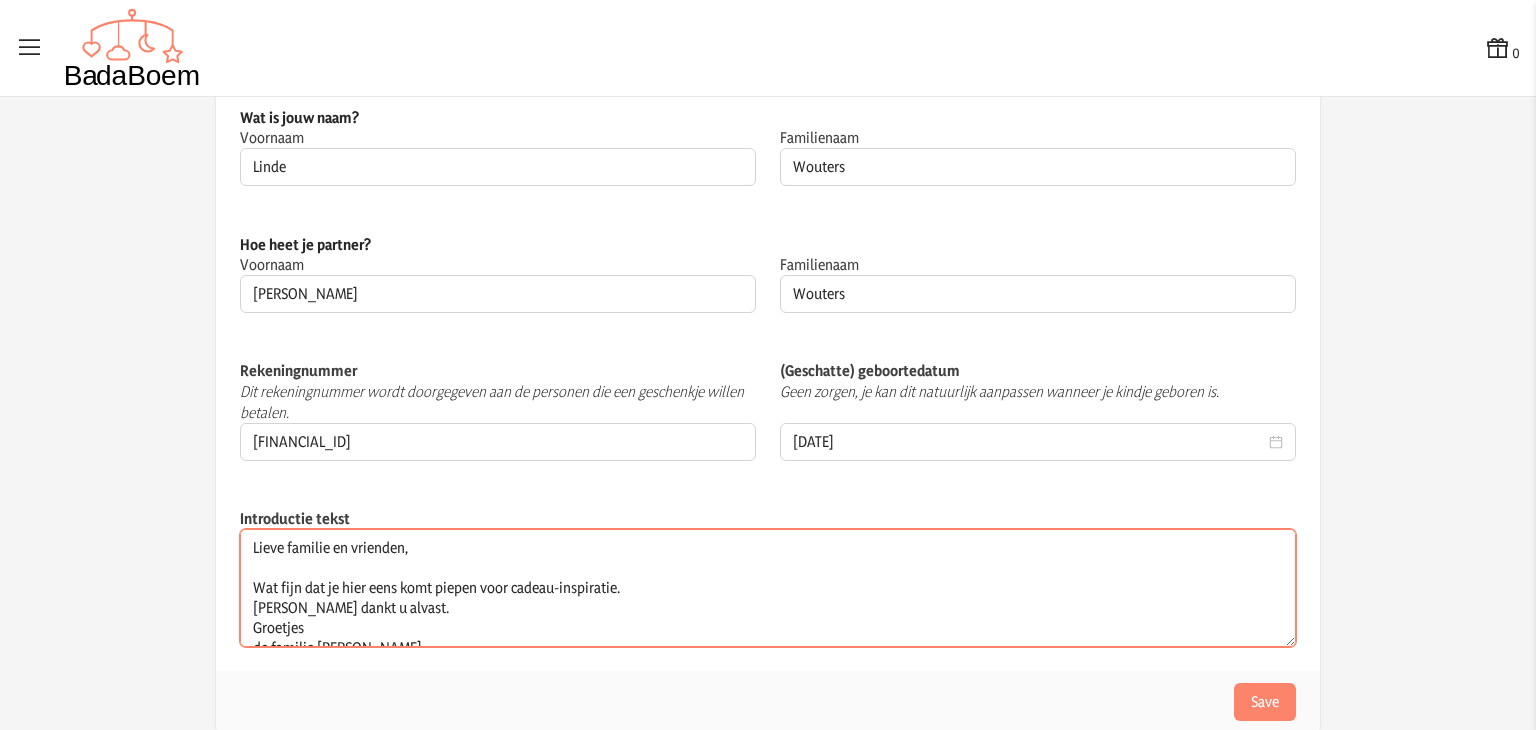 scroll, scrollTop: 19, scrollLeft: 0, axis: vertical 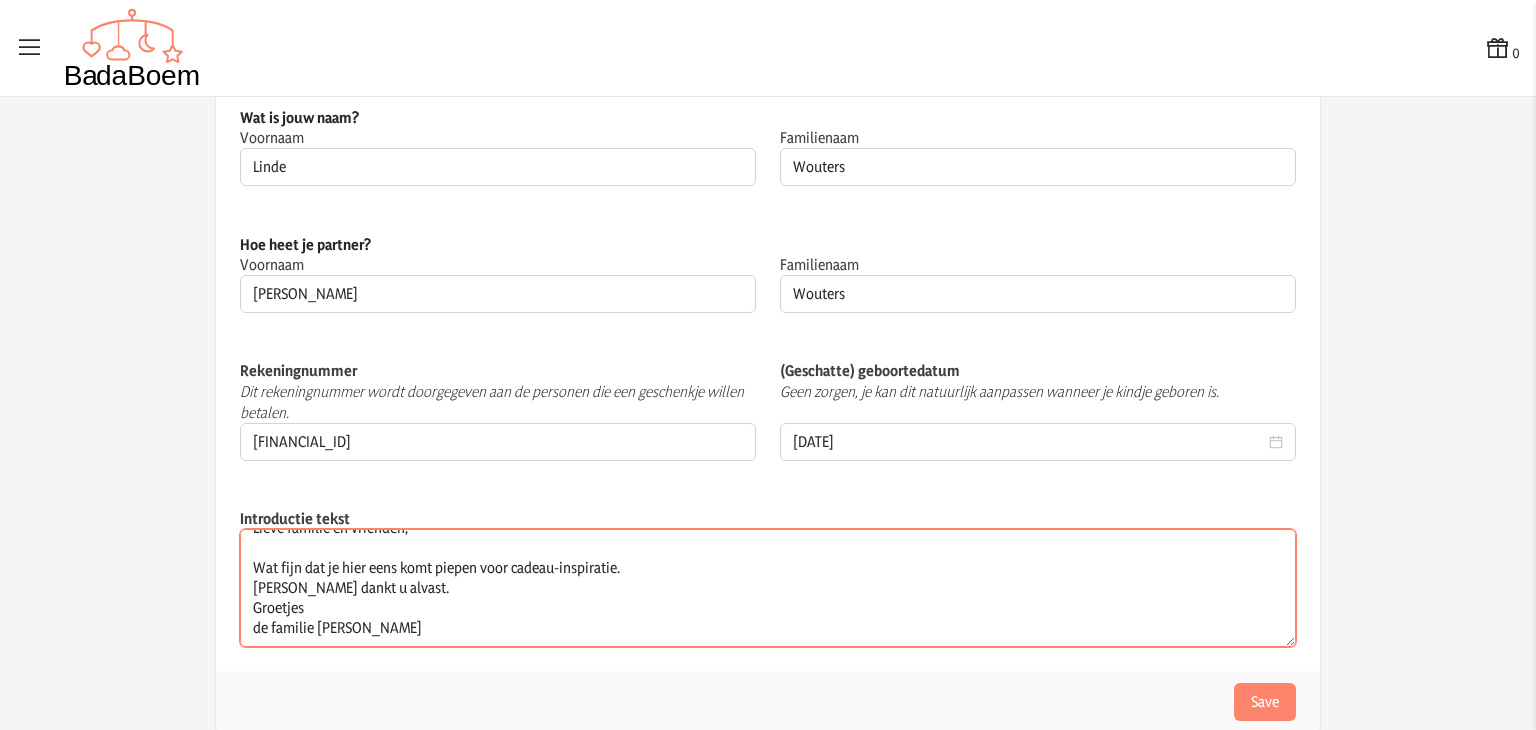 drag, startPoint x: 372, startPoint y: 629, endPoint x: 236, endPoint y: 605, distance: 138.10141 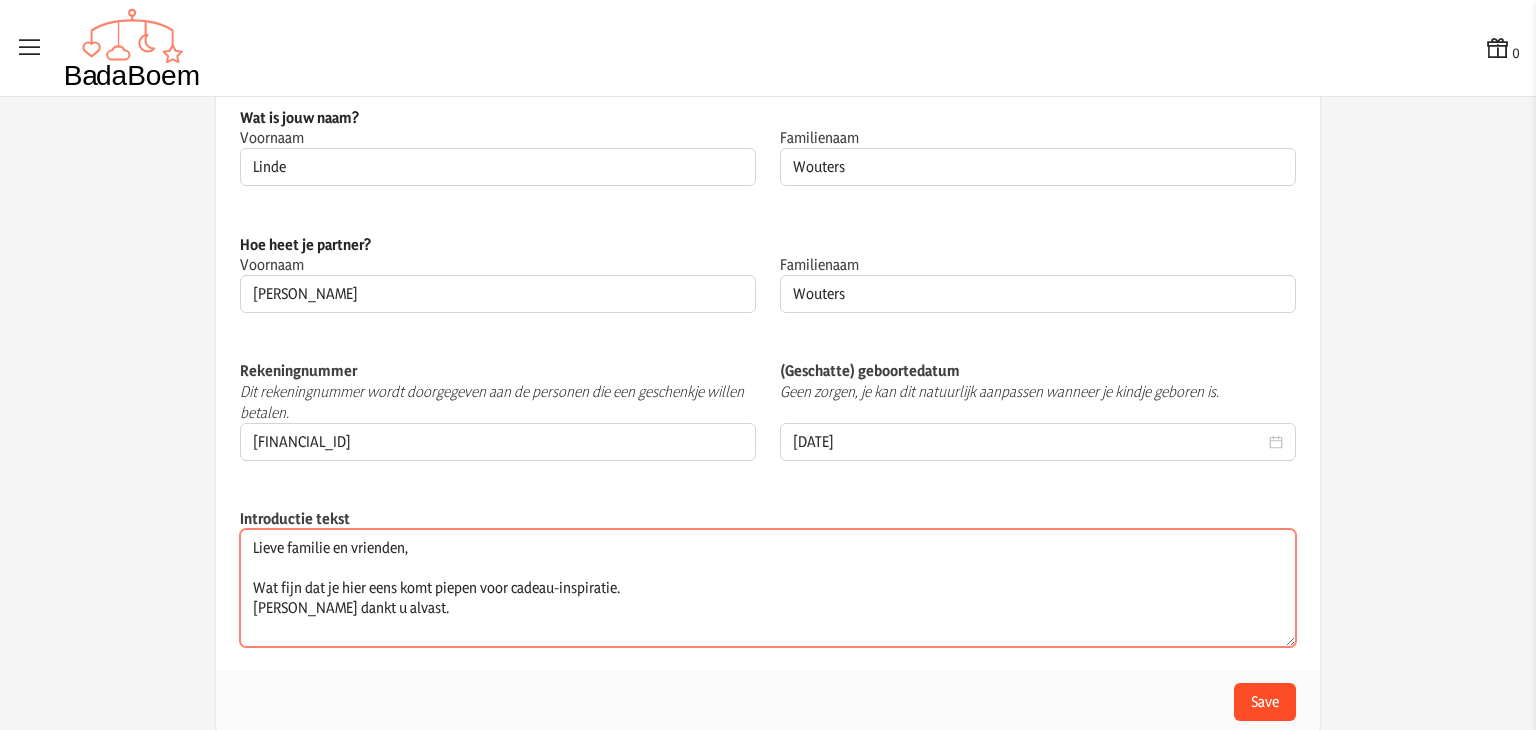 scroll, scrollTop: 12, scrollLeft: 0, axis: vertical 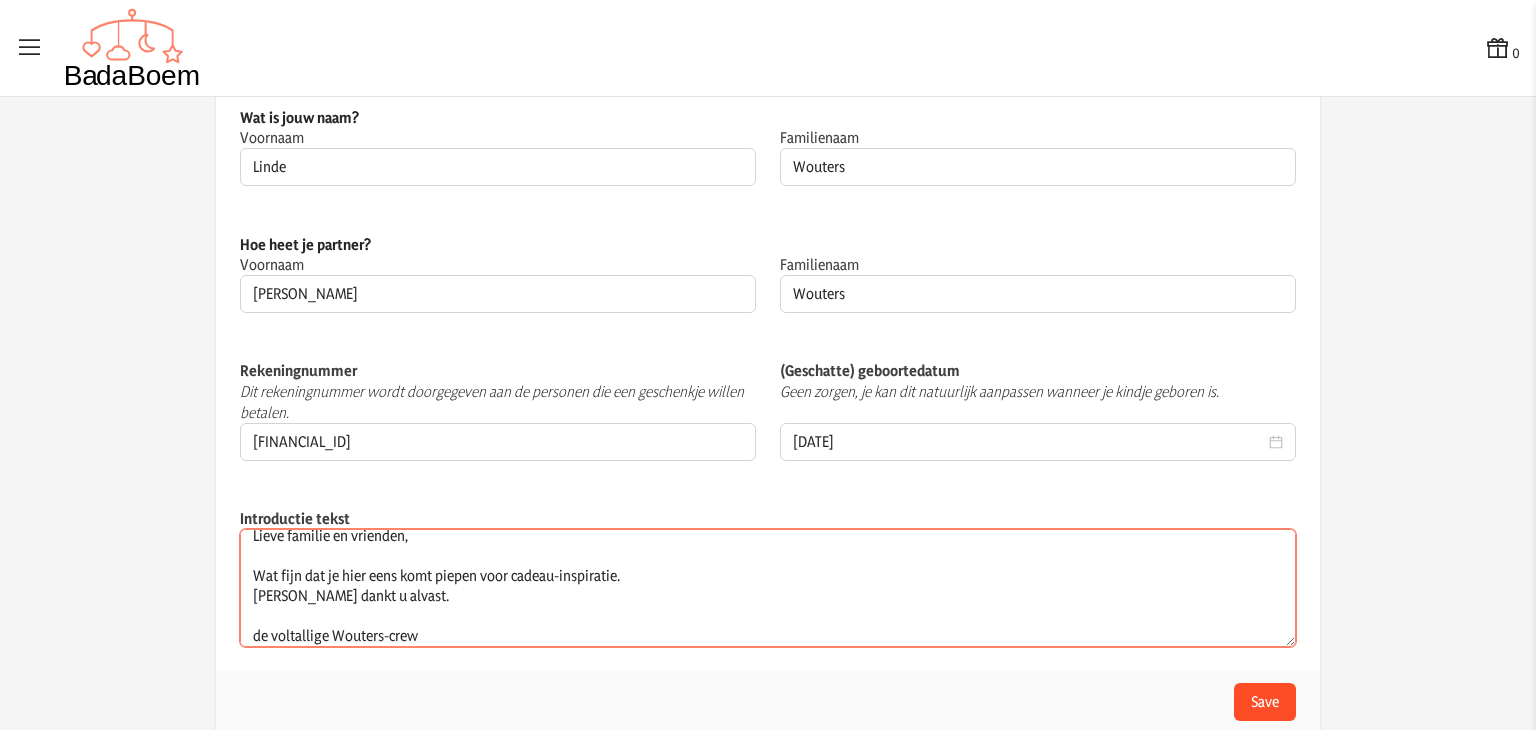 type on "Lieve familie en vrienden,
Wat fijn dat je hier eens komt piepen voor cadeau-inspiratie.
[PERSON_NAME] dankt u alvast.
de voltallige Wouters-crew" 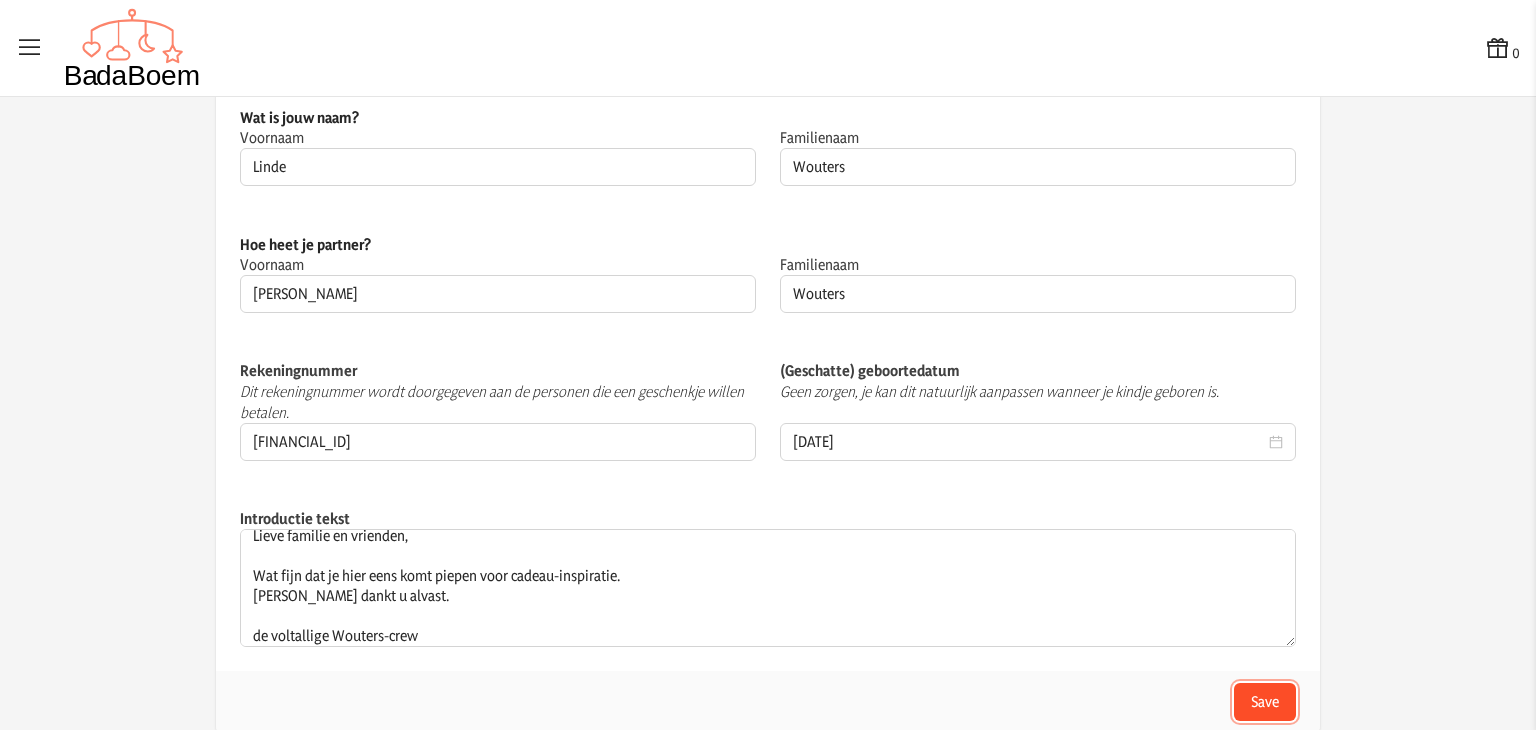 click on "Save" 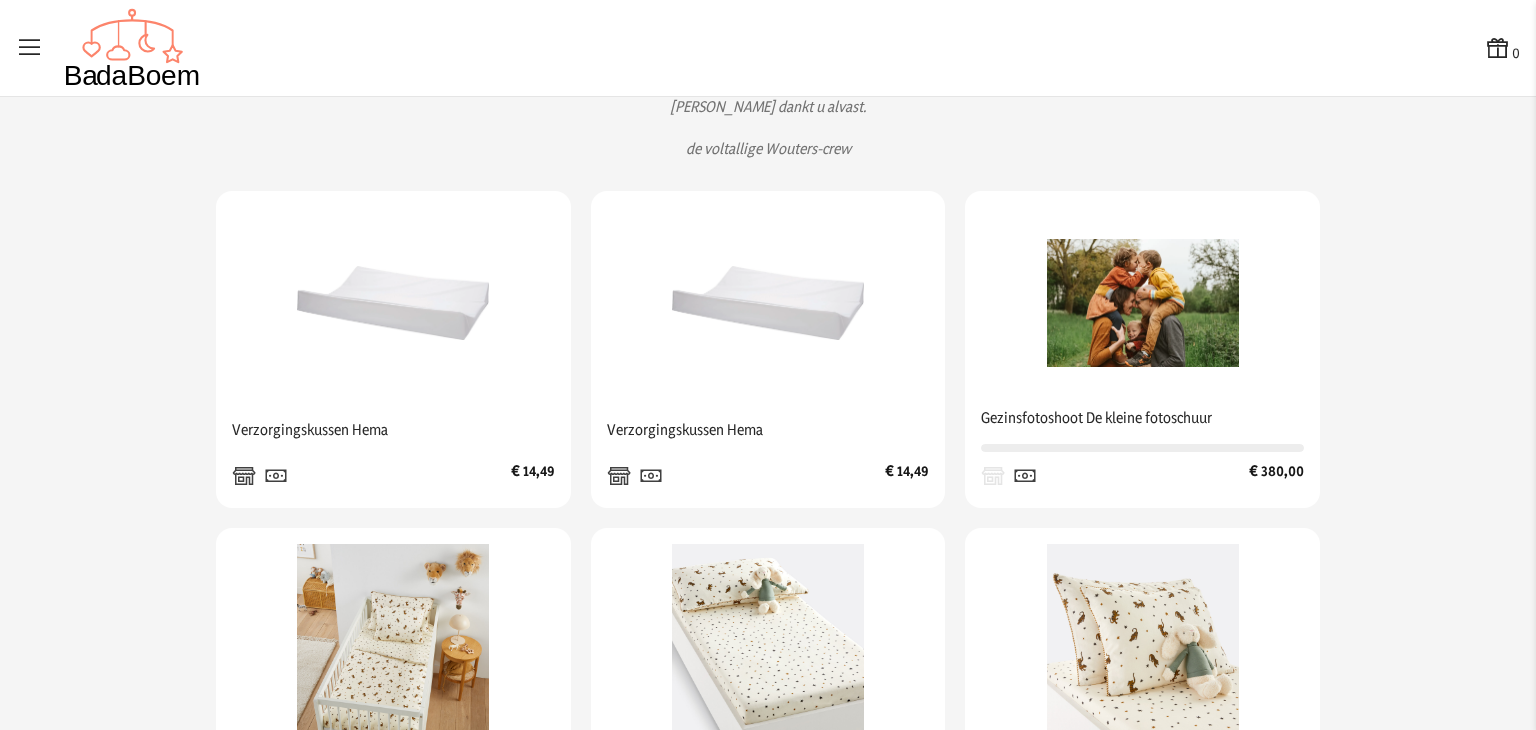 scroll, scrollTop: 0, scrollLeft: 0, axis: both 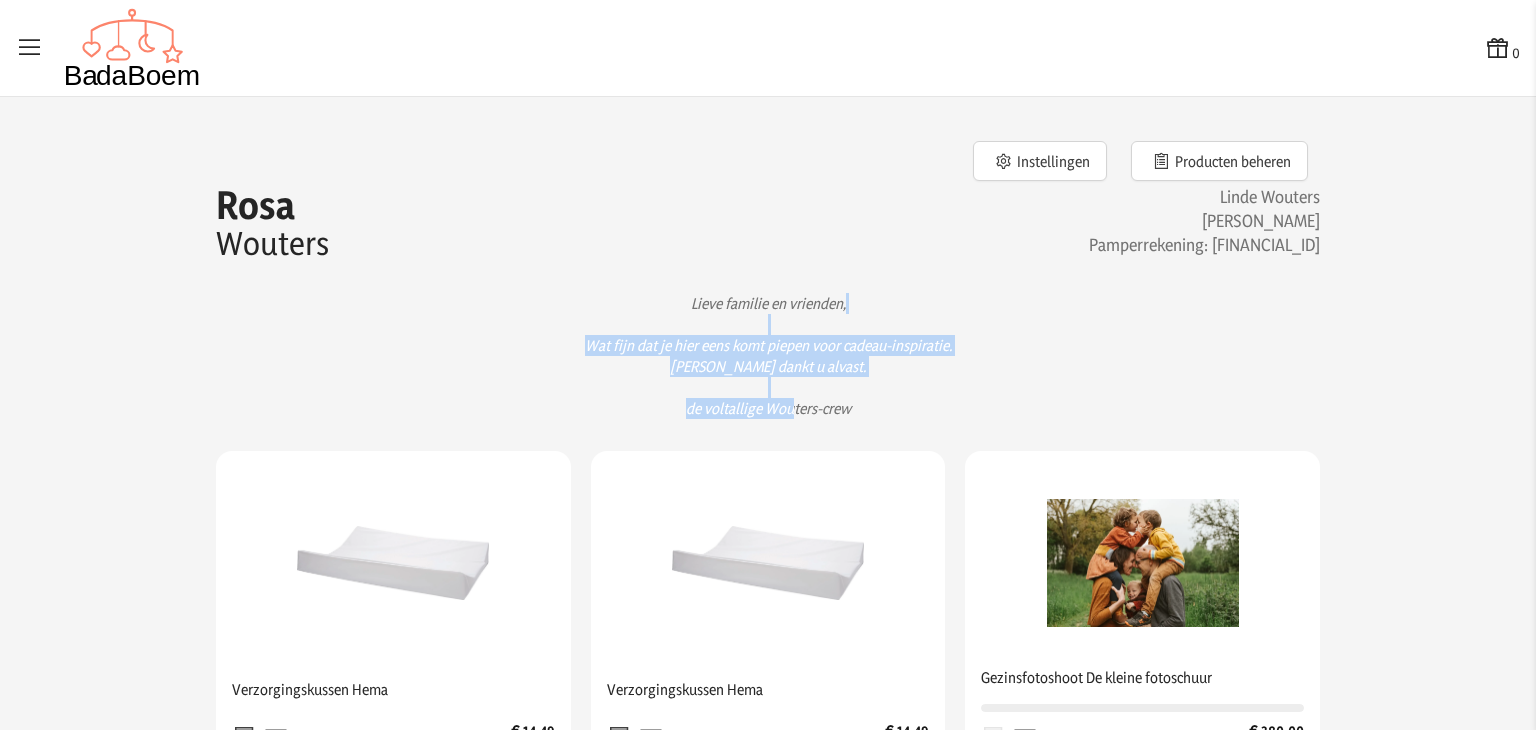 drag, startPoint x: 901, startPoint y: 404, endPoint x: 880, endPoint y: 304, distance: 102.18121 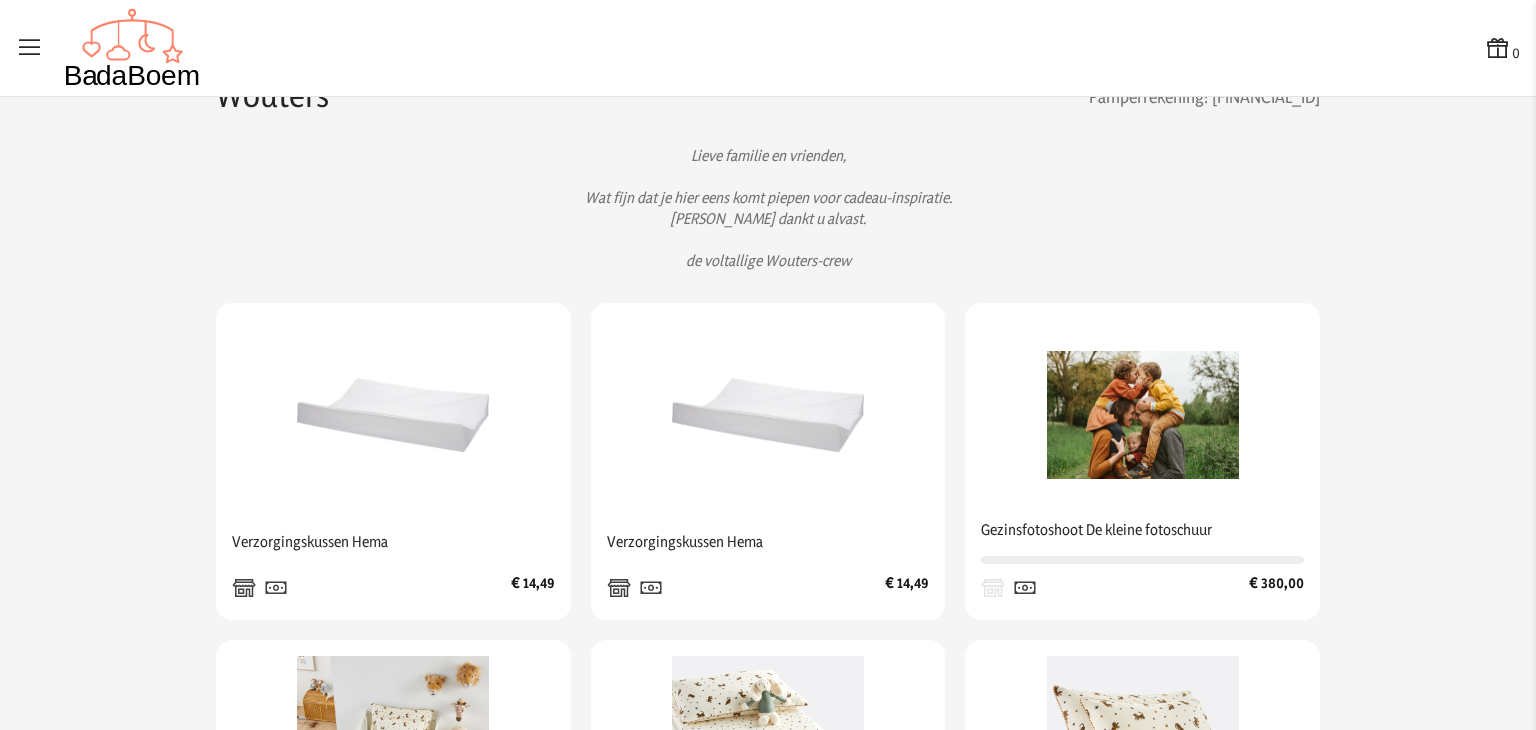 scroll, scrollTop: 0, scrollLeft: 0, axis: both 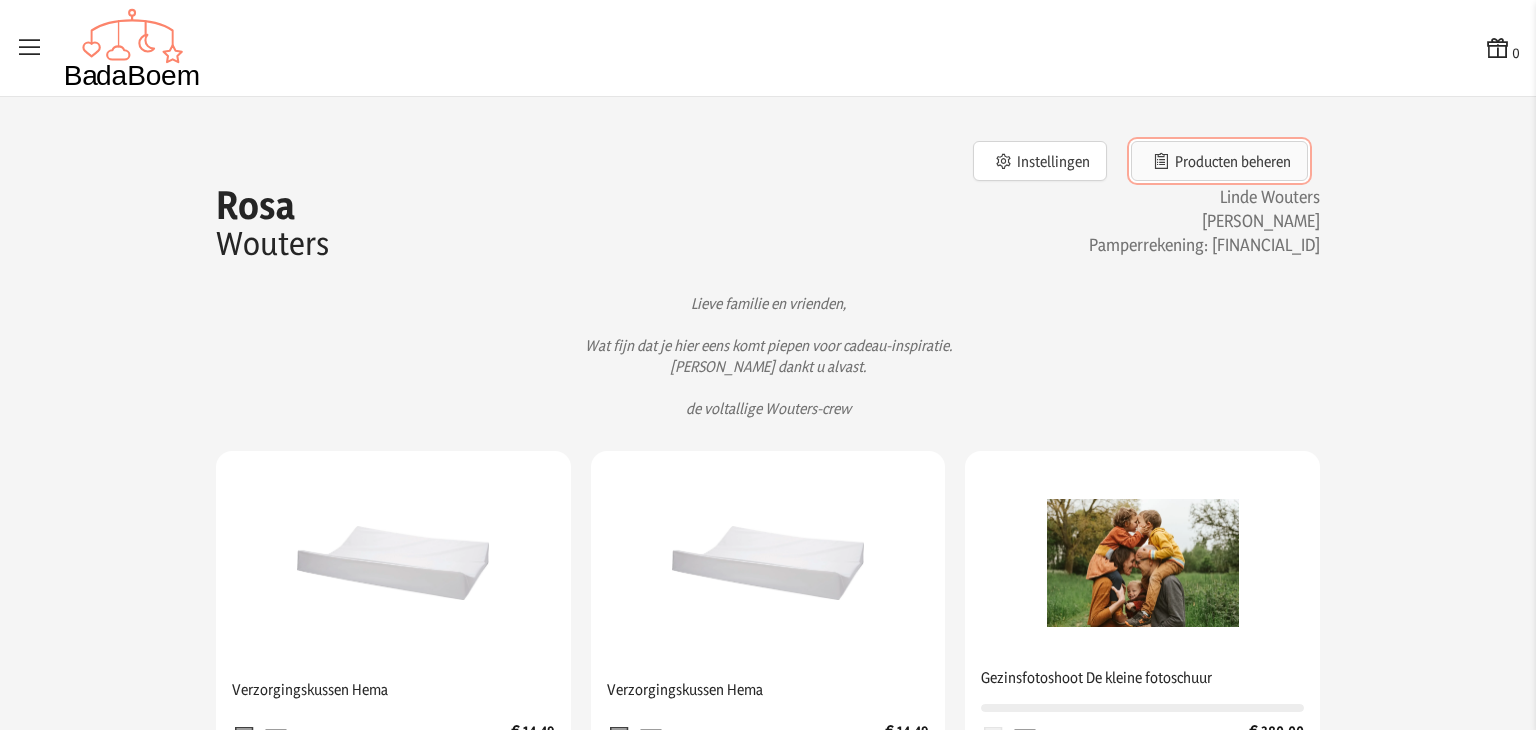 click on "Producten beheren" 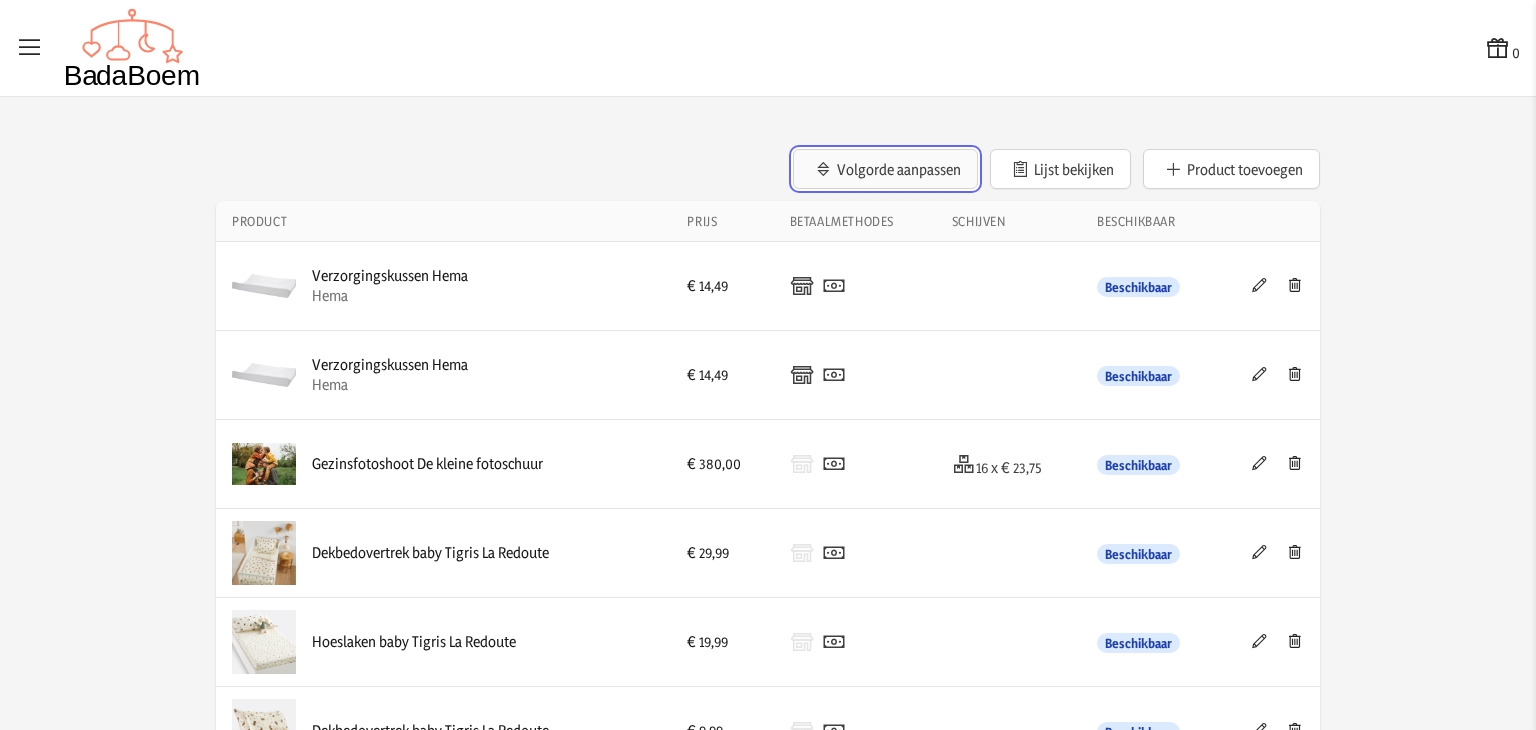 click on "Volgorde aanpassen" 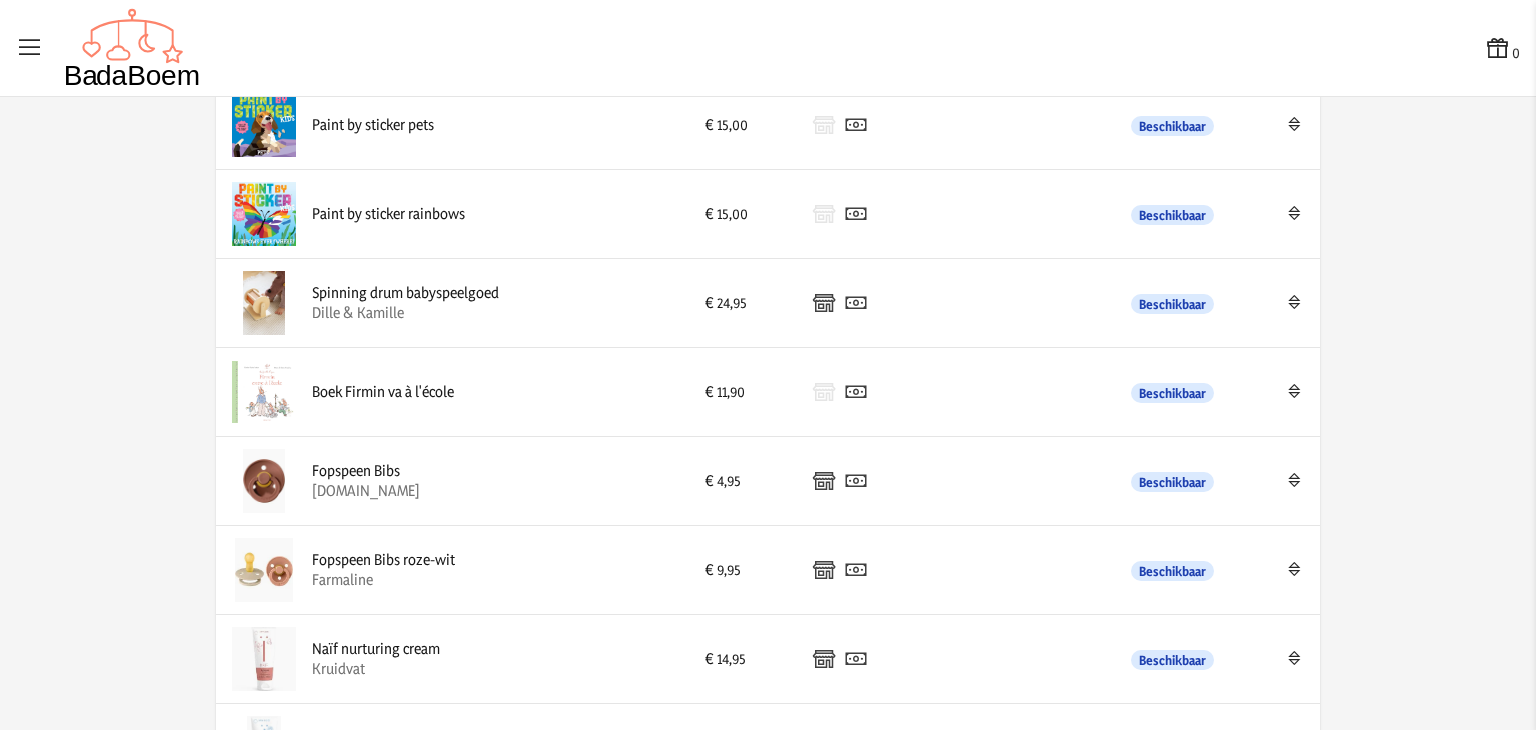 scroll, scrollTop: 2450, scrollLeft: 0, axis: vertical 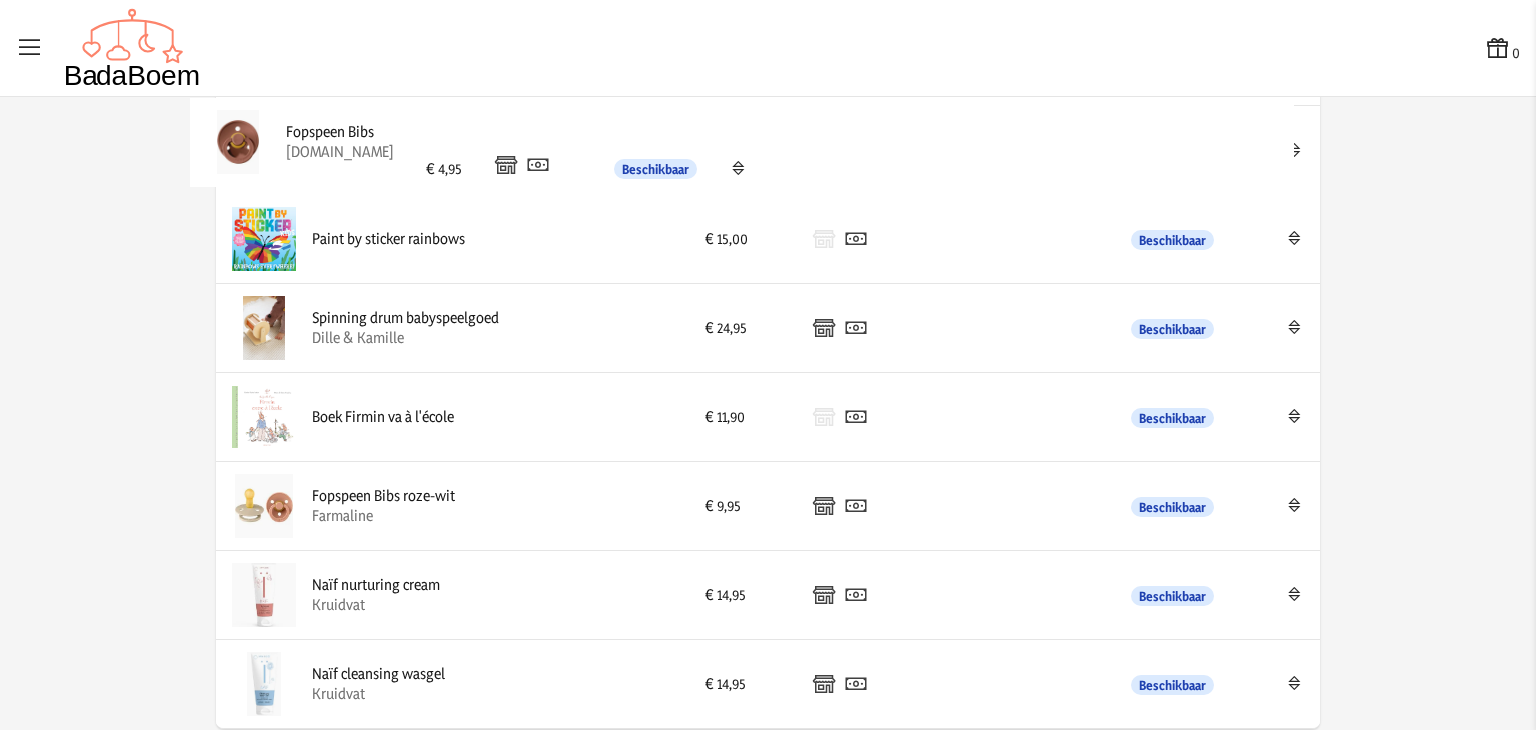 drag, startPoint x: 1247, startPoint y: 425, endPoint x: 1229, endPoint y: 157, distance: 268.6038 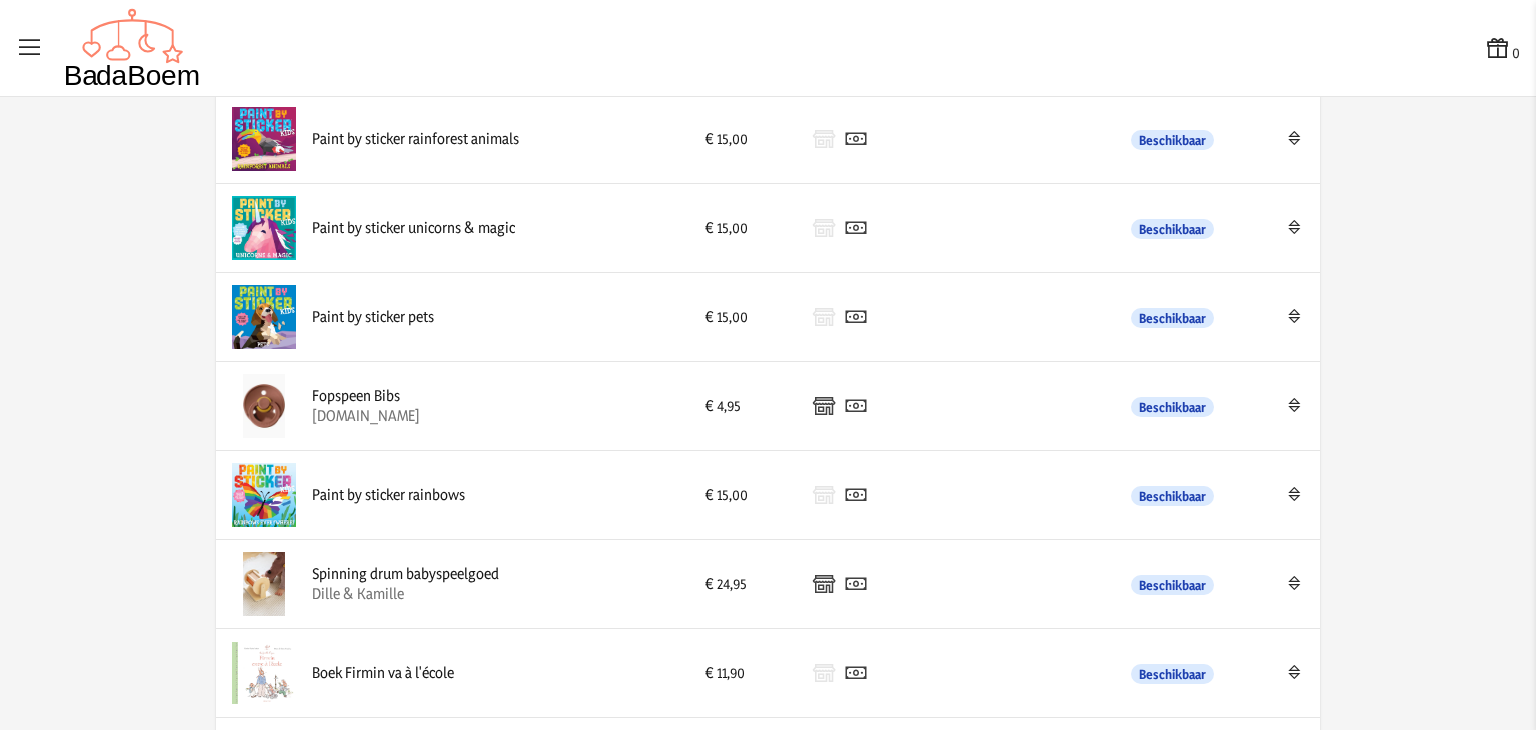 scroll, scrollTop: 2192, scrollLeft: 0, axis: vertical 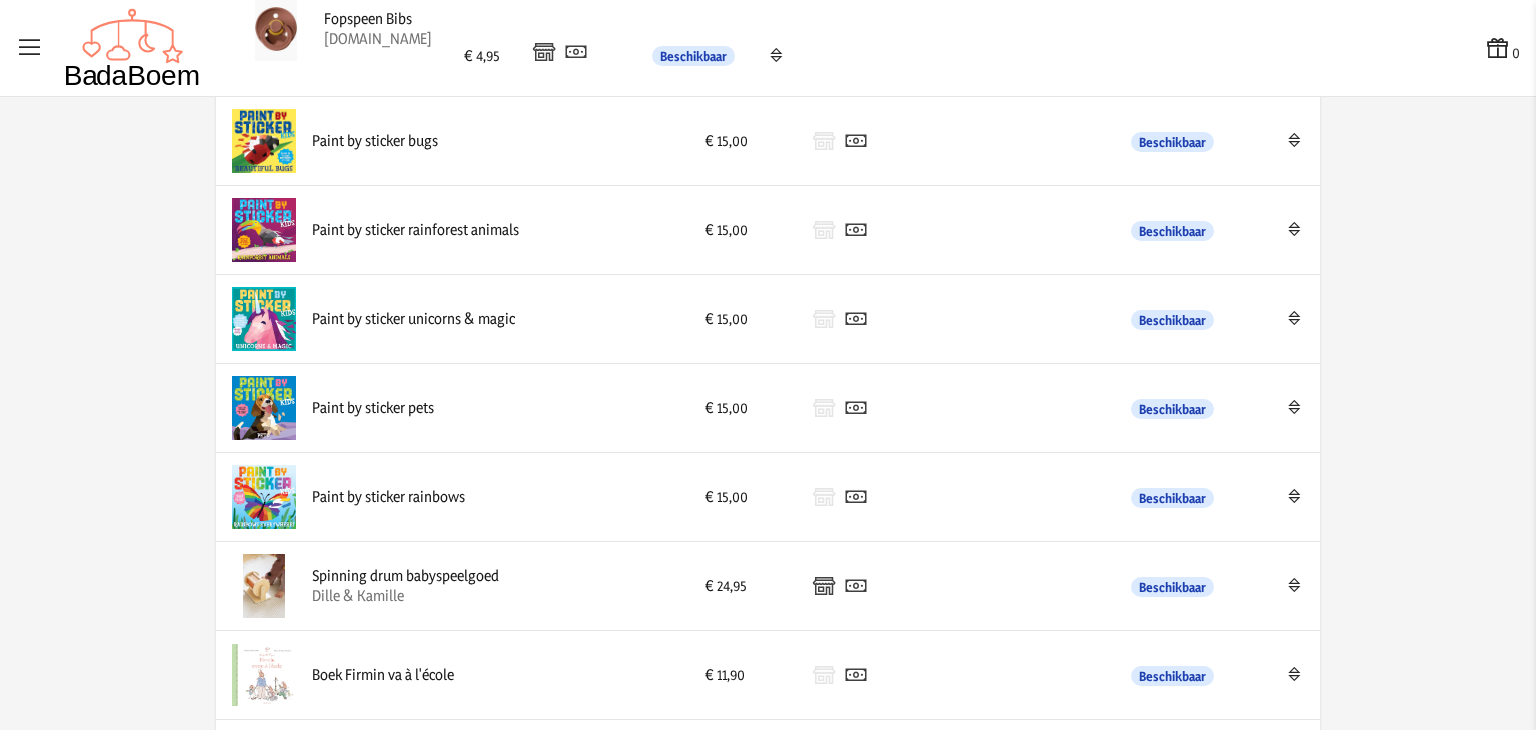 drag, startPoint x: 528, startPoint y: 350, endPoint x: 548, endPoint y: 37, distance: 313.63834 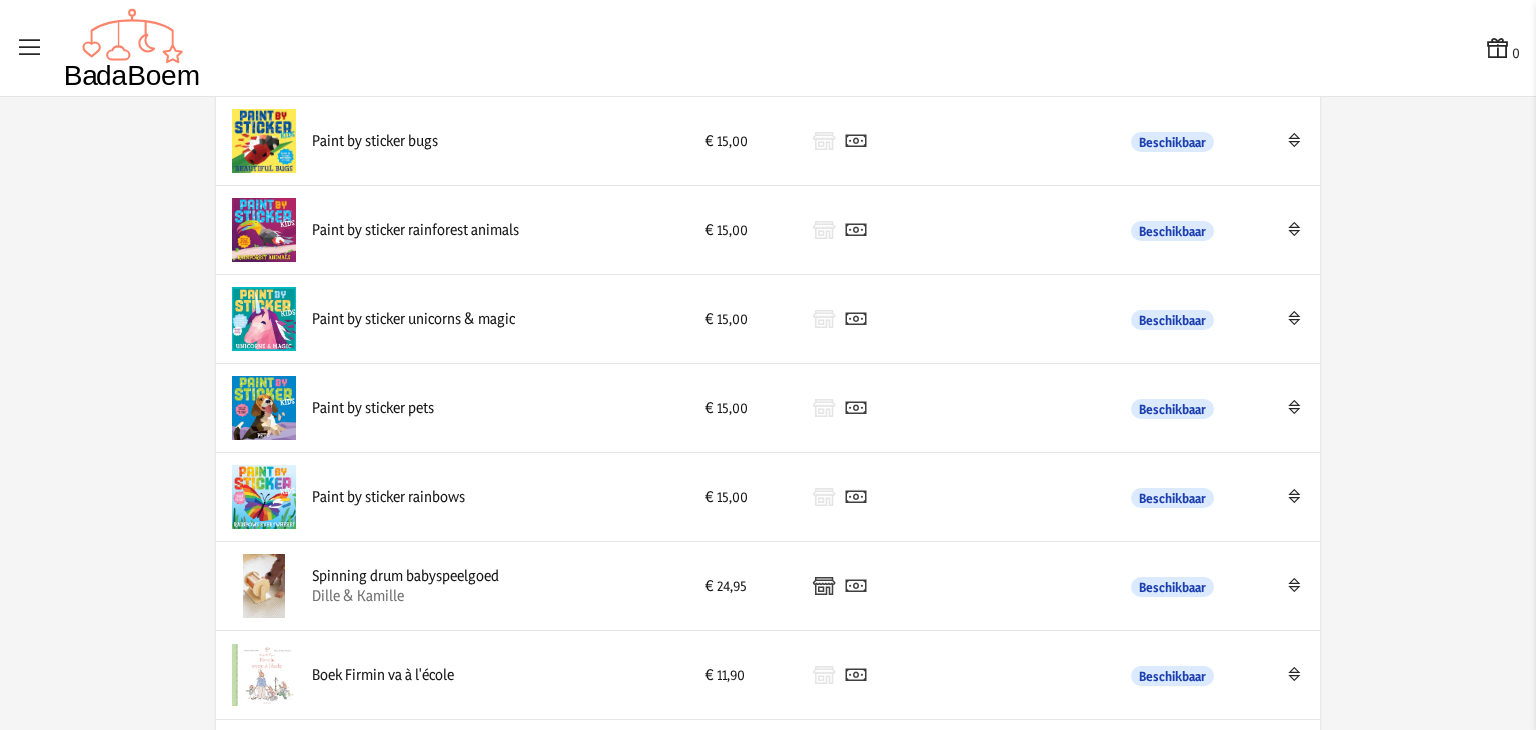 scroll, scrollTop: 2450, scrollLeft: 0, axis: vertical 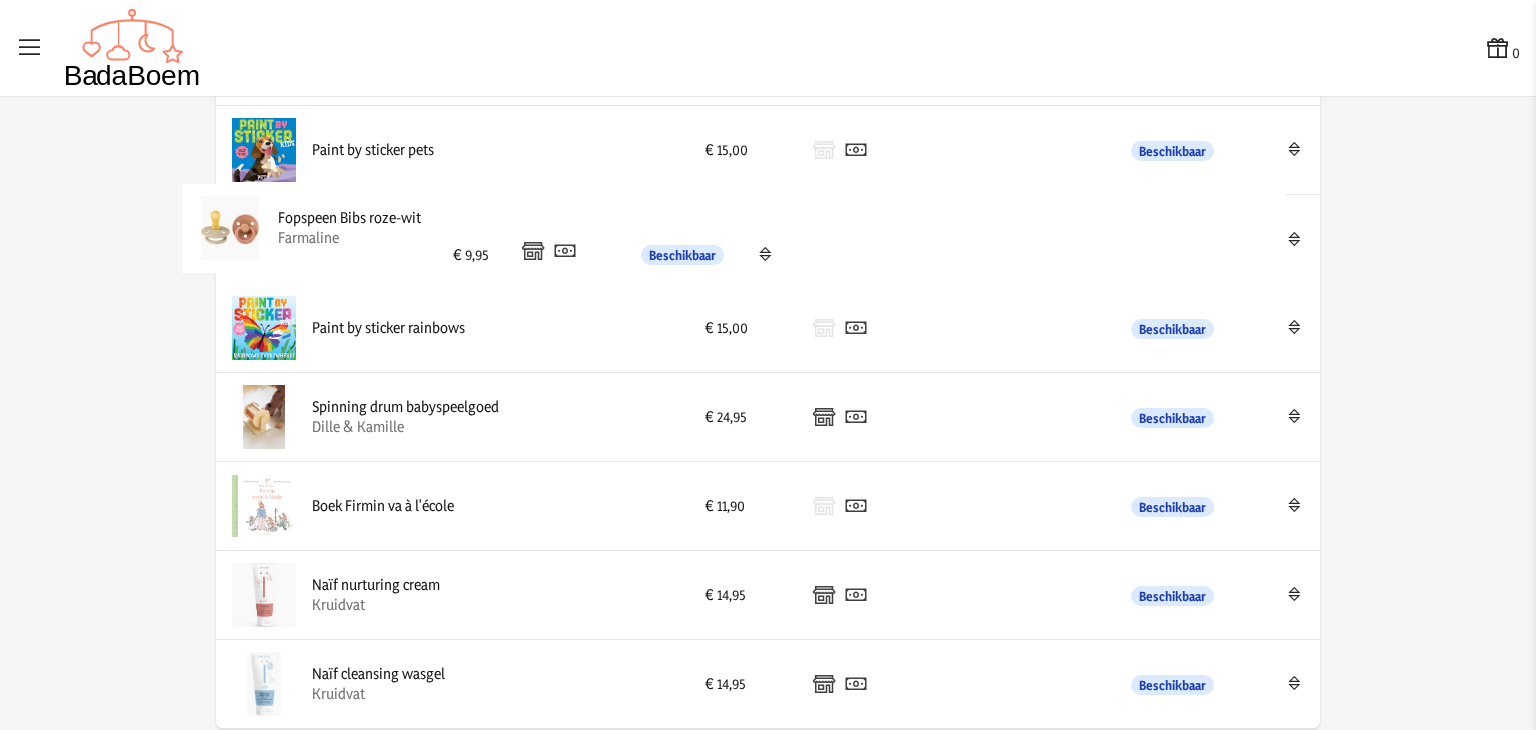 drag, startPoint x: 412, startPoint y: 517, endPoint x: 388, endPoint y: 237, distance: 281.0267 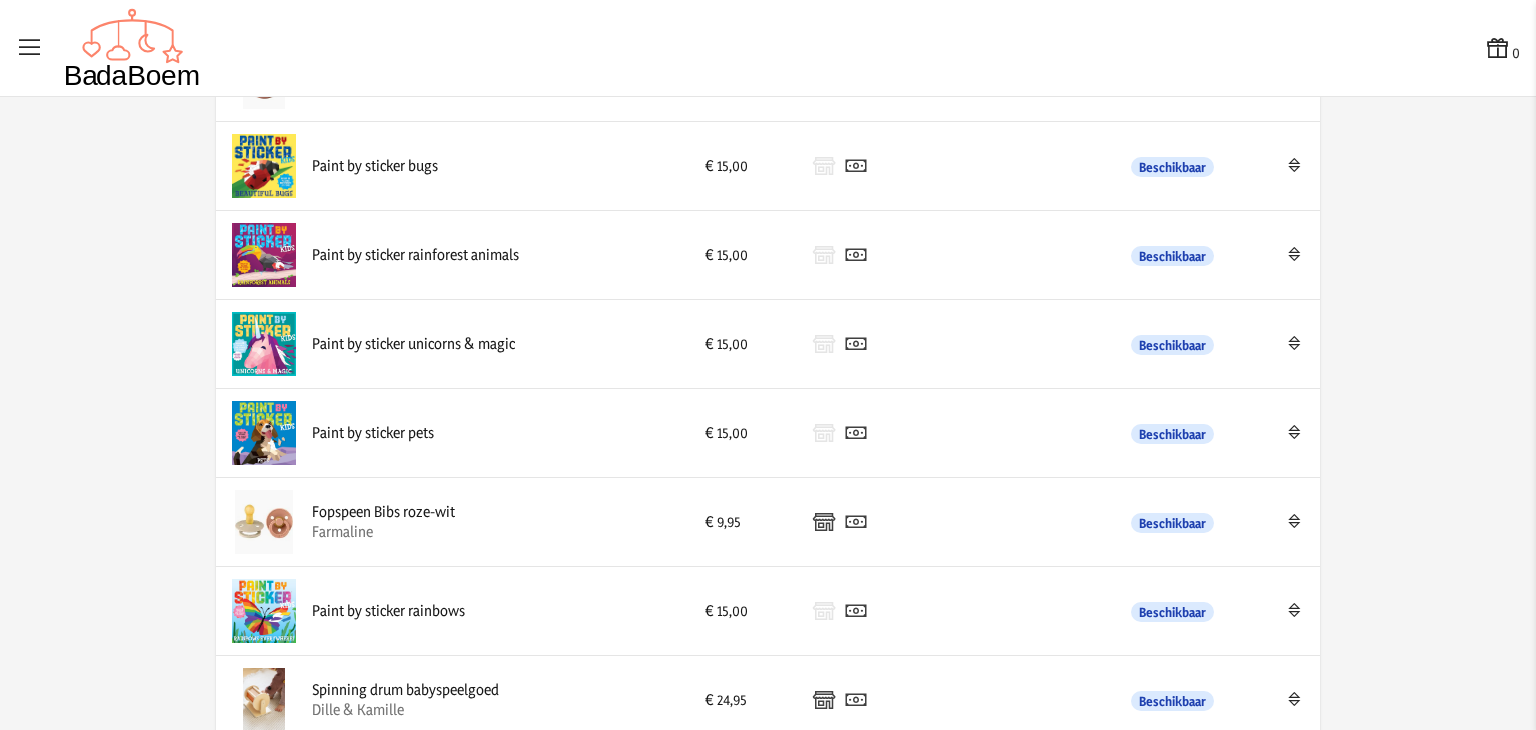 scroll, scrollTop: 2154, scrollLeft: 0, axis: vertical 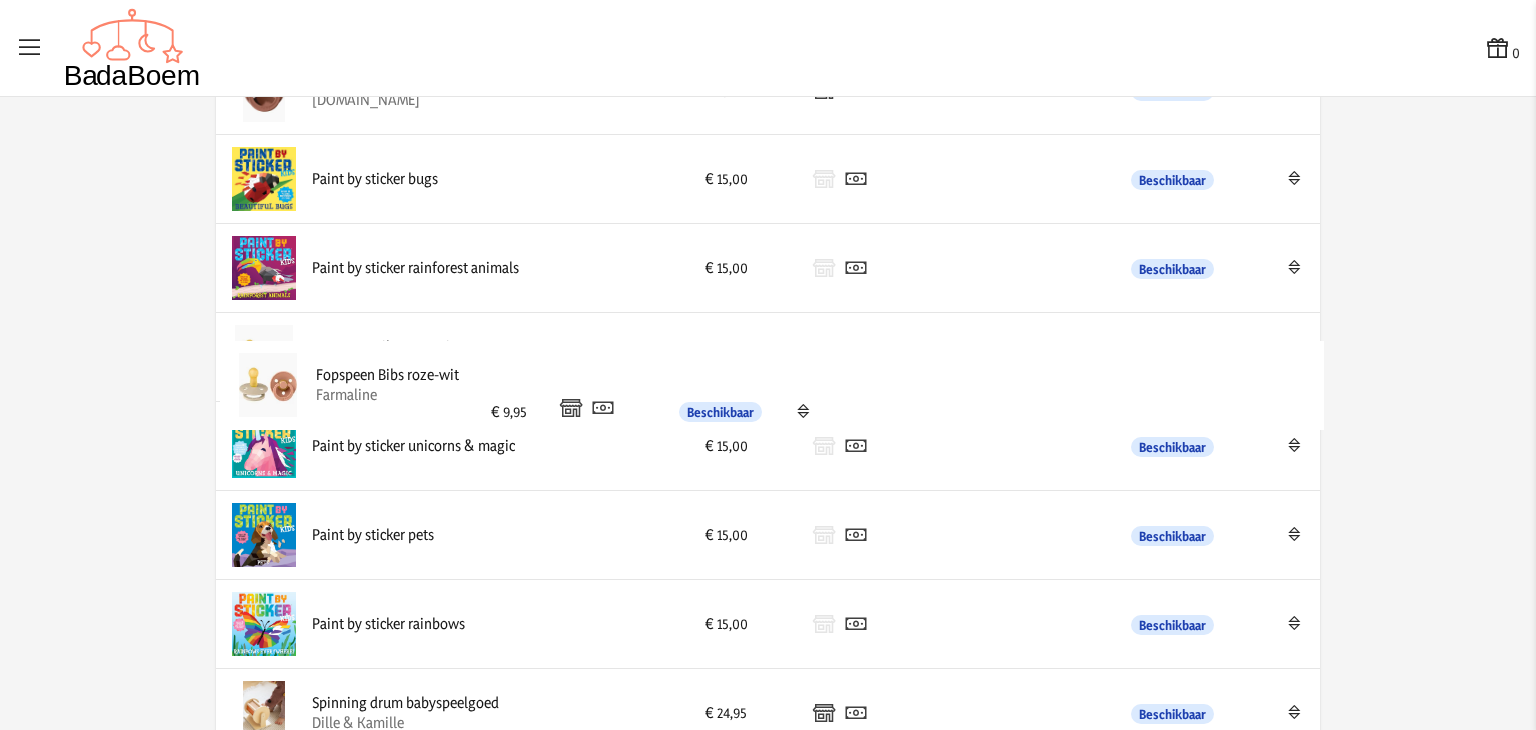 drag, startPoint x: 405, startPoint y: 525, endPoint x: 416, endPoint y: 199, distance: 326.18552 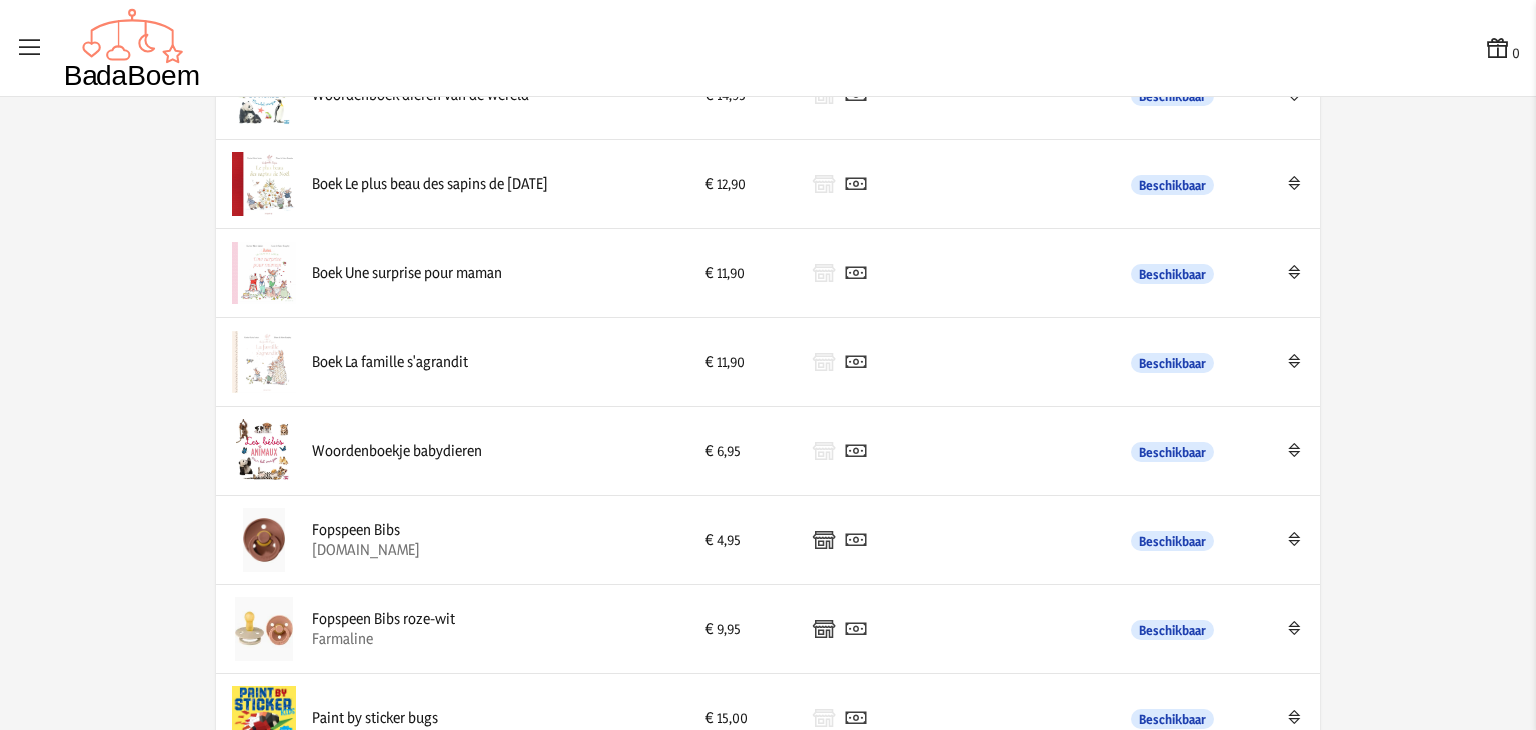 scroll, scrollTop: 1701, scrollLeft: 0, axis: vertical 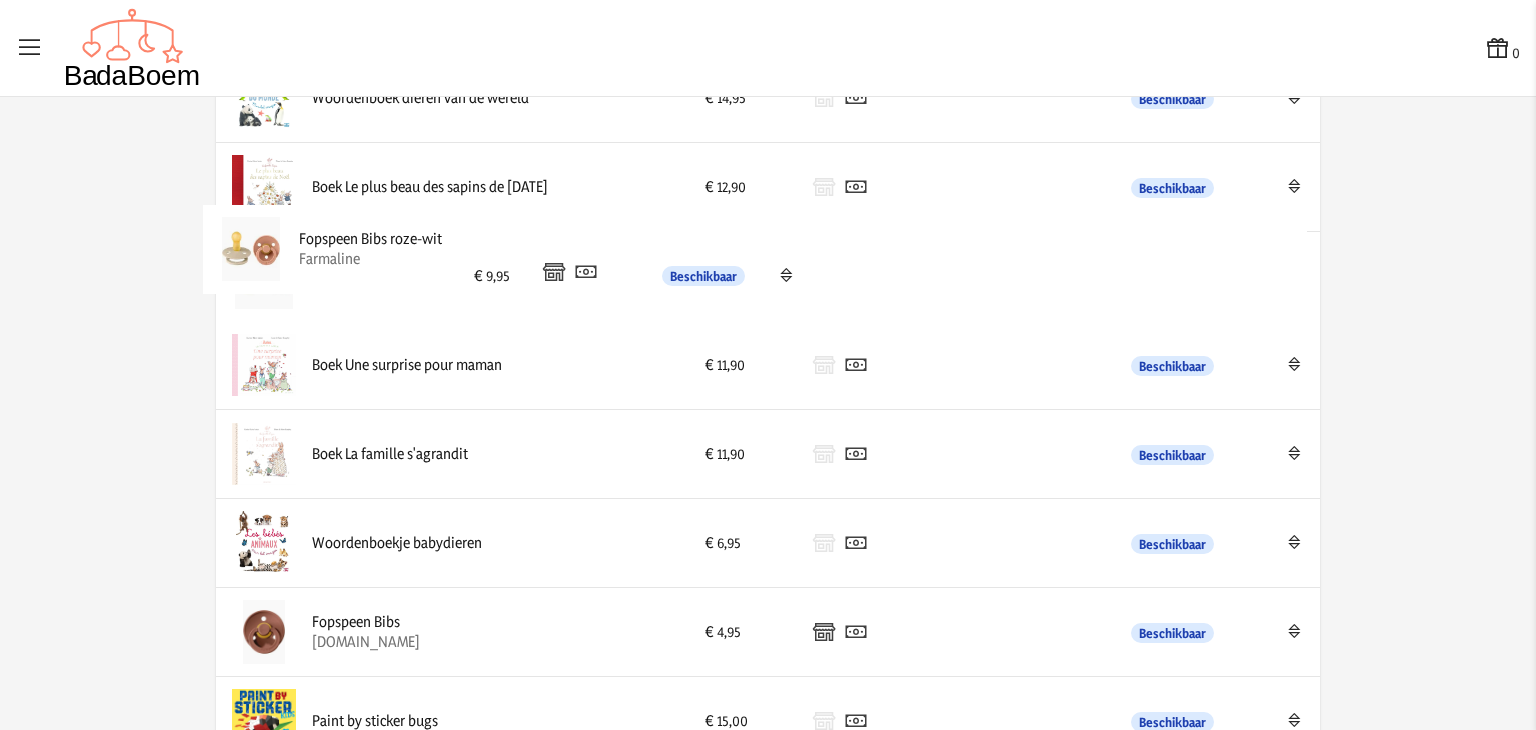 drag, startPoint x: 410, startPoint y: 635, endPoint x: 392, endPoint y: 160, distance: 475.34094 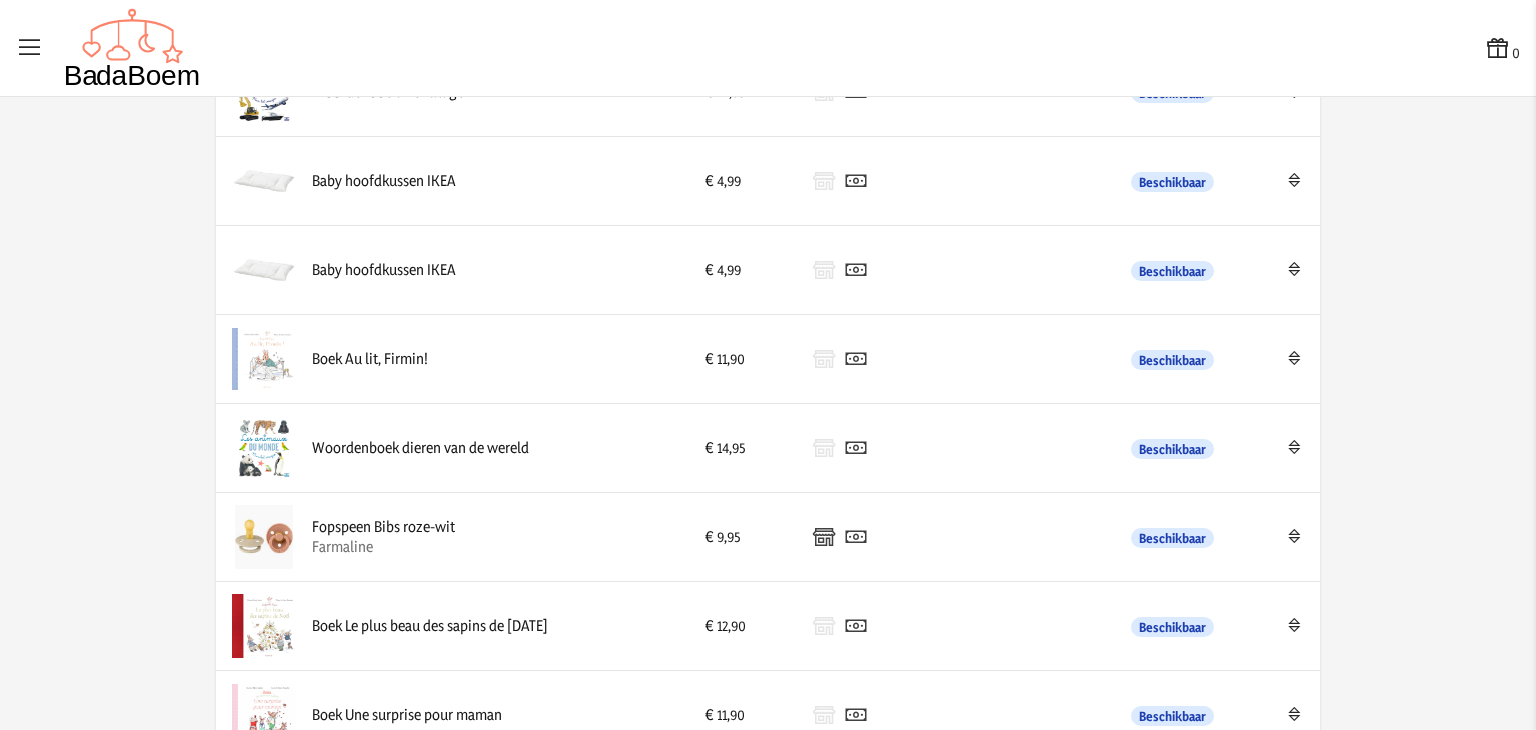 scroll, scrollTop: 1349, scrollLeft: 0, axis: vertical 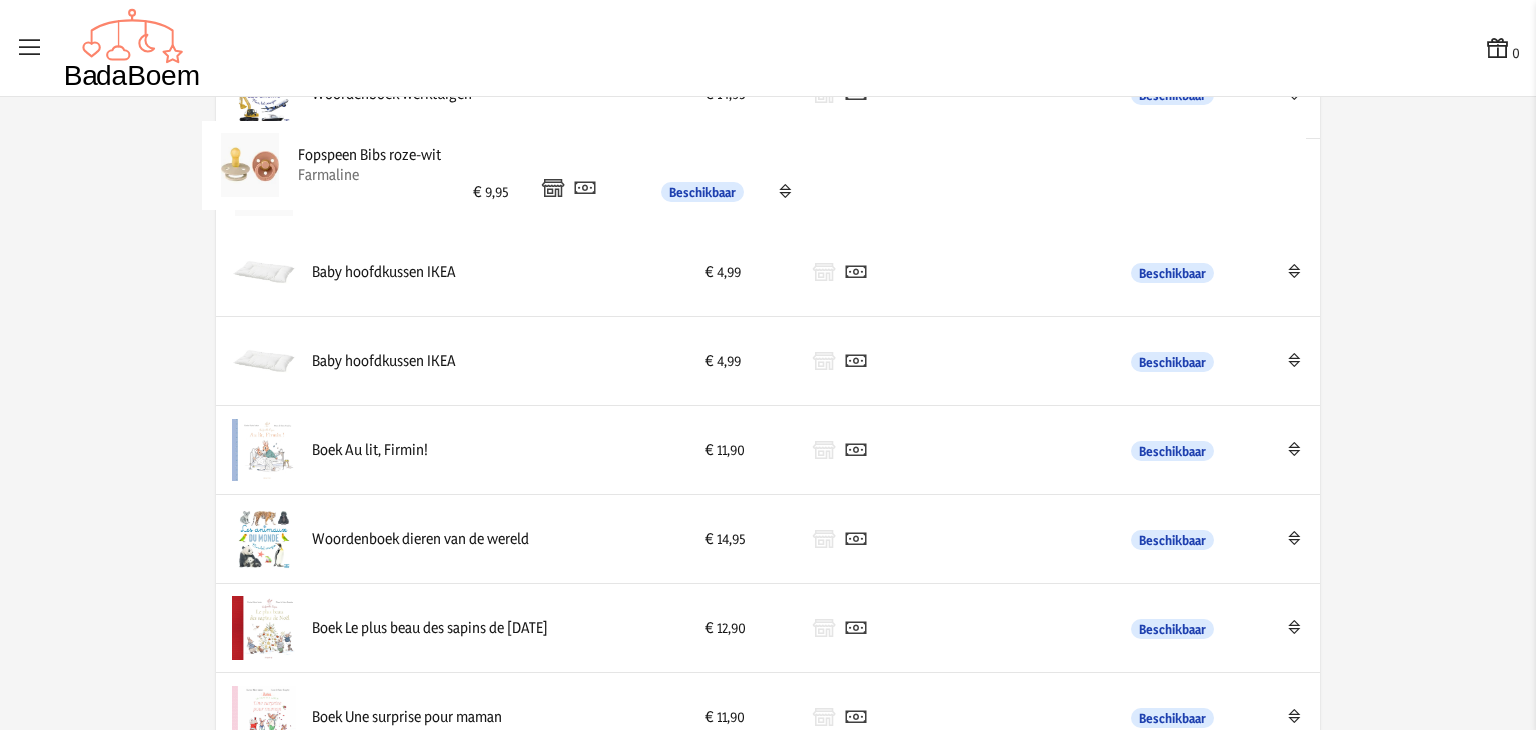 drag, startPoint x: 380, startPoint y: 529, endPoint x: 375, endPoint y: 120, distance: 409.03055 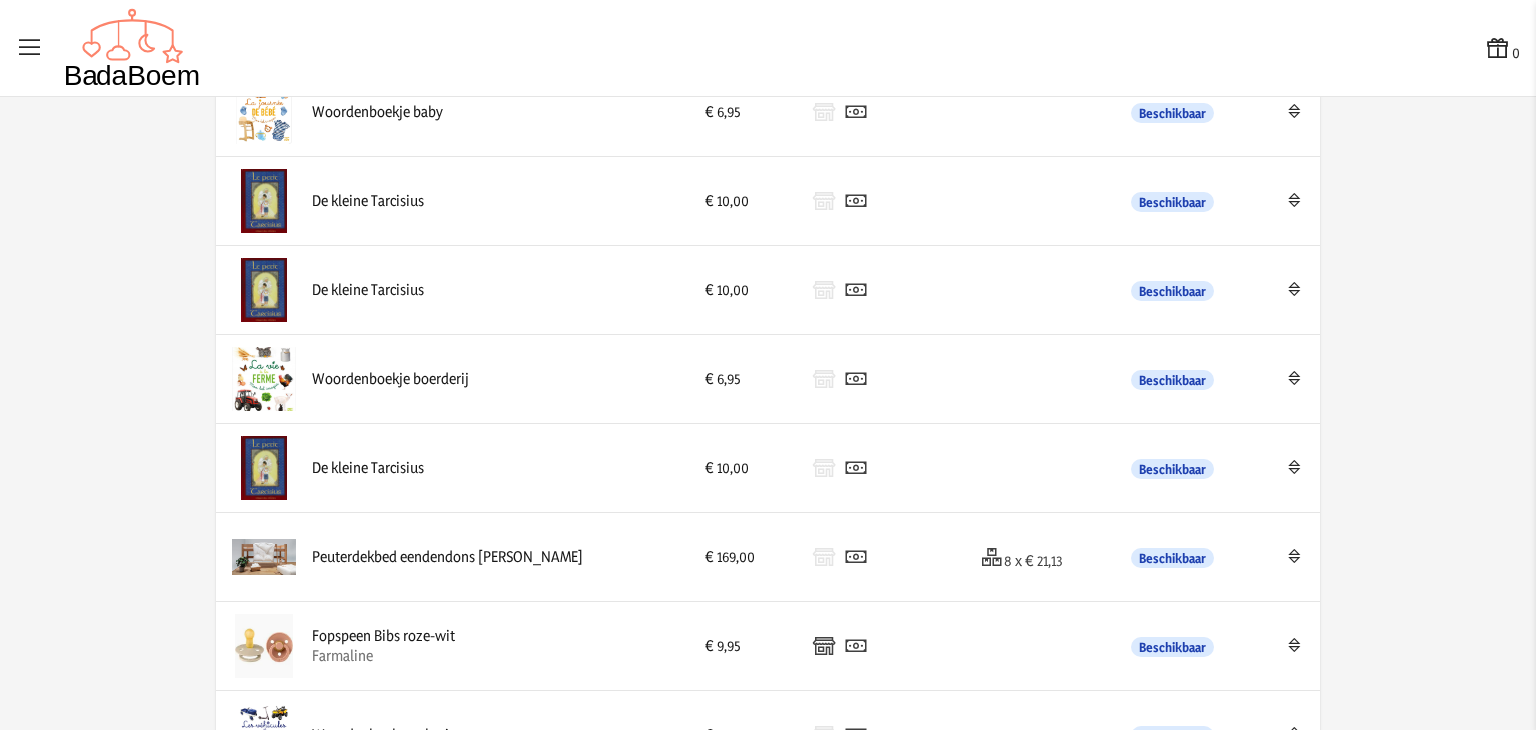 scroll, scrollTop: 781, scrollLeft: 0, axis: vertical 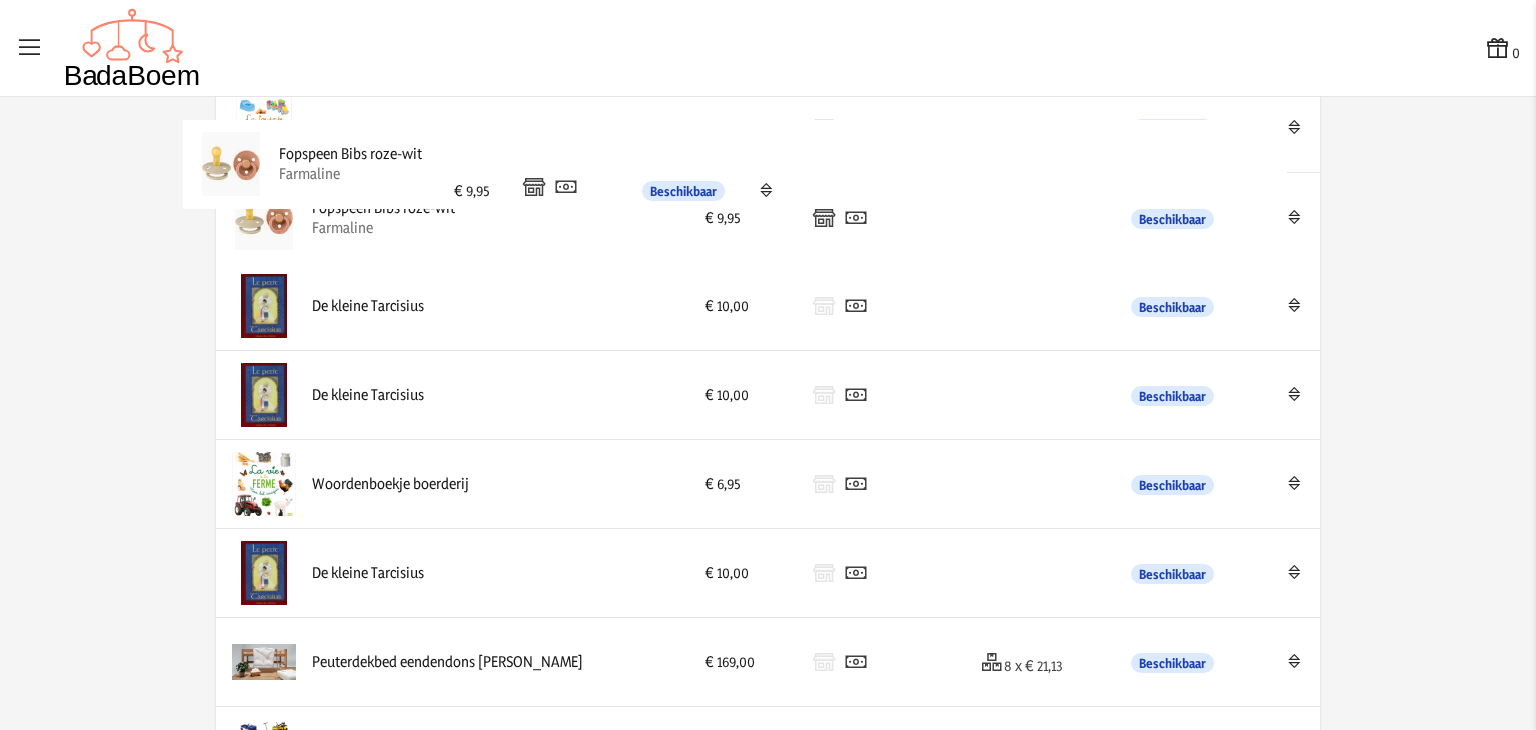 drag, startPoint x: 377, startPoint y: 667, endPoint x: 351, endPoint y: 176, distance: 491.6879 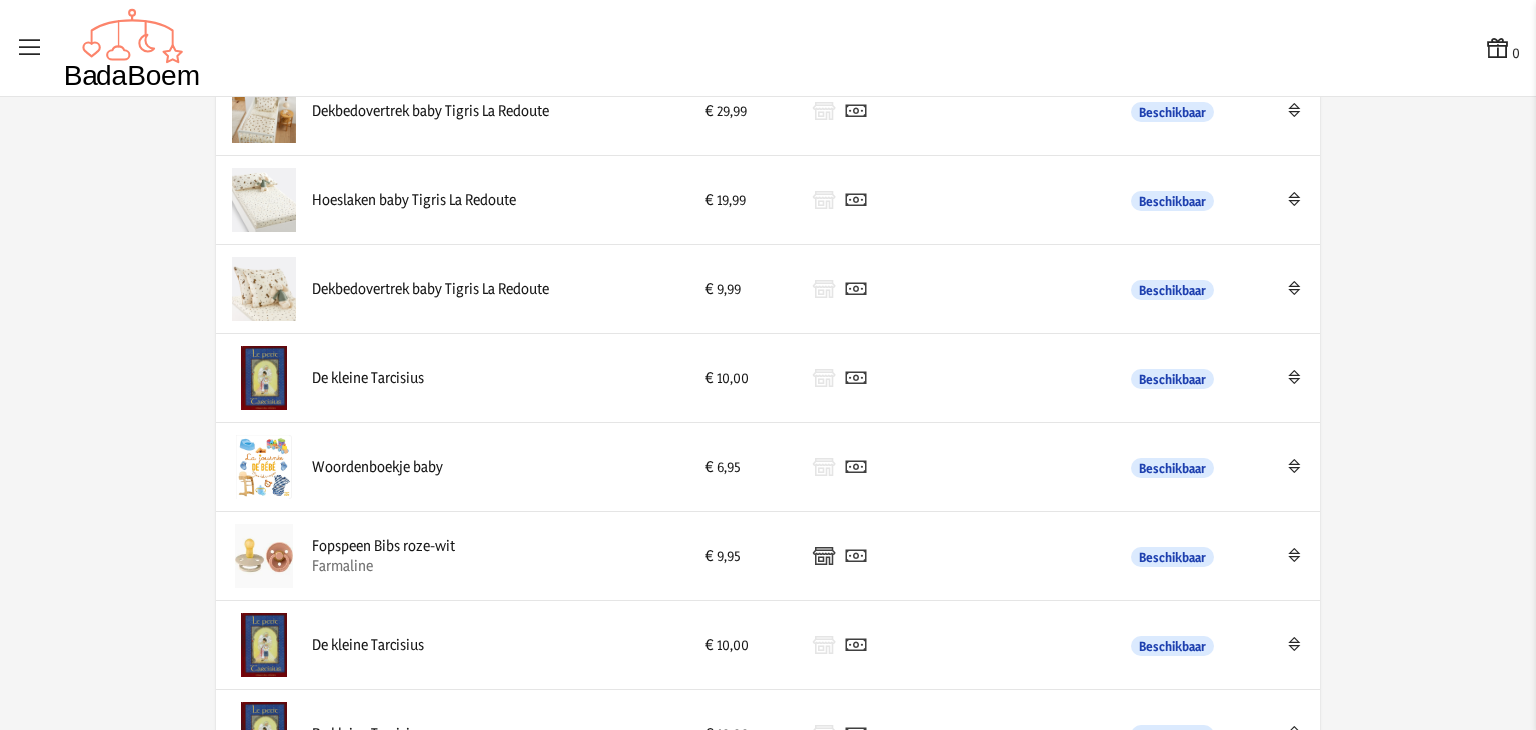 scroll, scrollTop: 440, scrollLeft: 0, axis: vertical 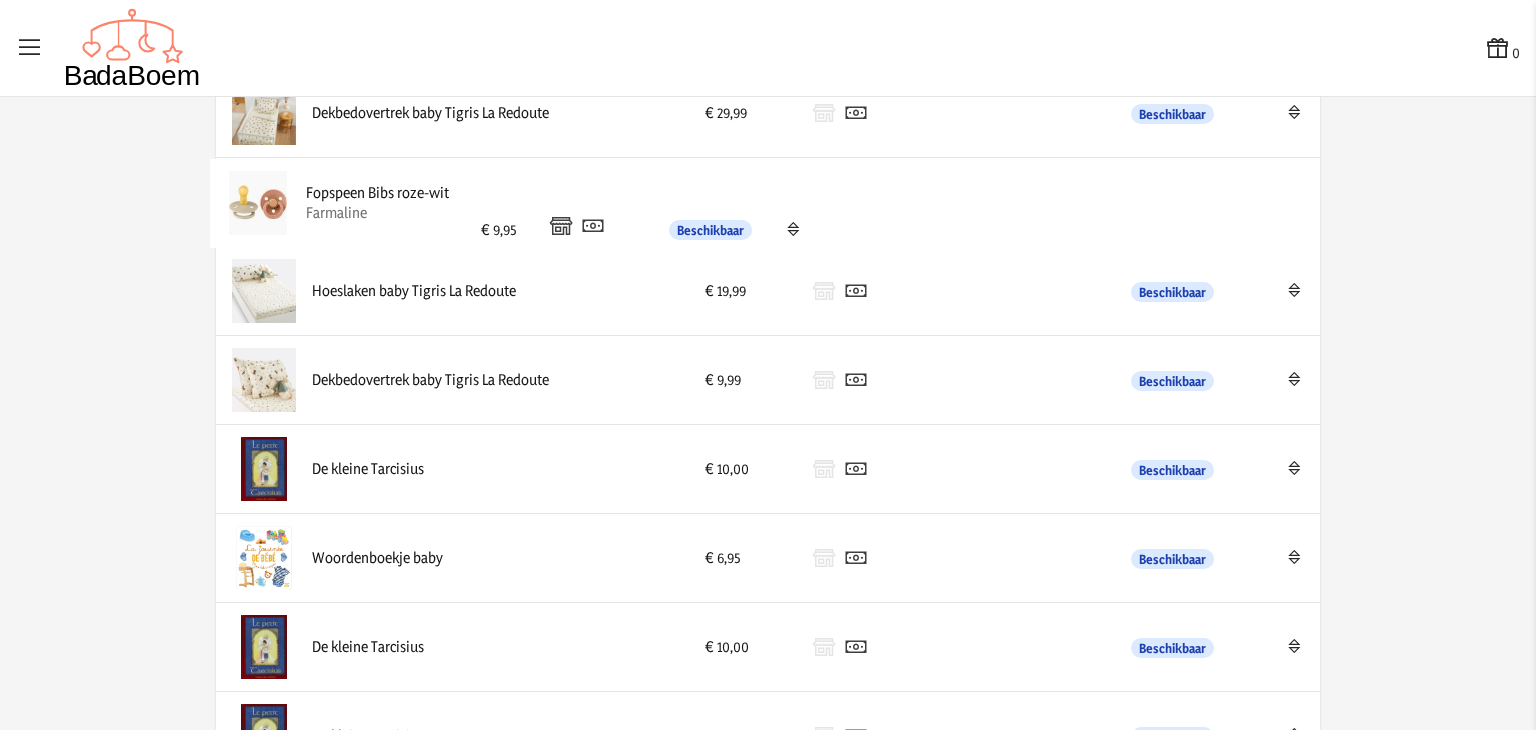 drag, startPoint x: 414, startPoint y: 564, endPoint x: 413, endPoint y: 205, distance: 359.0014 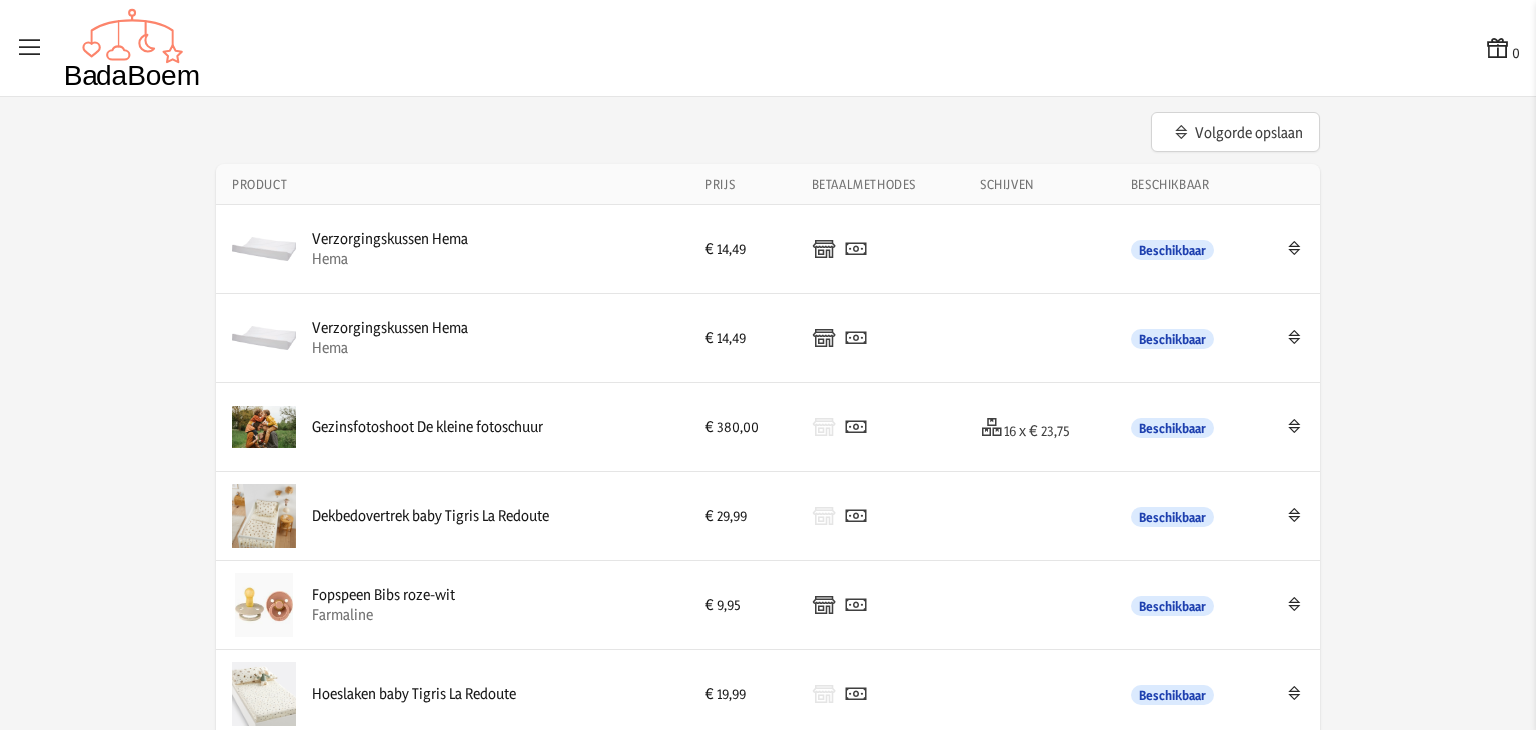 scroll, scrollTop: 0, scrollLeft: 0, axis: both 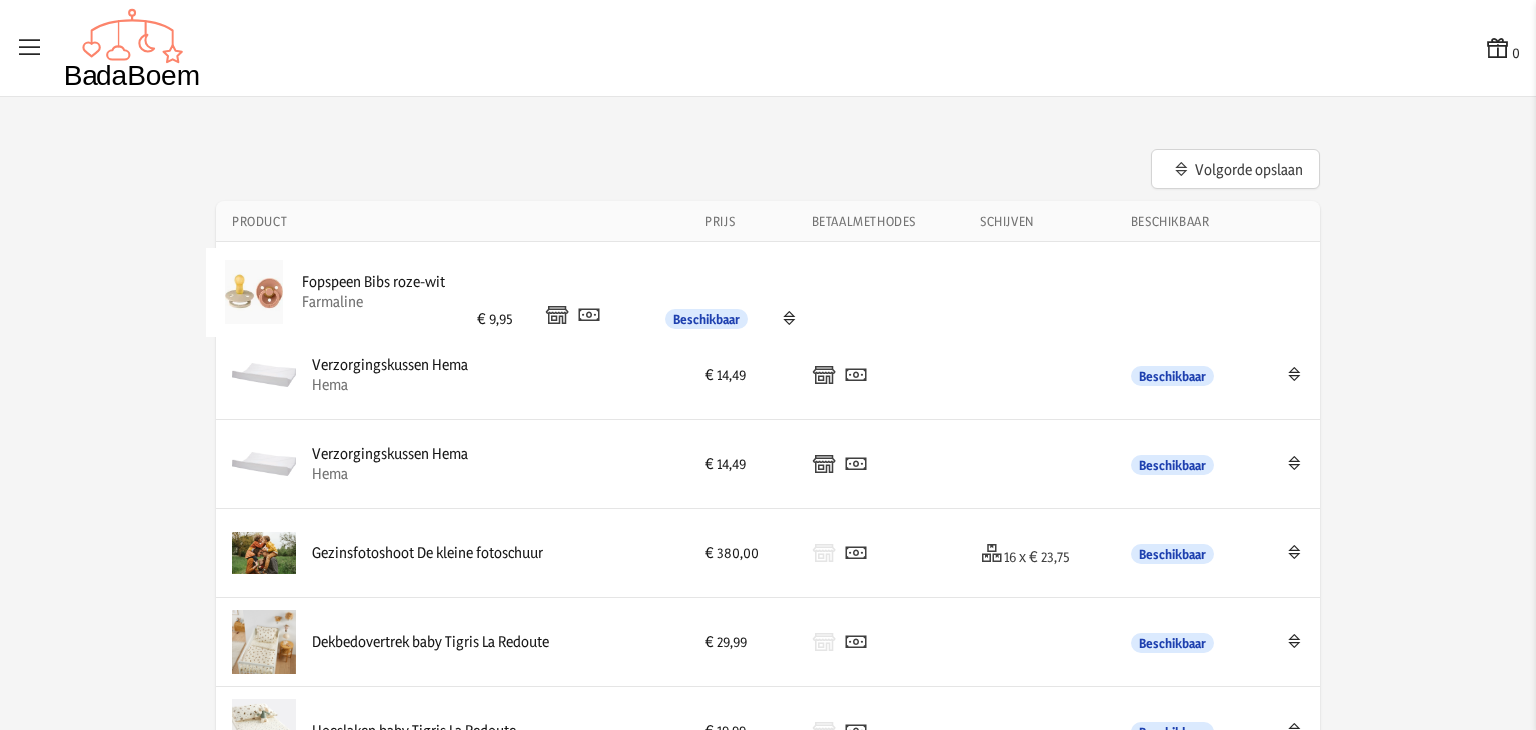 drag, startPoint x: 408, startPoint y: 645, endPoint x: 404, endPoint y: 293, distance: 352.02274 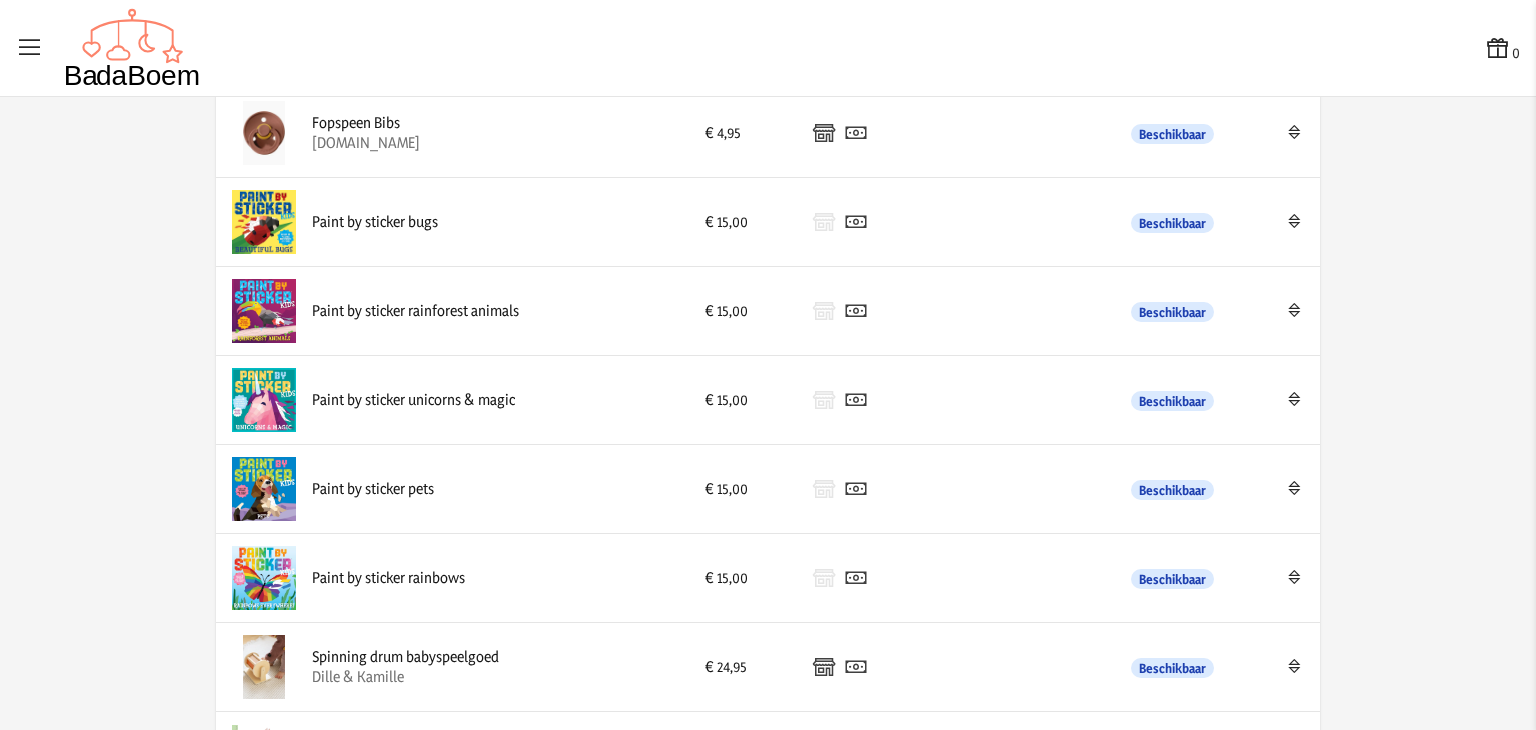 scroll, scrollTop: 2450, scrollLeft: 0, axis: vertical 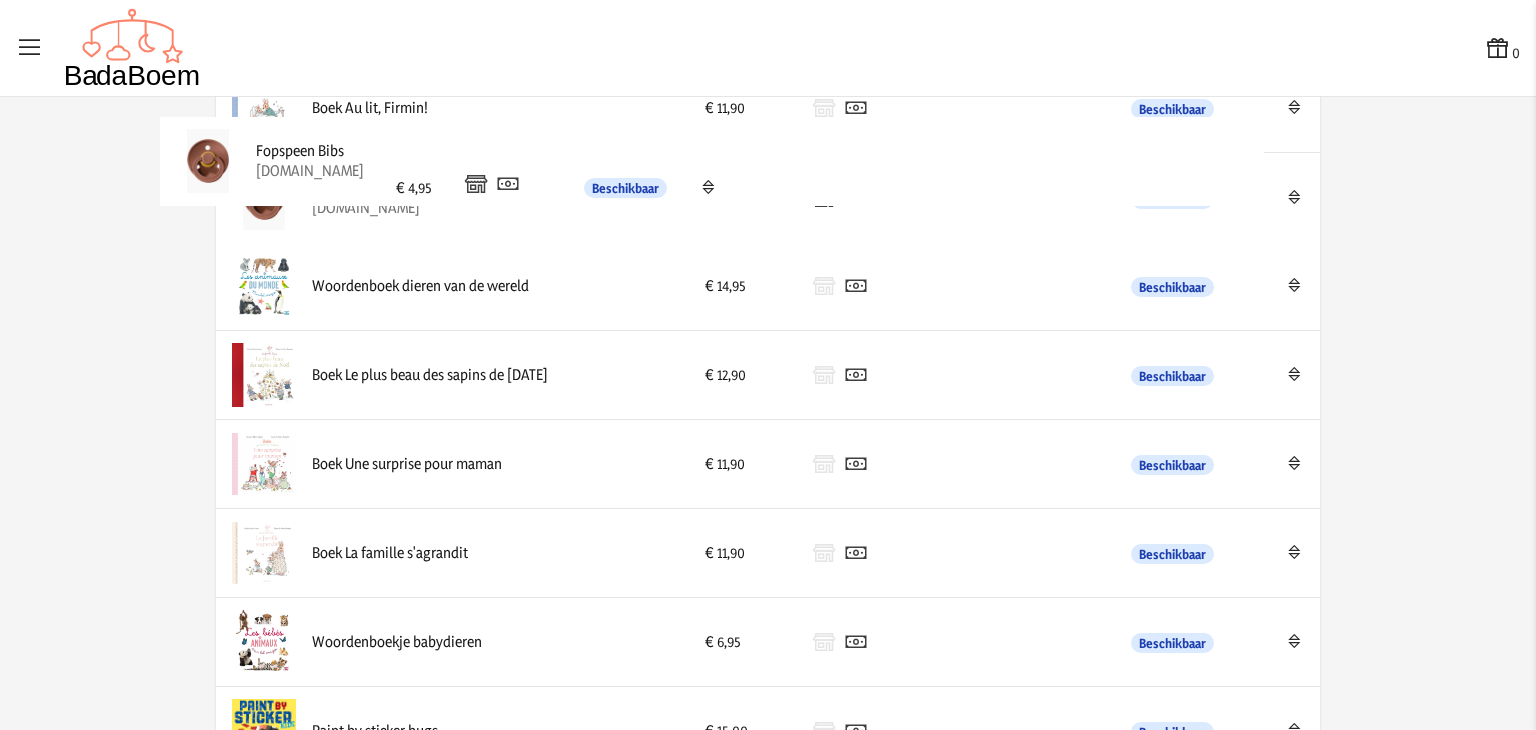 drag, startPoint x: 420, startPoint y: 643, endPoint x: 372, endPoint y: 166, distance: 479.409 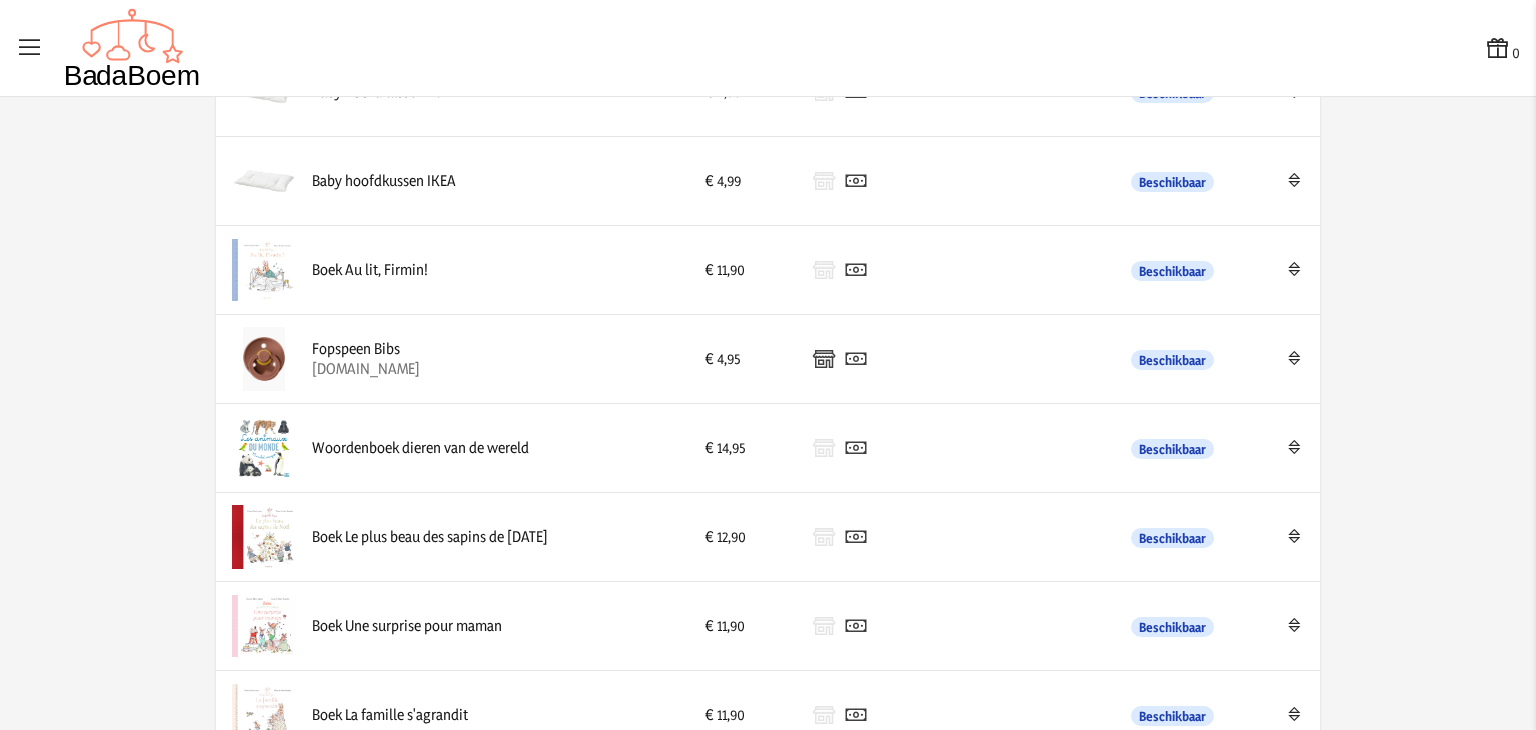scroll, scrollTop: 1522, scrollLeft: 0, axis: vertical 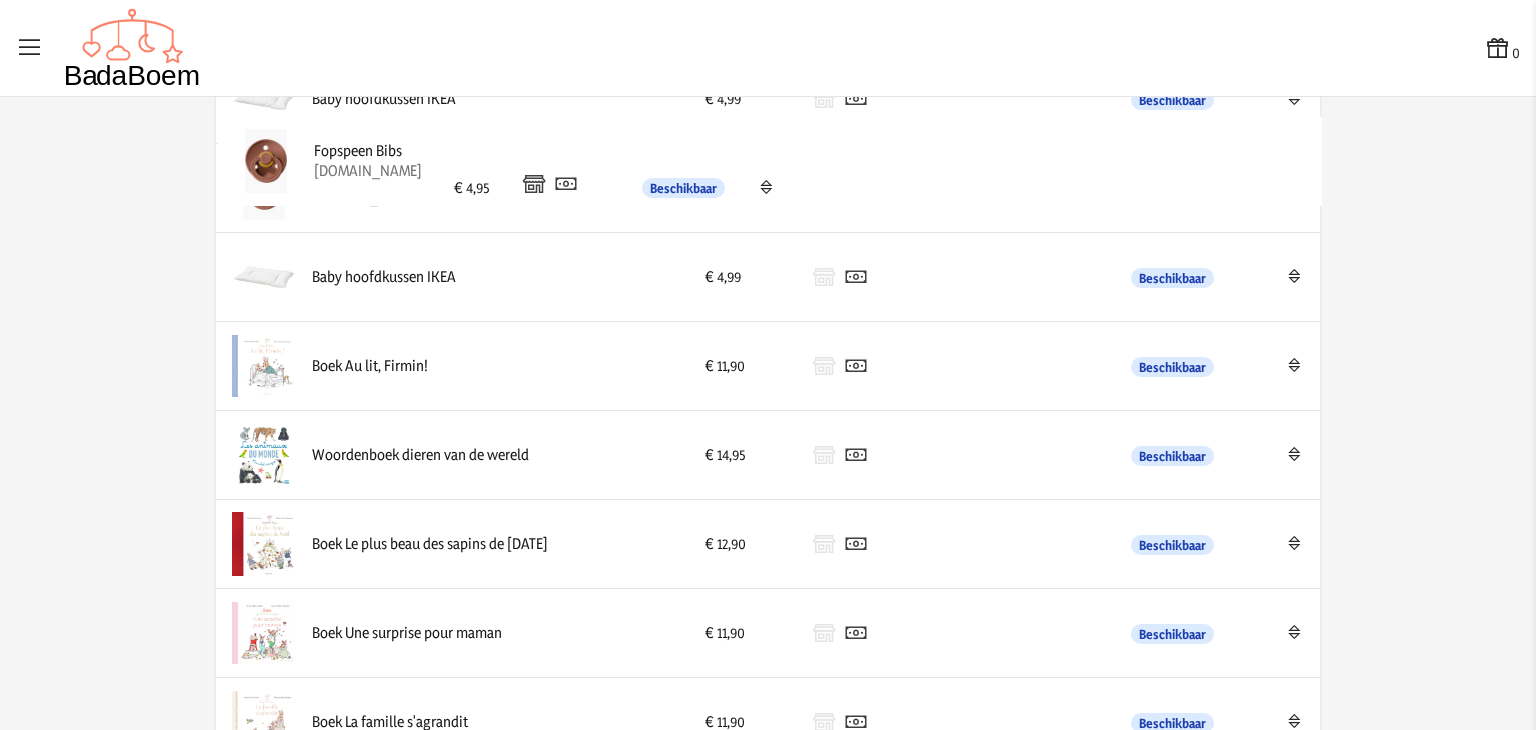 drag, startPoint x: 390, startPoint y: 377, endPoint x: 399, endPoint y: 150, distance: 227.17834 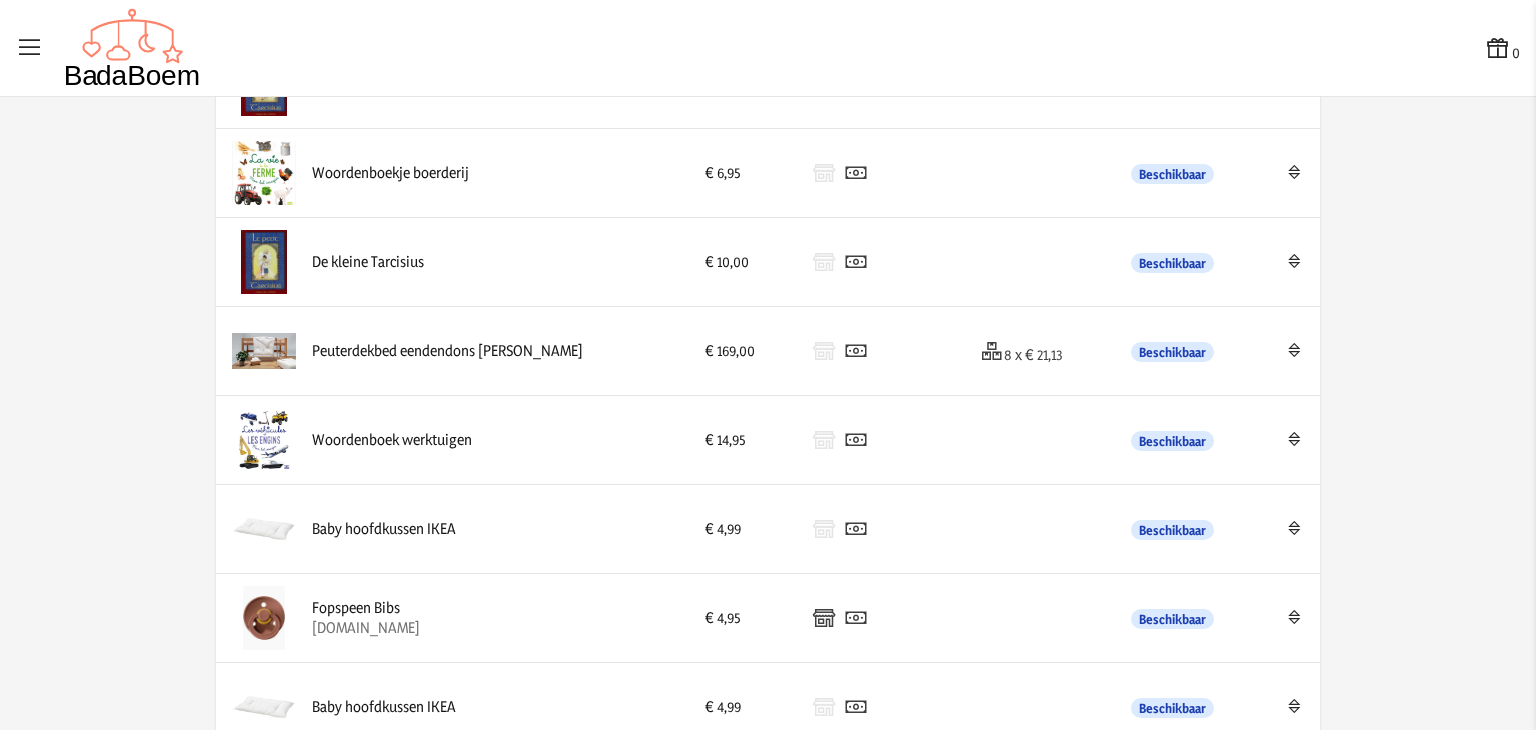 scroll, scrollTop: 1088, scrollLeft: 0, axis: vertical 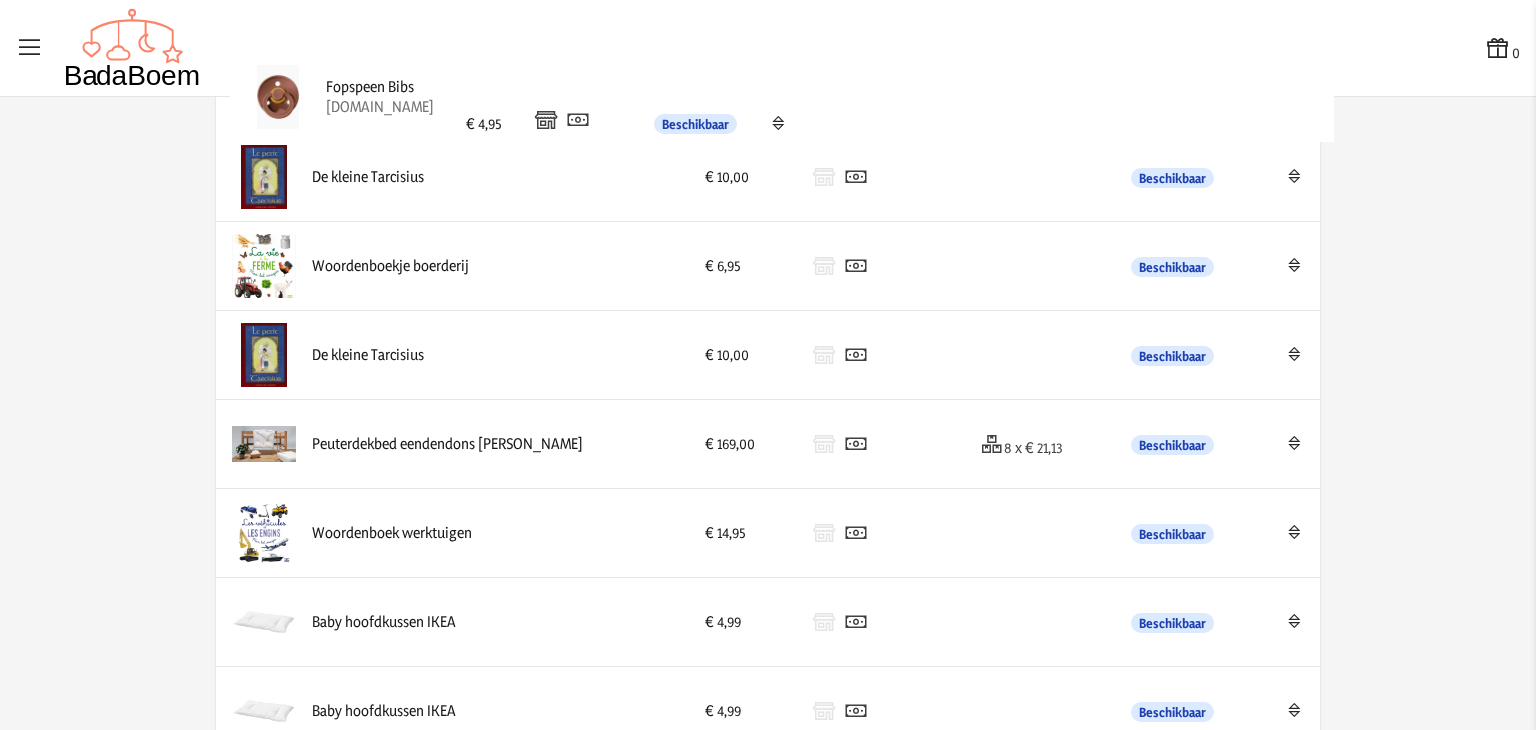 drag, startPoint x: 392, startPoint y: 589, endPoint x: 414, endPoint y: 68, distance: 521.4643 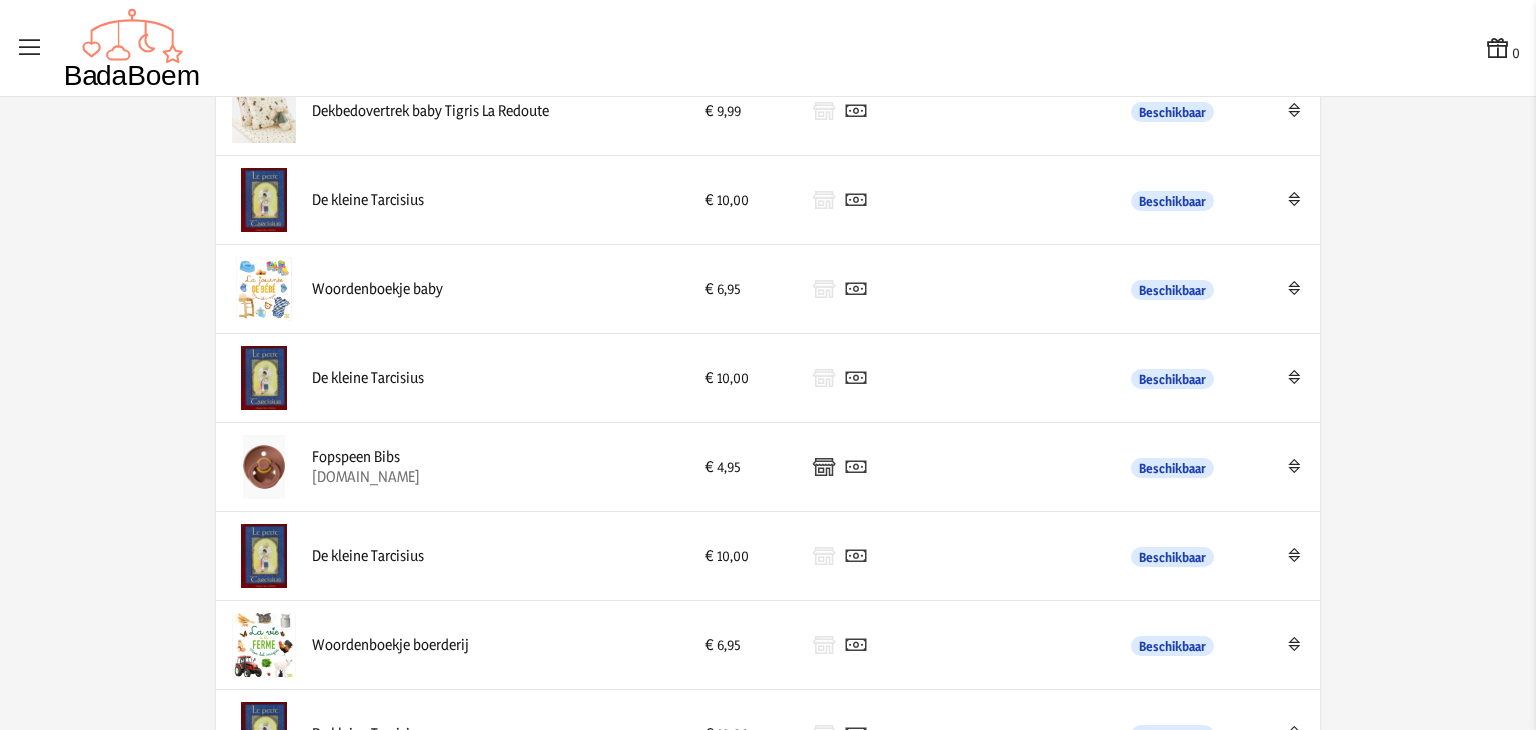 scroll, scrollTop: 706, scrollLeft: 0, axis: vertical 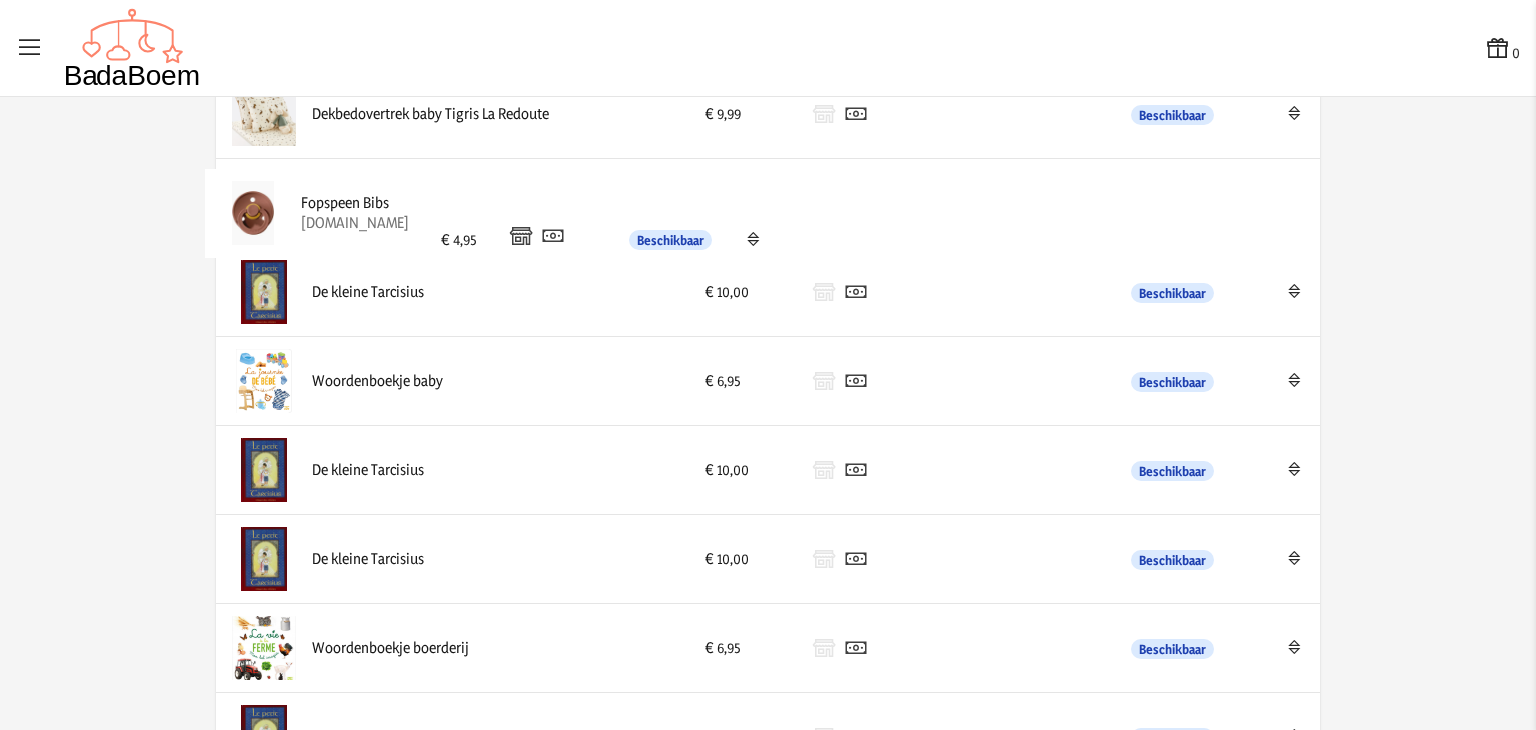 drag, startPoint x: 400, startPoint y: 458, endPoint x: 396, endPoint y: 201, distance: 257.03113 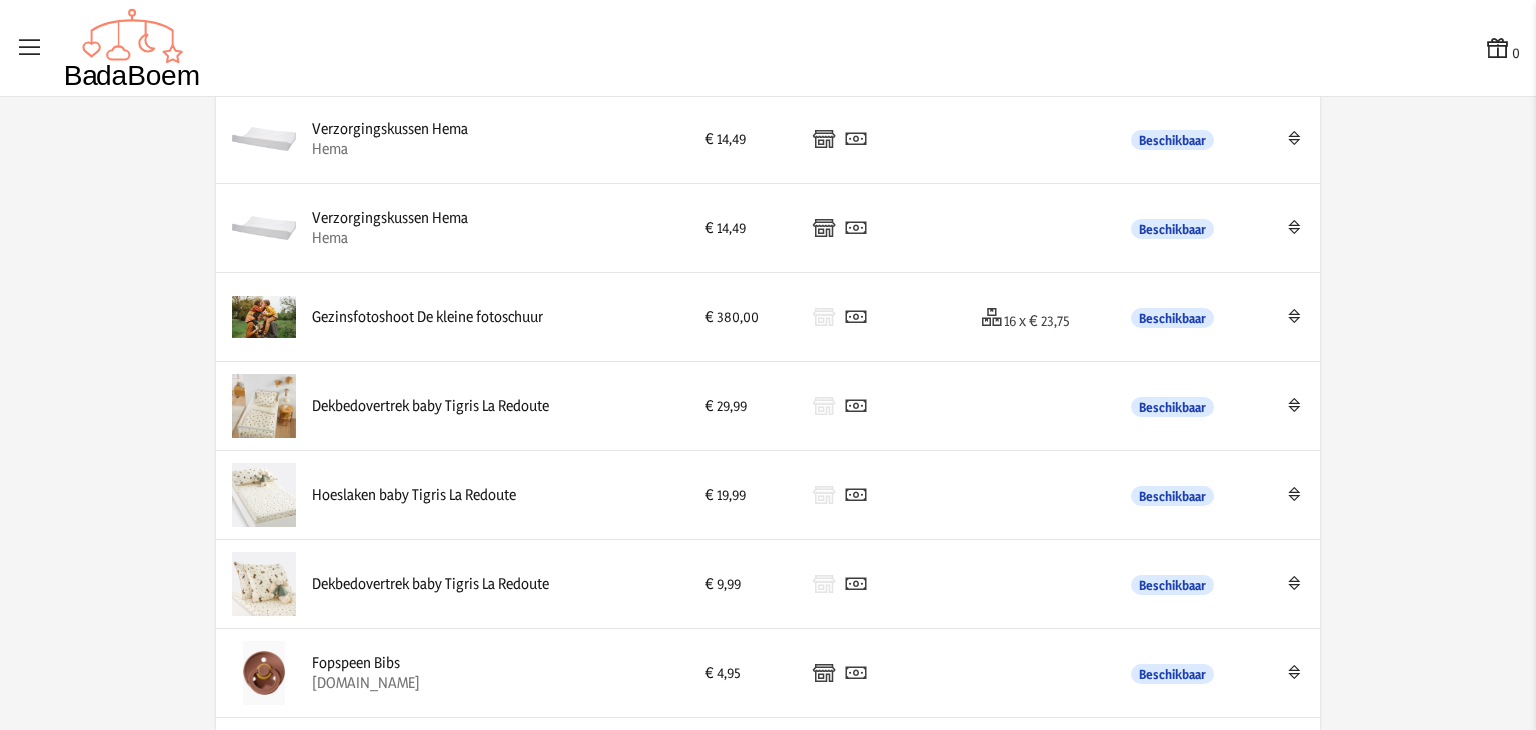 scroll, scrollTop: 234, scrollLeft: 0, axis: vertical 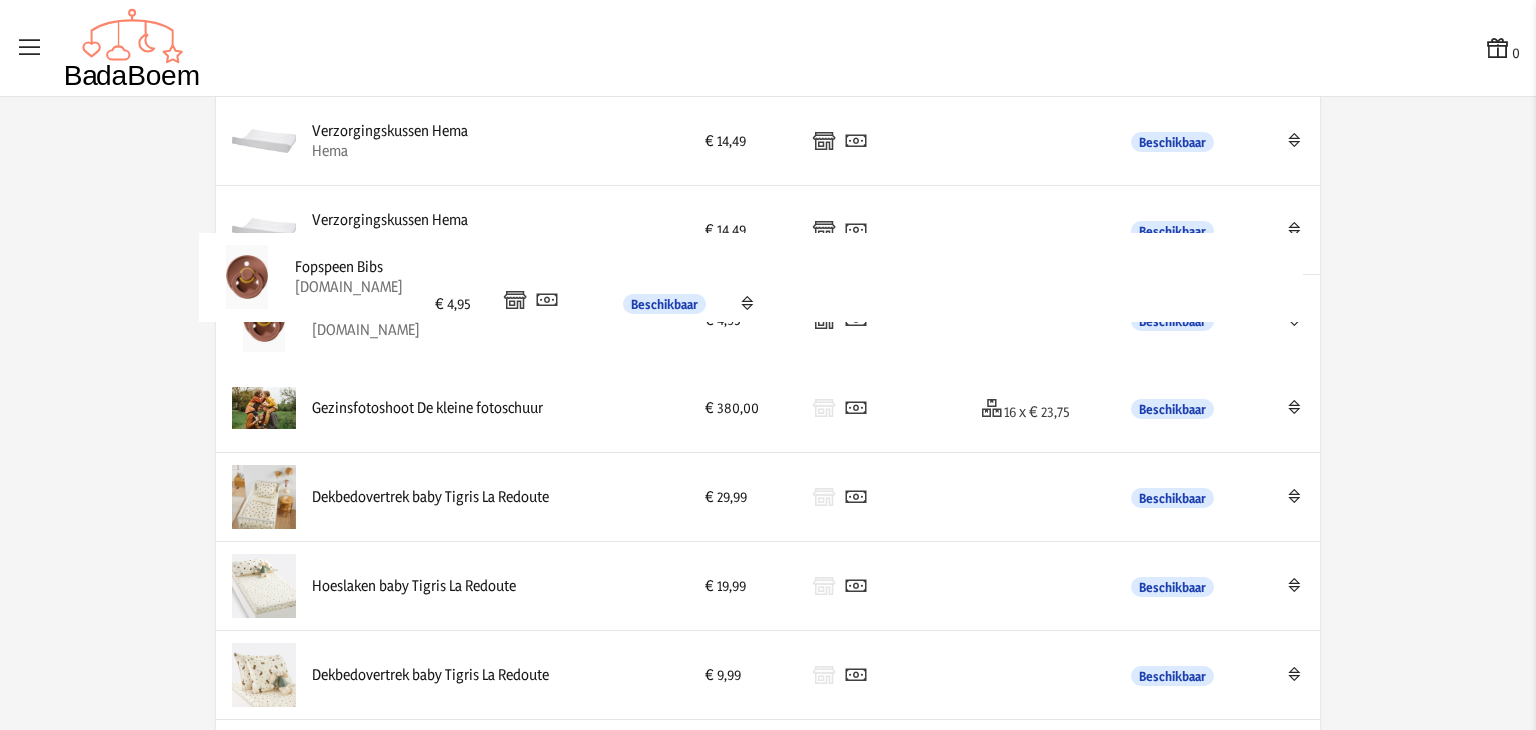 drag, startPoint x: 405, startPoint y: 684, endPoint x: 396, endPoint y: 289, distance: 395.1025 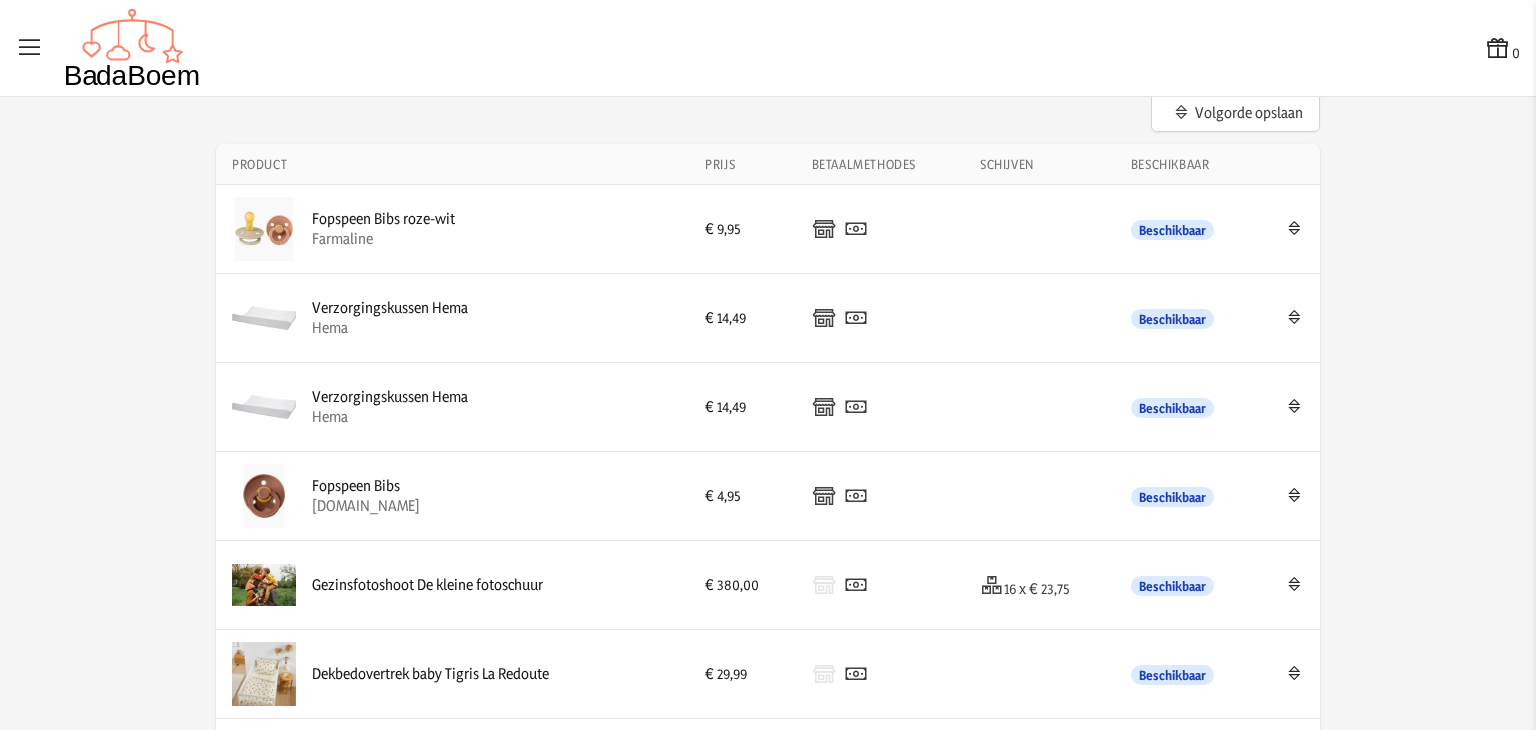 scroll, scrollTop: 56, scrollLeft: 0, axis: vertical 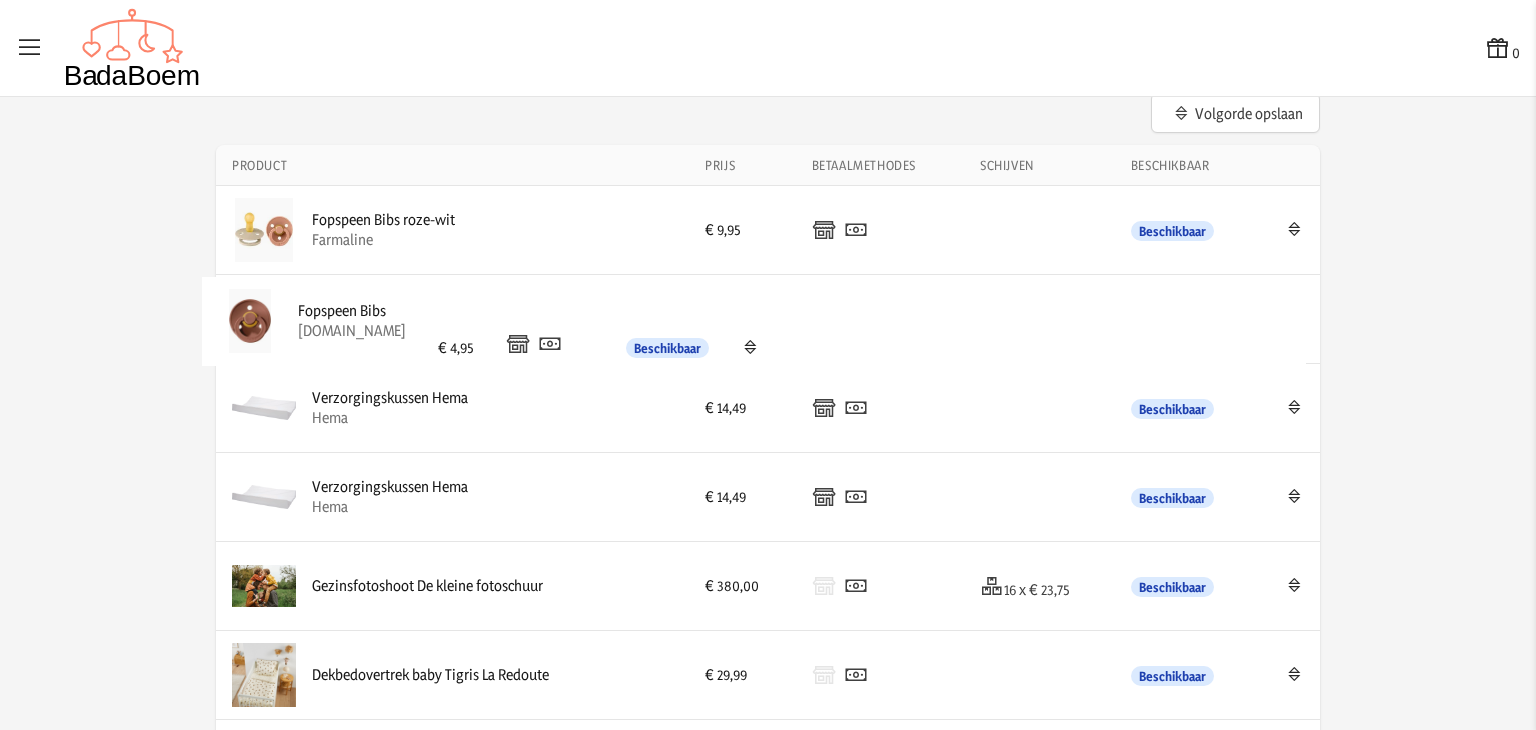drag, startPoint x: 433, startPoint y: 502, endPoint x: 425, endPoint y: 325, distance: 177.1807 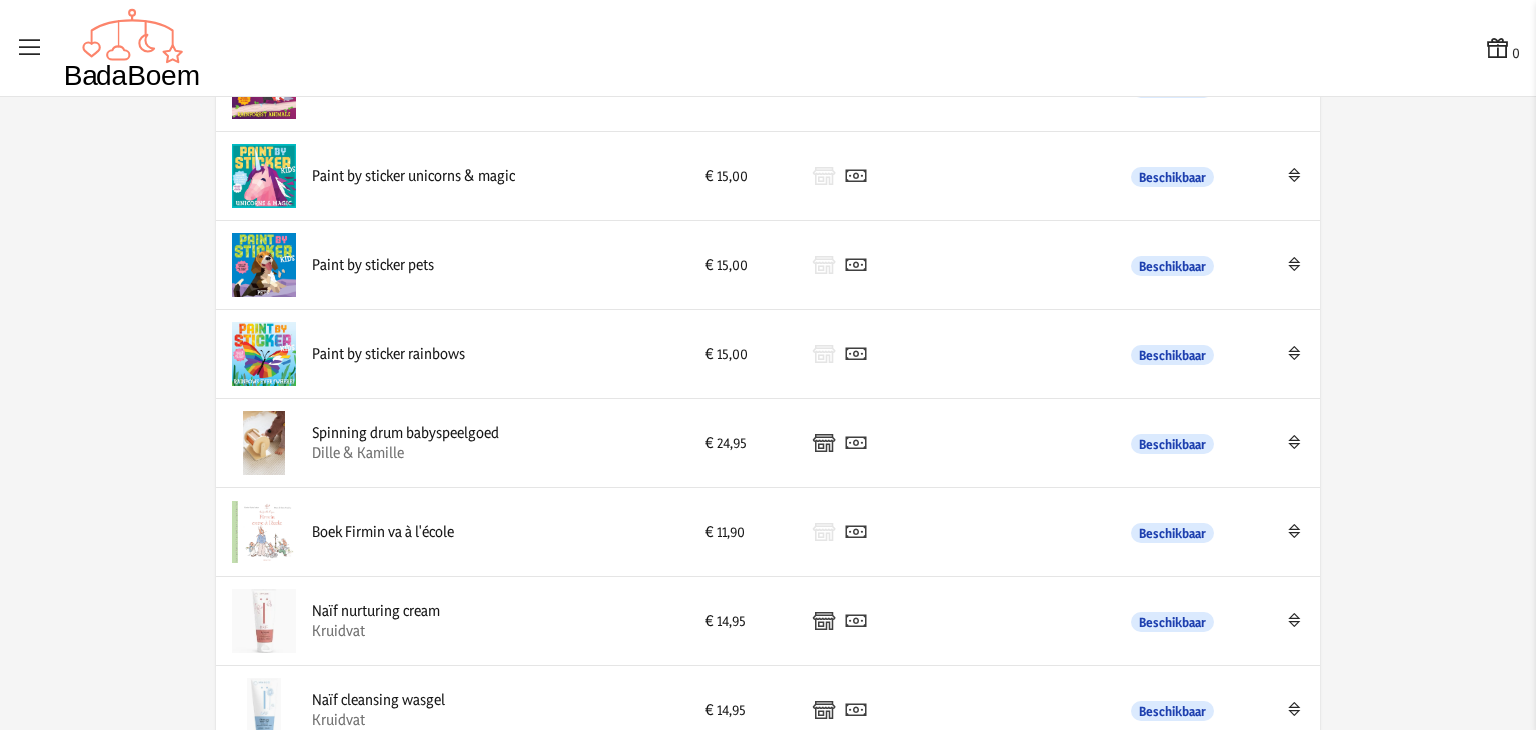 scroll, scrollTop: 2450, scrollLeft: 0, axis: vertical 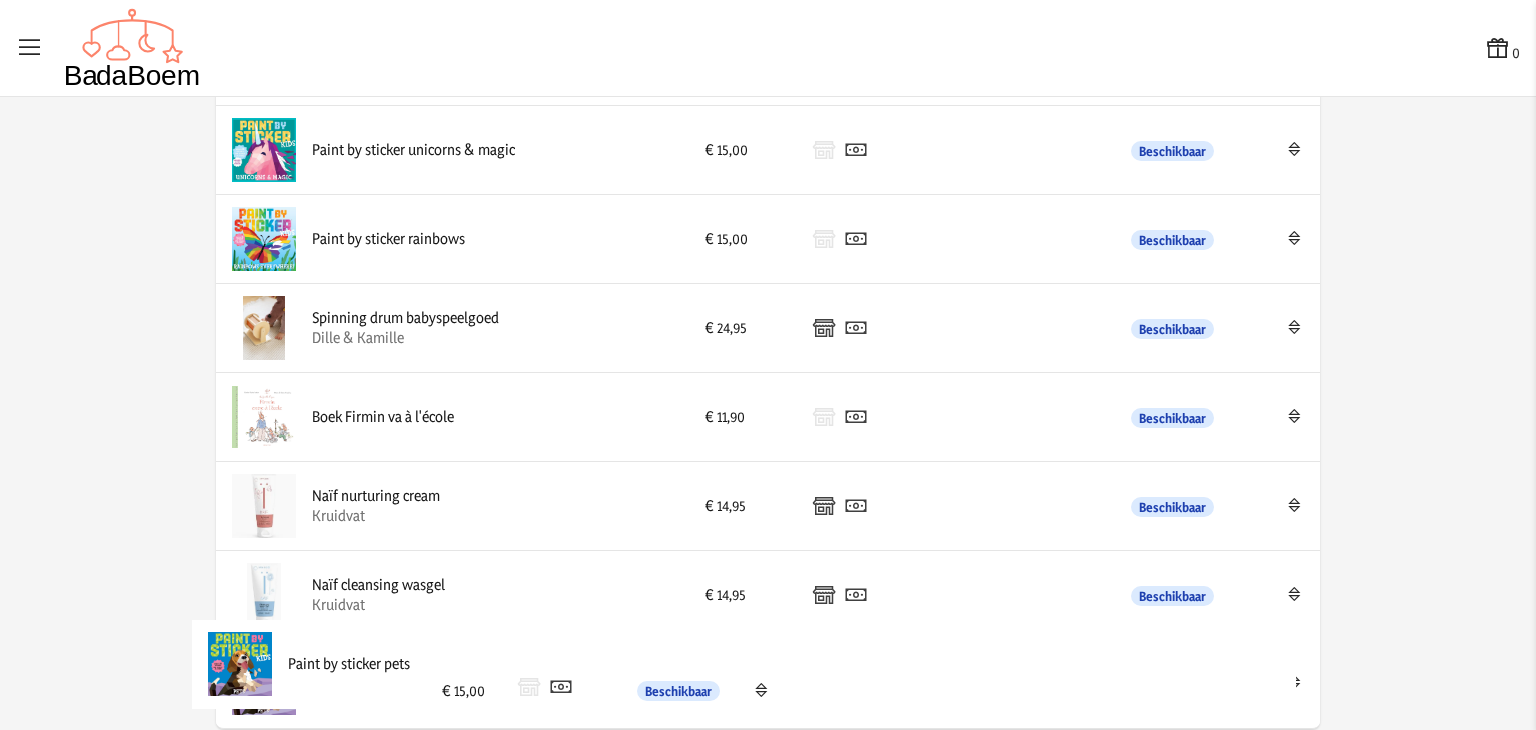 drag, startPoint x: 1273, startPoint y: 234, endPoint x: 1266, endPoint y: 666, distance: 432.0567 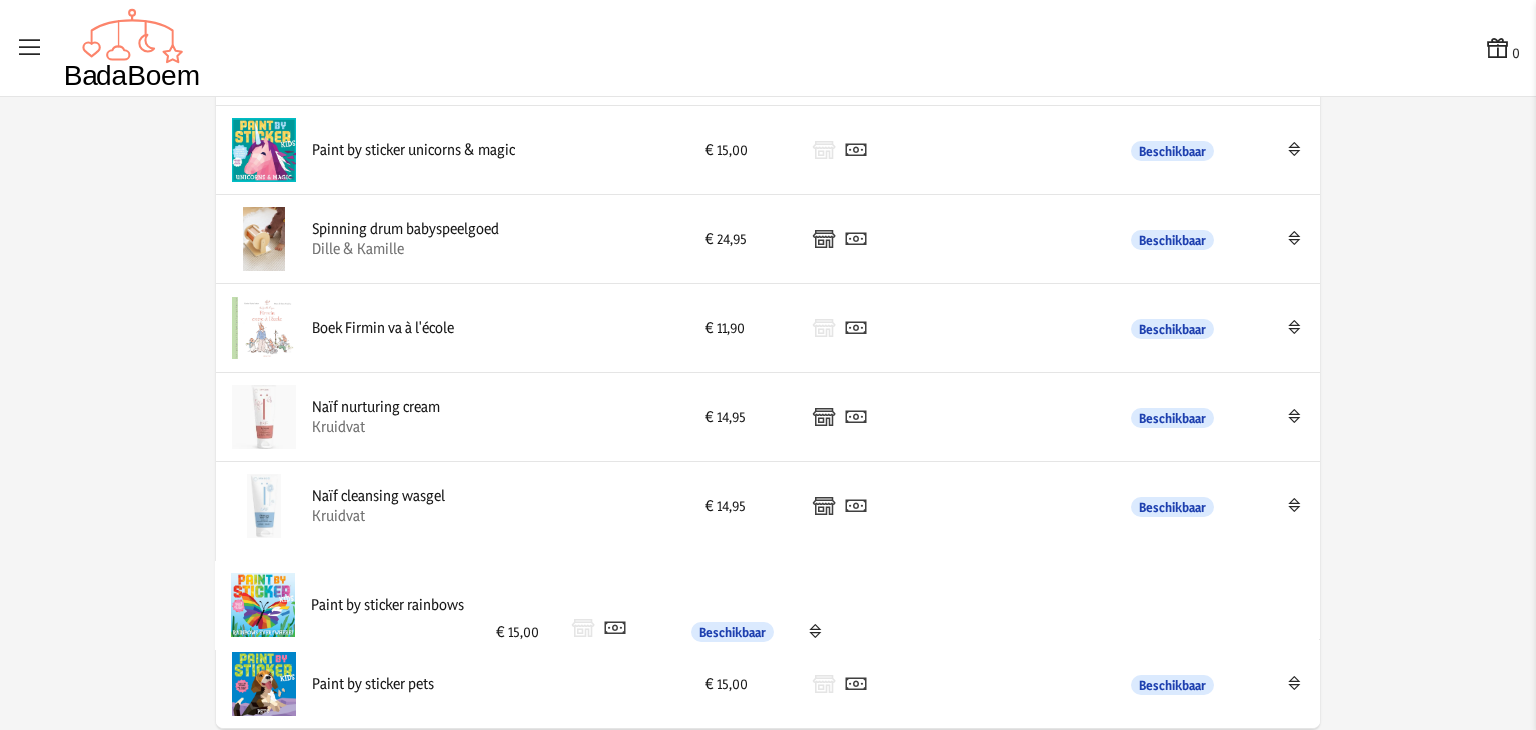 drag, startPoint x: 1266, startPoint y: 232, endPoint x: 1259, endPoint y: 601, distance: 369.06638 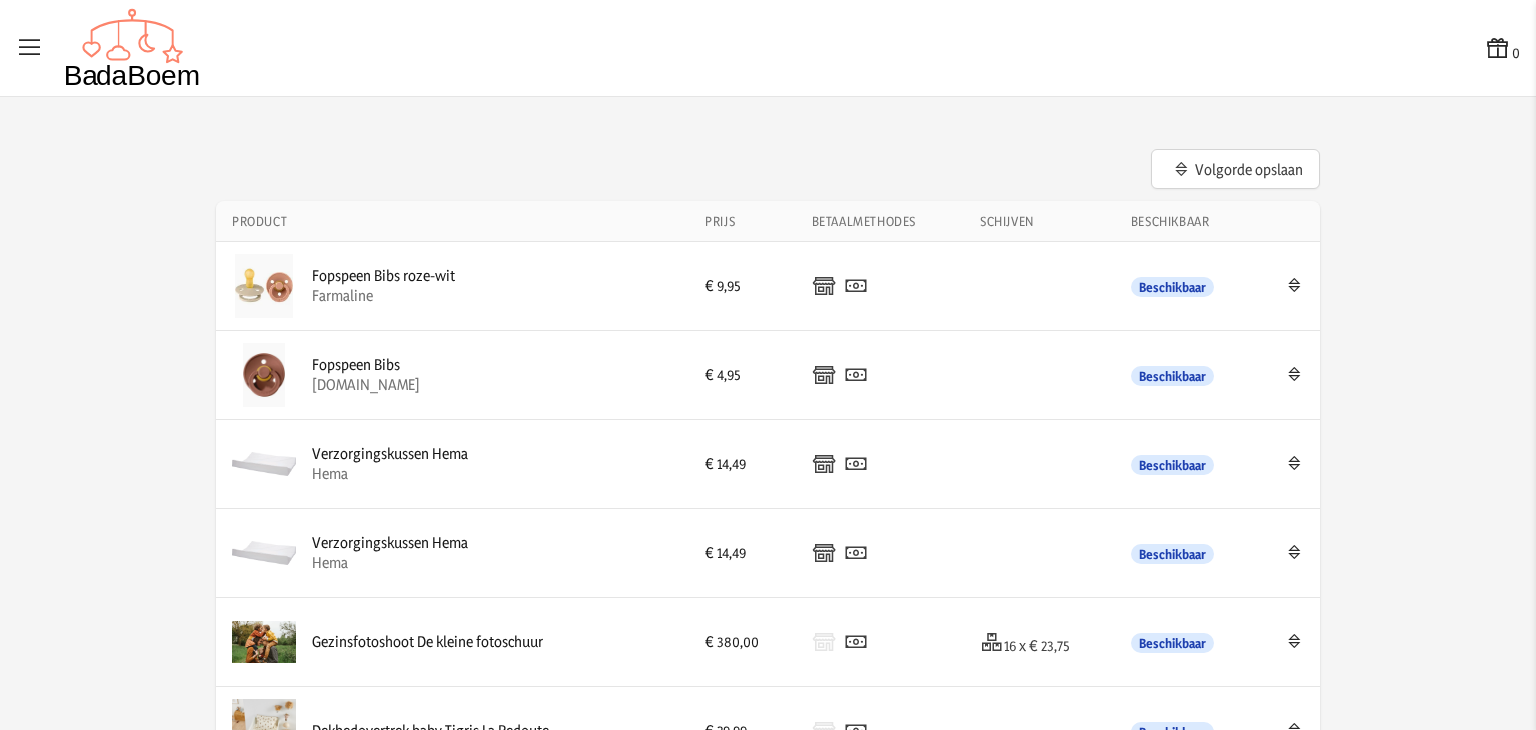 scroll, scrollTop: 0, scrollLeft: 0, axis: both 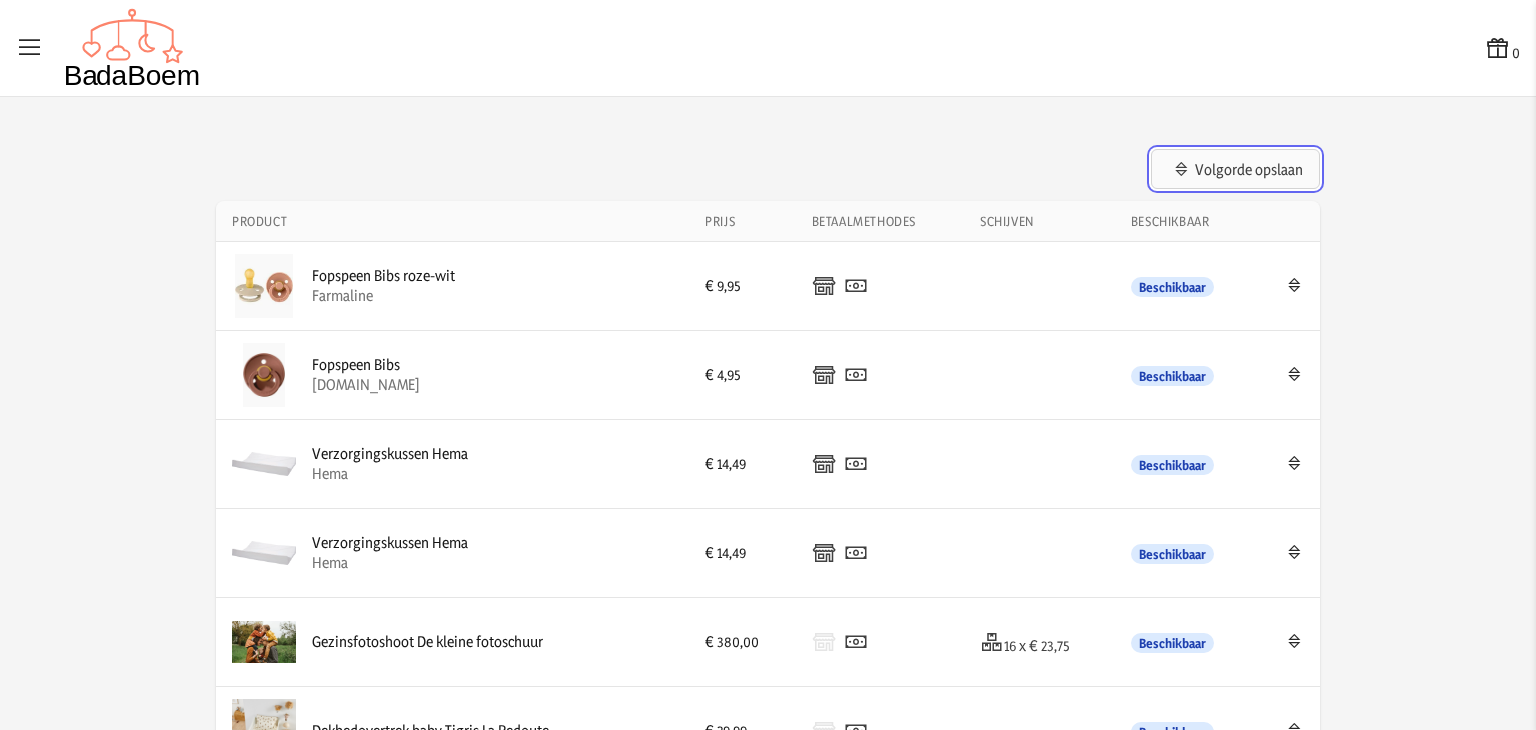 click on "Volgorde opslaan" 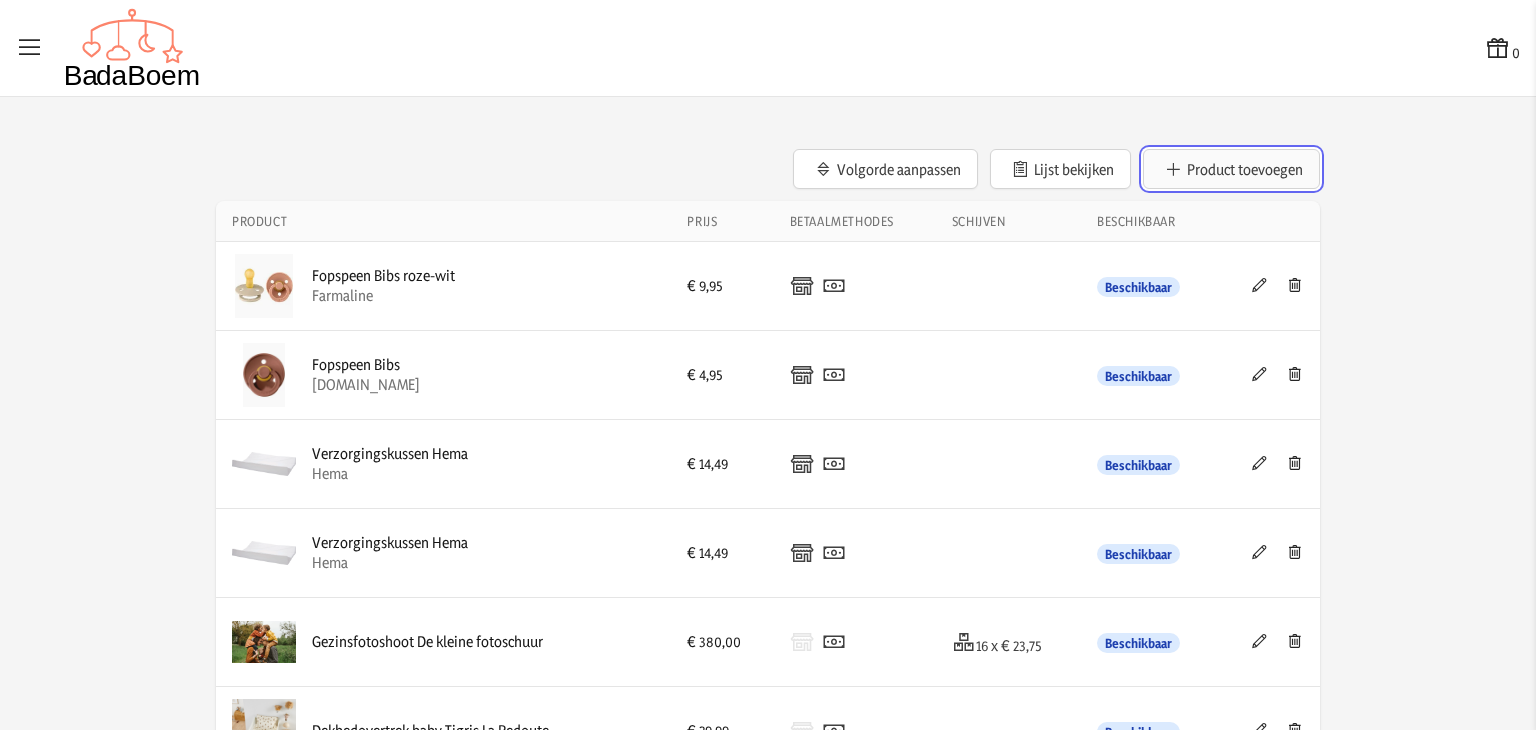 click on "Product toevoegen" 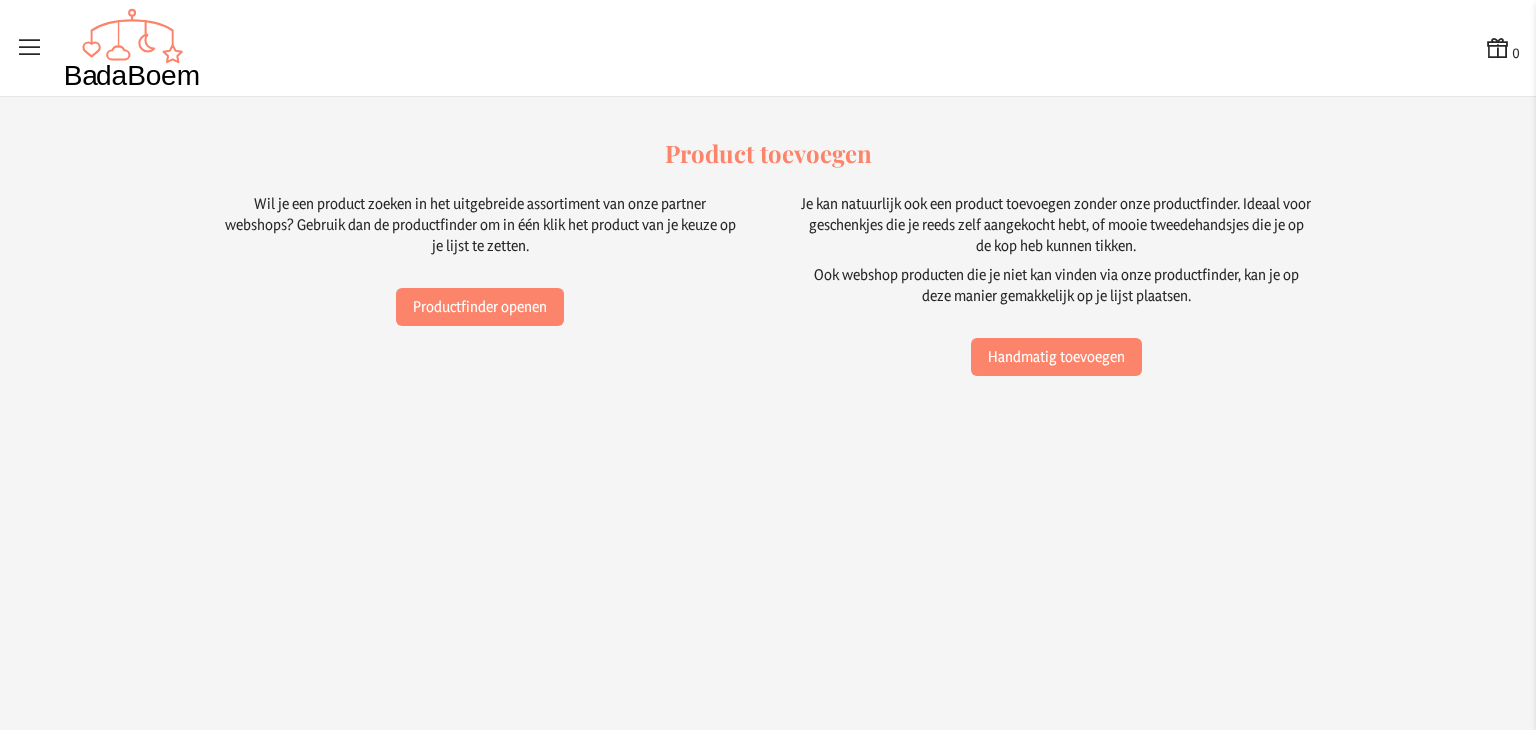 scroll, scrollTop: 0, scrollLeft: 0, axis: both 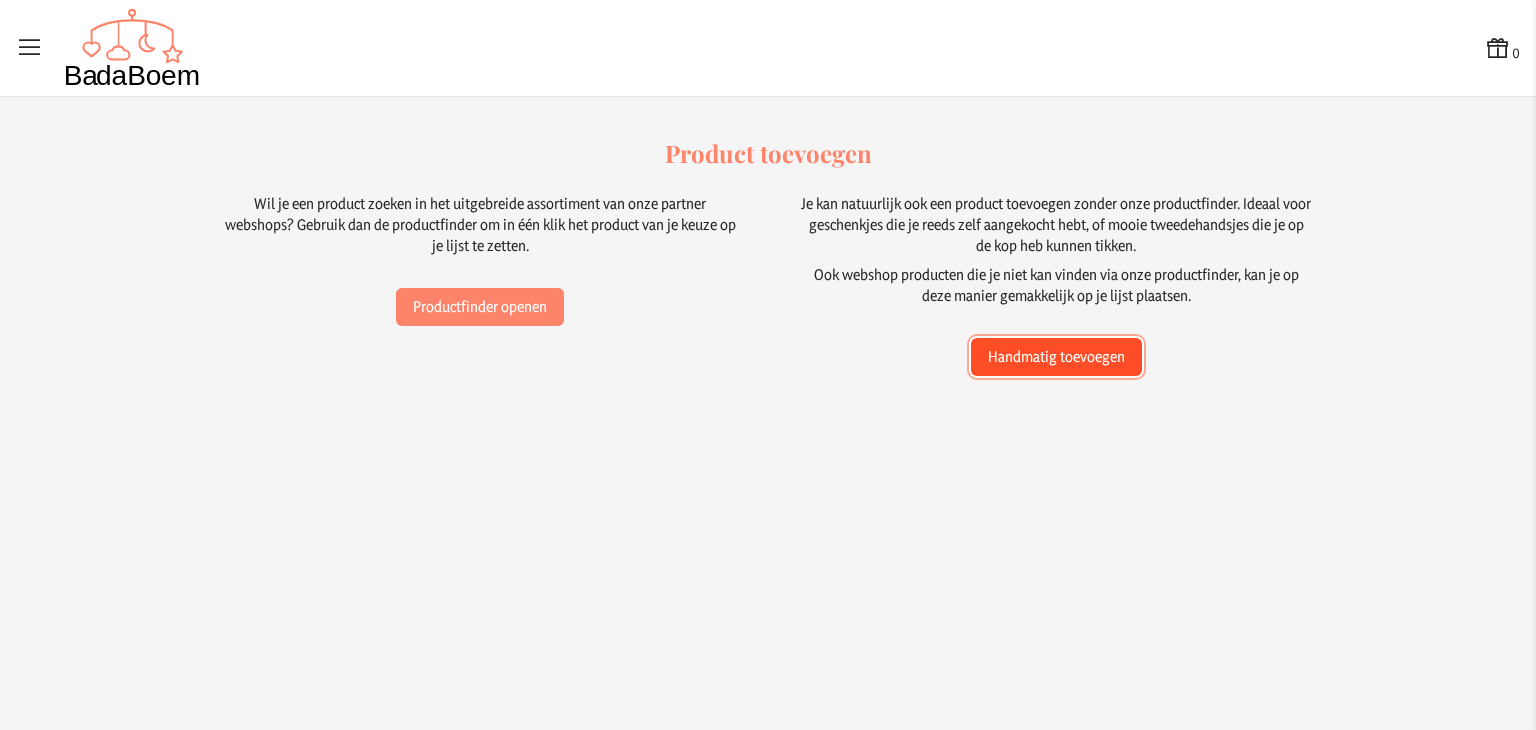click on "Handmatig toevoegen" 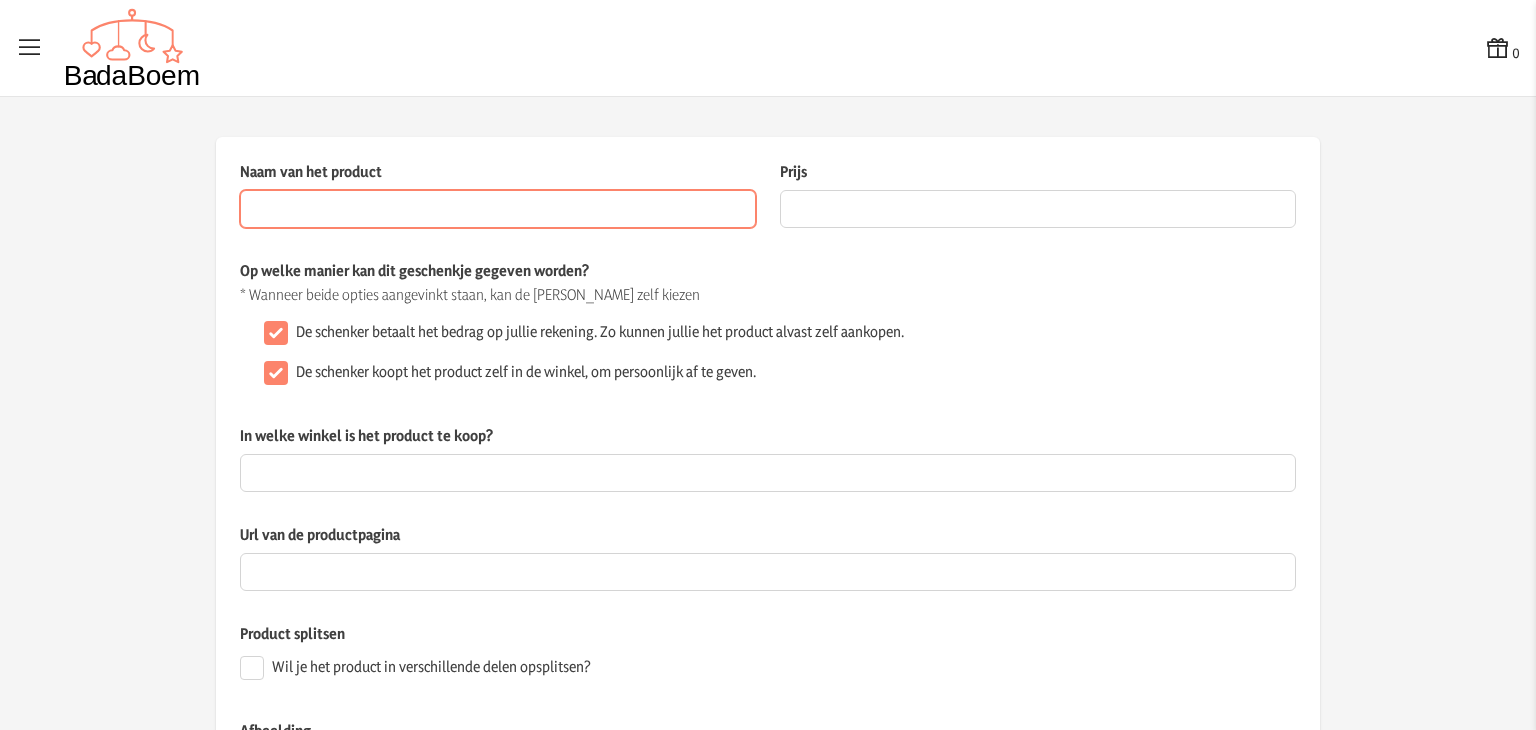 click on "Naam van het product" at bounding box center (498, 209) 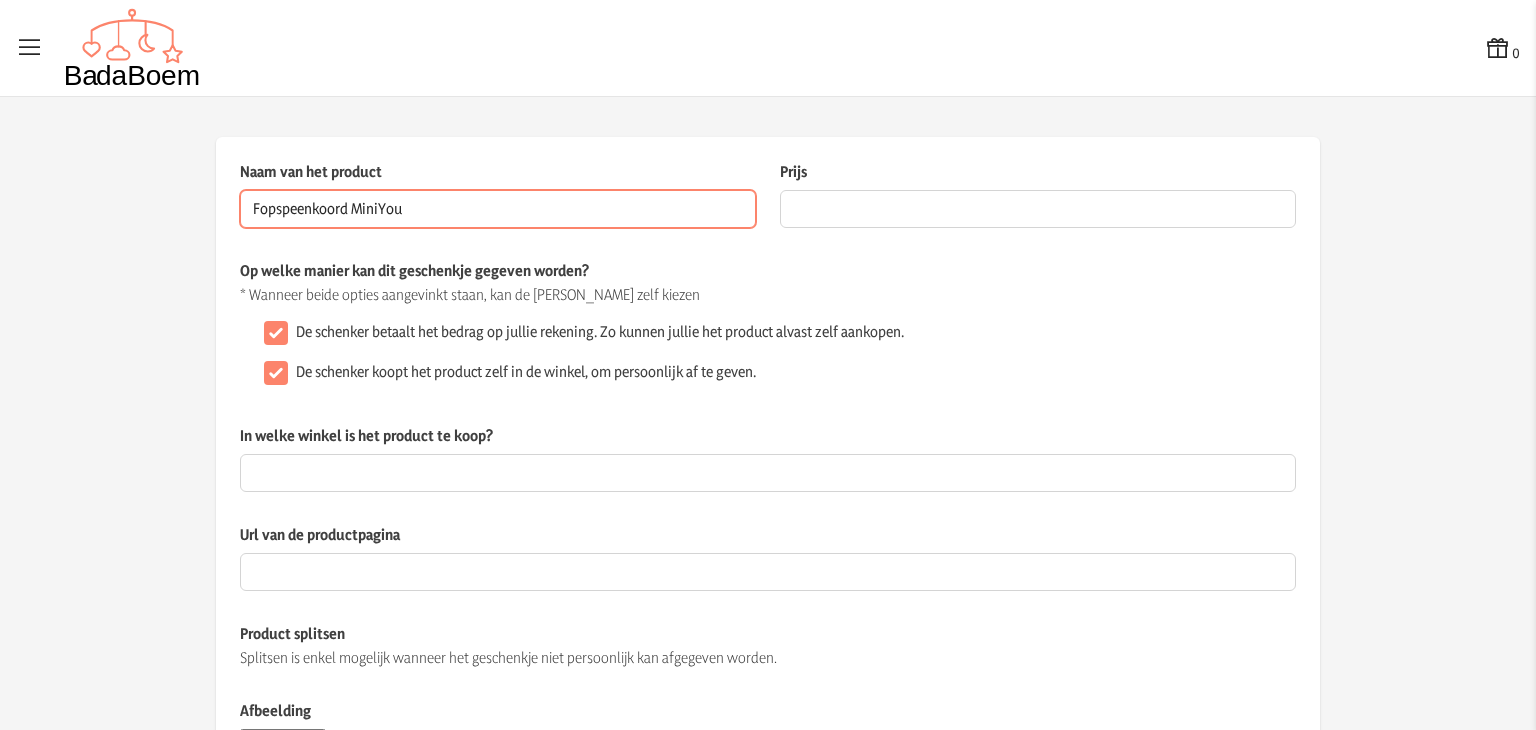 type on "Fopspeenkoord MiniYou" 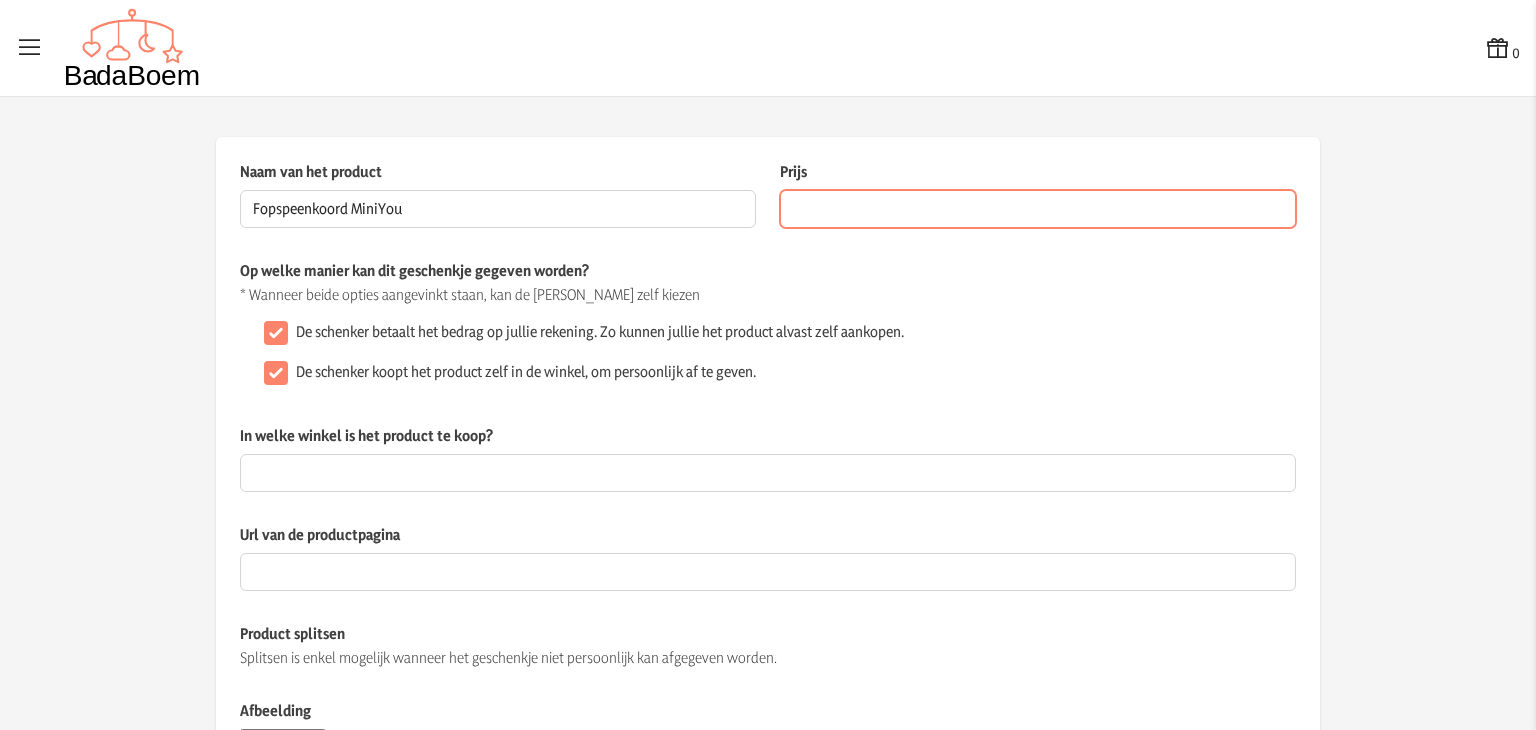click on "Prijs" at bounding box center (1038, 209) 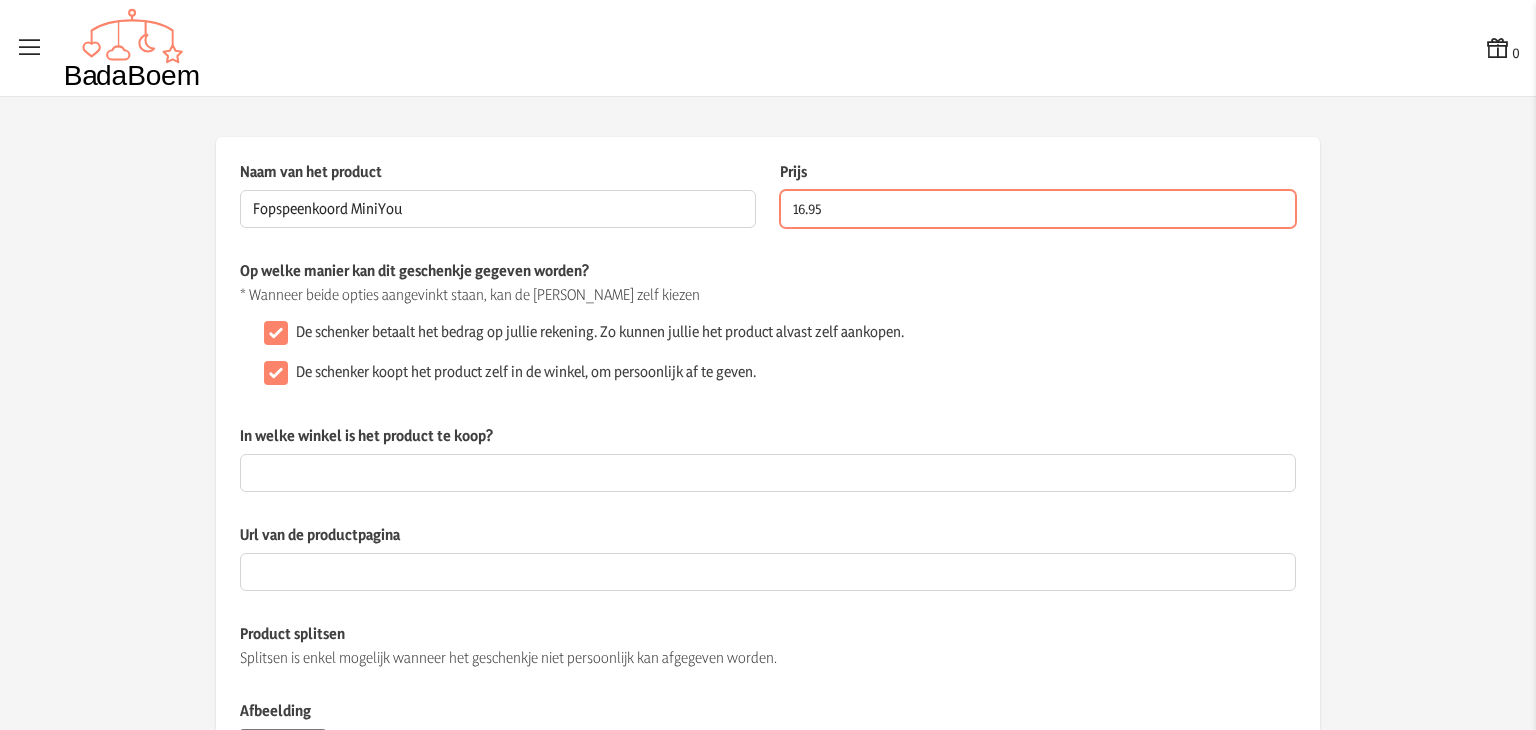 type on "16.95" 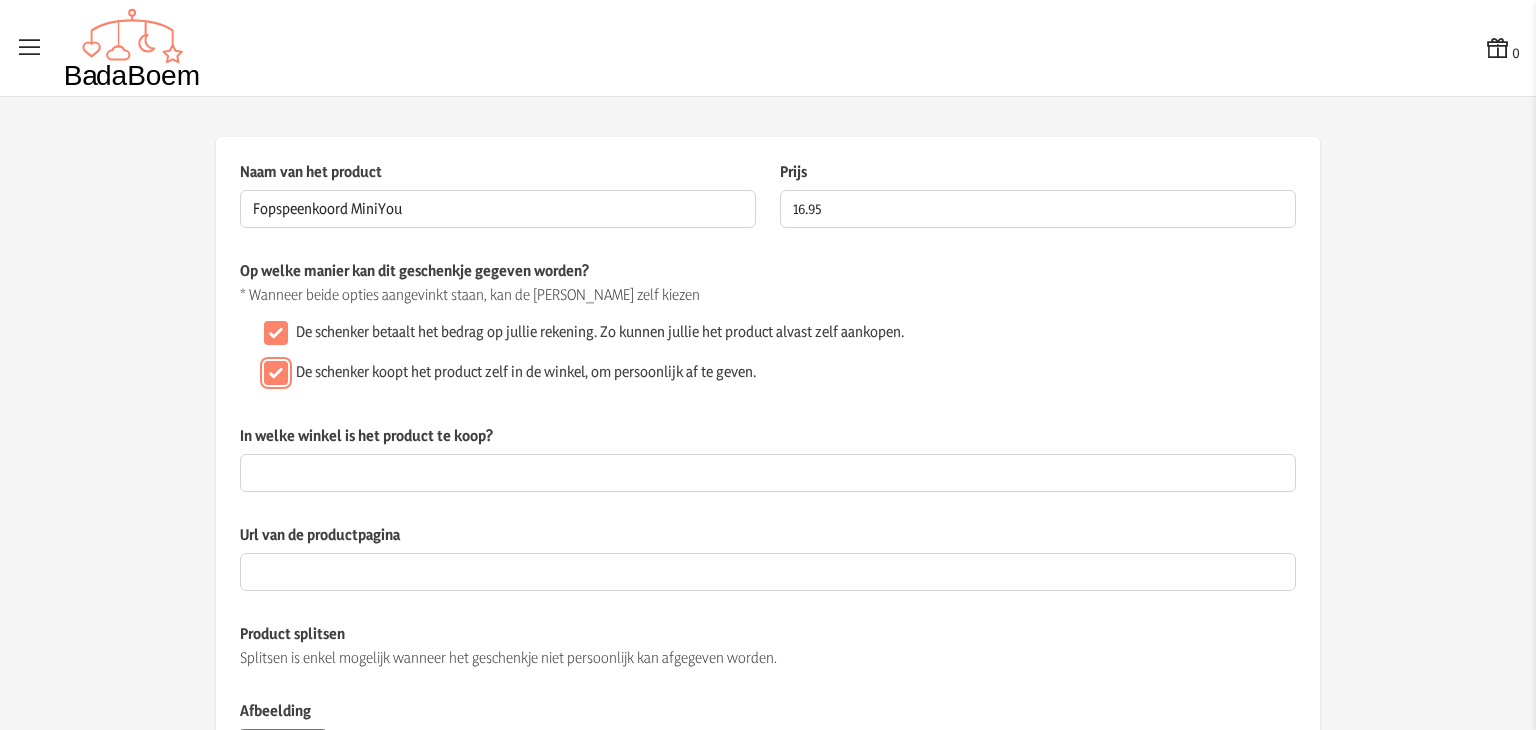 click on "De schenker koopt het product zelf in de winkel, om persoonlijk af te geven." at bounding box center (276, 373) 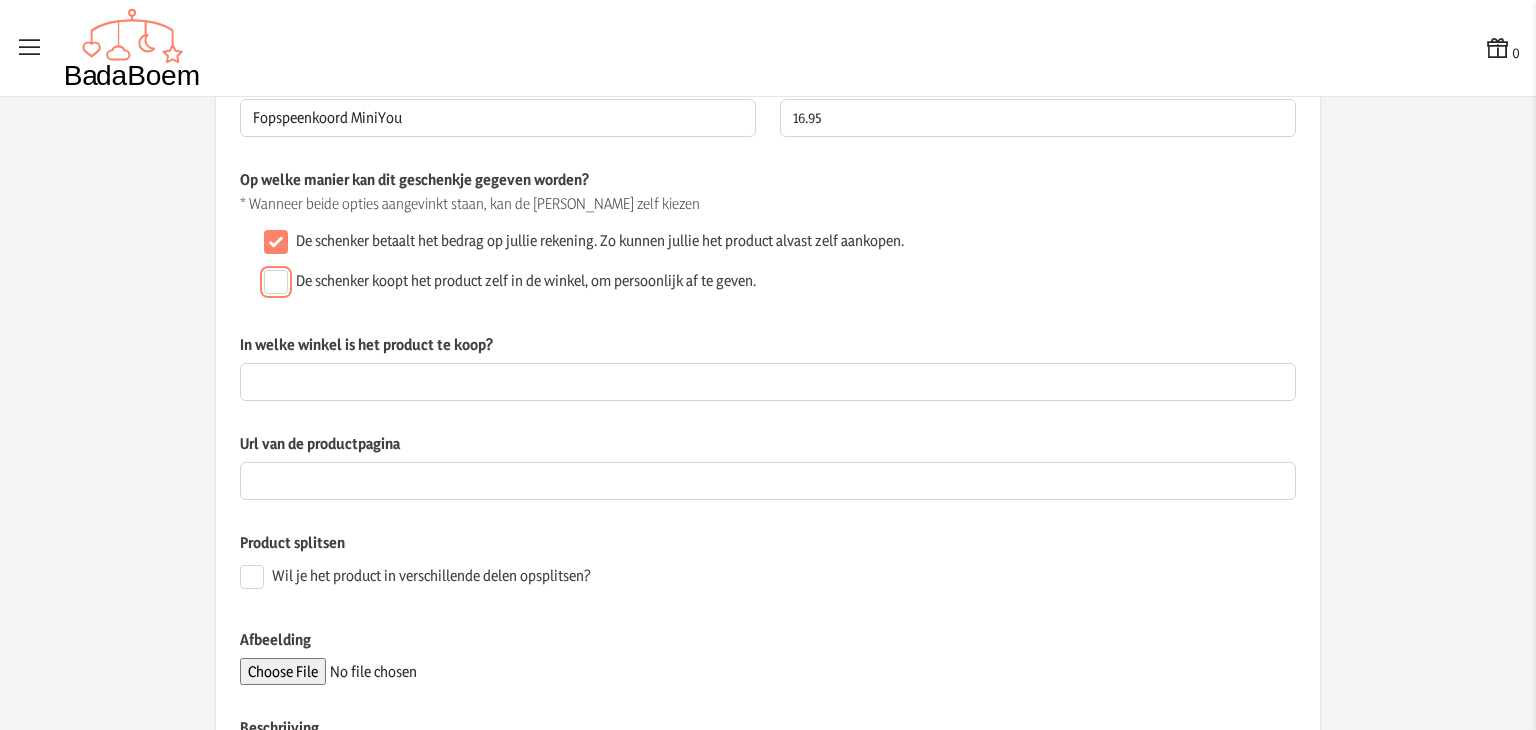 scroll, scrollTop: 96, scrollLeft: 0, axis: vertical 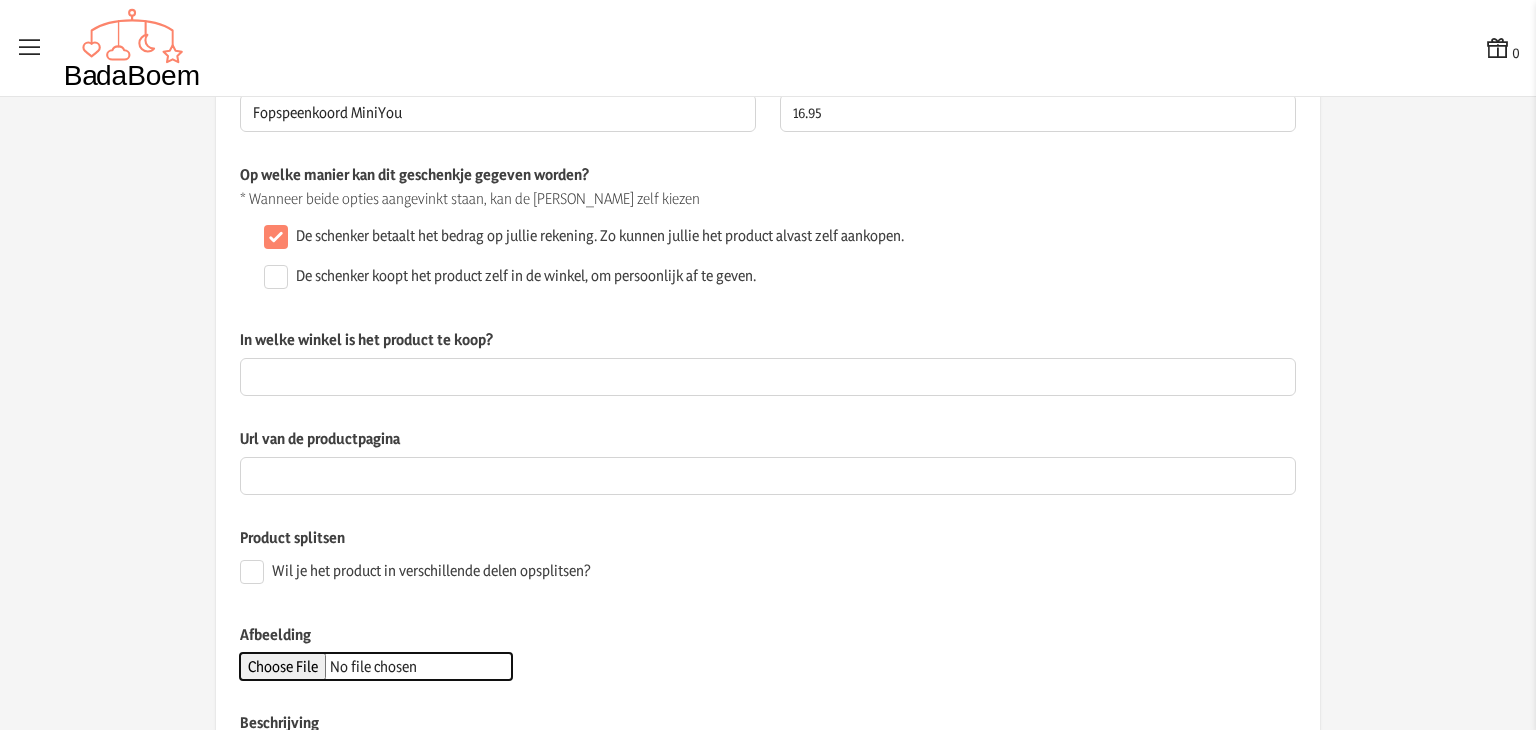 click on "Afbeelding" at bounding box center [376, 666] 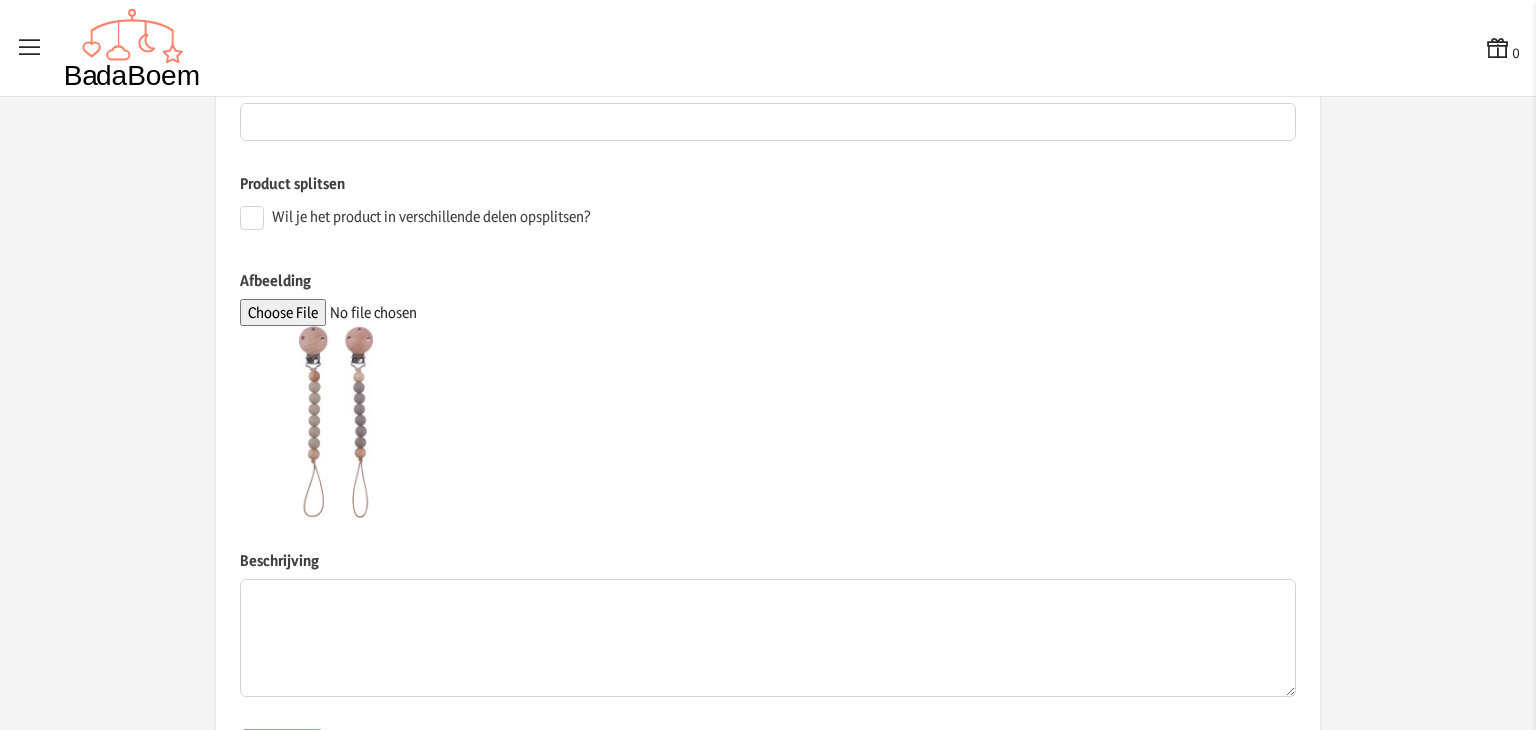 scroll, scrollTop: 548, scrollLeft: 0, axis: vertical 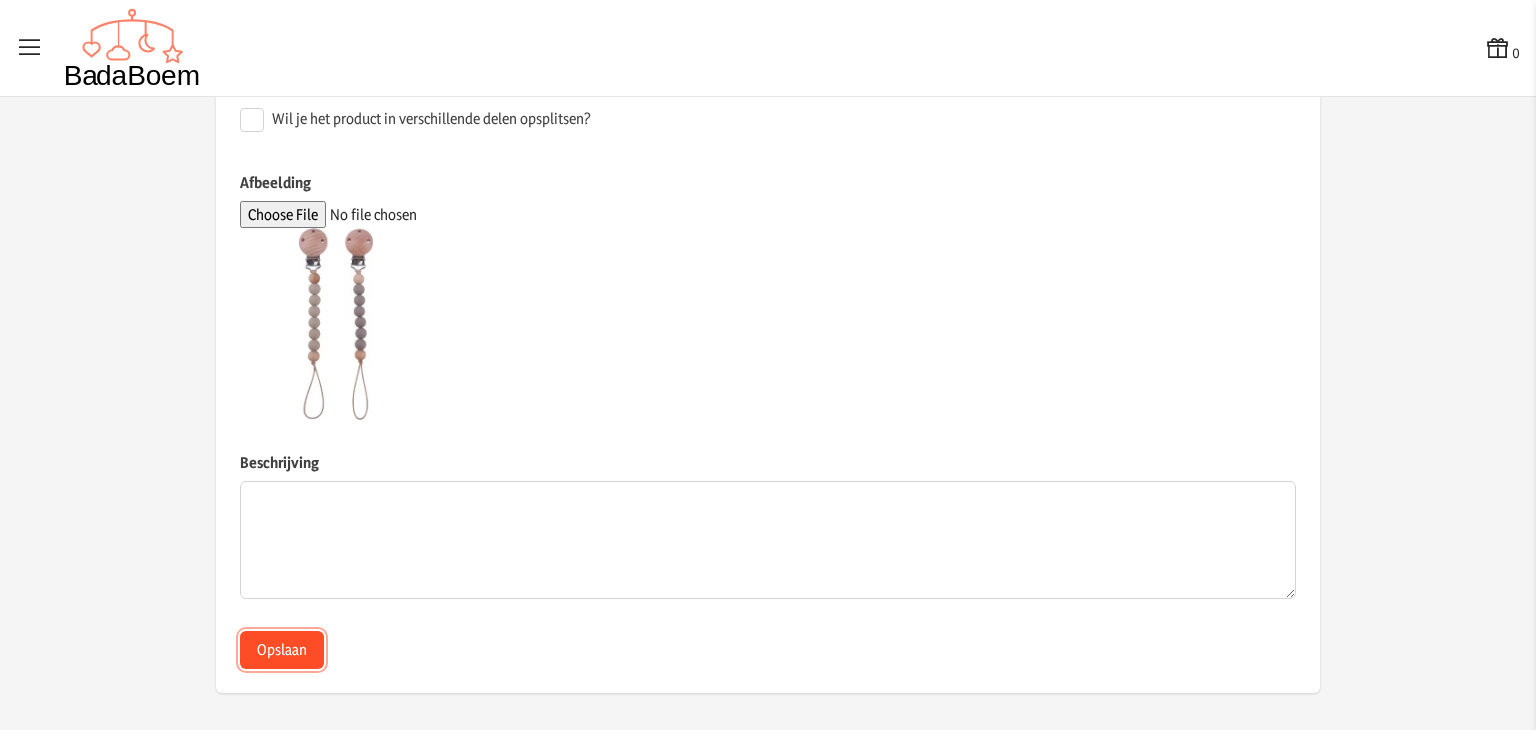 click on "Opslaan" 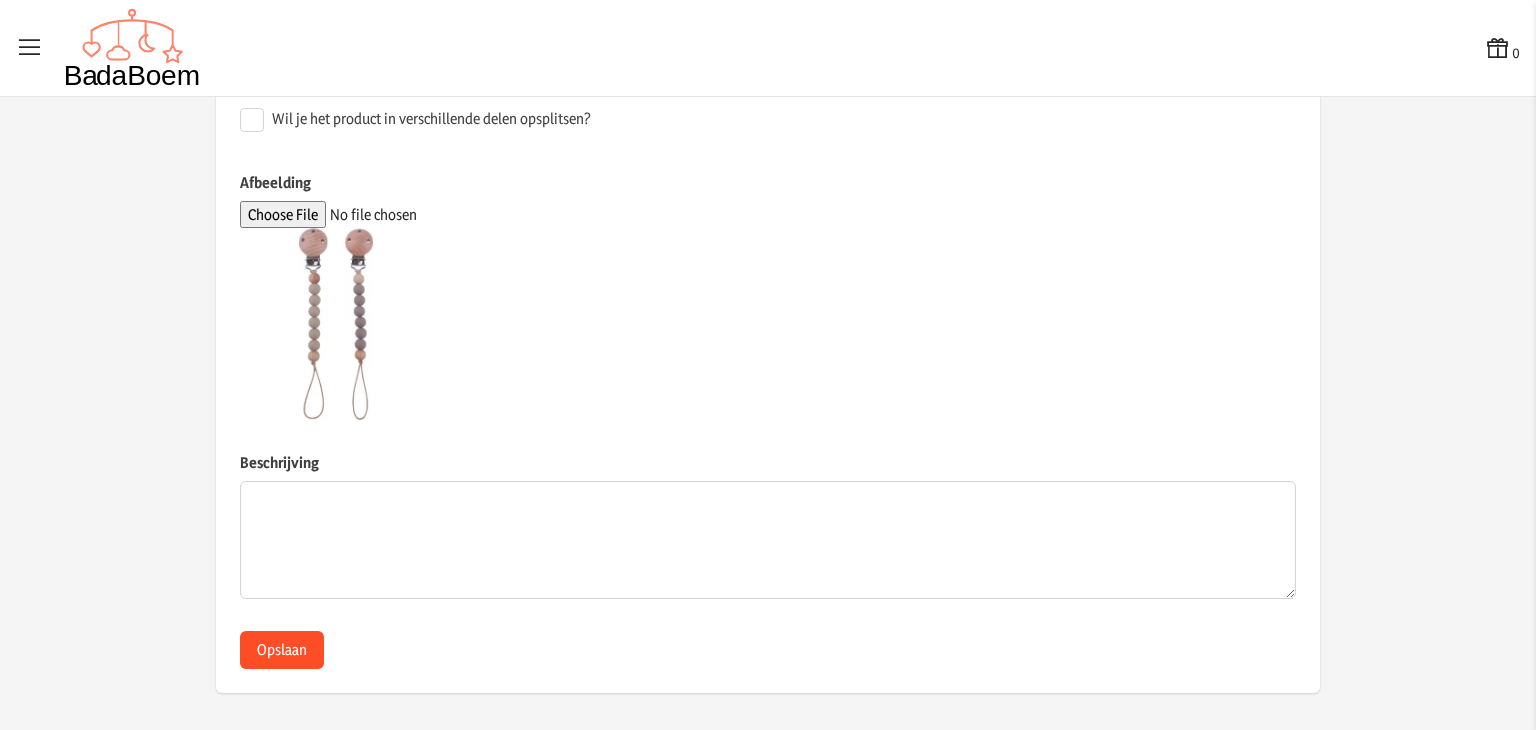 scroll, scrollTop: 0, scrollLeft: 0, axis: both 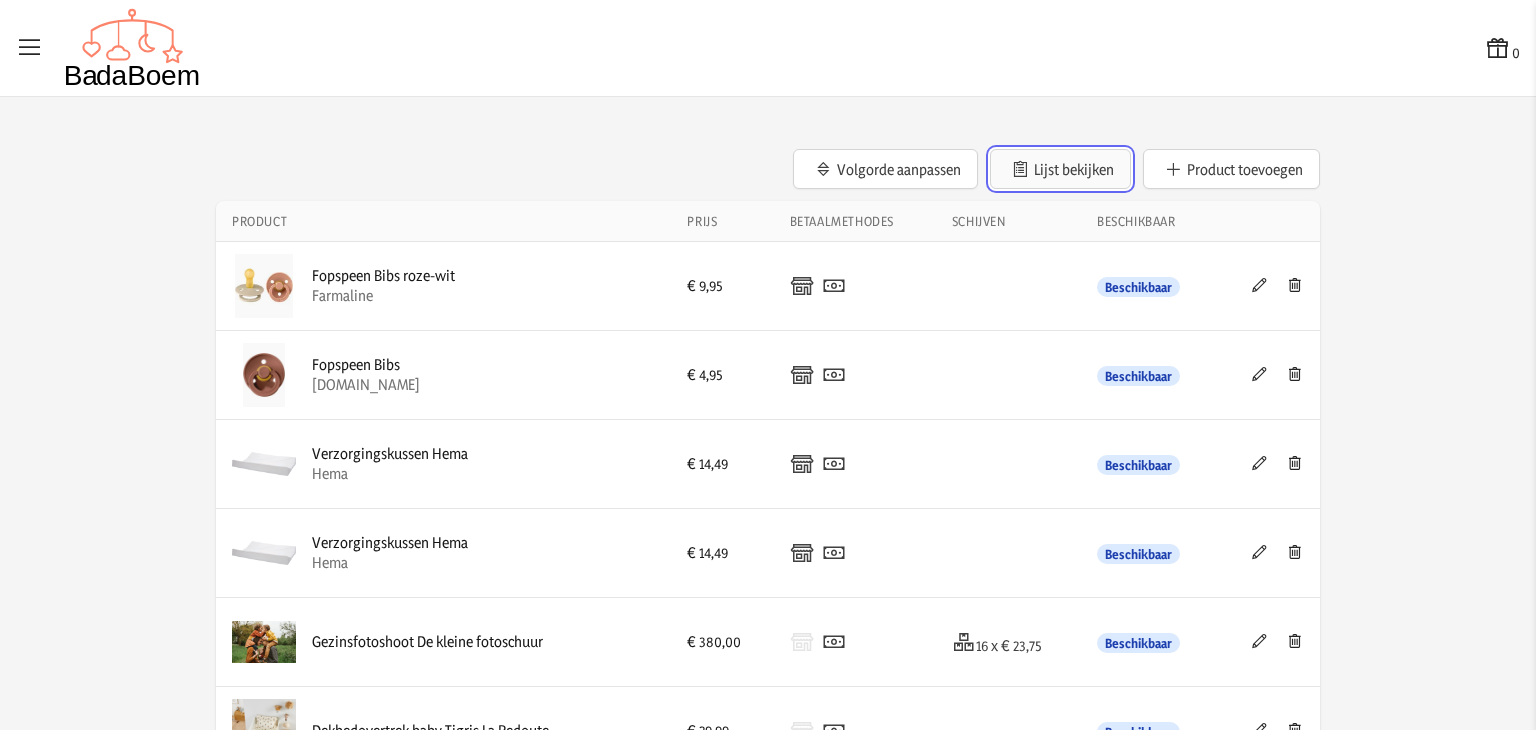 click on "Lijst bekijken" 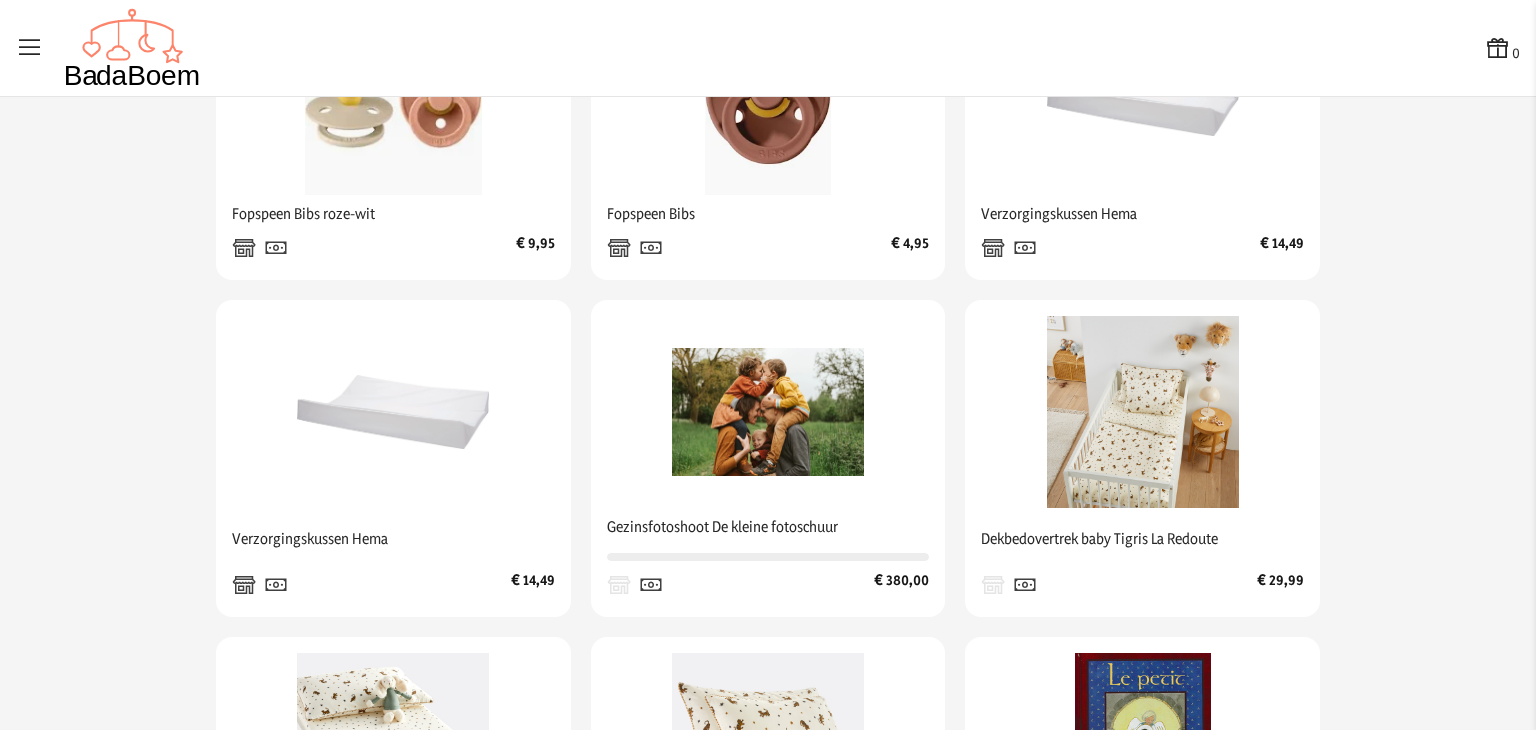 scroll, scrollTop: 0, scrollLeft: 0, axis: both 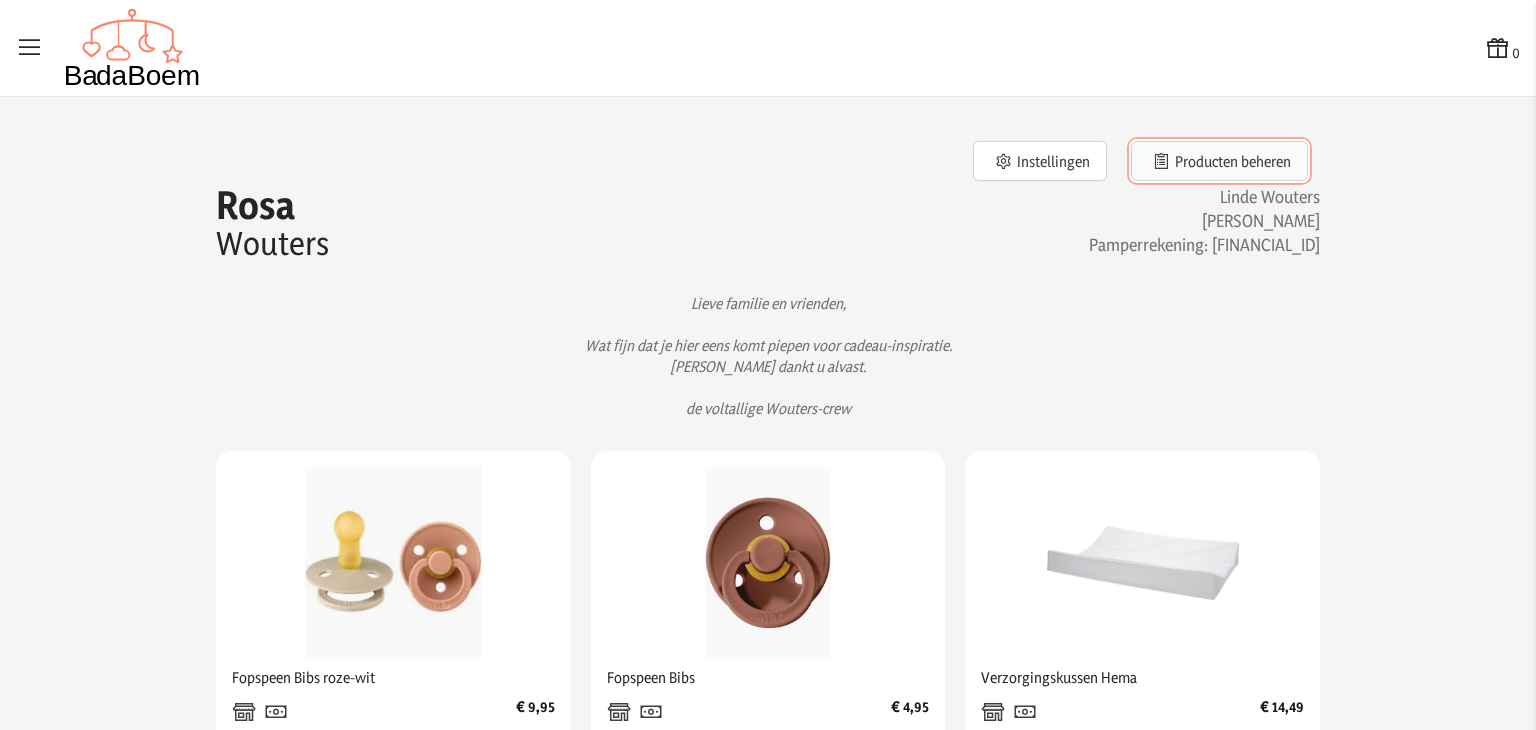 click on "Producten beheren" 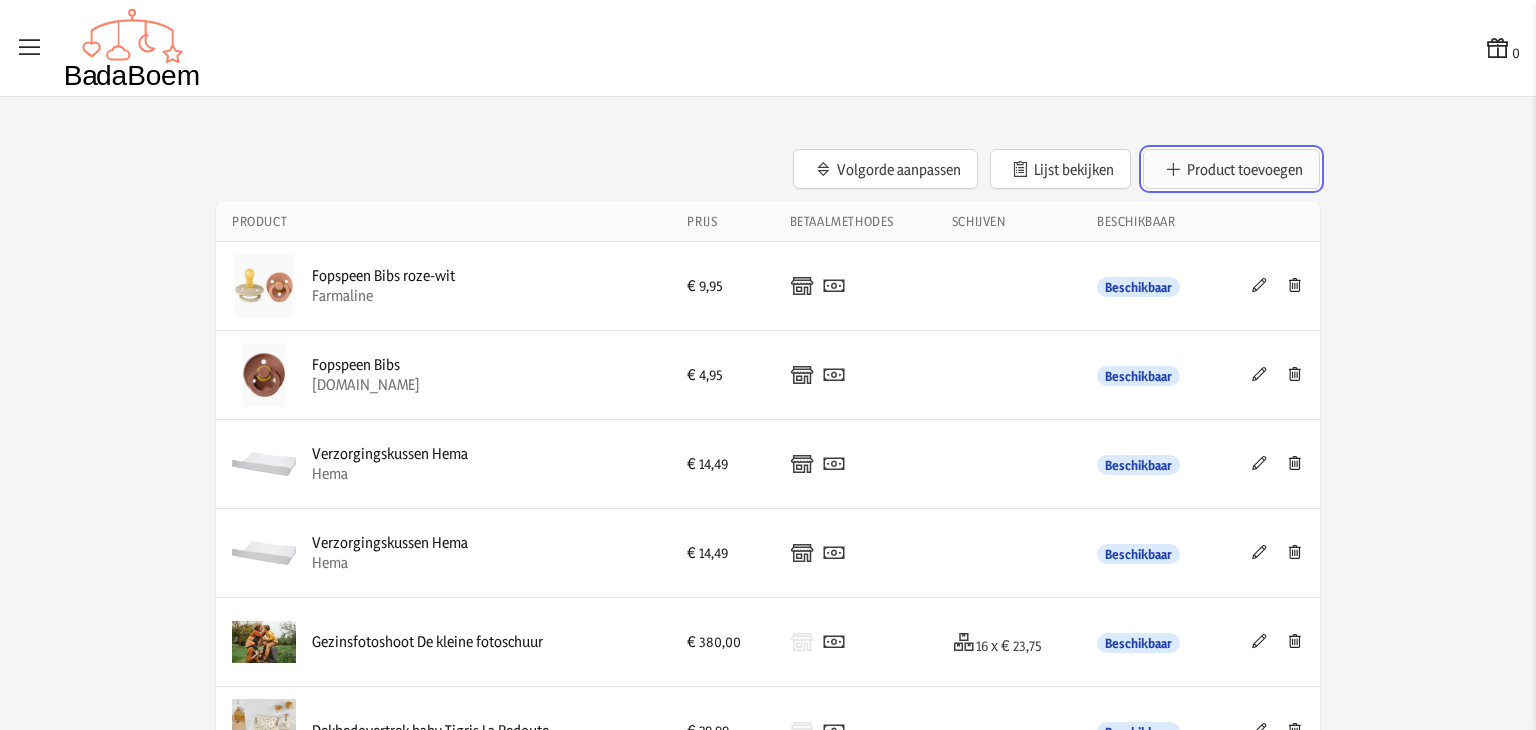 click on "Product toevoegen" 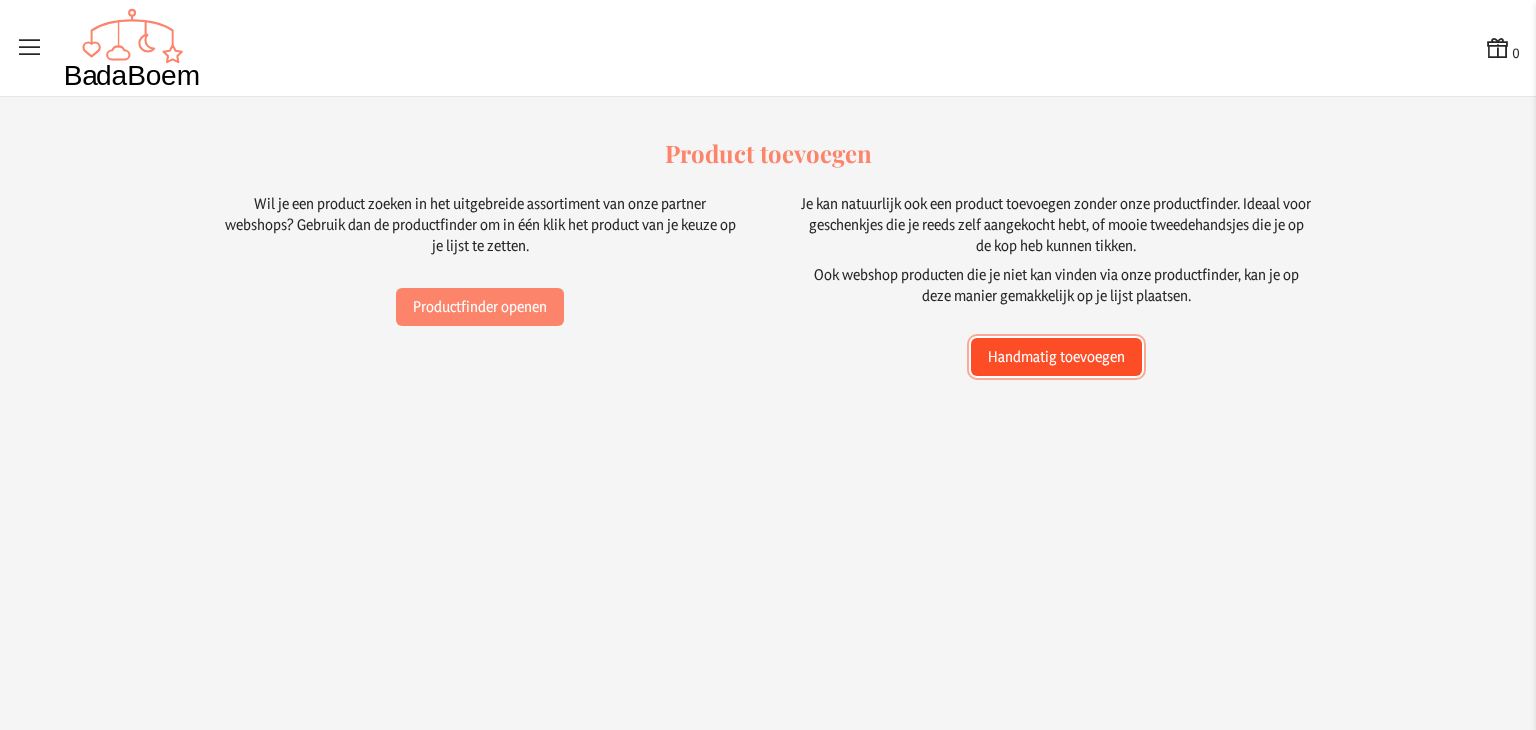 click on "Handmatig toevoegen" 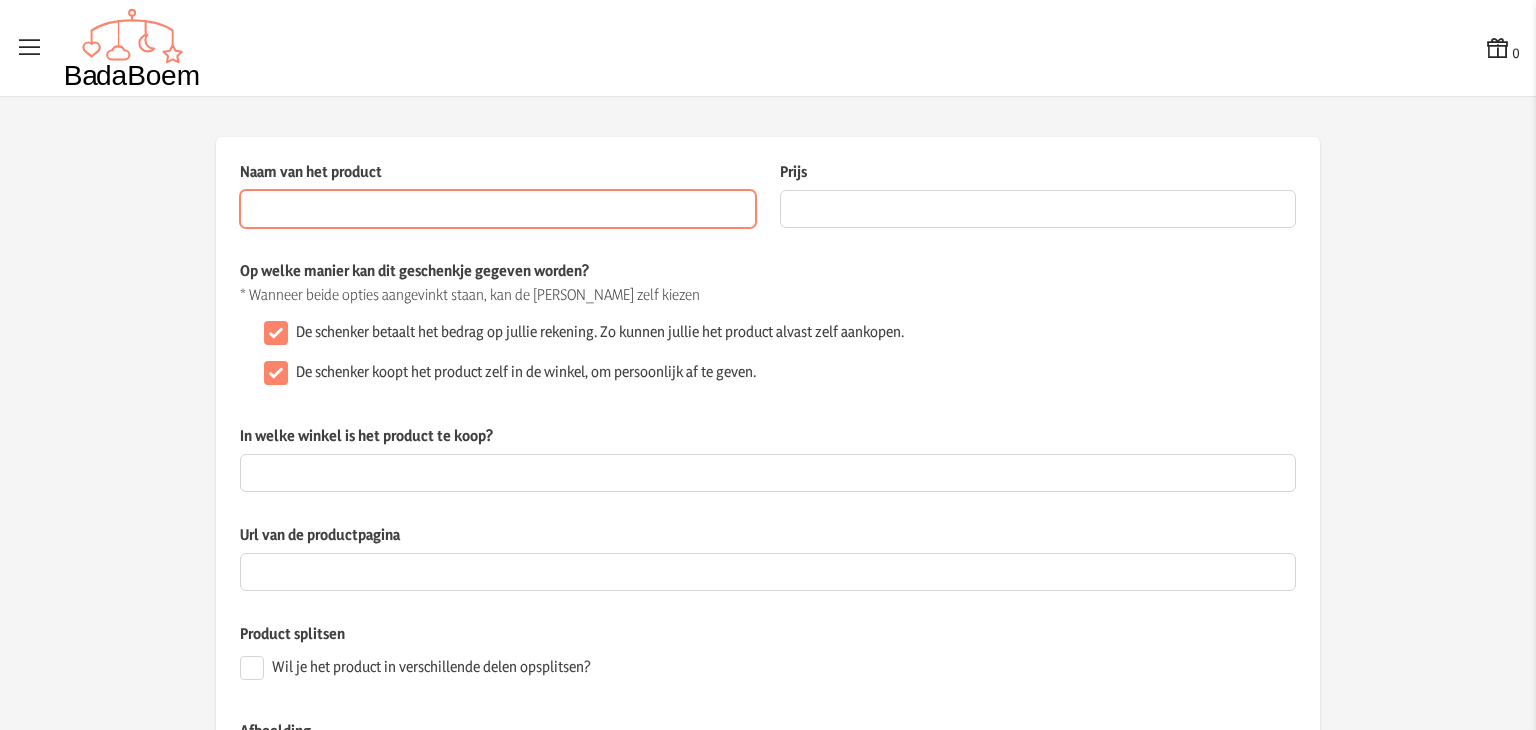 click on "Naam van het product" at bounding box center (498, 209) 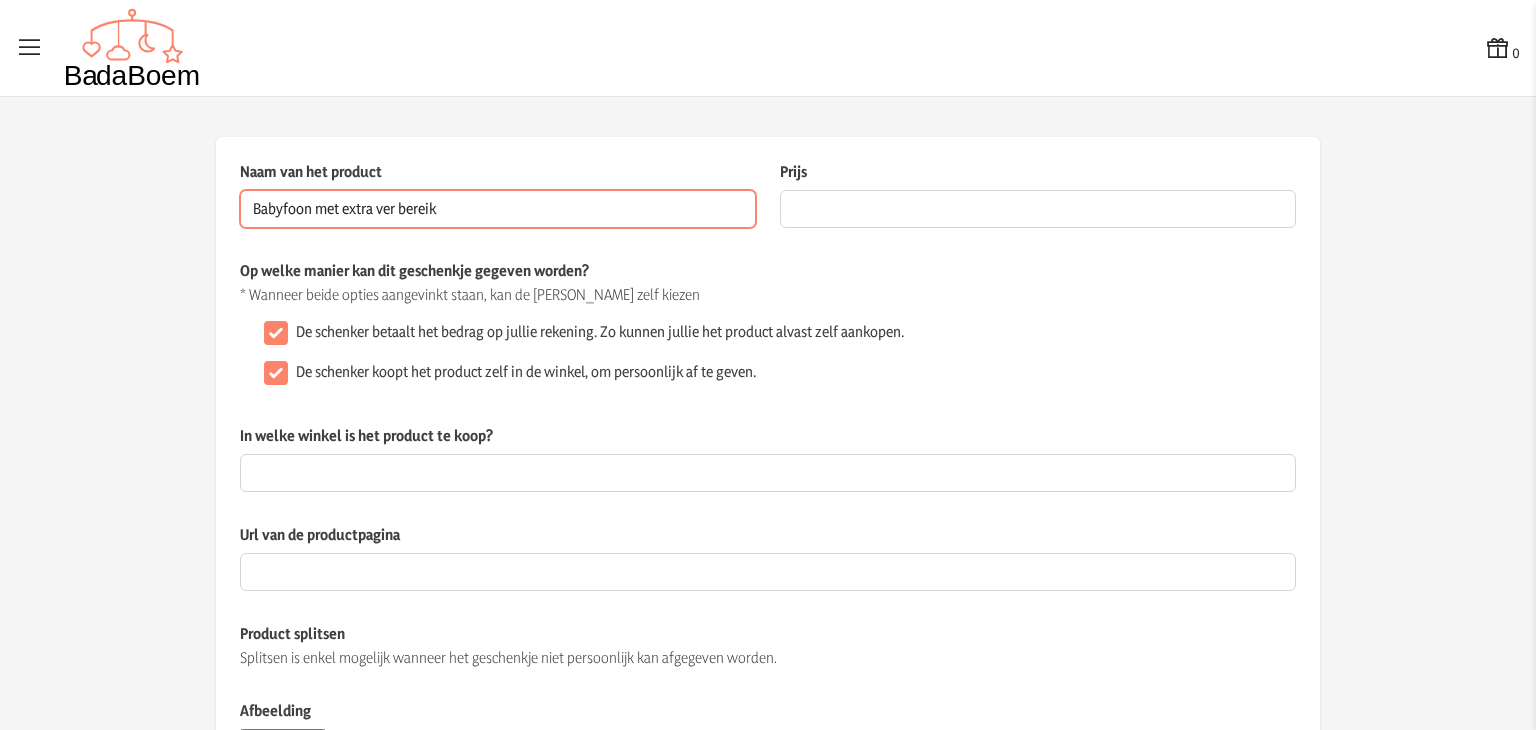 type on "Babyfoon met extra ver bereik" 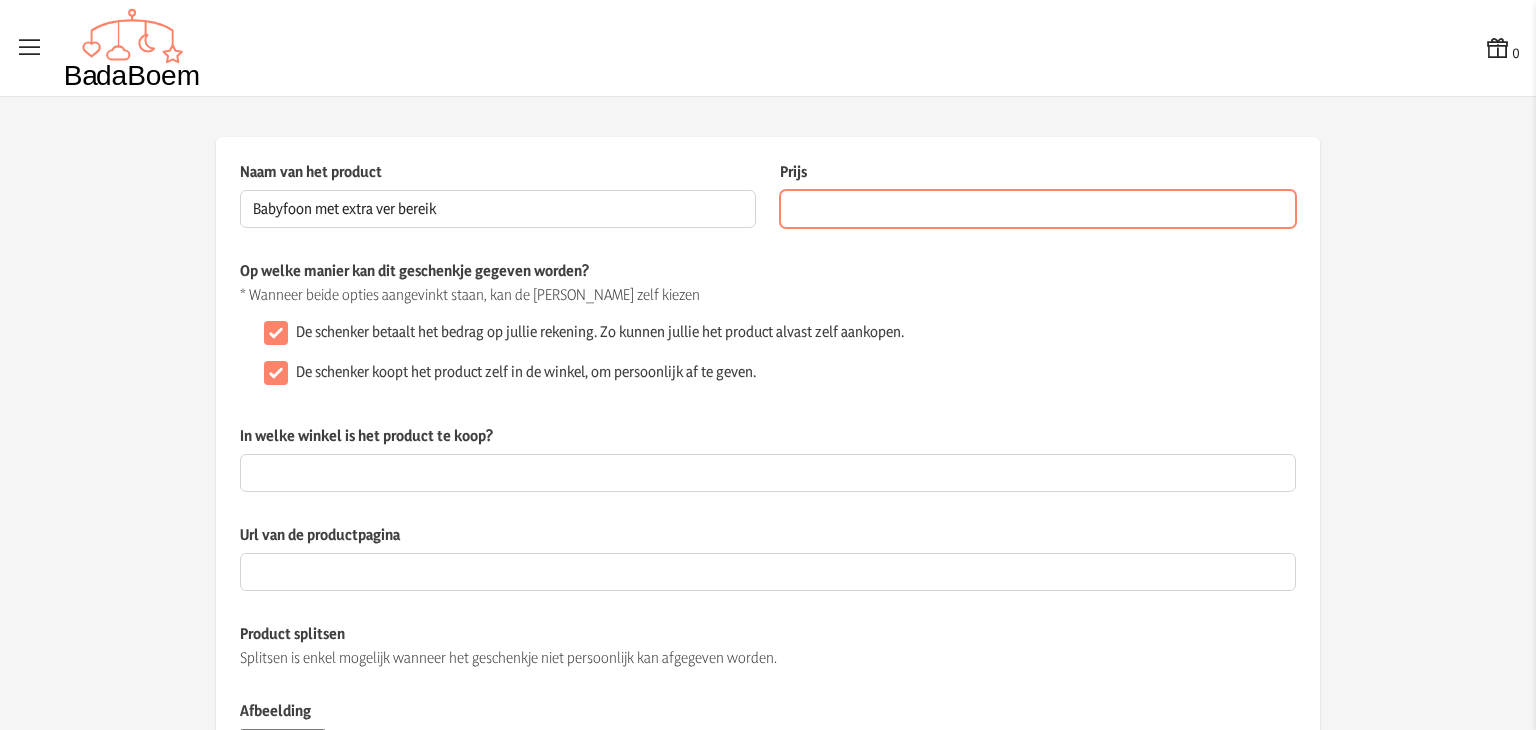 click on "Prijs" at bounding box center (1038, 209) 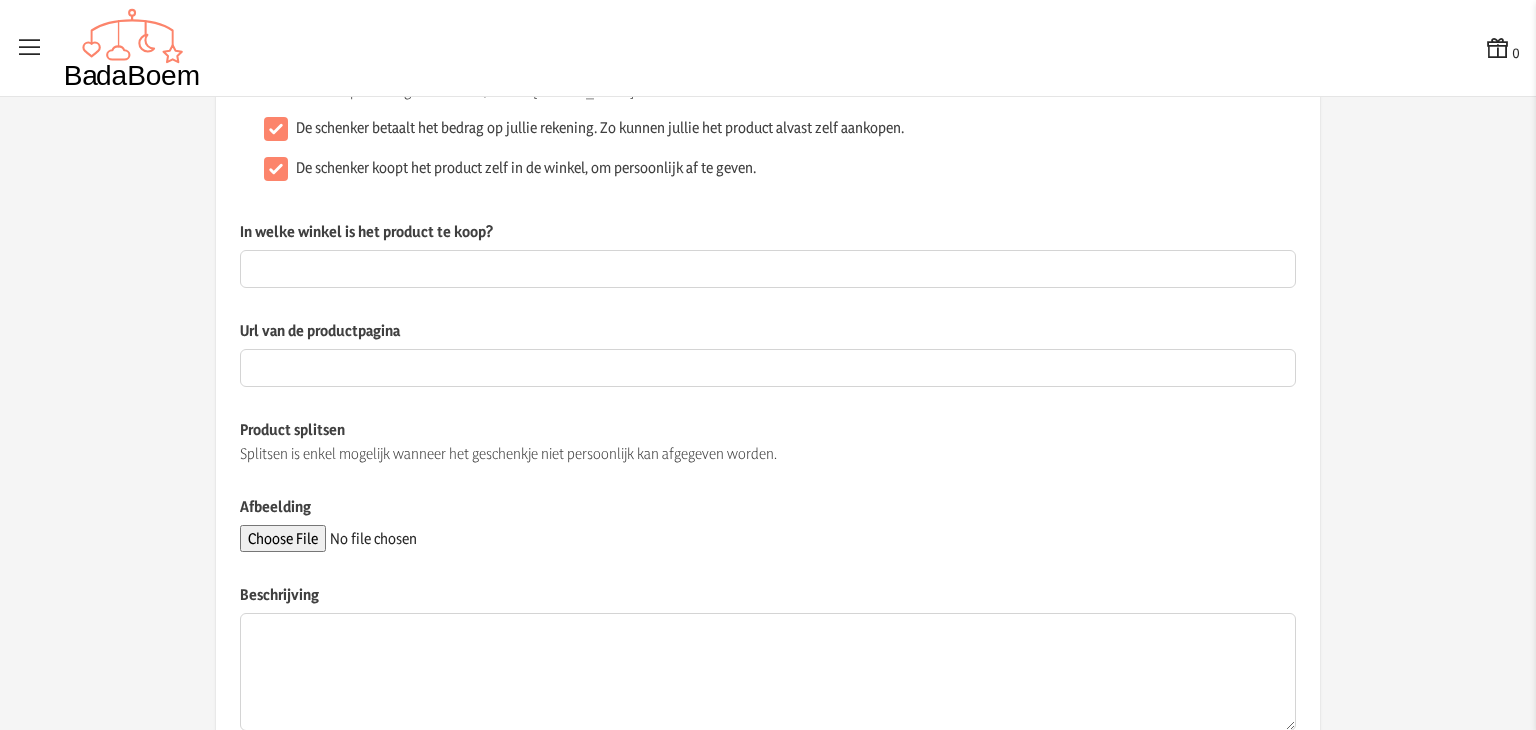 scroll, scrollTop: 207, scrollLeft: 0, axis: vertical 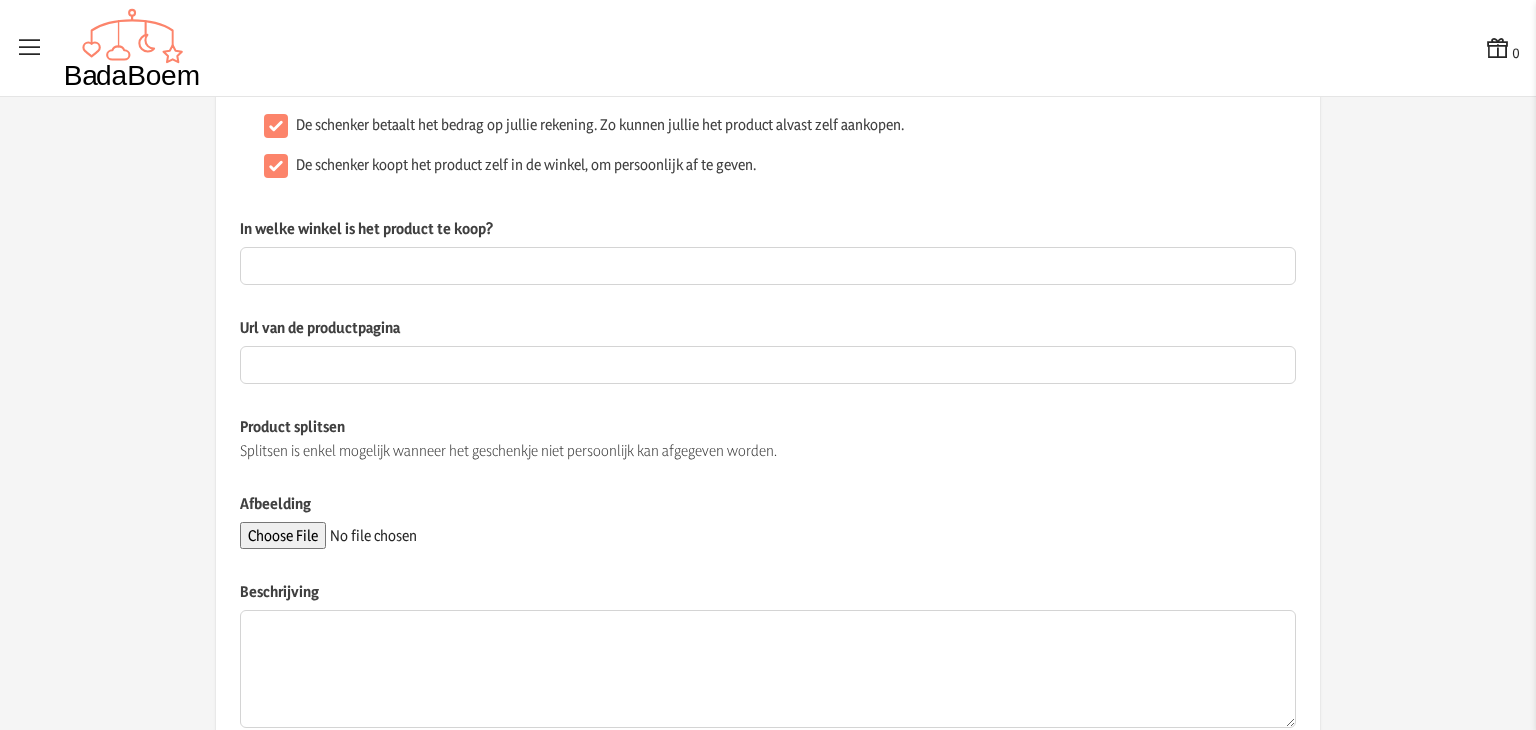 type on "69" 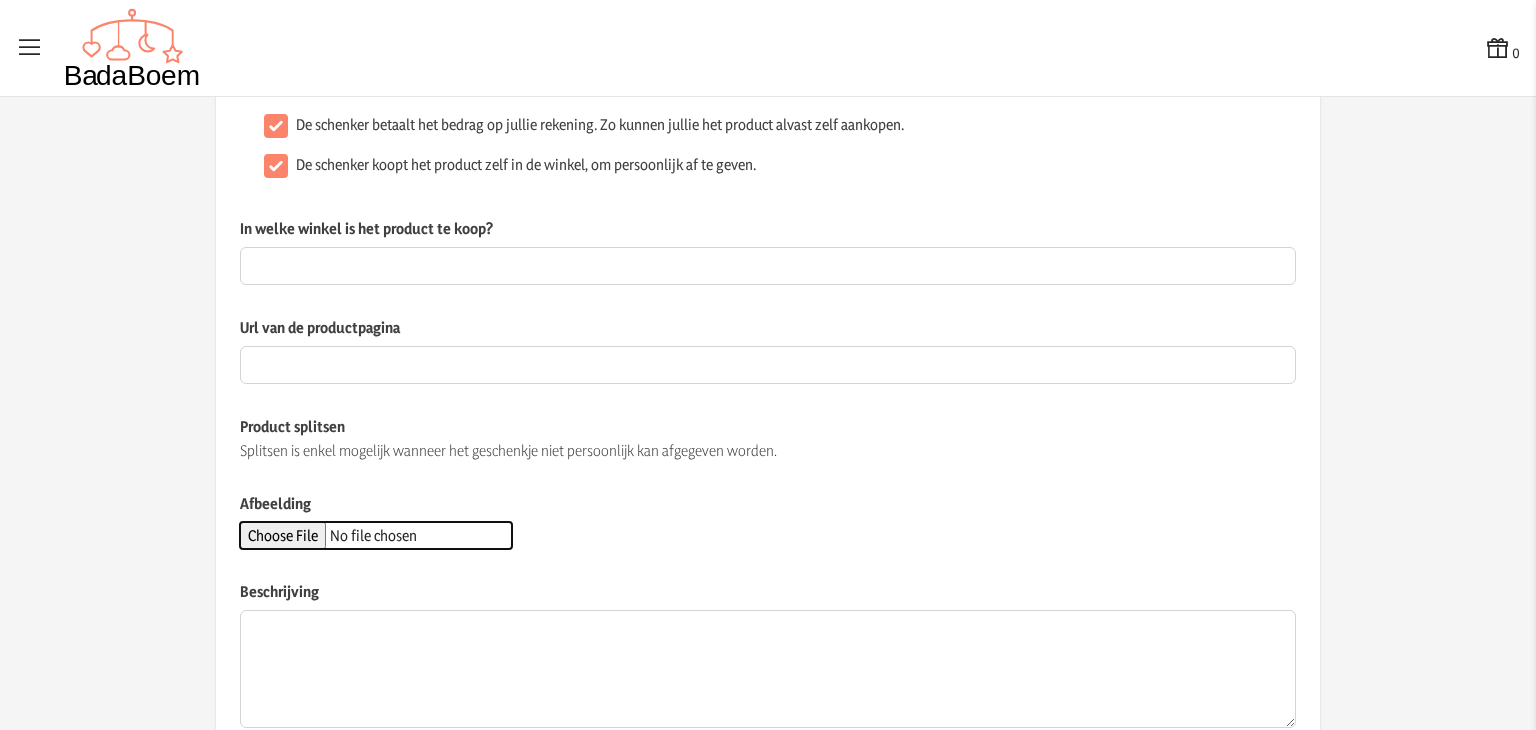 click on "Afbeelding" at bounding box center (376, 535) 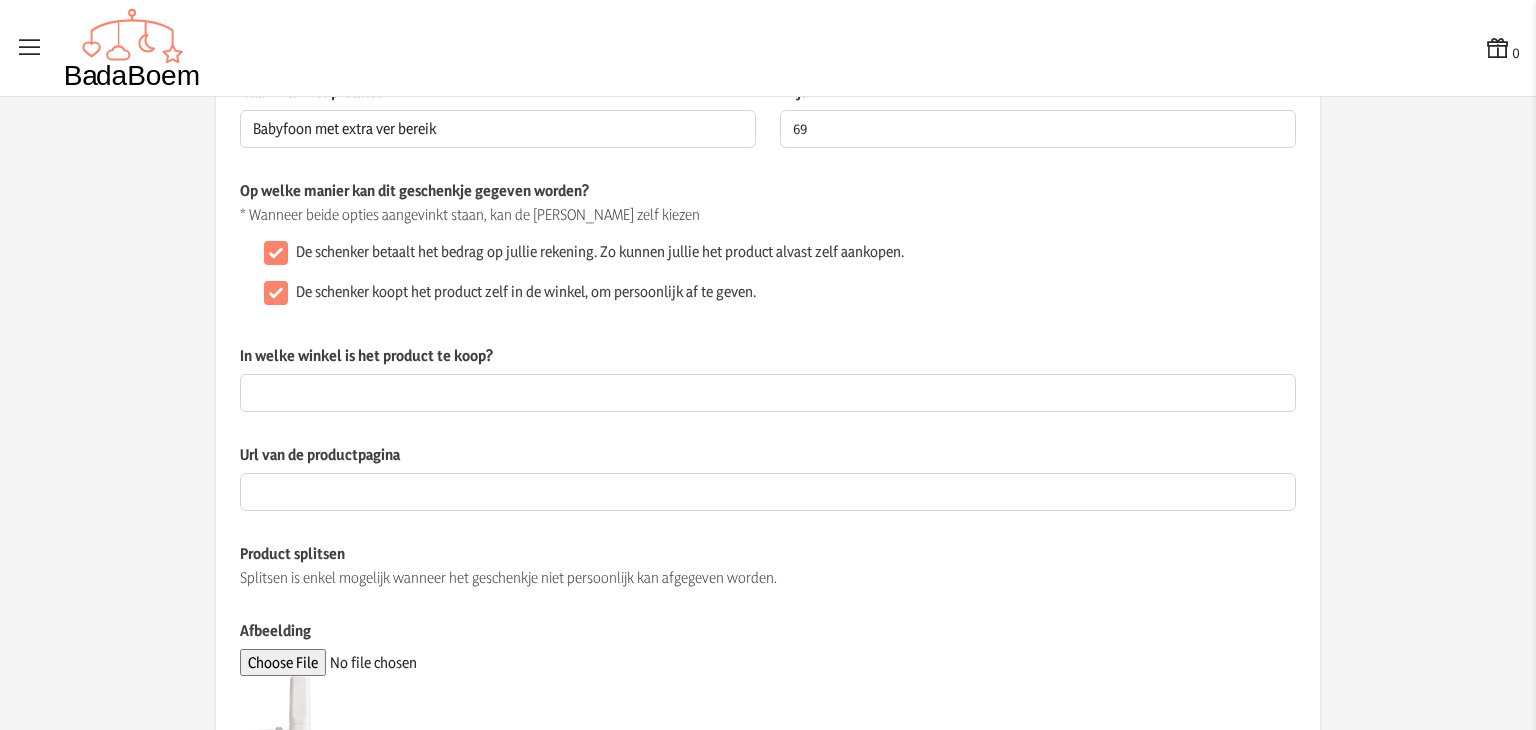 scroll, scrollTop: 0, scrollLeft: 0, axis: both 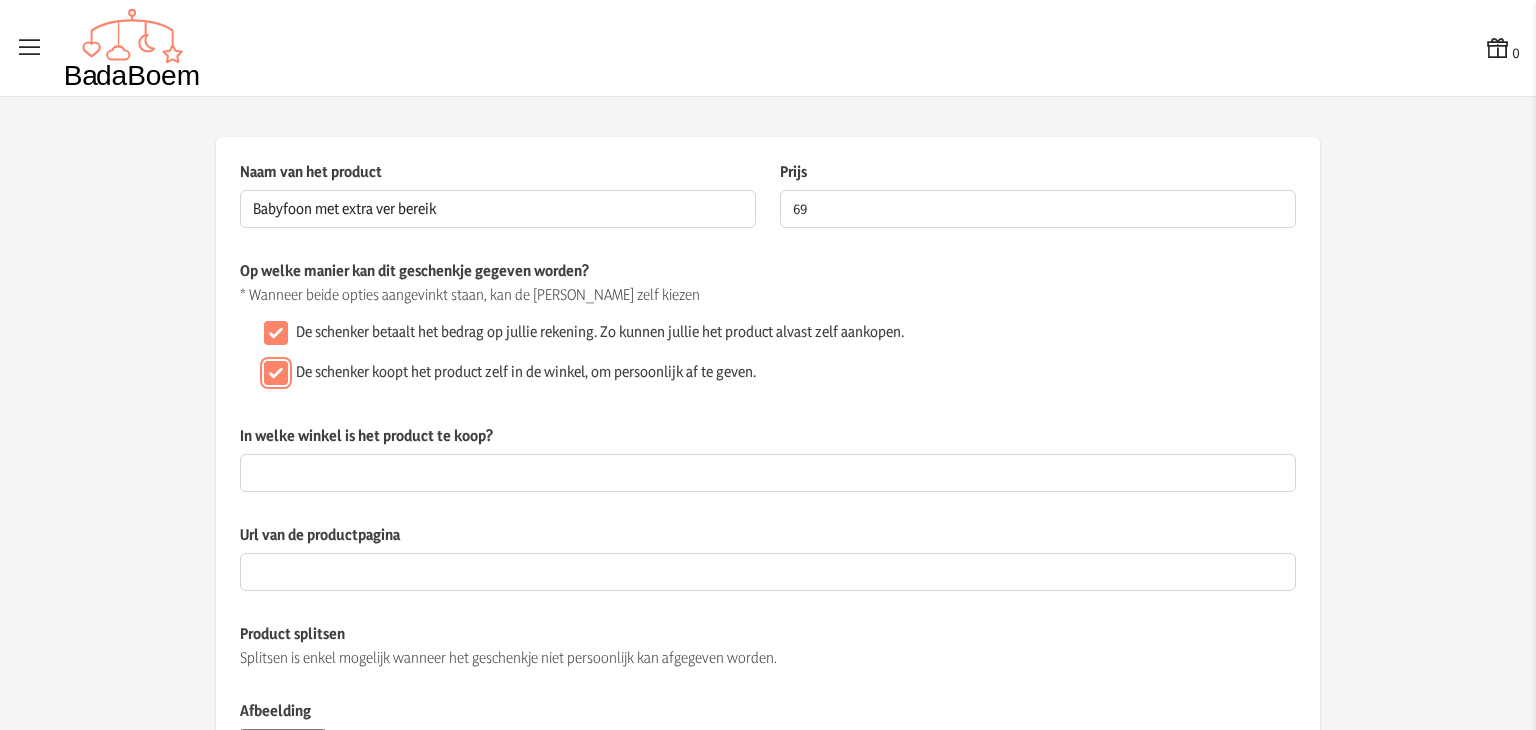 click on "De schenker koopt het product zelf in de winkel, om persoonlijk af te geven." at bounding box center (276, 373) 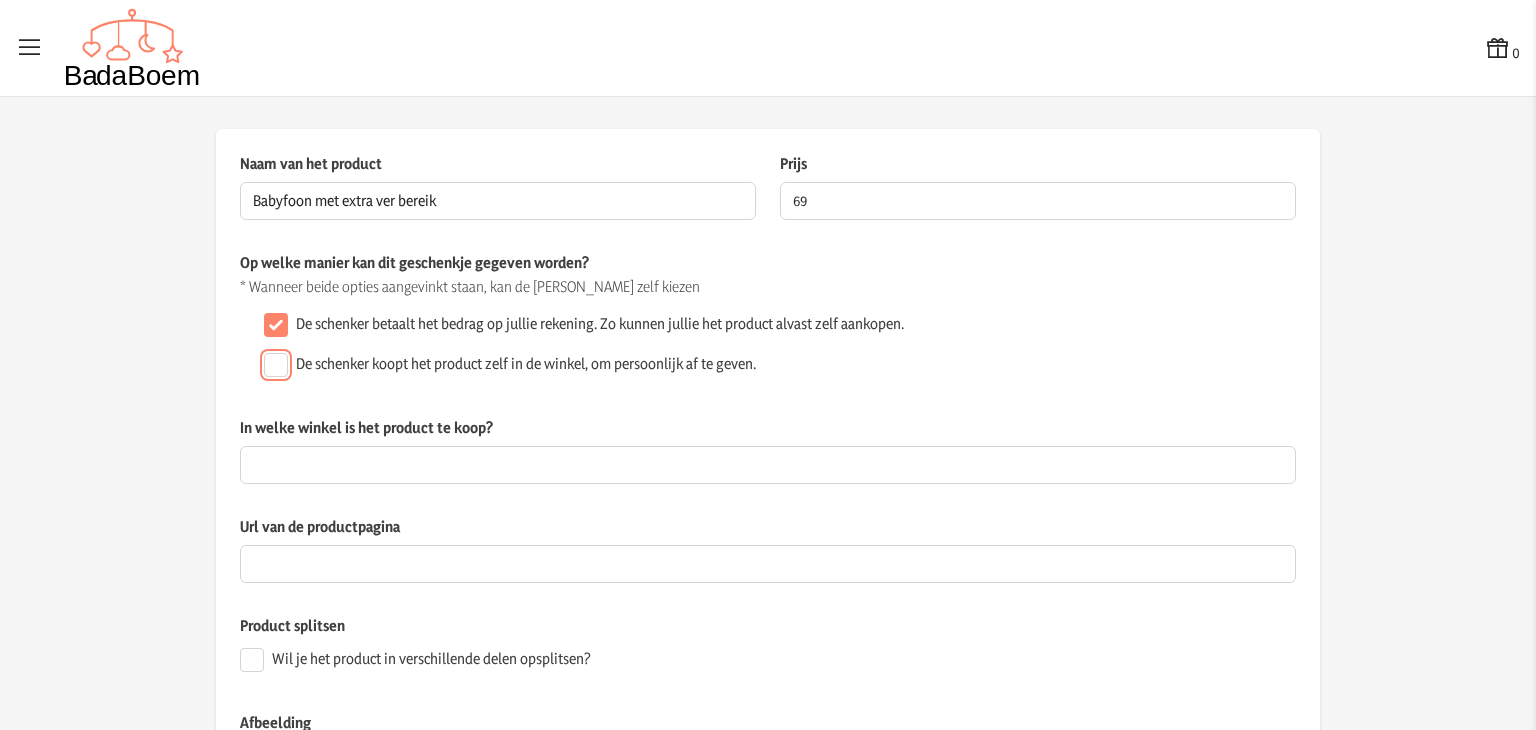 scroll, scrollTop: 8, scrollLeft: 0, axis: vertical 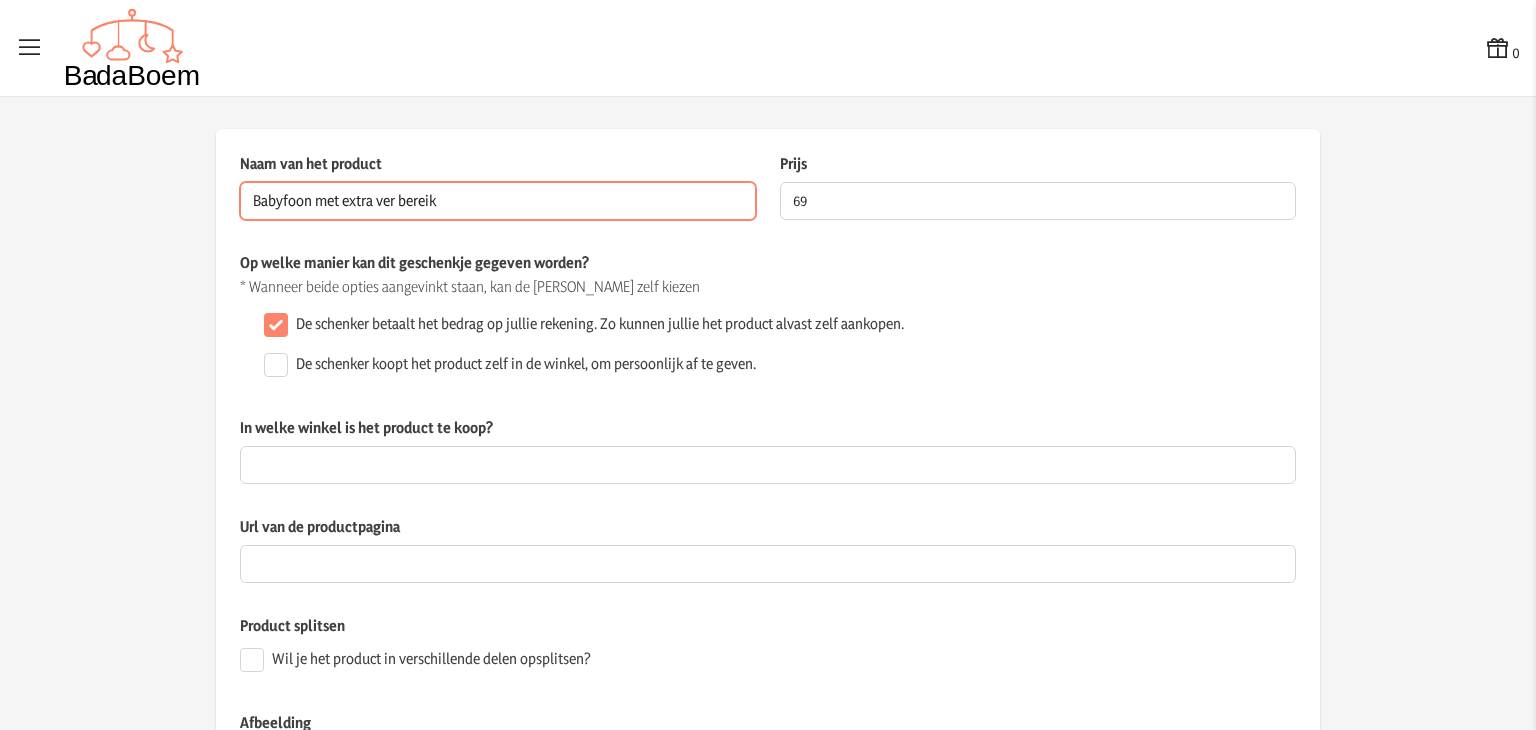 click on "Babyfoon met extra ver bereik" at bounding box center [498, 201] 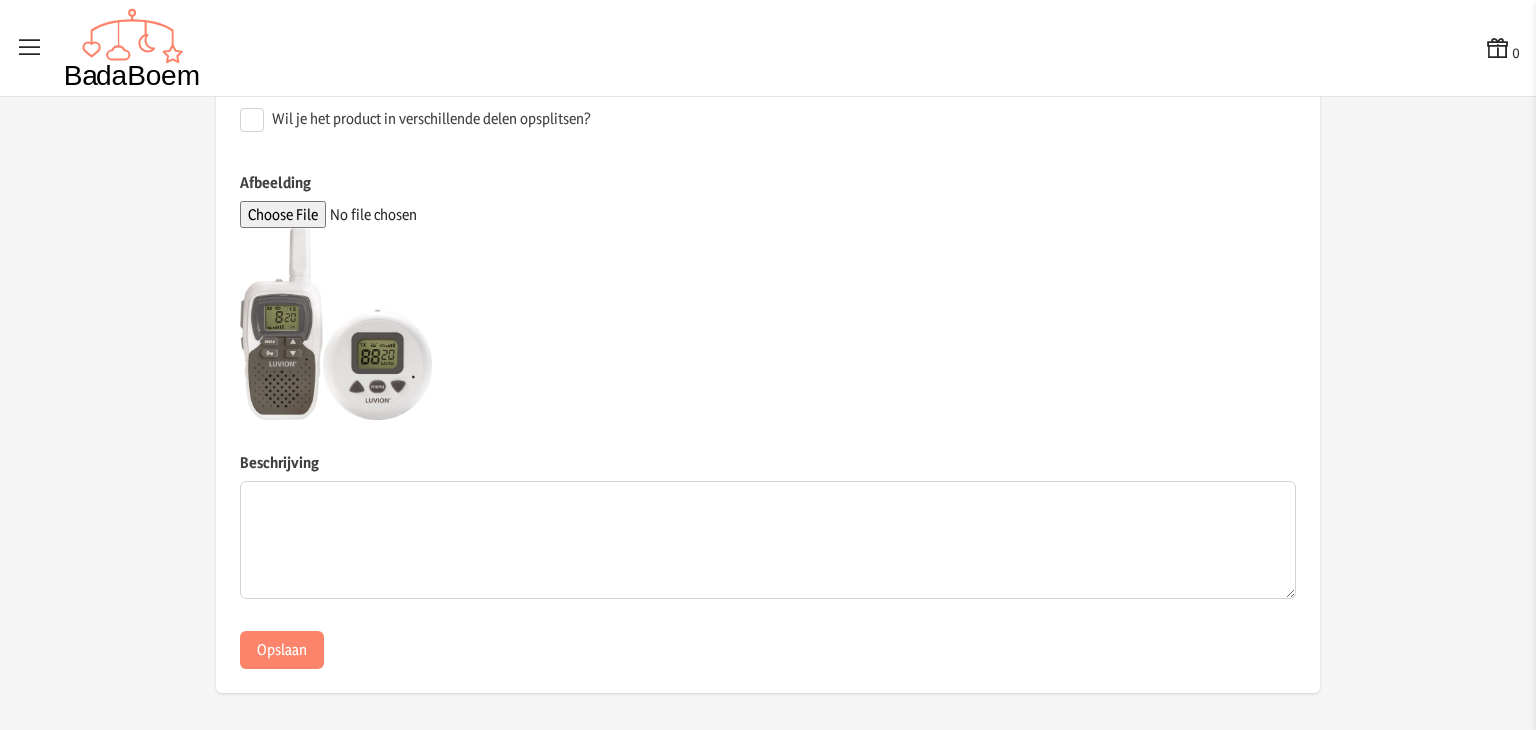 scroll, scrollTop: 548, scrollLeft: 0, axis: vertical 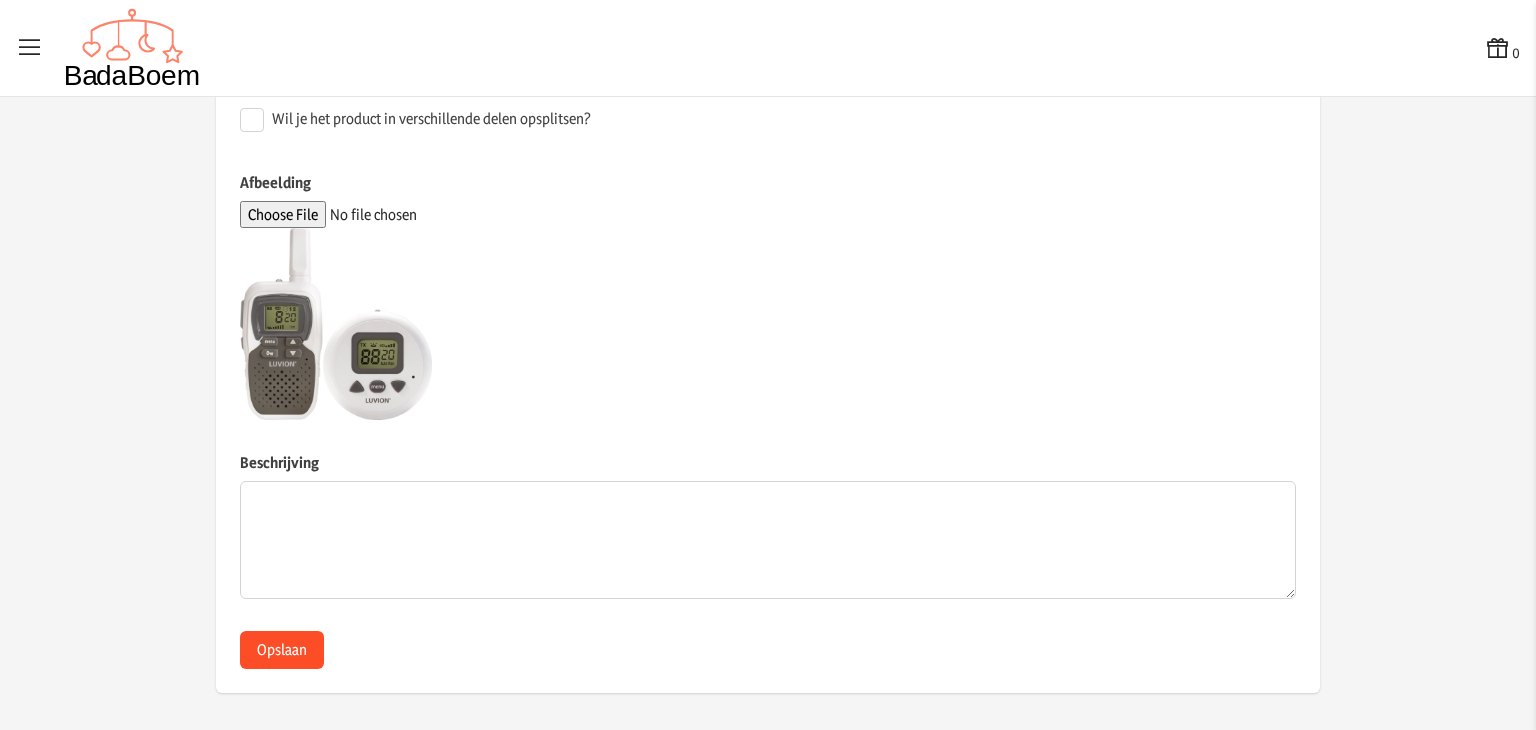 type on "Babyfoon met ver bereik" 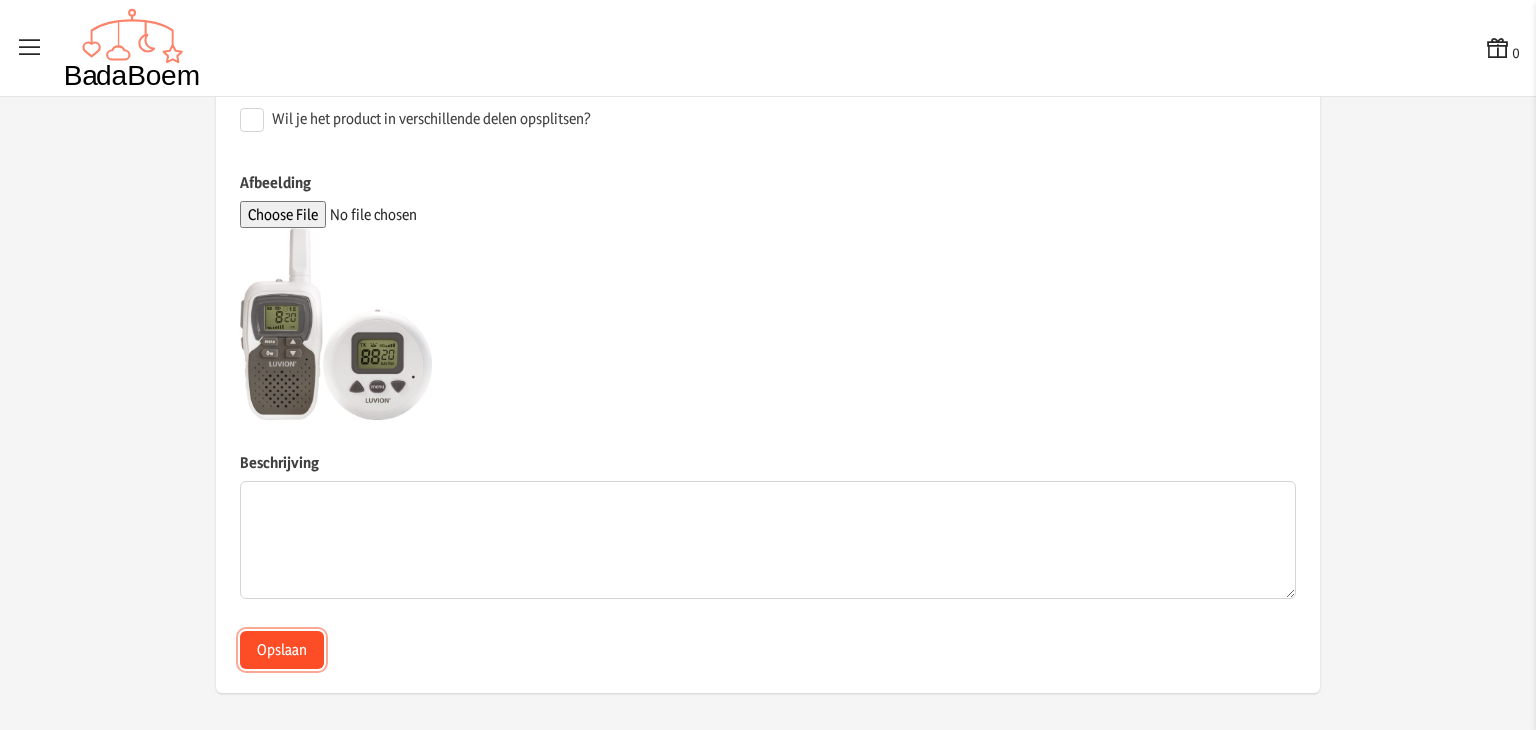 click on "Opslaan" 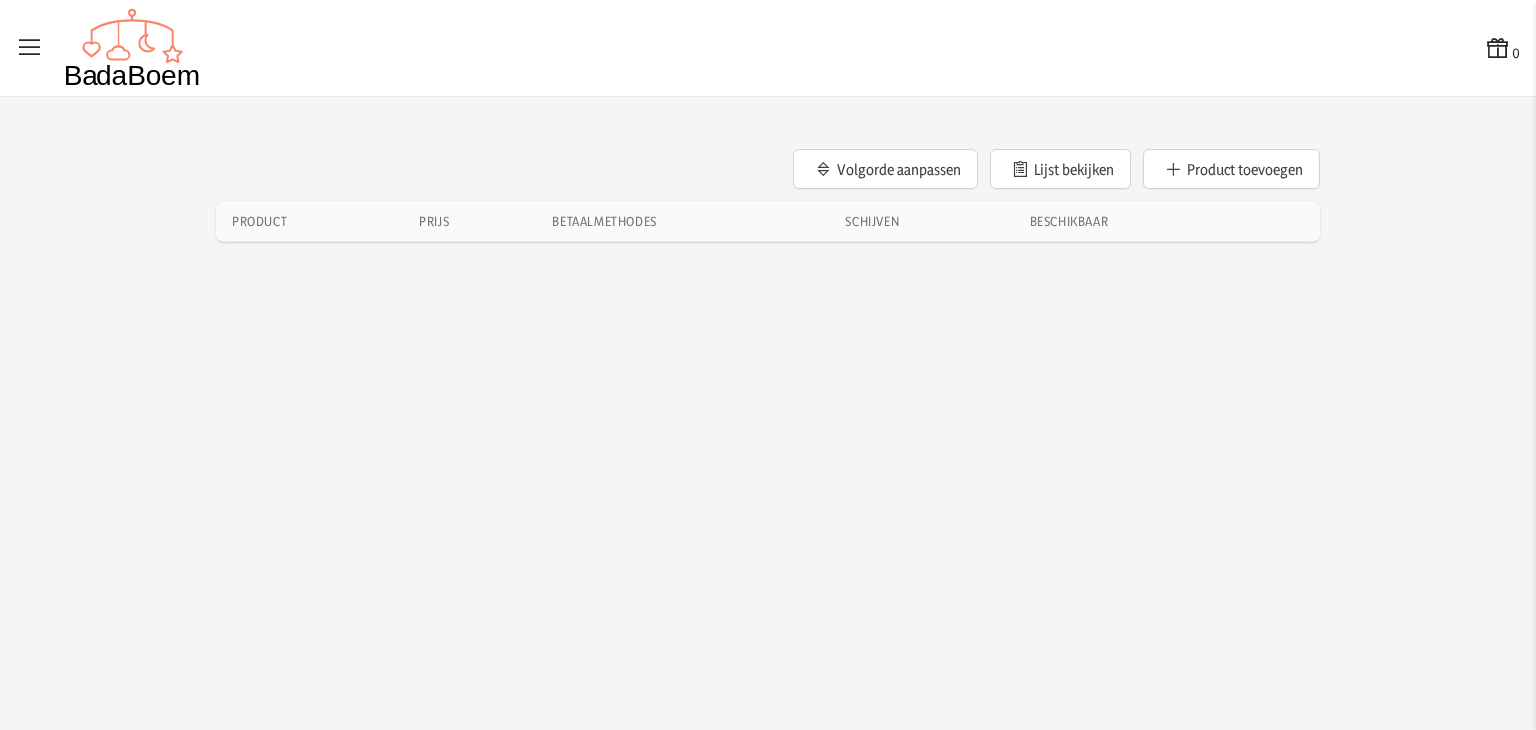 scroll, scrollTop: 0, scrollLeft: 0, axis: both 